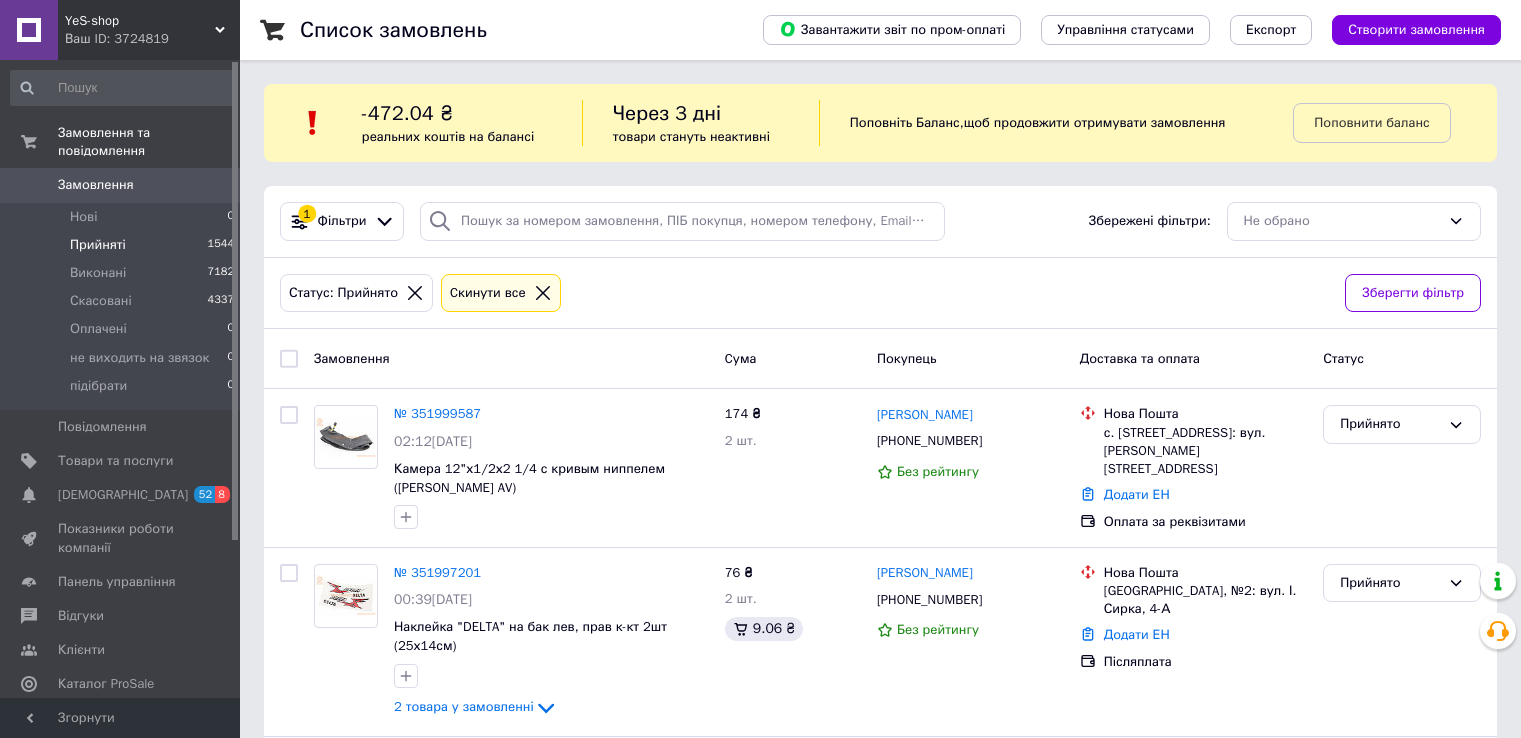 scroll, scrollTop: 0, scrollLeft: 0, axis: both 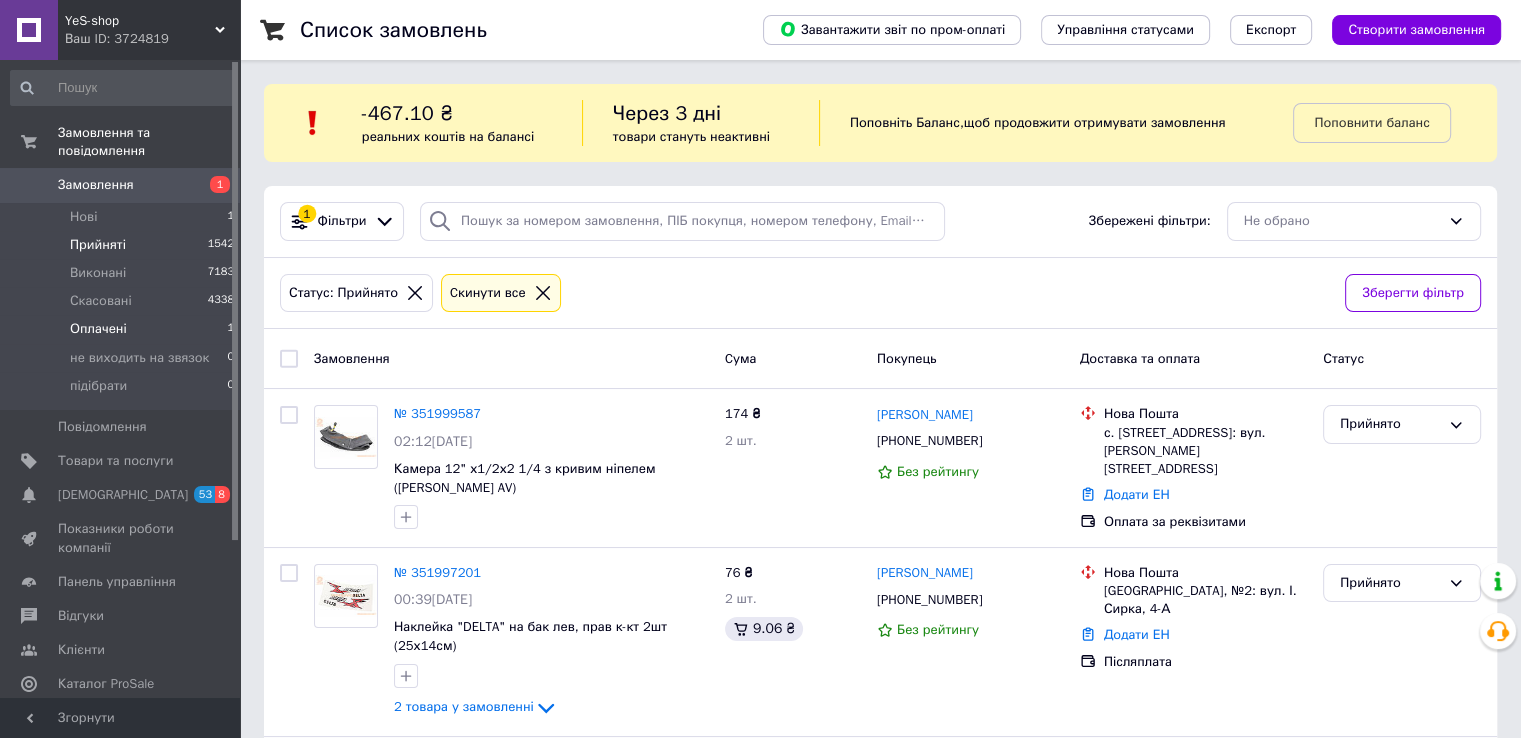 click on "Оплачені" at bounding box center (98, 329) 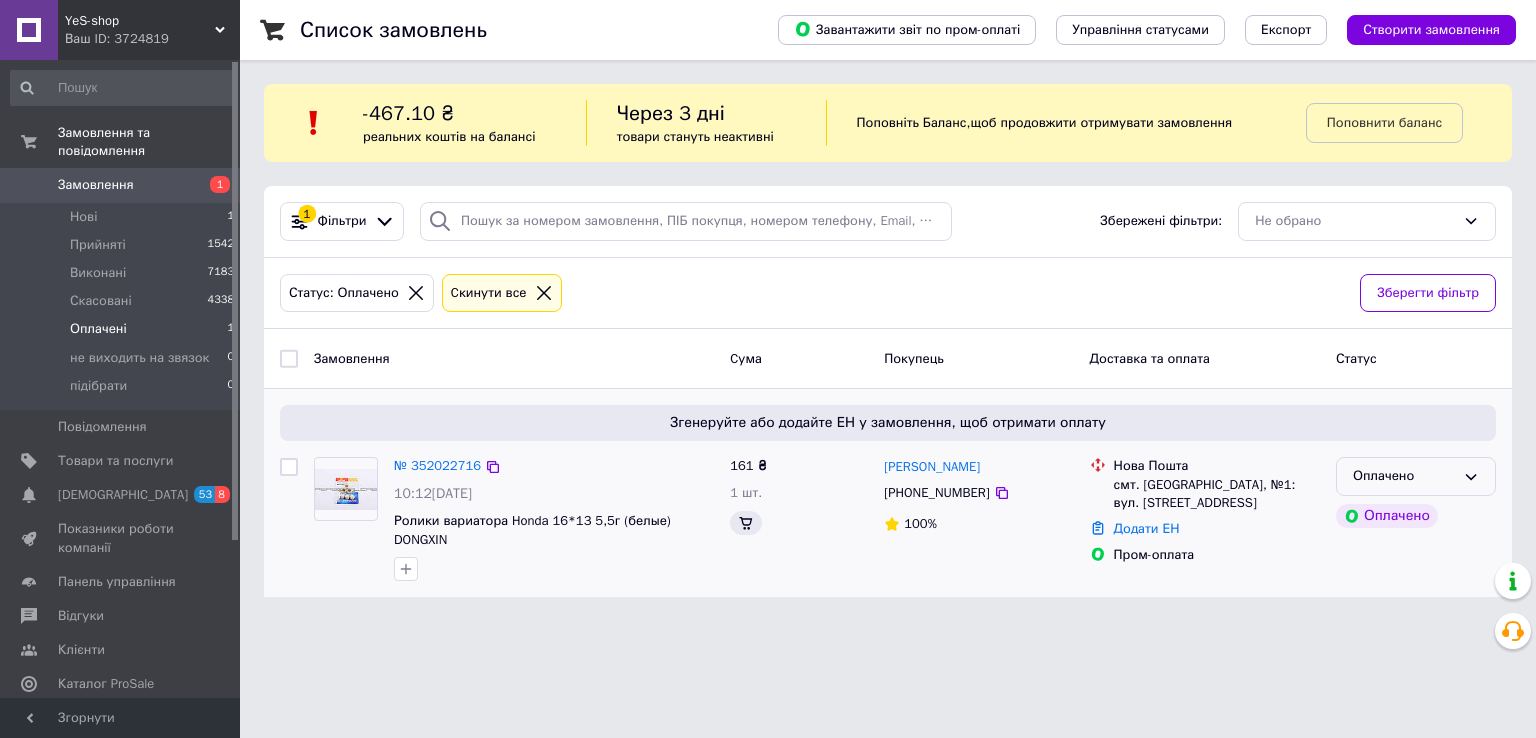 click 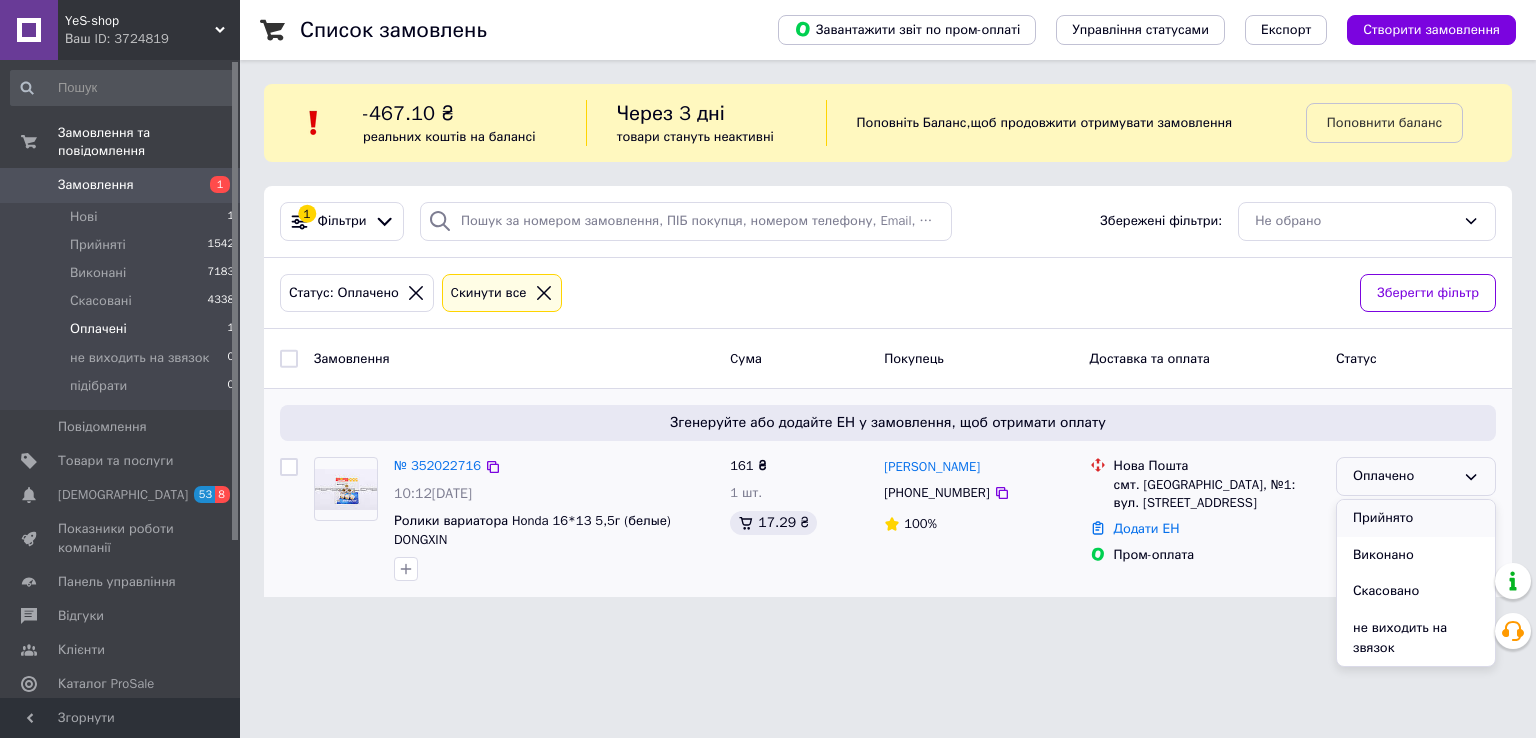click on "Прийнято" at bounding box center [1416, 518] 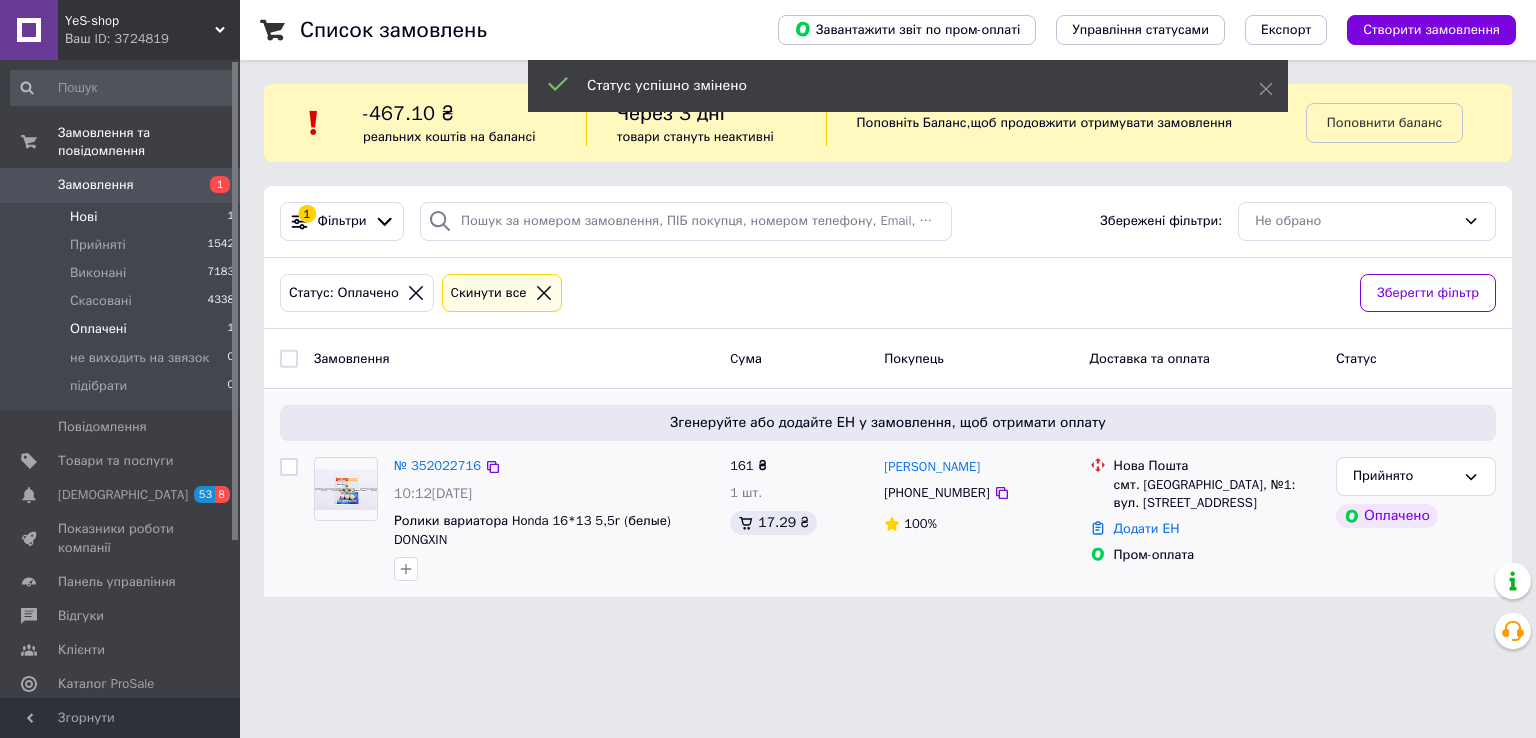 click on "Нові" at bounding box center (83, 217) 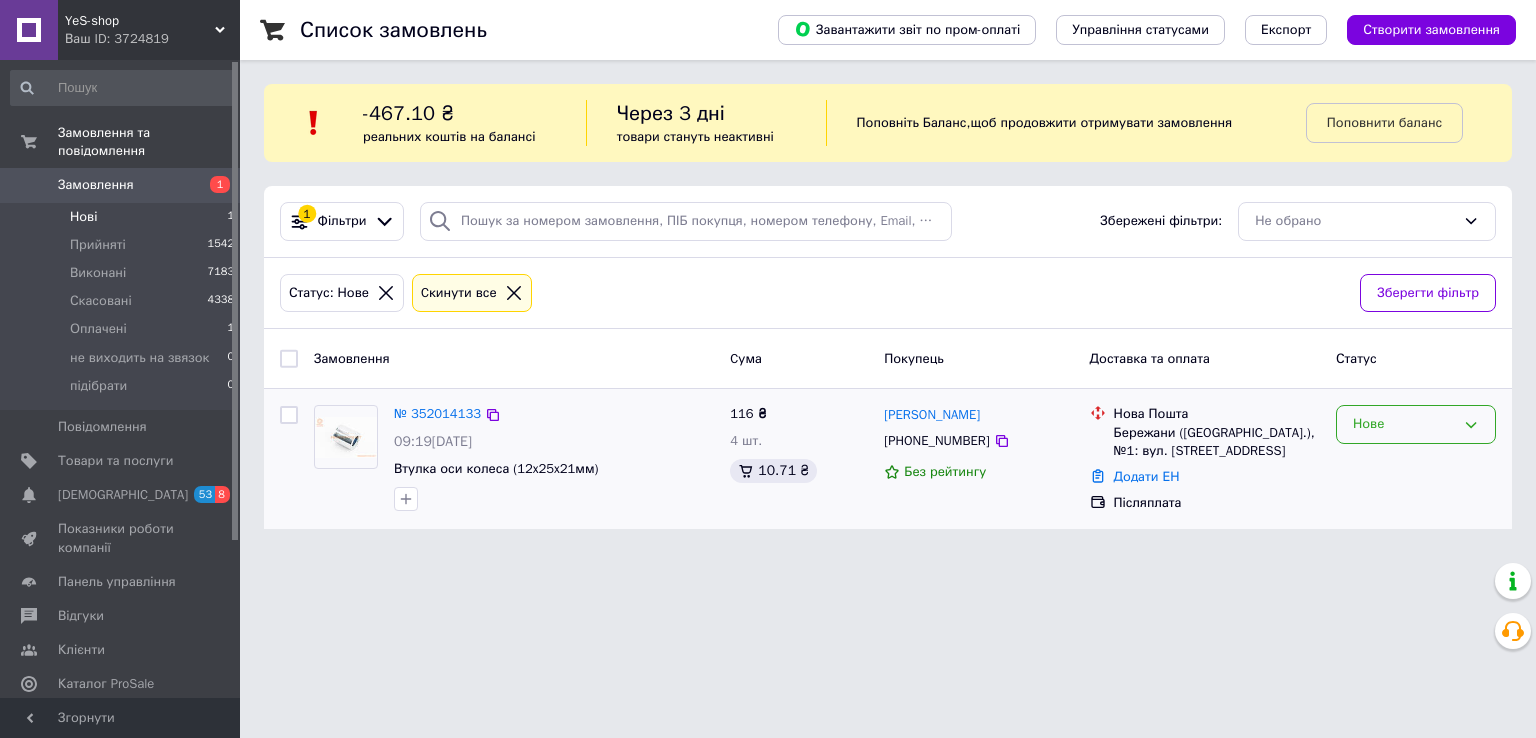 click on "Нове" at bounding box center (1416, 424) 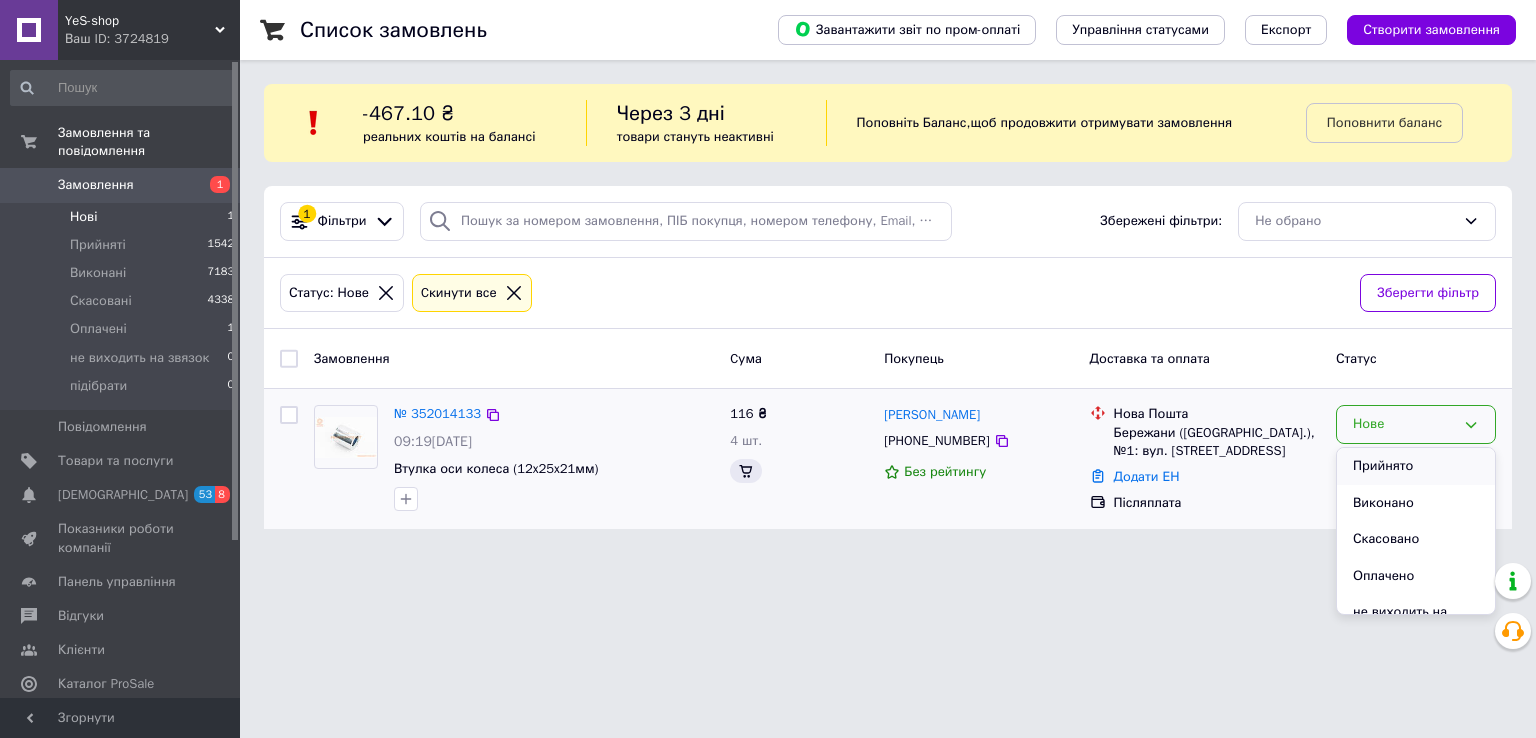 click on "Прийнято" at bounding box center (1416, 466) 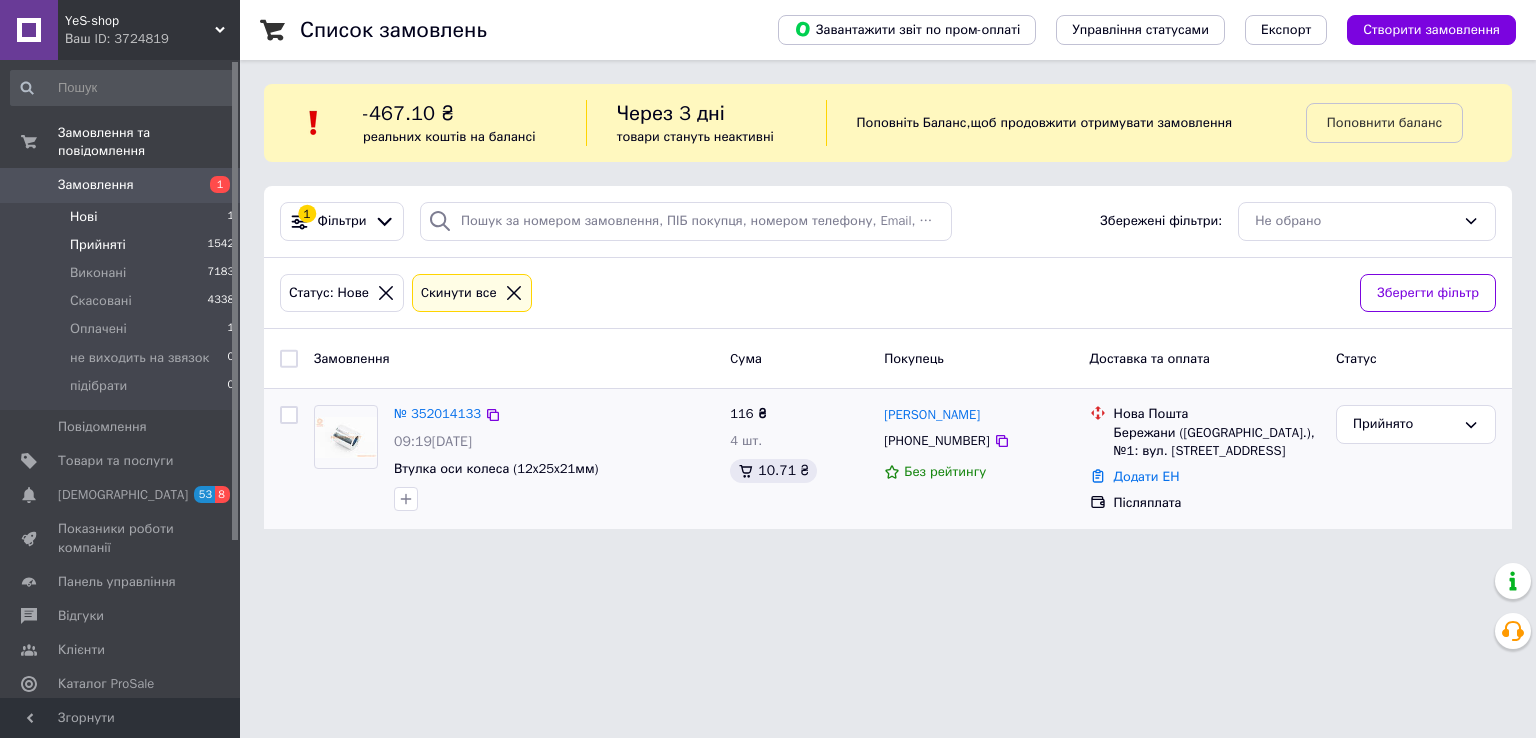 click on "Прийняті" at bounding box center (98, 245) 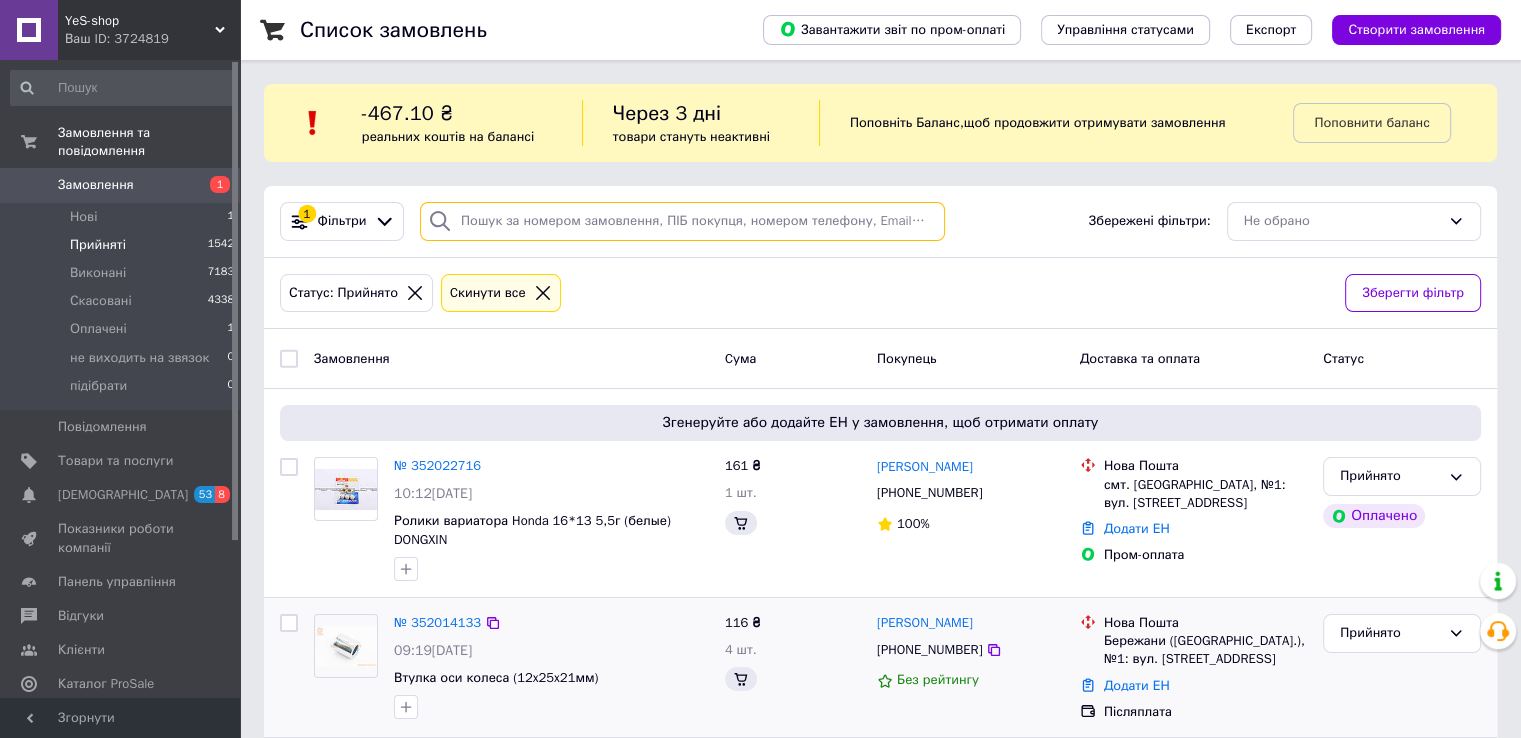 click at bounding box center [682, 221] 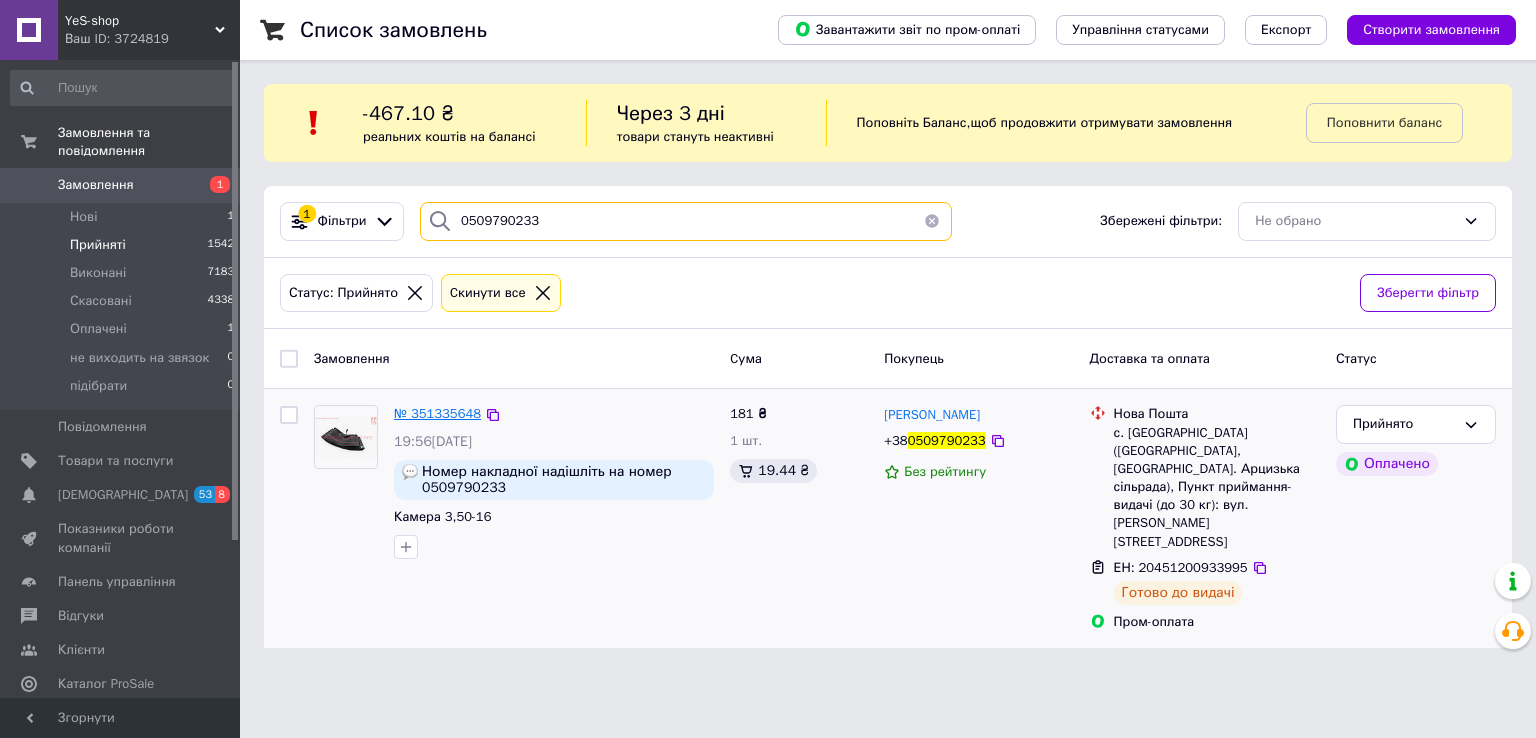 type on "0509790233" 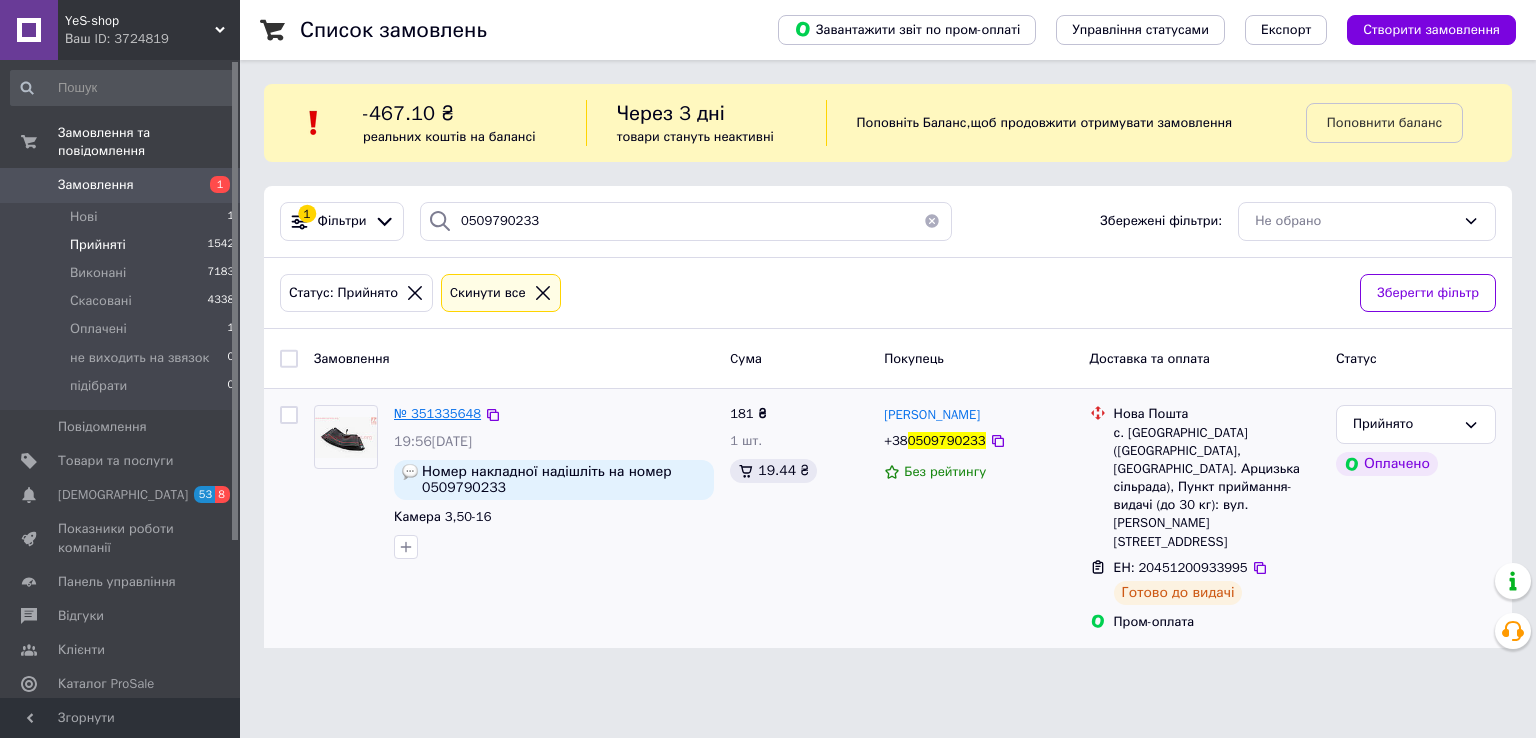 click on "№ 351335648" at bounding box center [437, 413] 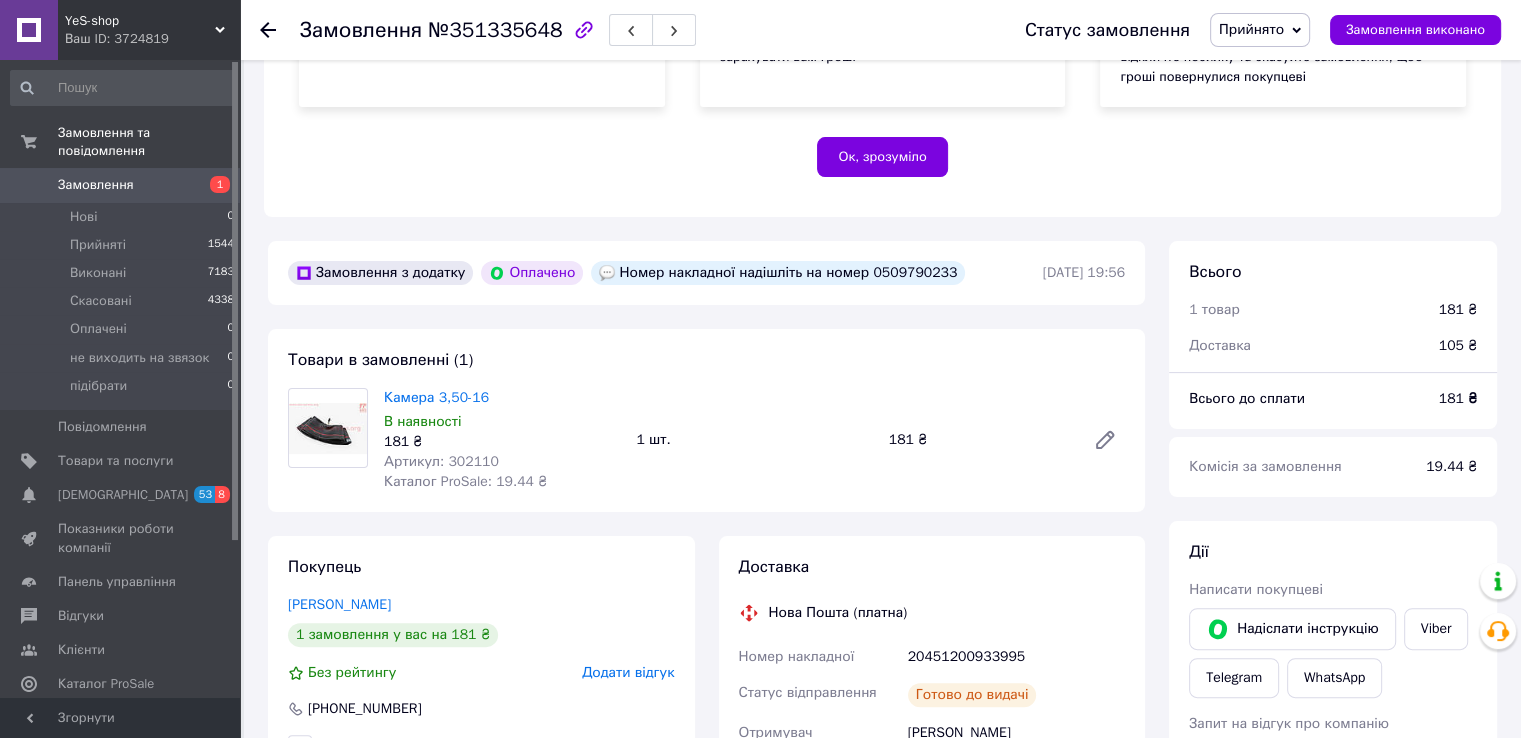 scroll, scrollTop: 600, scrollLeft: 0, axis: vertical 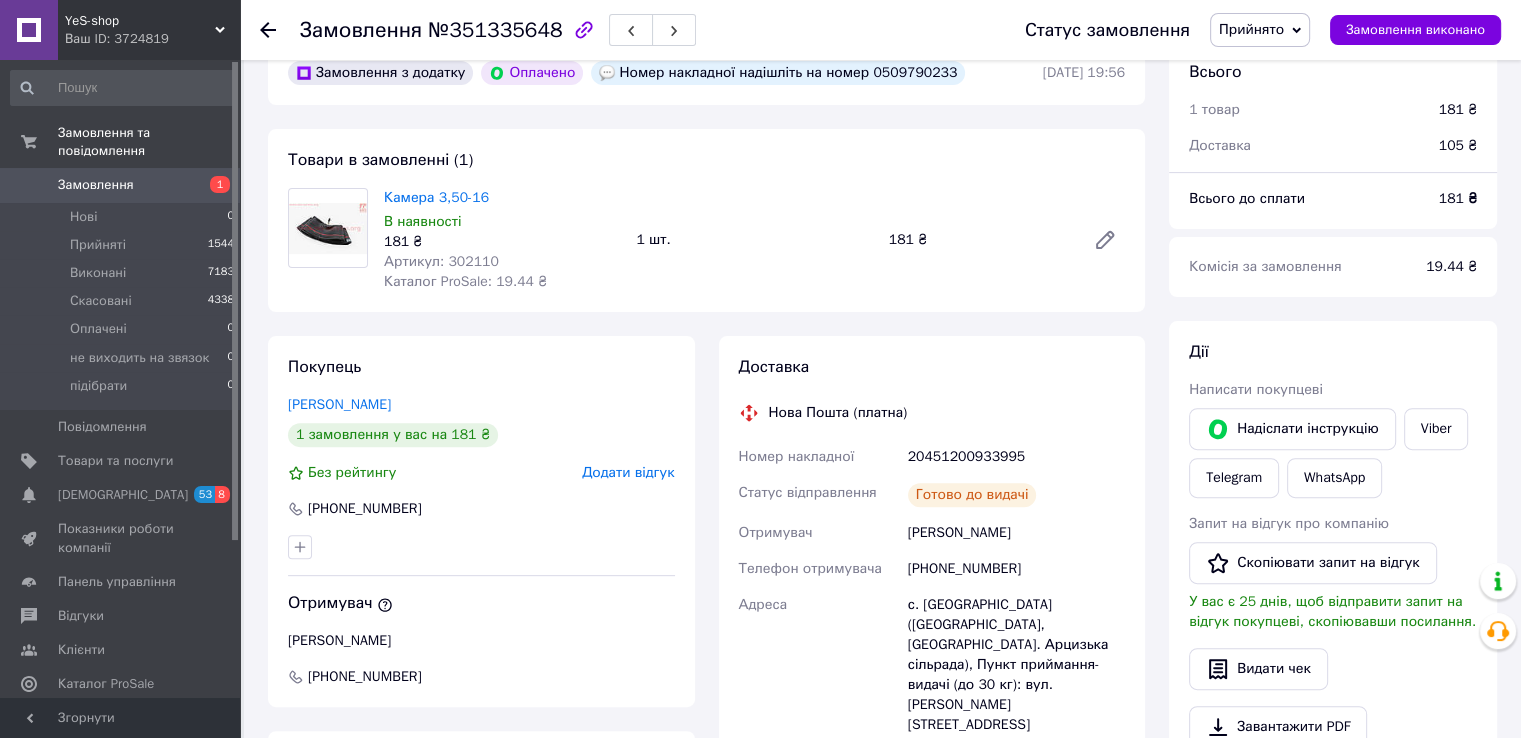 click on "Артикул: 302110" at bounding box center (441, 261) 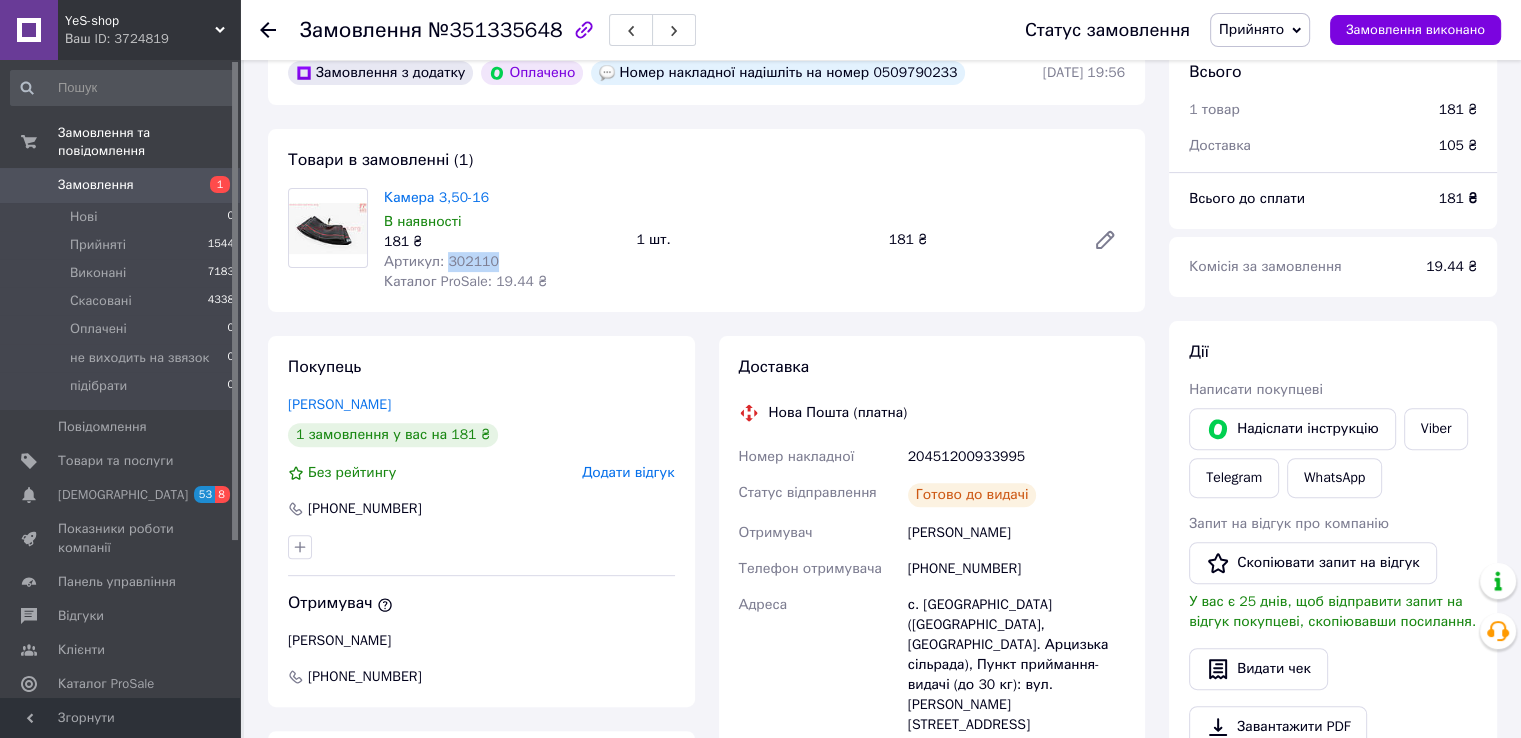 click on "Артикул: 302110" at bounding box center (441, 261) 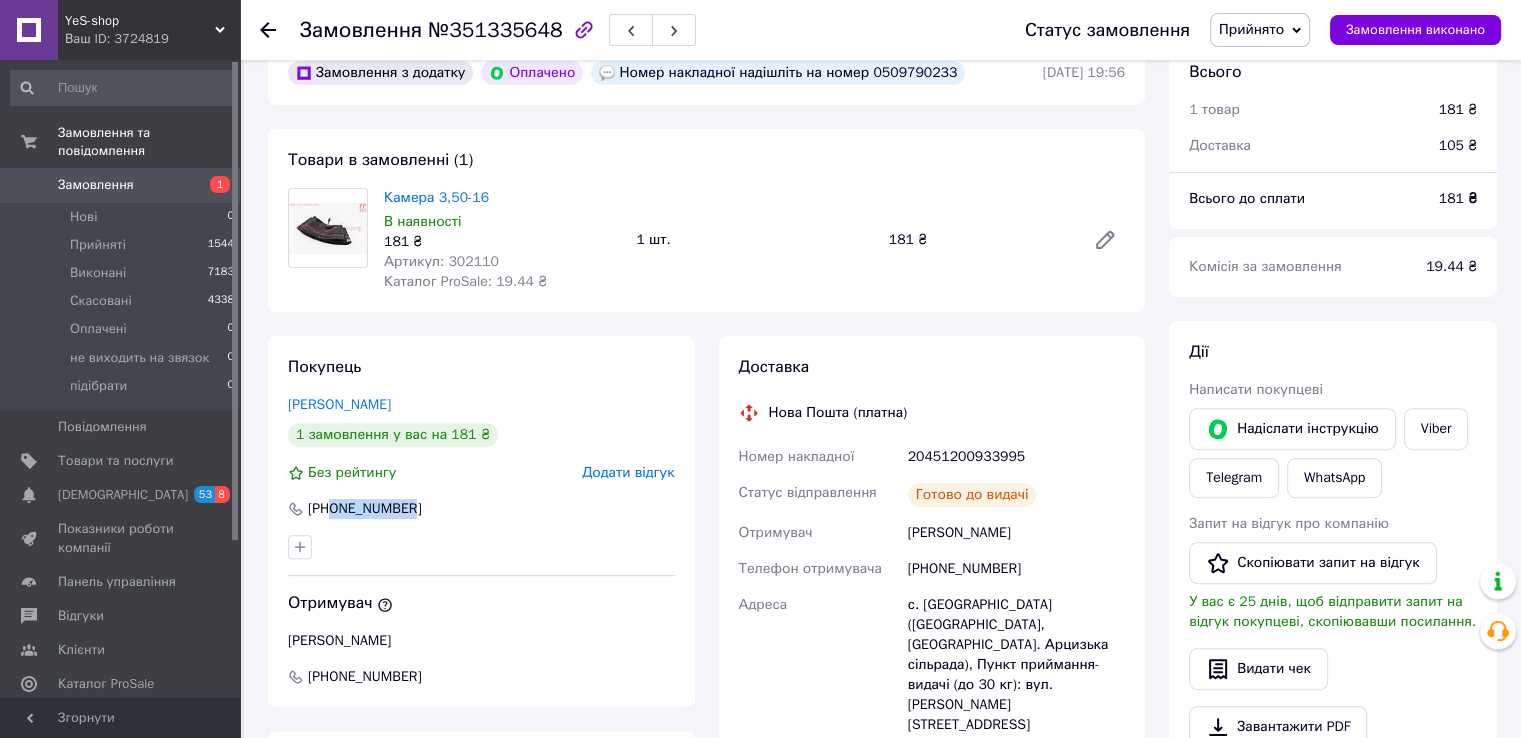 drag, startPoint x: 333, startPoint y: 509, endPoint x: 405, endPoint y: 521, distance: 72.99315 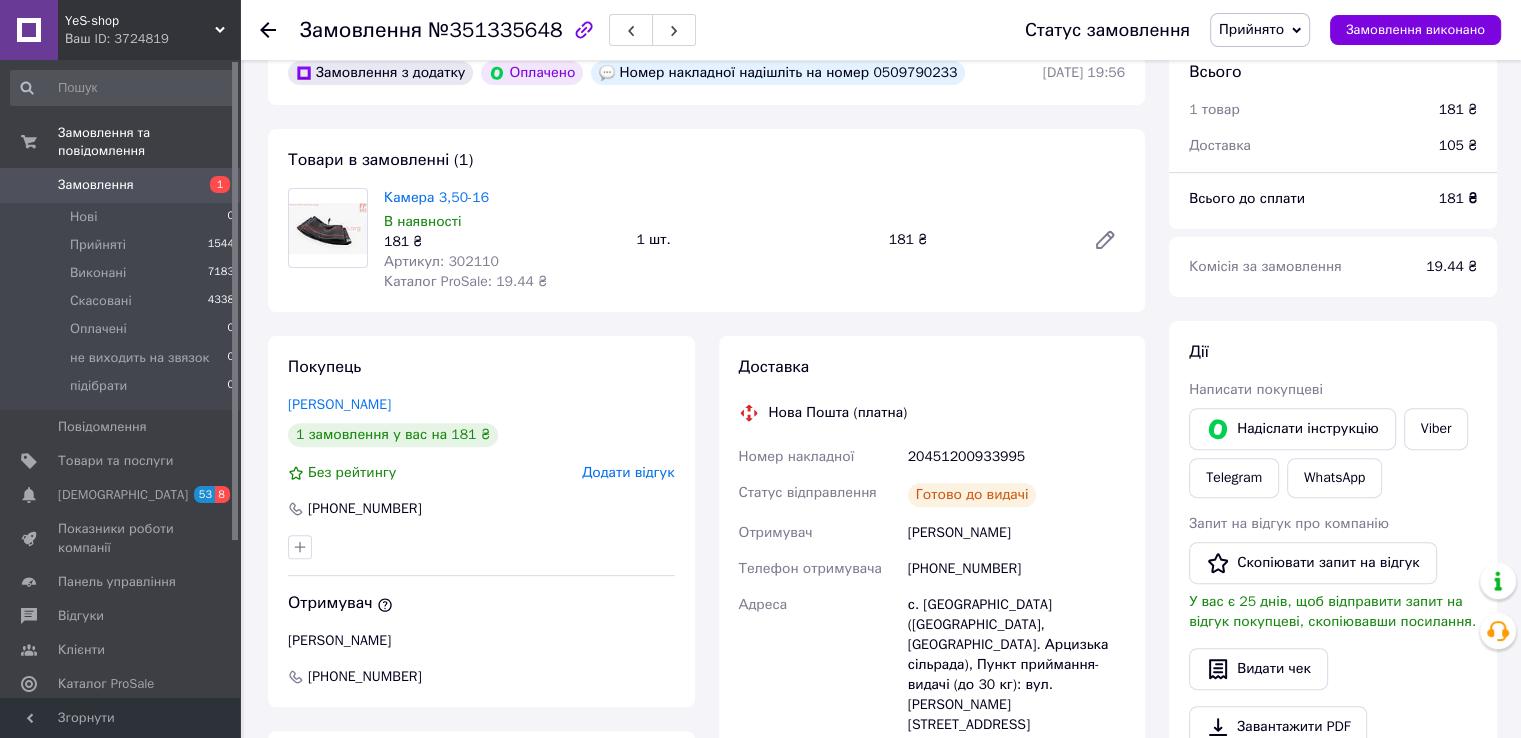 click on "Товари в замовленні (1) Камера 3,50-16 В наявності 181 ₴ Артикул: 302110 Каталог ProSale: 19.44 ₴  1 шт. 181 ₴" at bounding box center [706, 220] 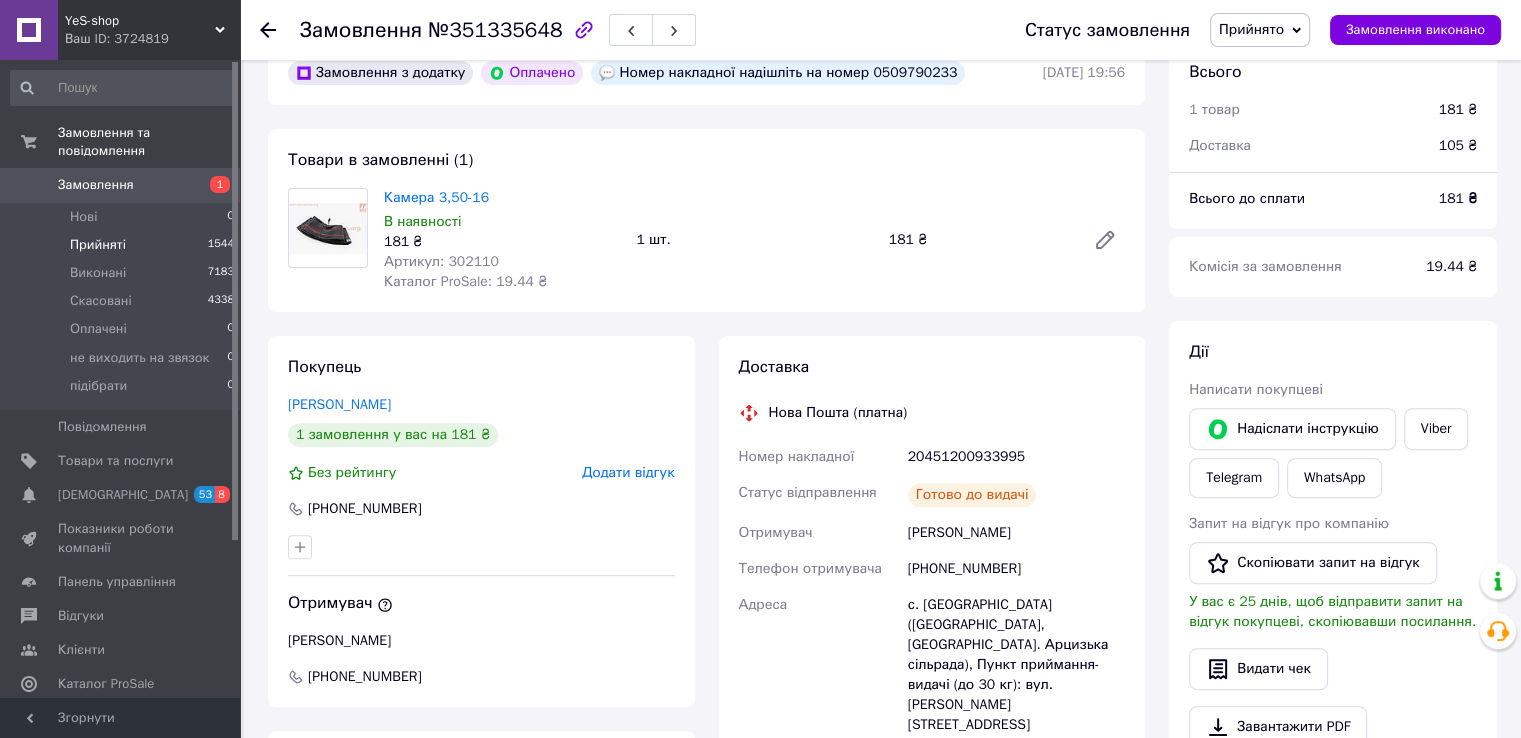 click on "Прийняті" at bounding box center [98, 245] 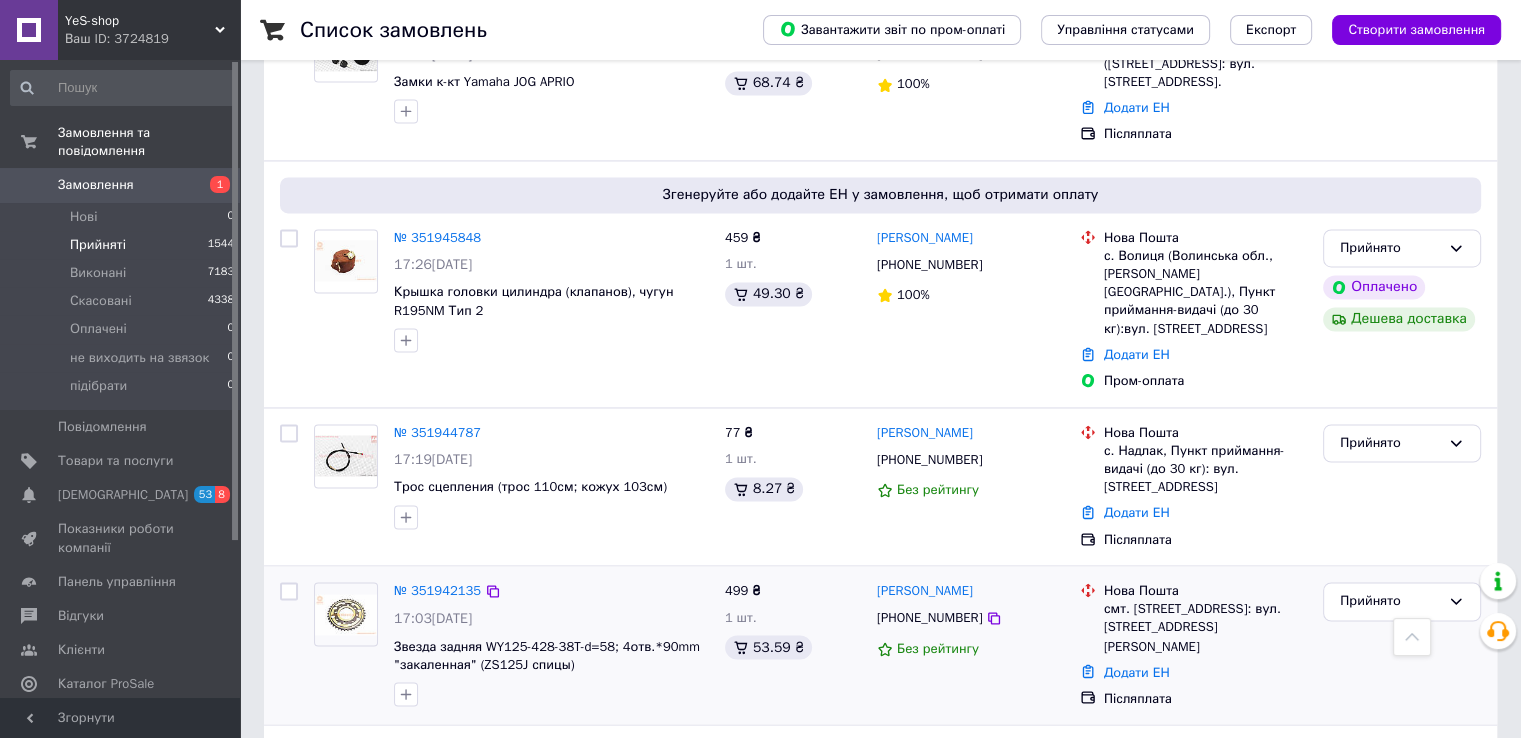 scroll, scrollTop: 3221, scrollLeft: 0, axis: vertical 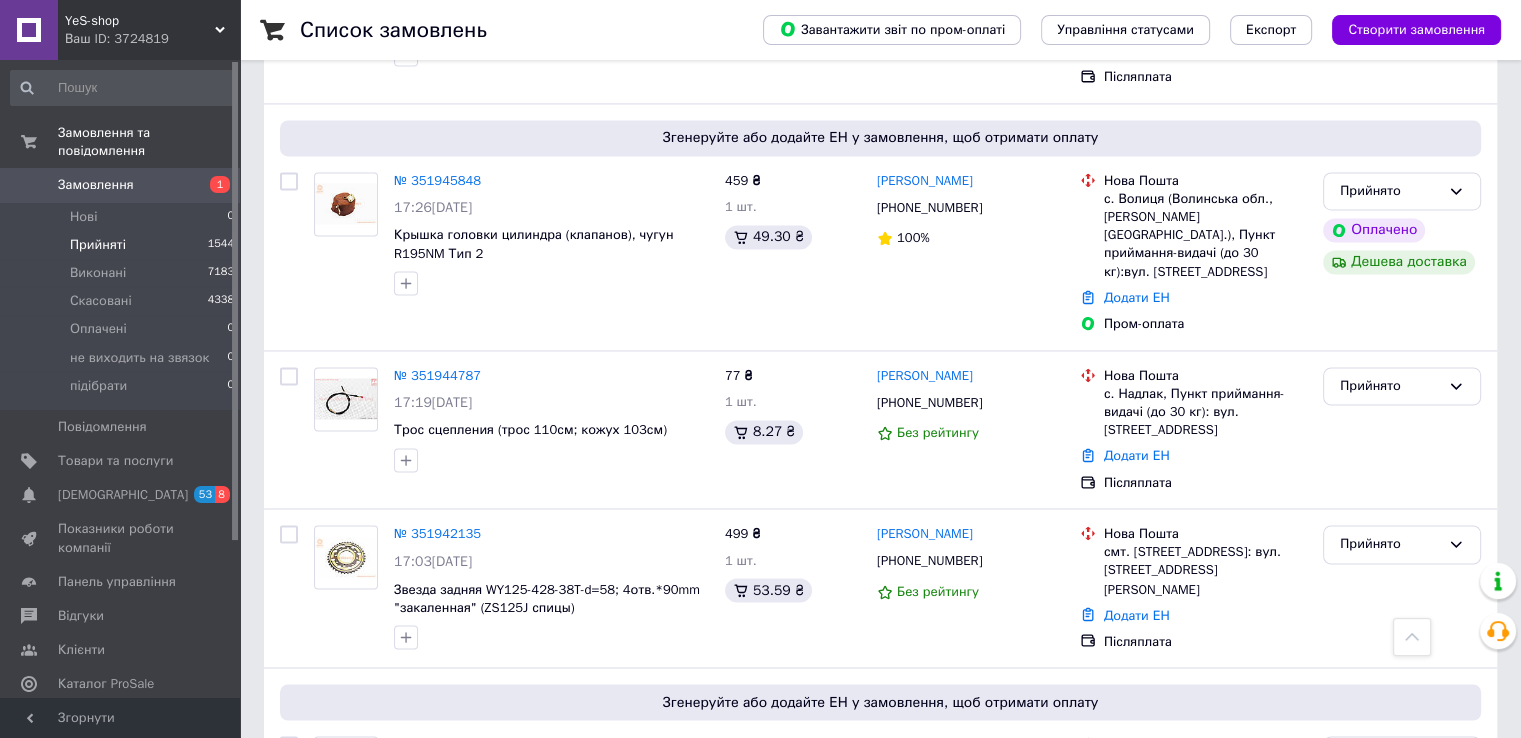click on "2" at bounding box center (327, 940) 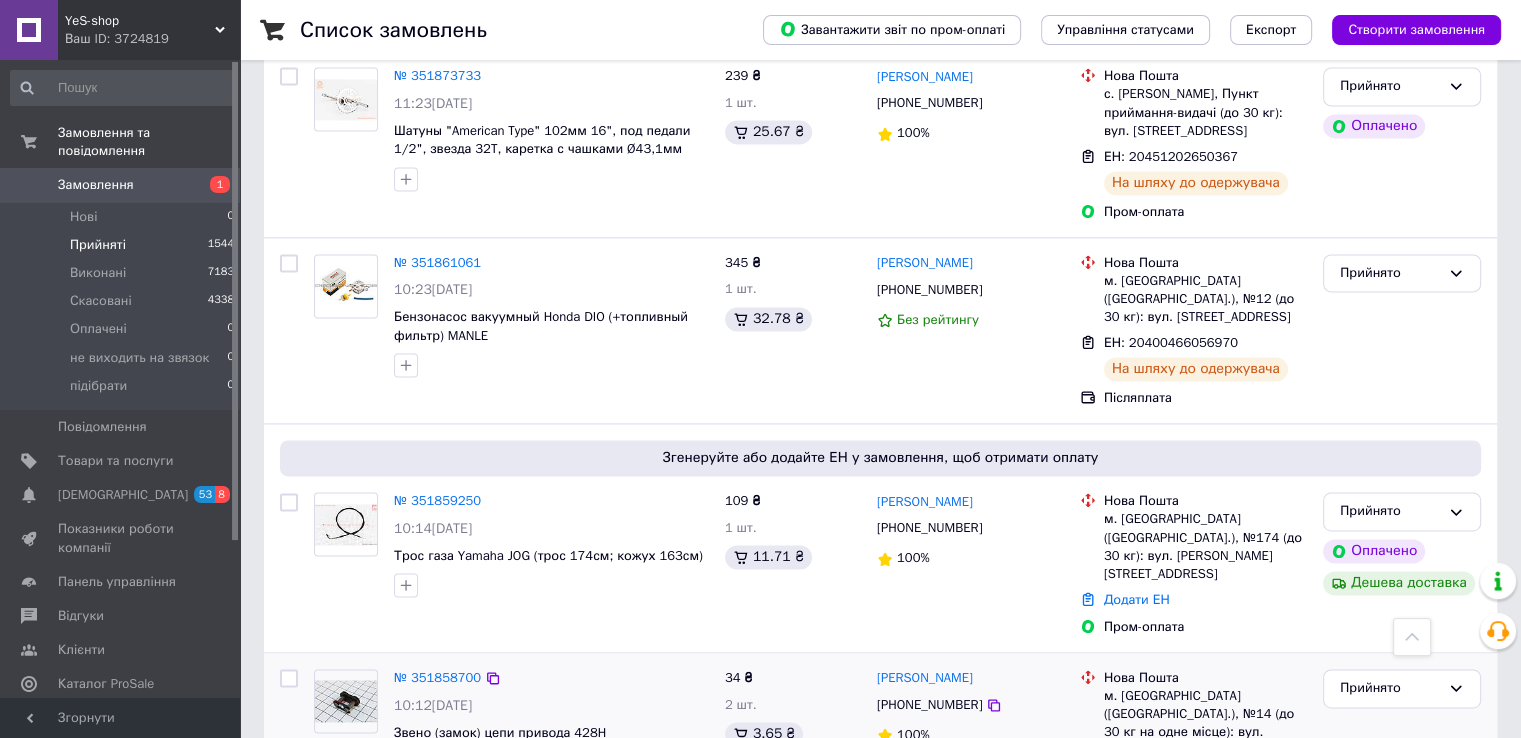 scroll, scrollTop: 3205, scrollLeft: 0, axis: vertical 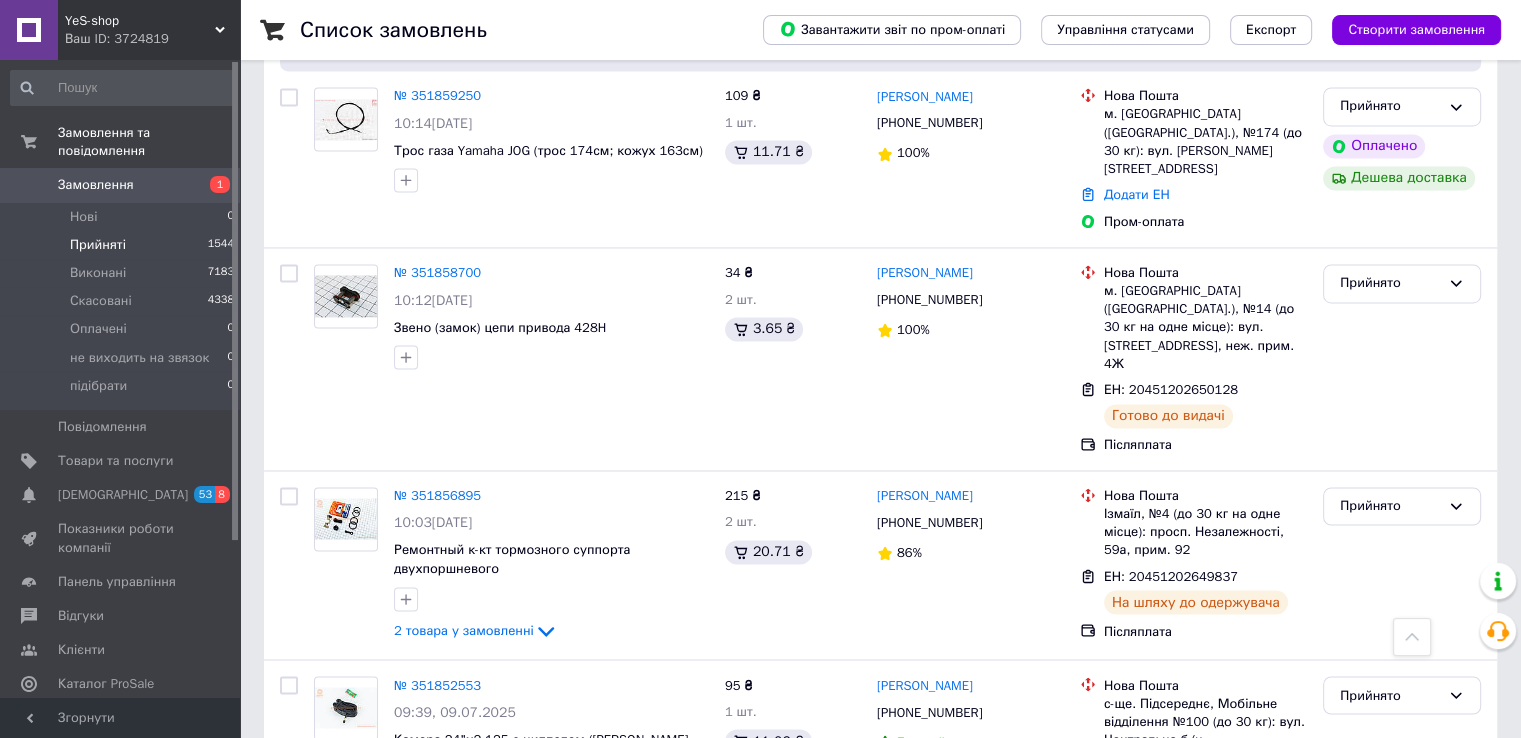 click on "1" at bounding box center (404, 862) 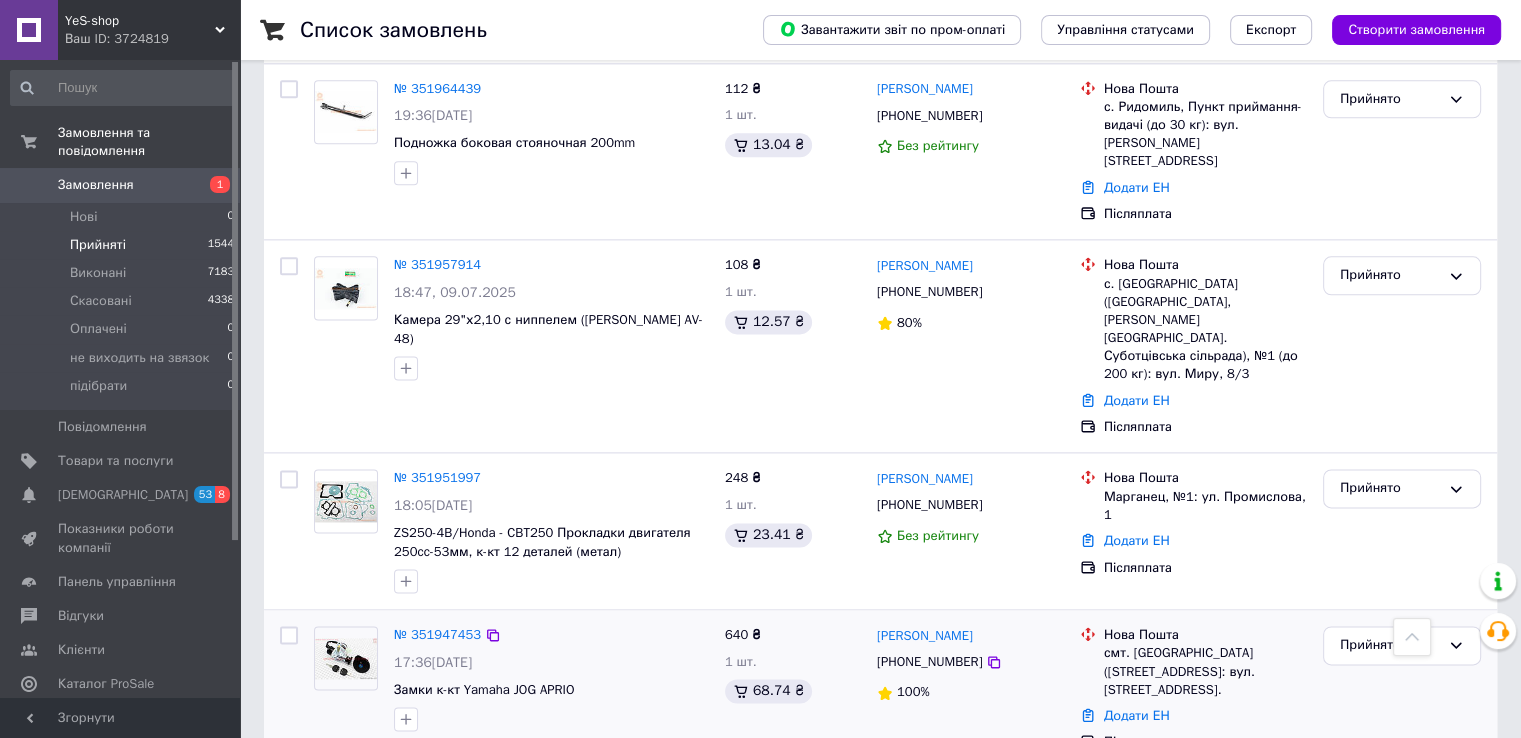 scroll, scrollTop: 2521, scrollLeft: 0, axis: vertical 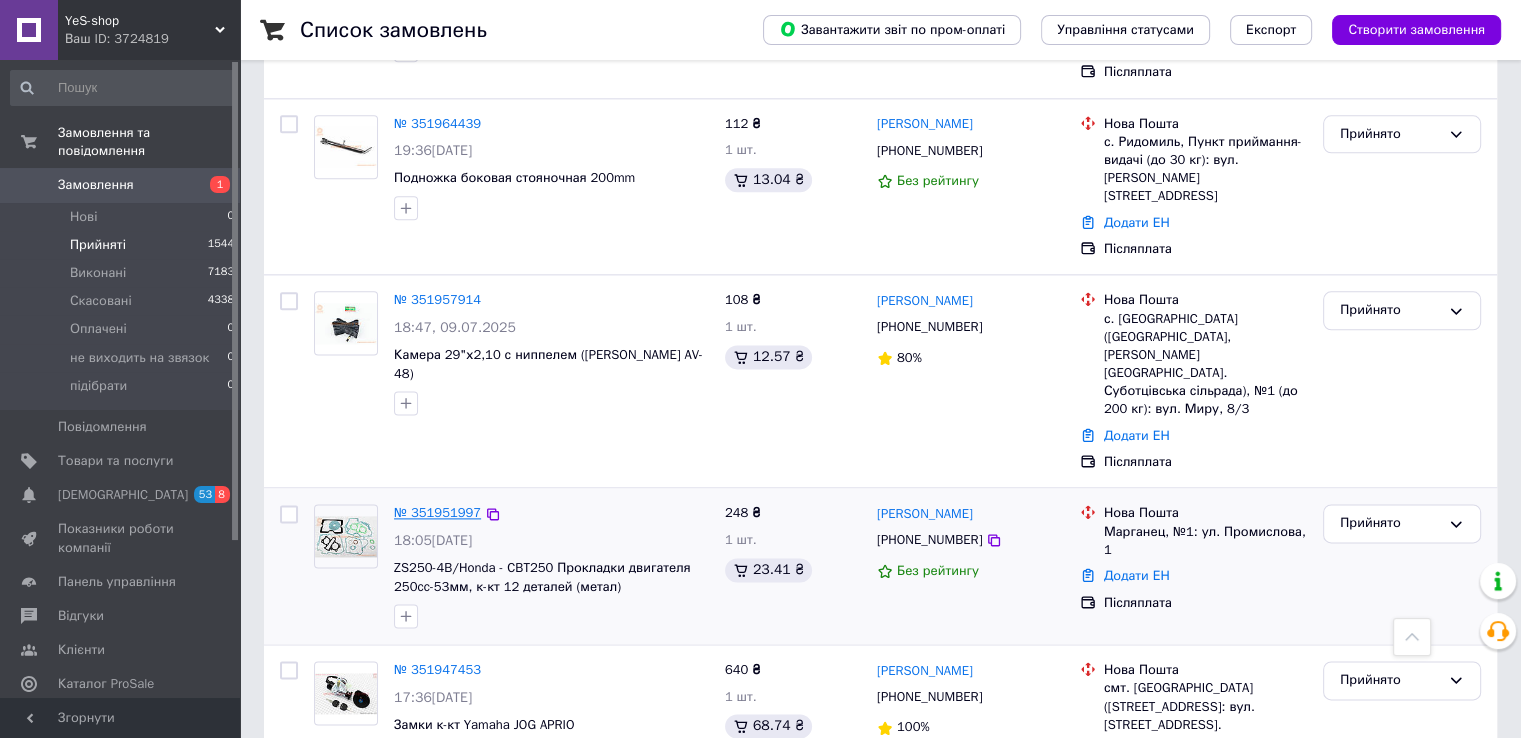 click on "№ 351951997" at bounding box center [437, 512] 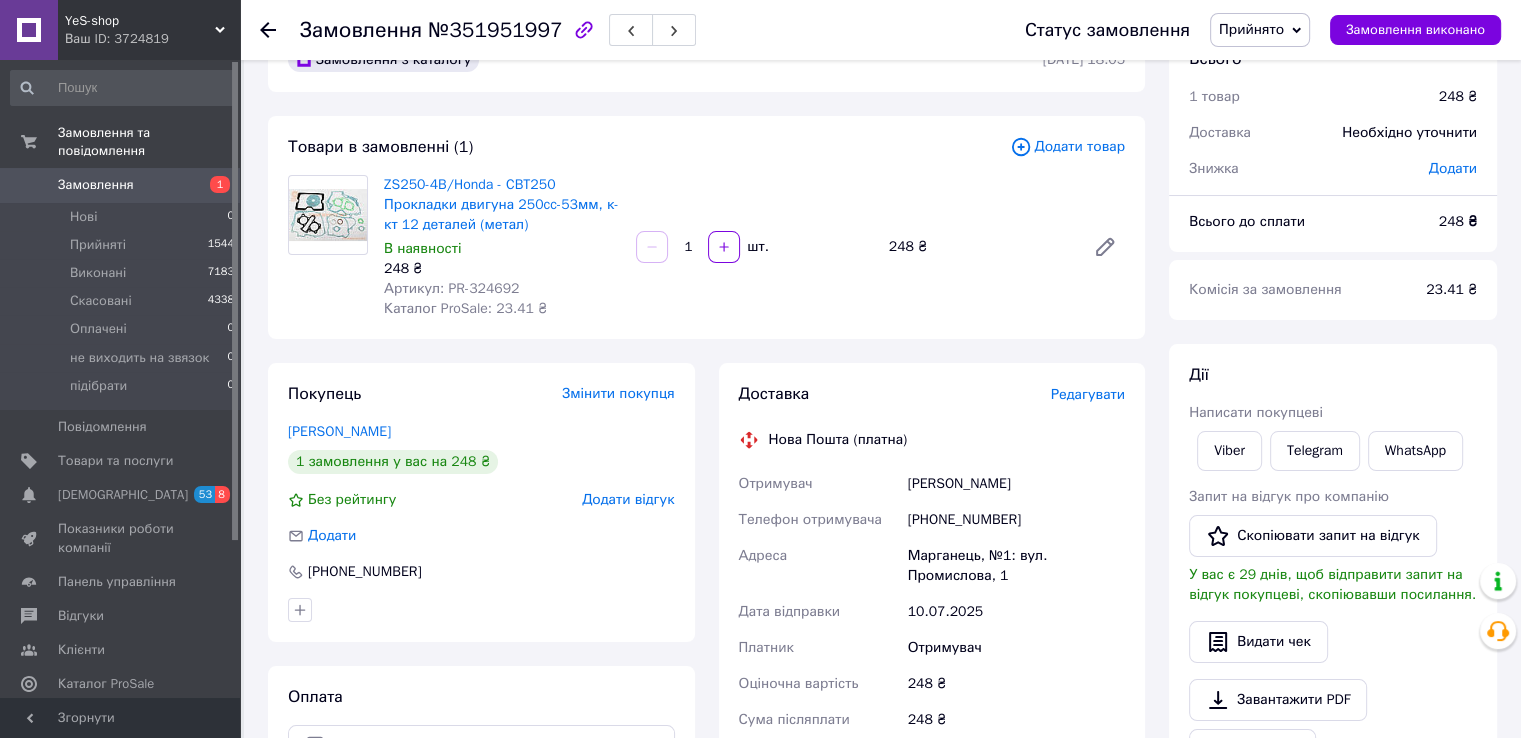 click on "Артикул: PR-324692" at bounding box center [451, 288] 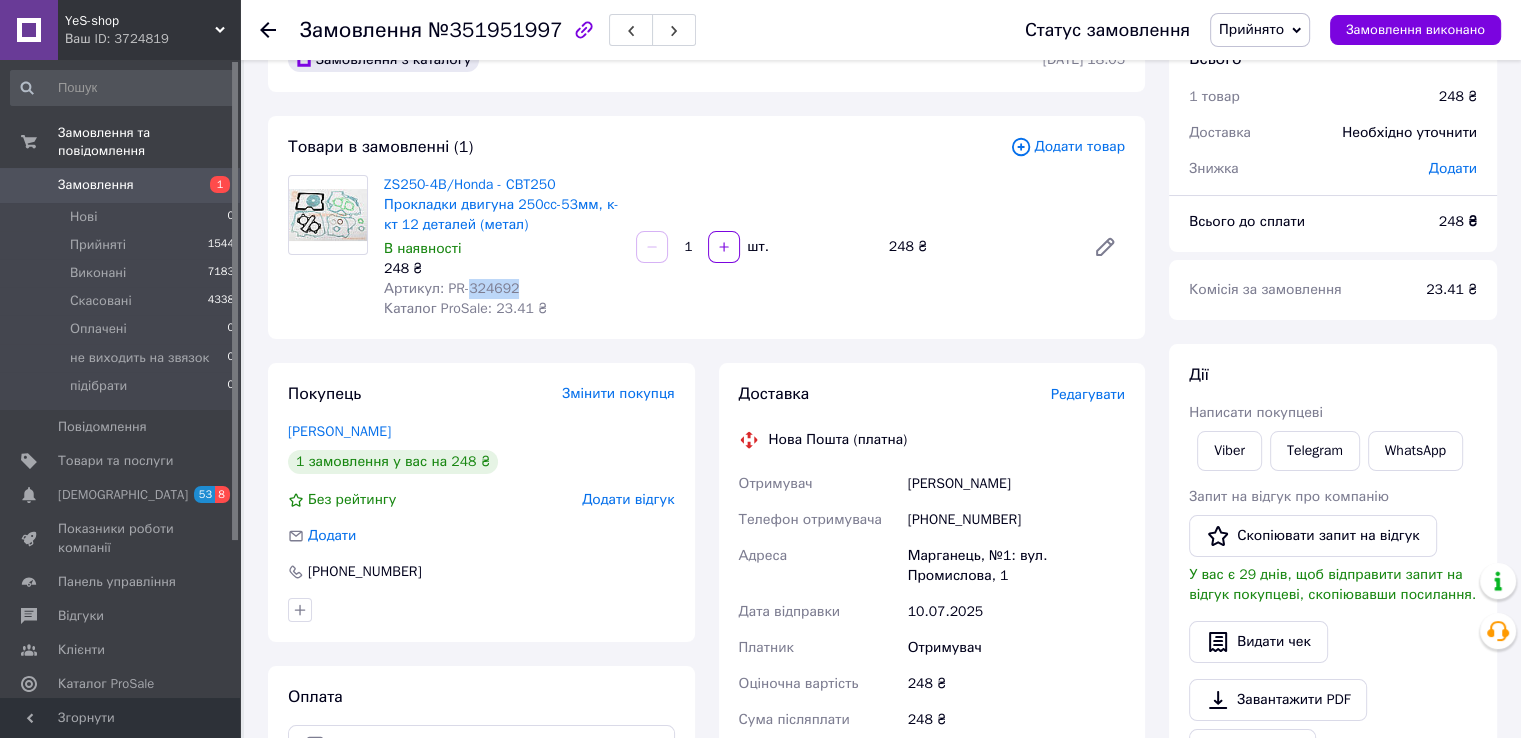 click on "Артикул: PR-324692" at bounding box center (451, 288) 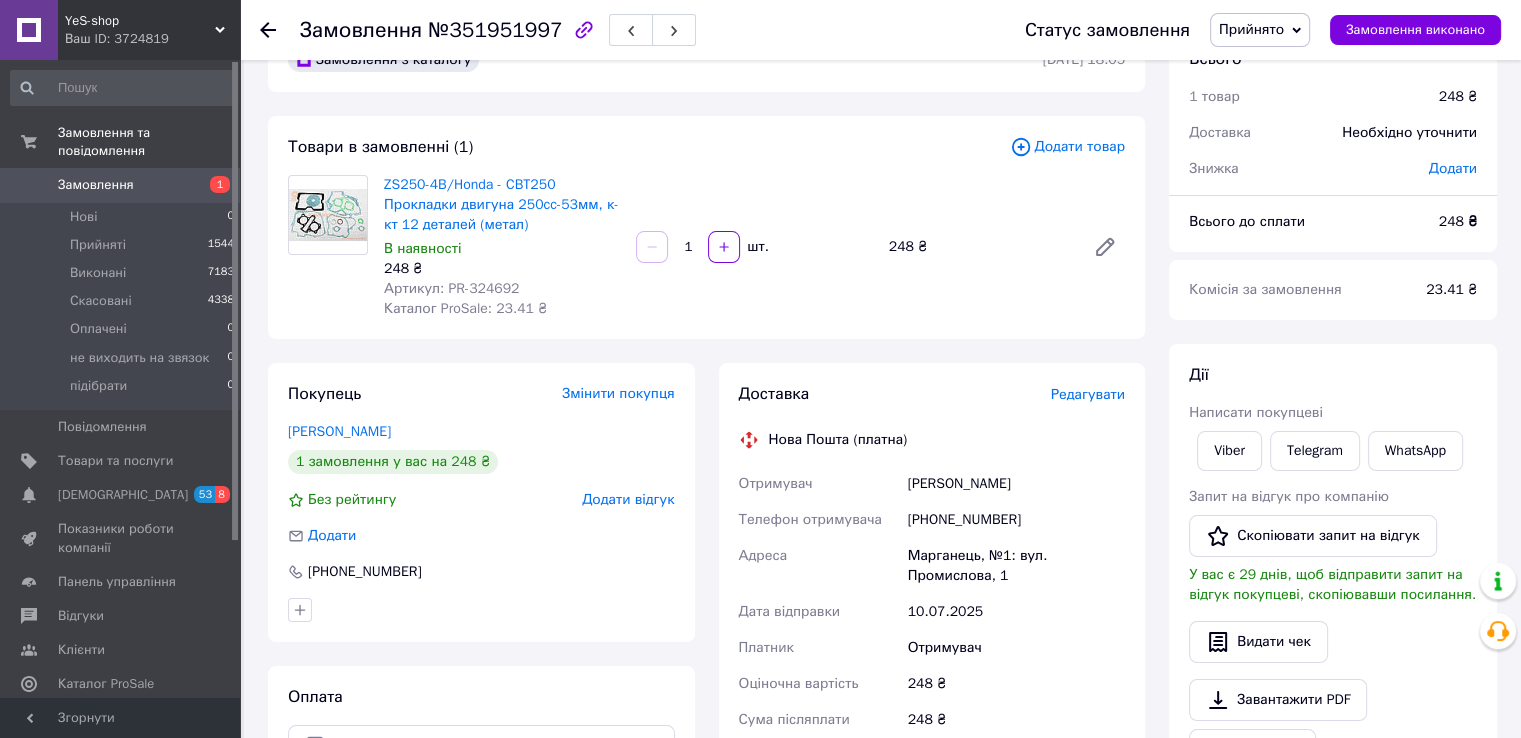 click on "ZS250-4B/Honda - CBT250 Прокладки двигуна 250cc-53мм, к-кт 12 деталей (метал) В наявності 248 ₴ Артикул: PR-324692 Каталог ProSale: 23.41 ₴  1   шт. 248 ₴" at bounding box center (754, 247) 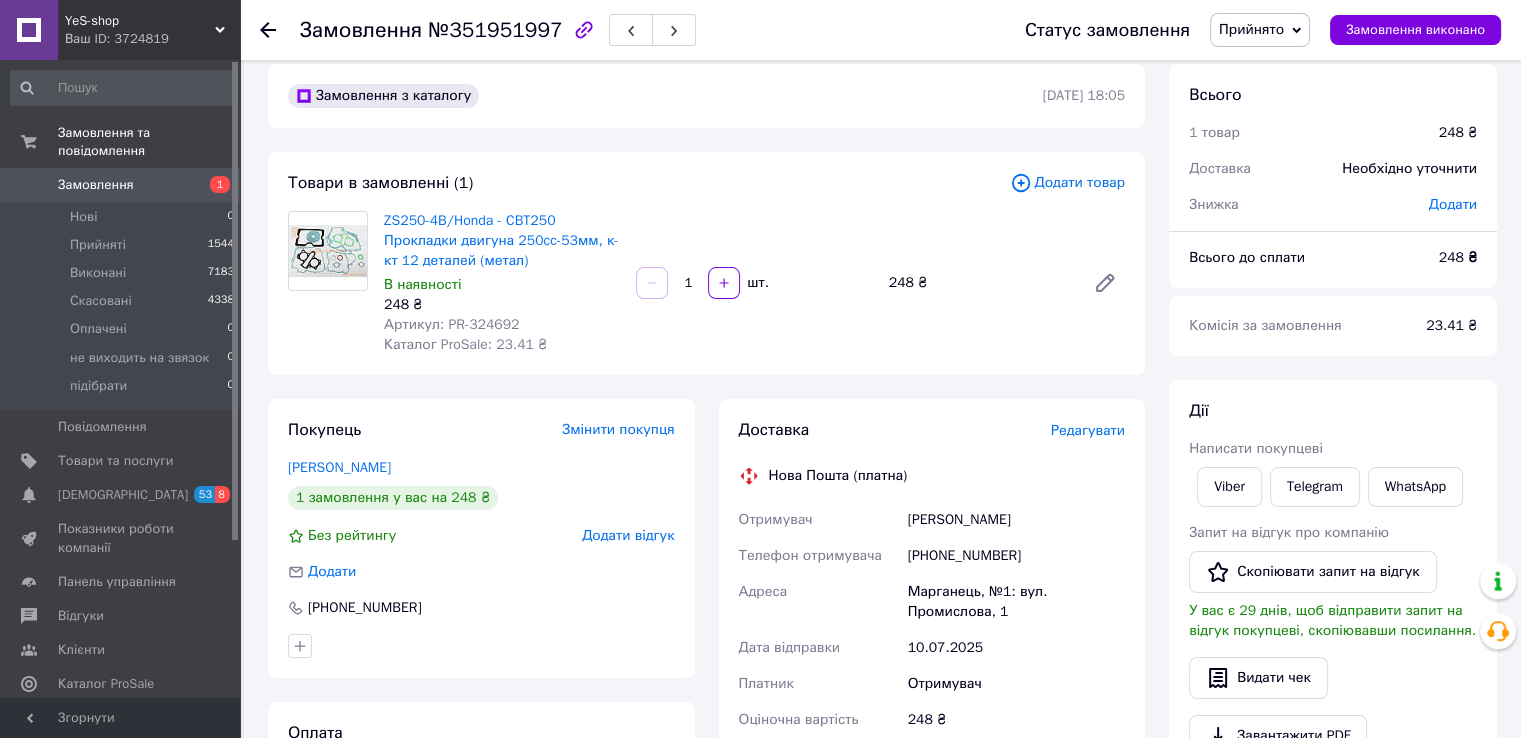 scroll, scrollTop: 0, scrollLeft: 0, axis: both 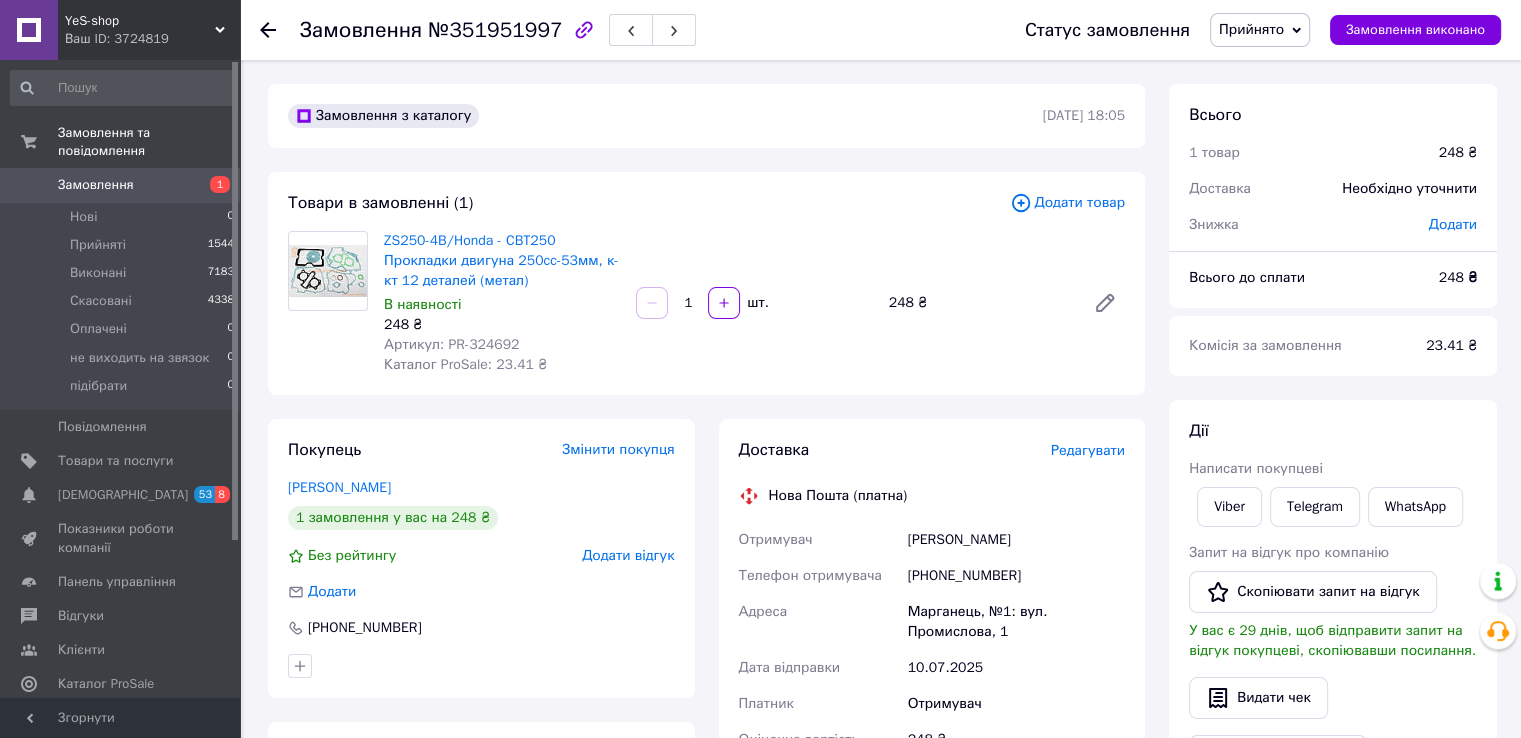 drag, startPoint x: 580, startPoint y: 326, endPoint x: 551, endPoint y: 342, distance: 33.12099 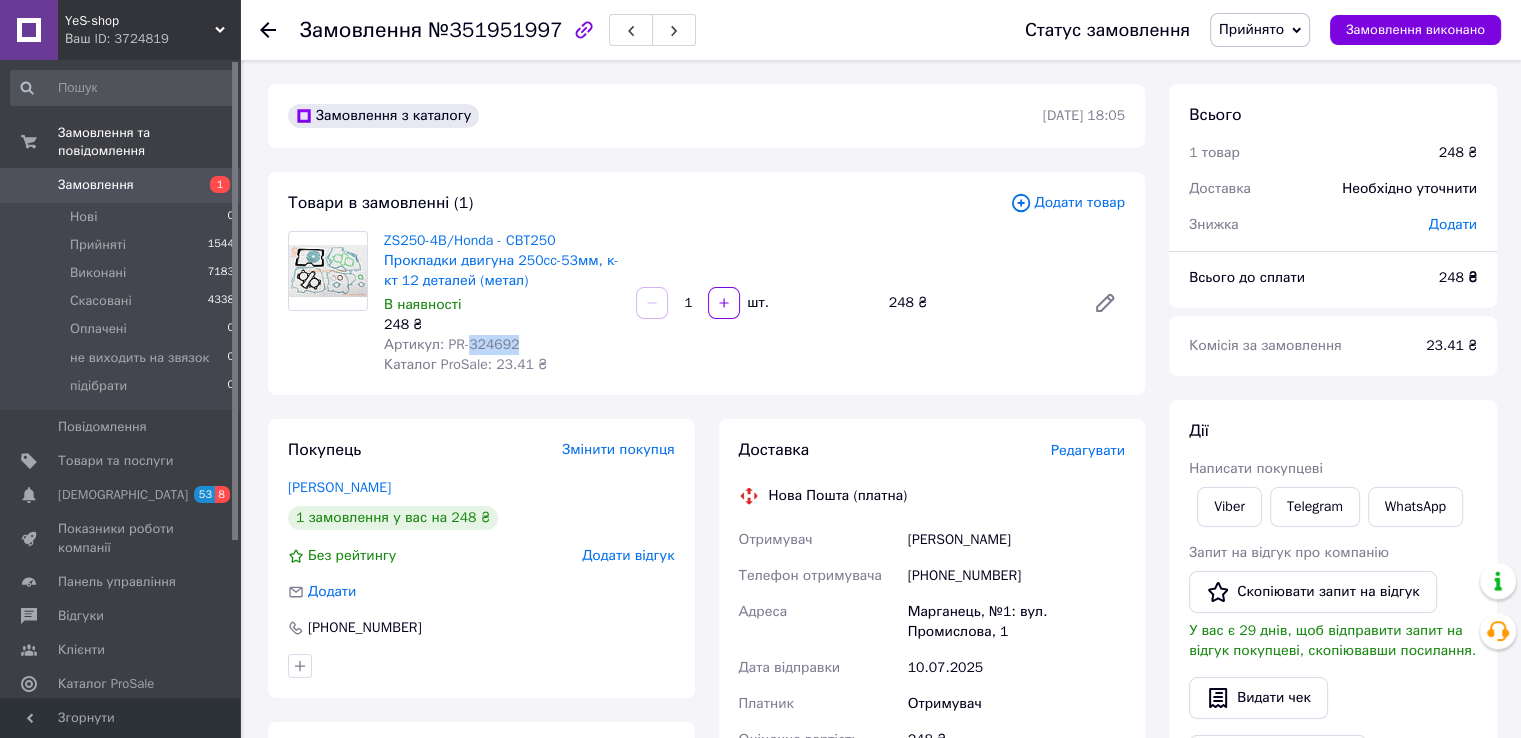 click on "Артикул: PR-324692" at bounding box center (451, 344) 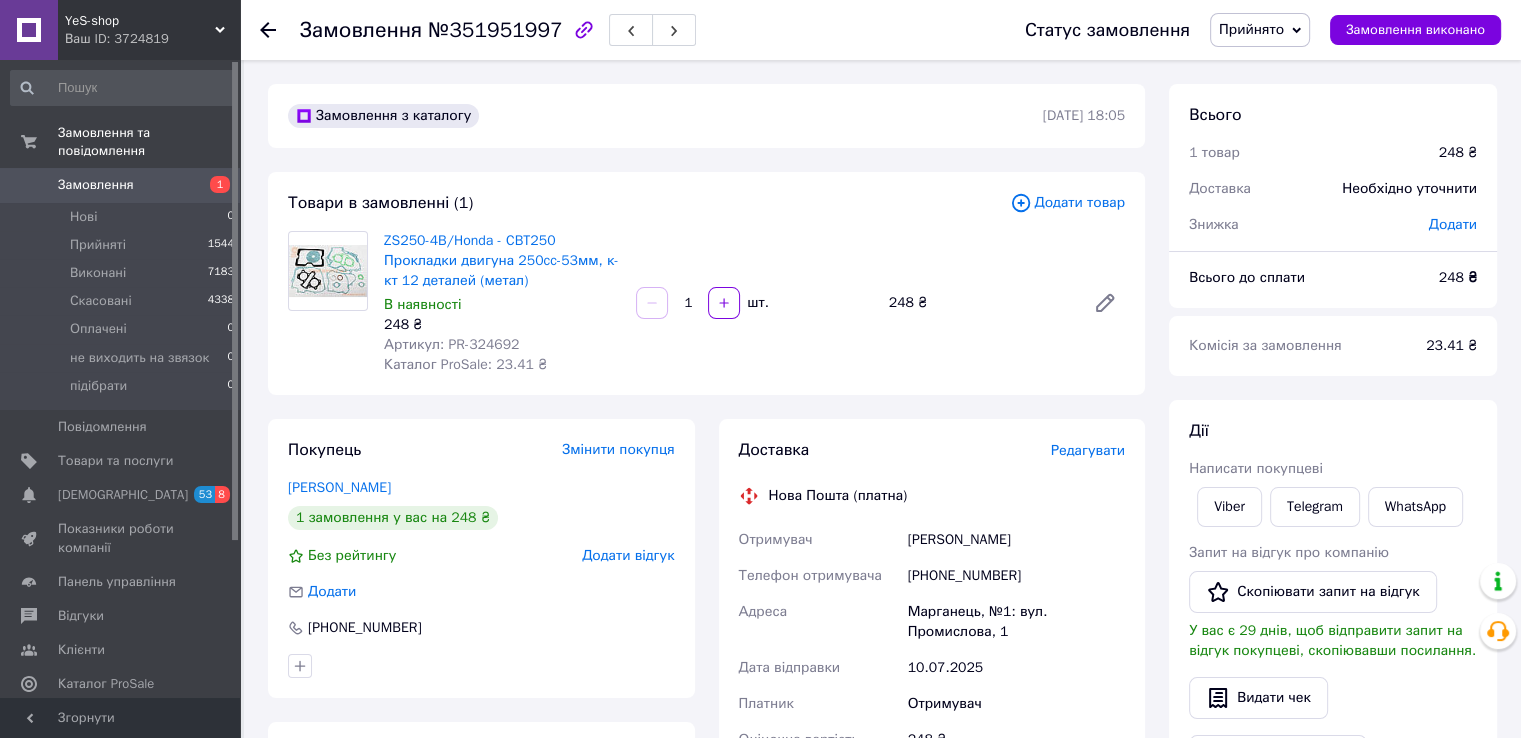 click on "В наявності" at bounding box center [502, 305] 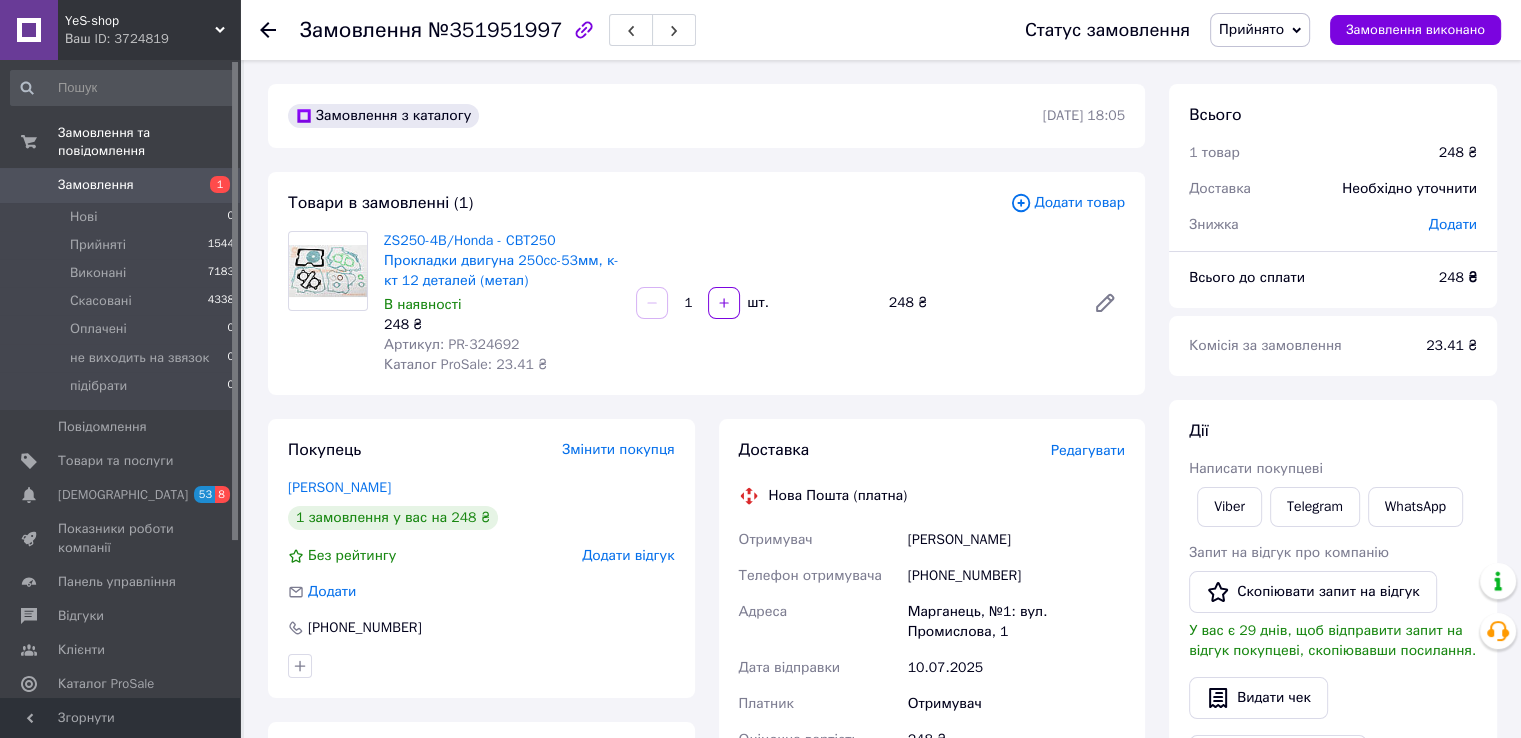 click on "Прийнято" at bounding box center (1251, 29) 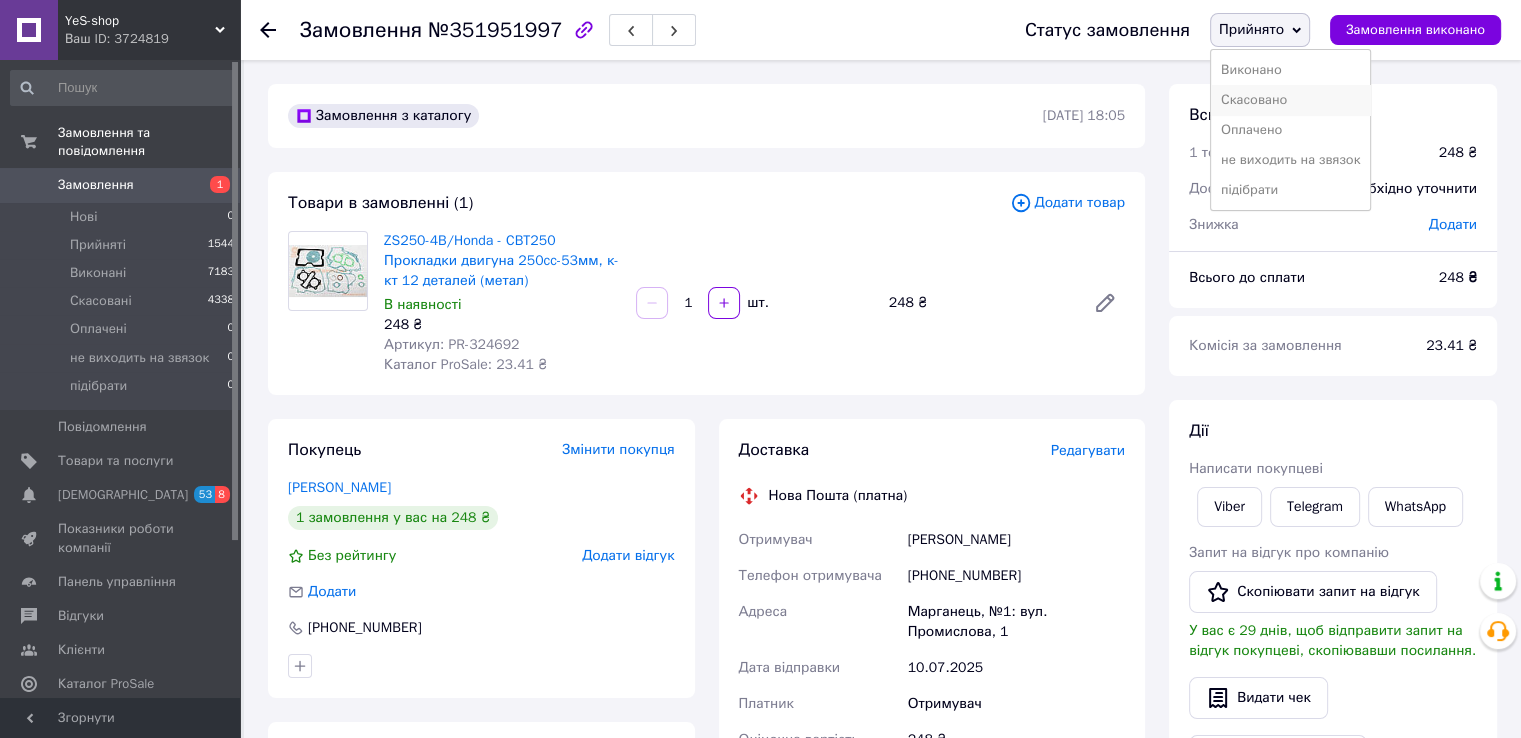 click on "Скасовано" at bounding box center (1290, 100) 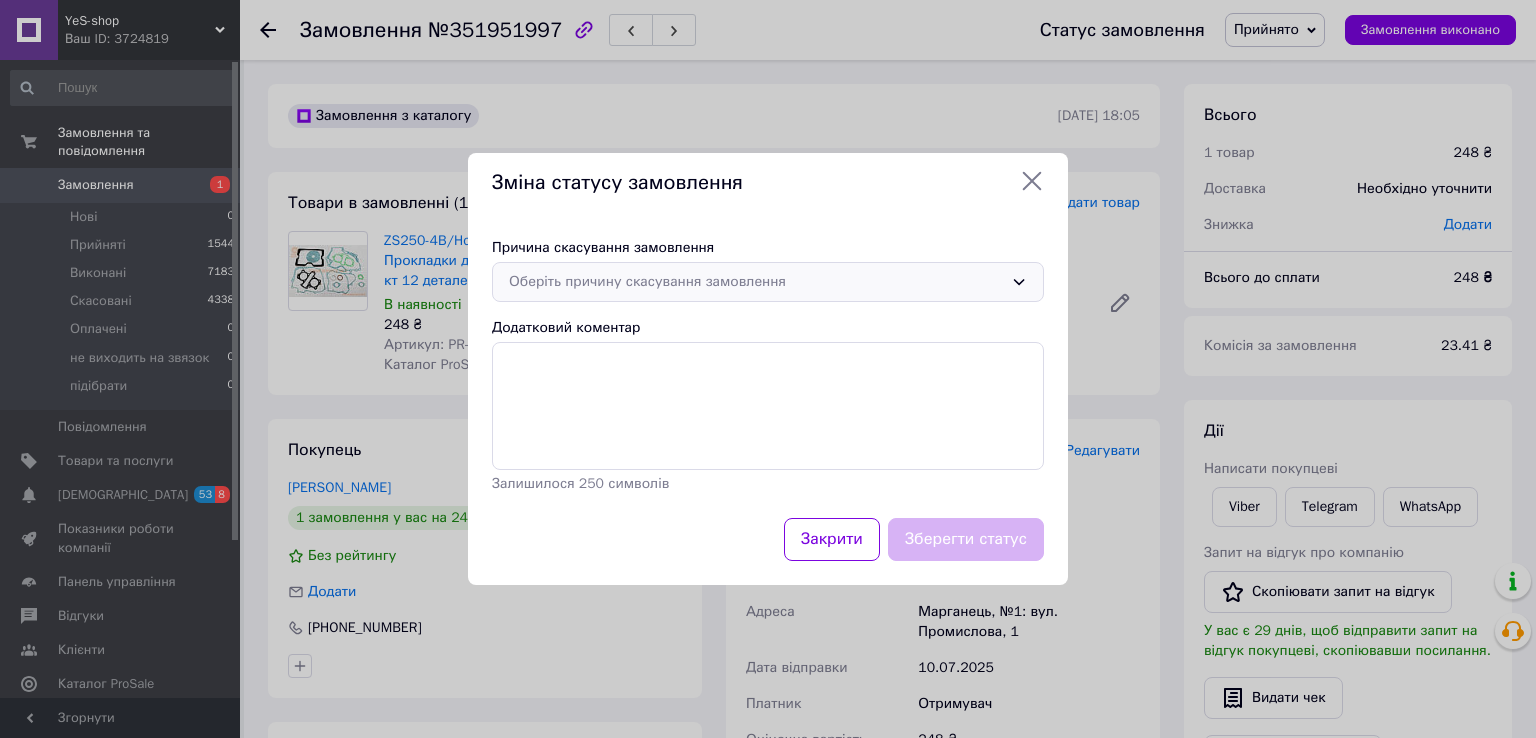 click on "Оберіть причину скасування замовлення" at bounding box center [756, 282] 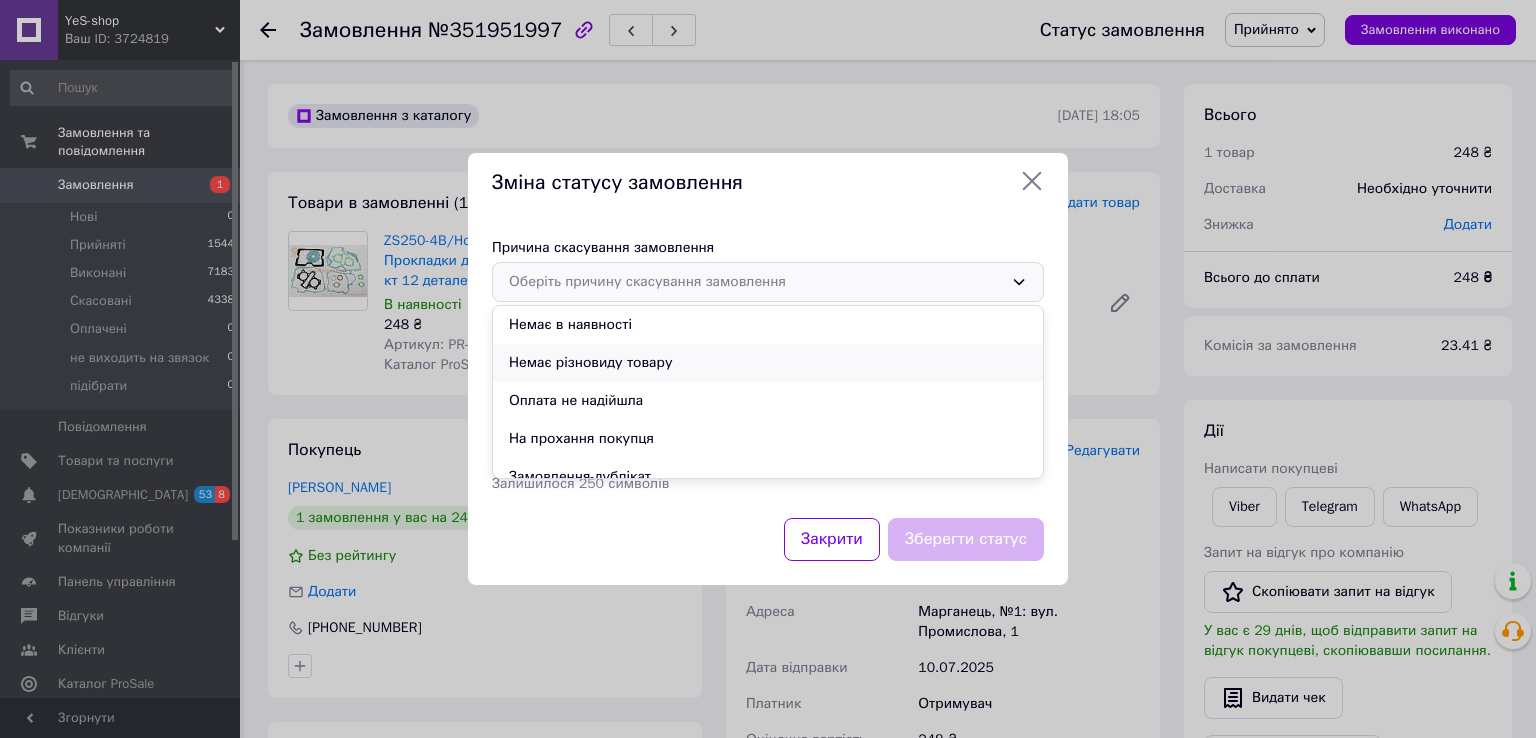 click on "Немає різновиду товару" at bounding box center (768, 363) 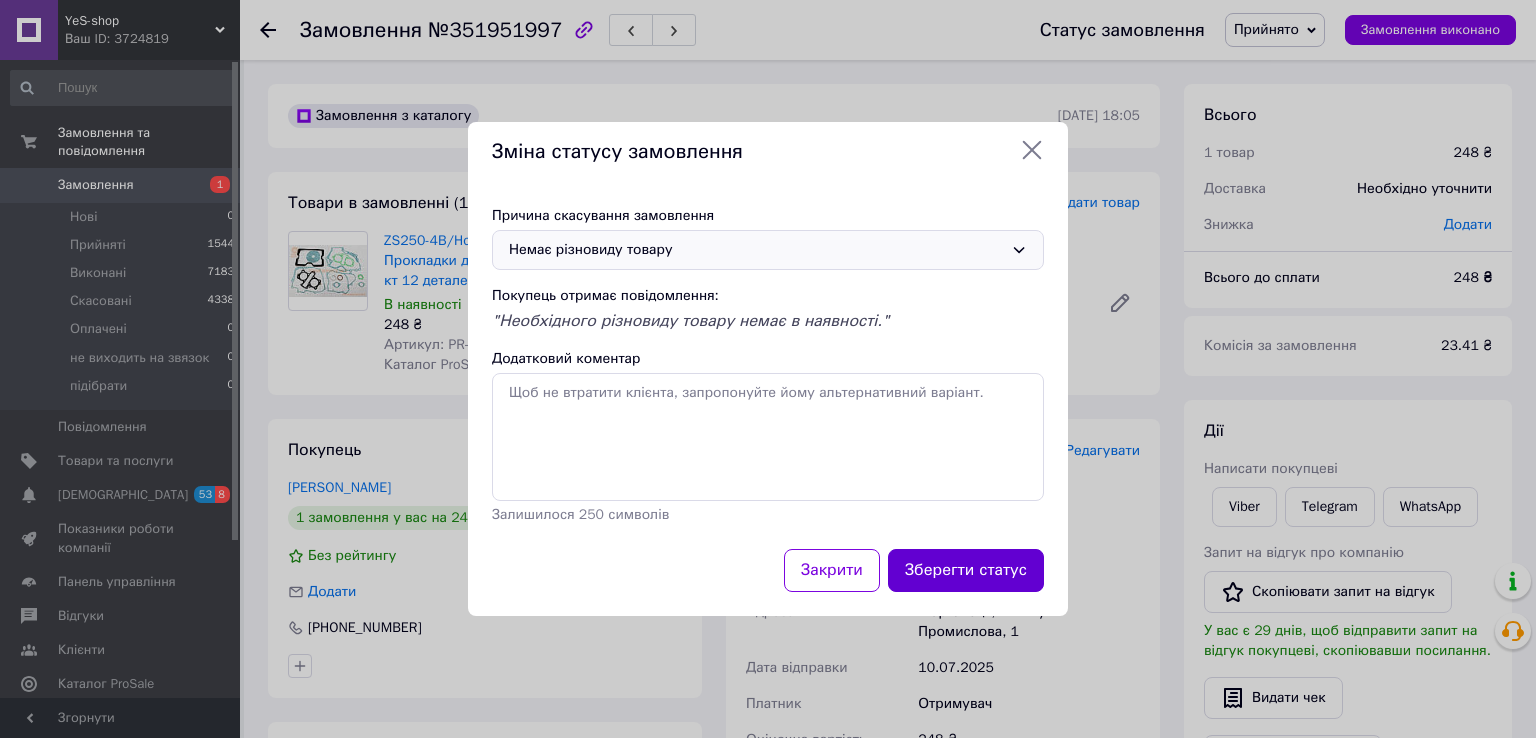 click on "Зберегти статус" at bounding box center [966, 570] 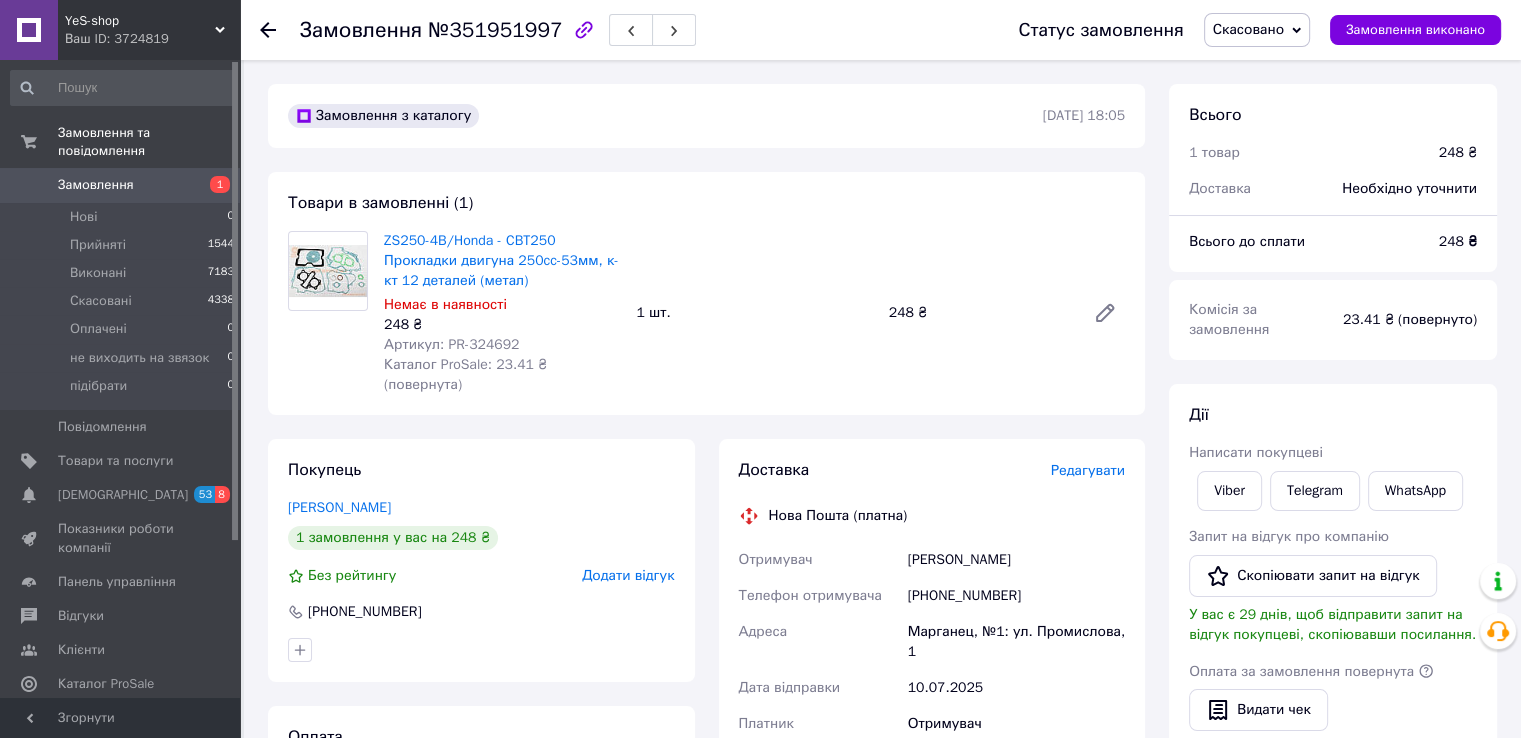 click 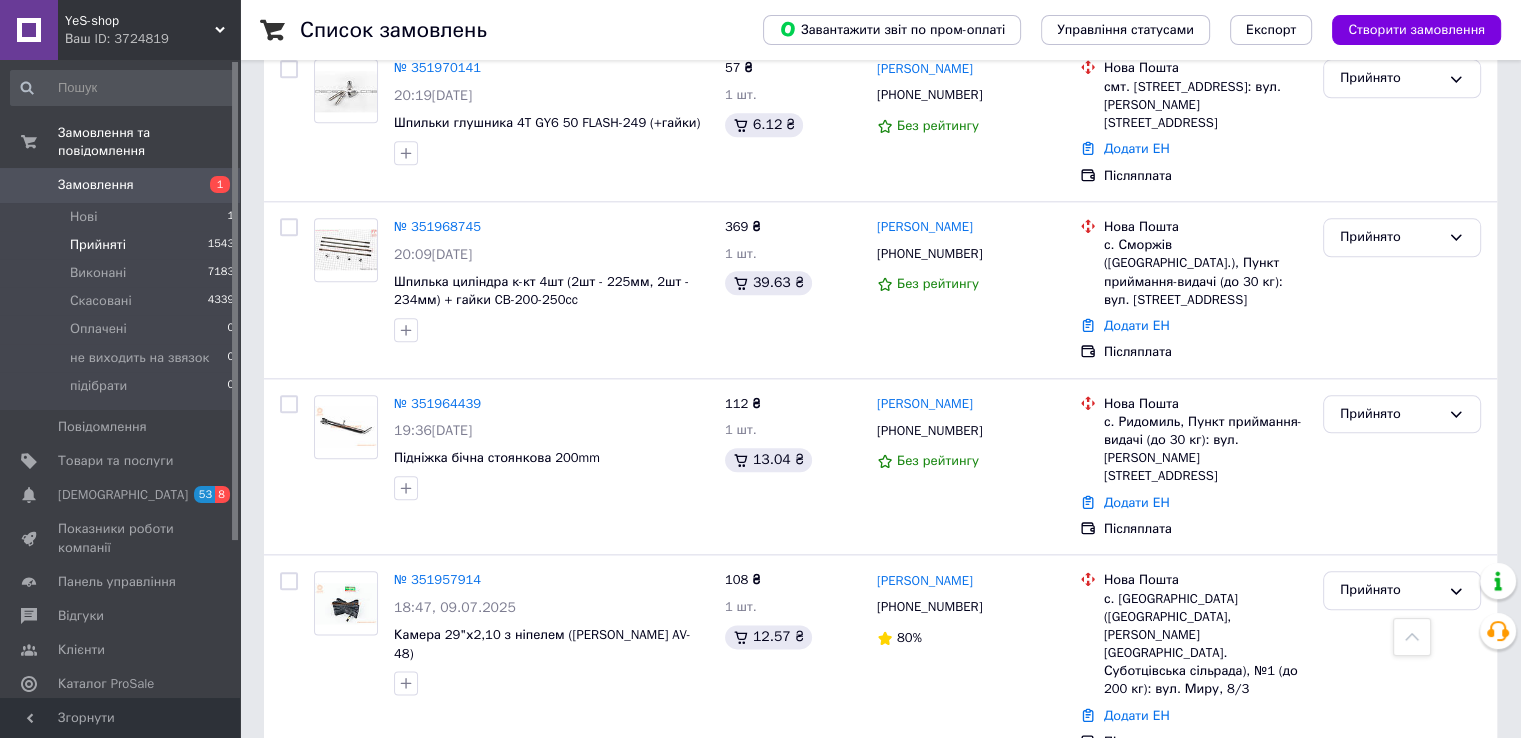 scroll, scrollTop: 2200, scrollLeft: 0, axis: vertical 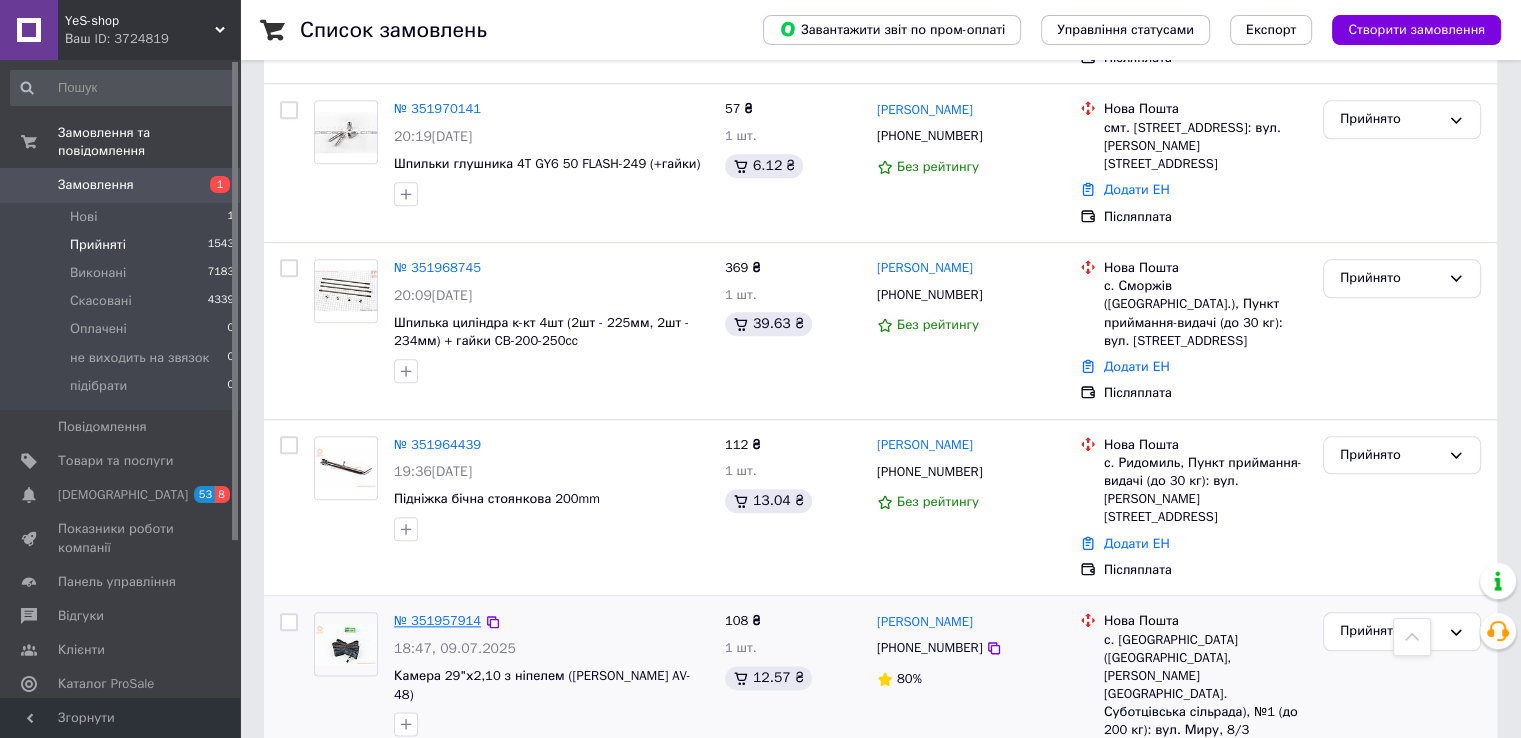 click on "№ 351957914" at bounding box center [437, 620] 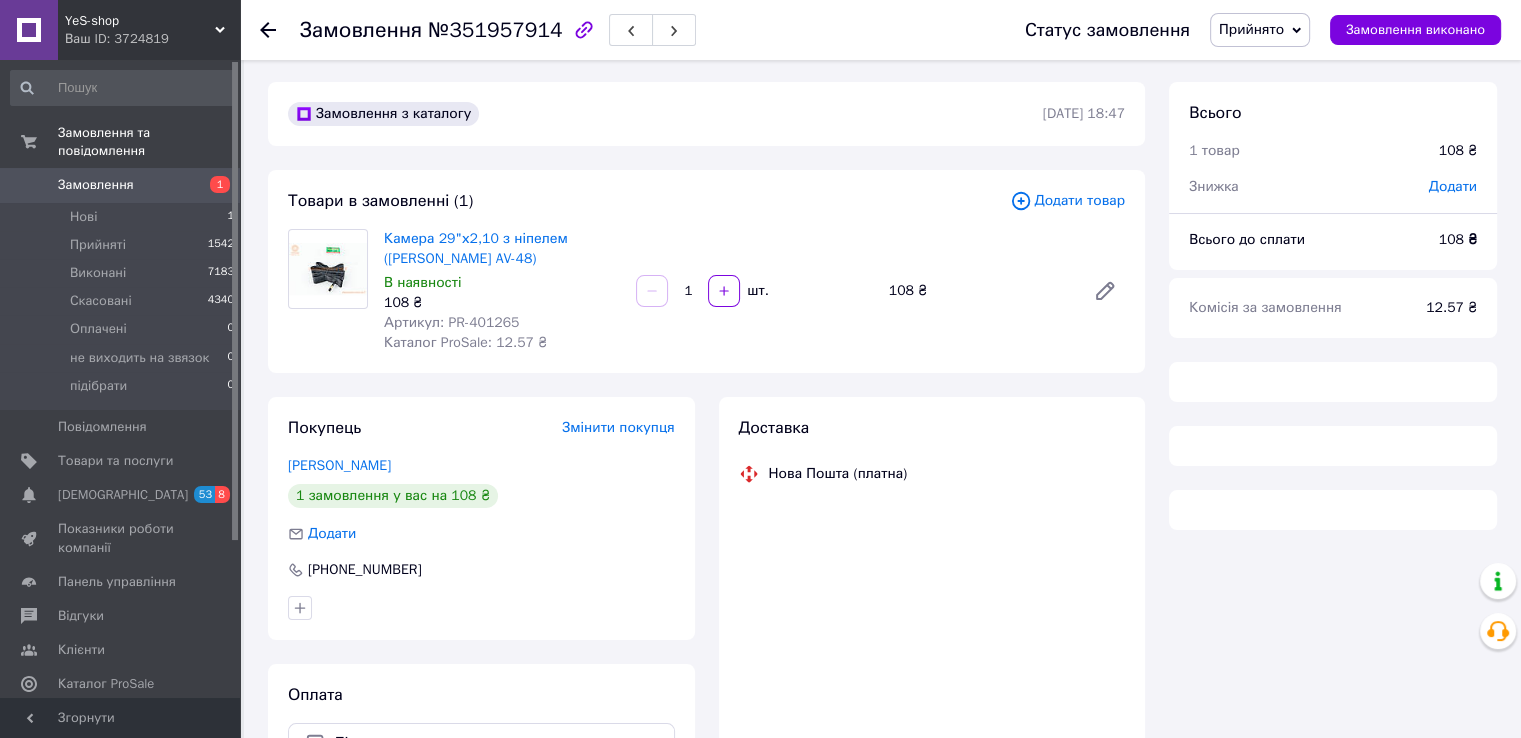 scroll, scrollTop: 0, scrollLeft: 0, axis: both 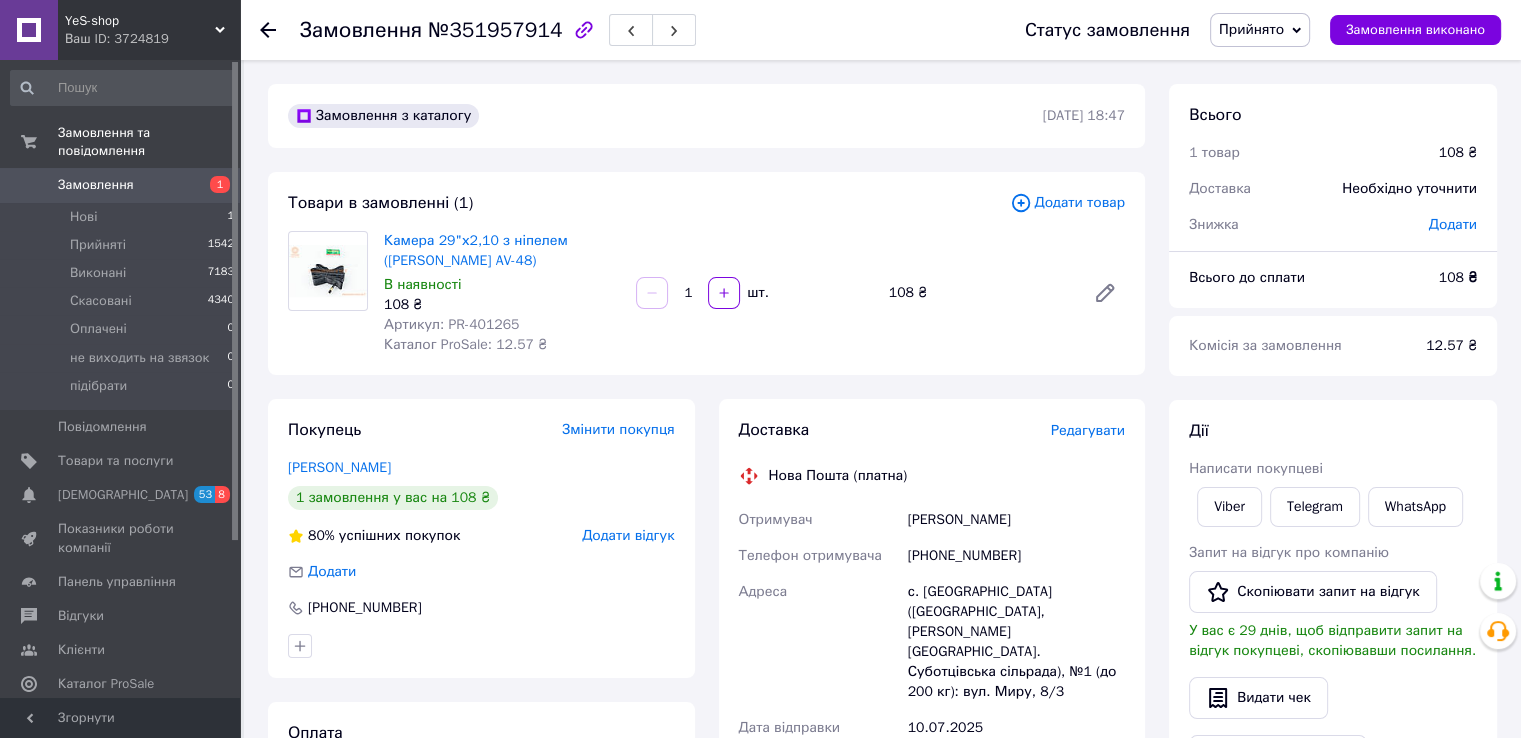 click 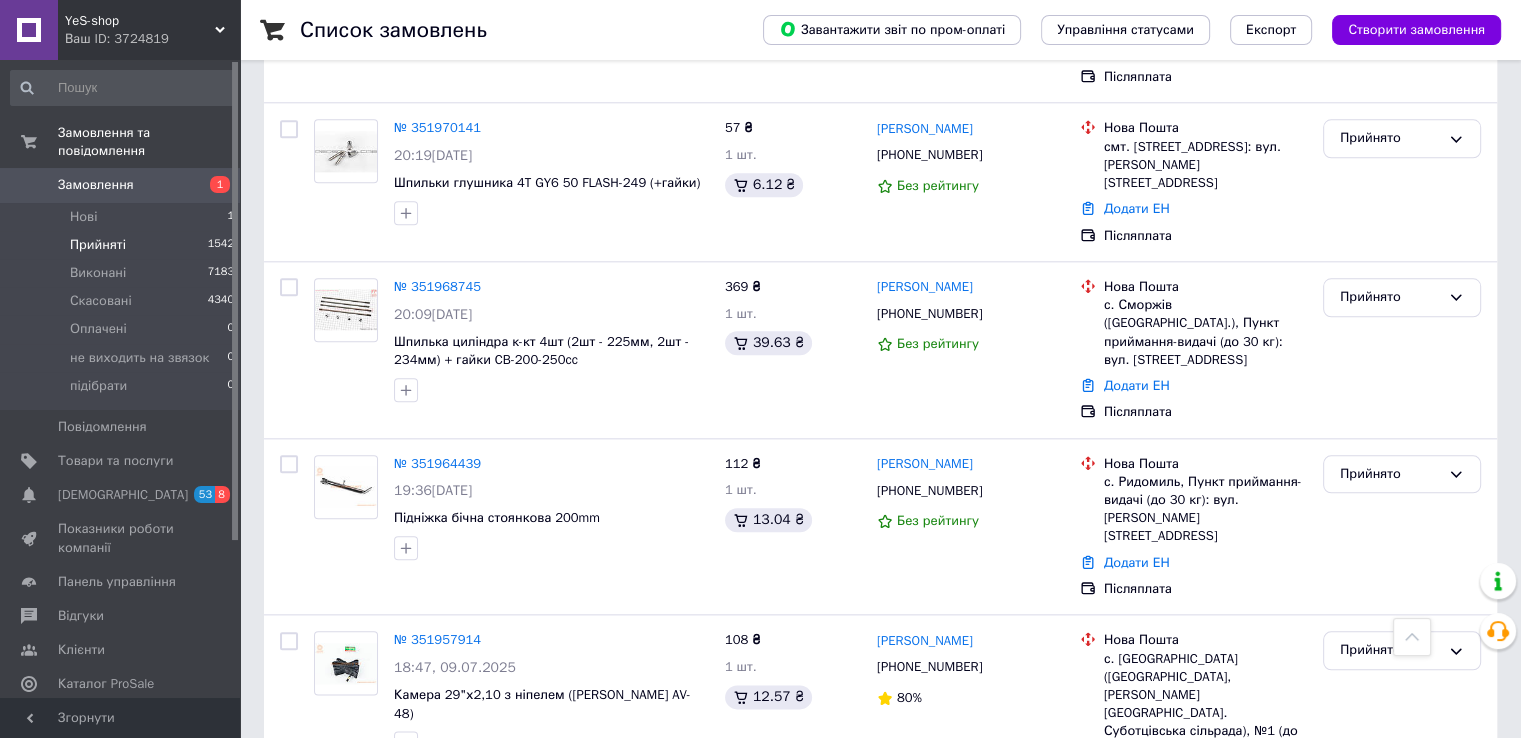 scroll, scrollTop: 2100, scrollLeft: 0, axis: vertical 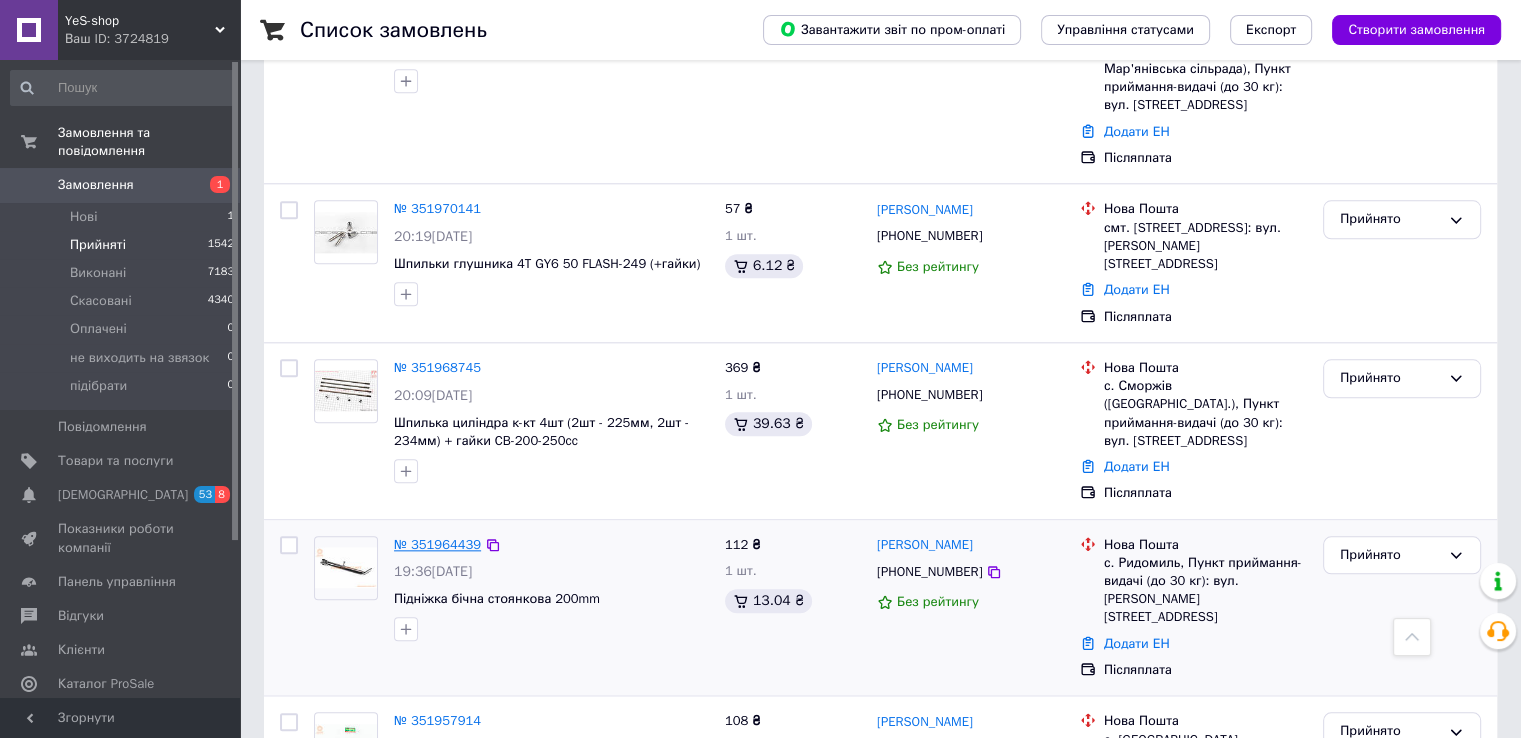 click on "№ 351964439" at bounding box center [437, 544] 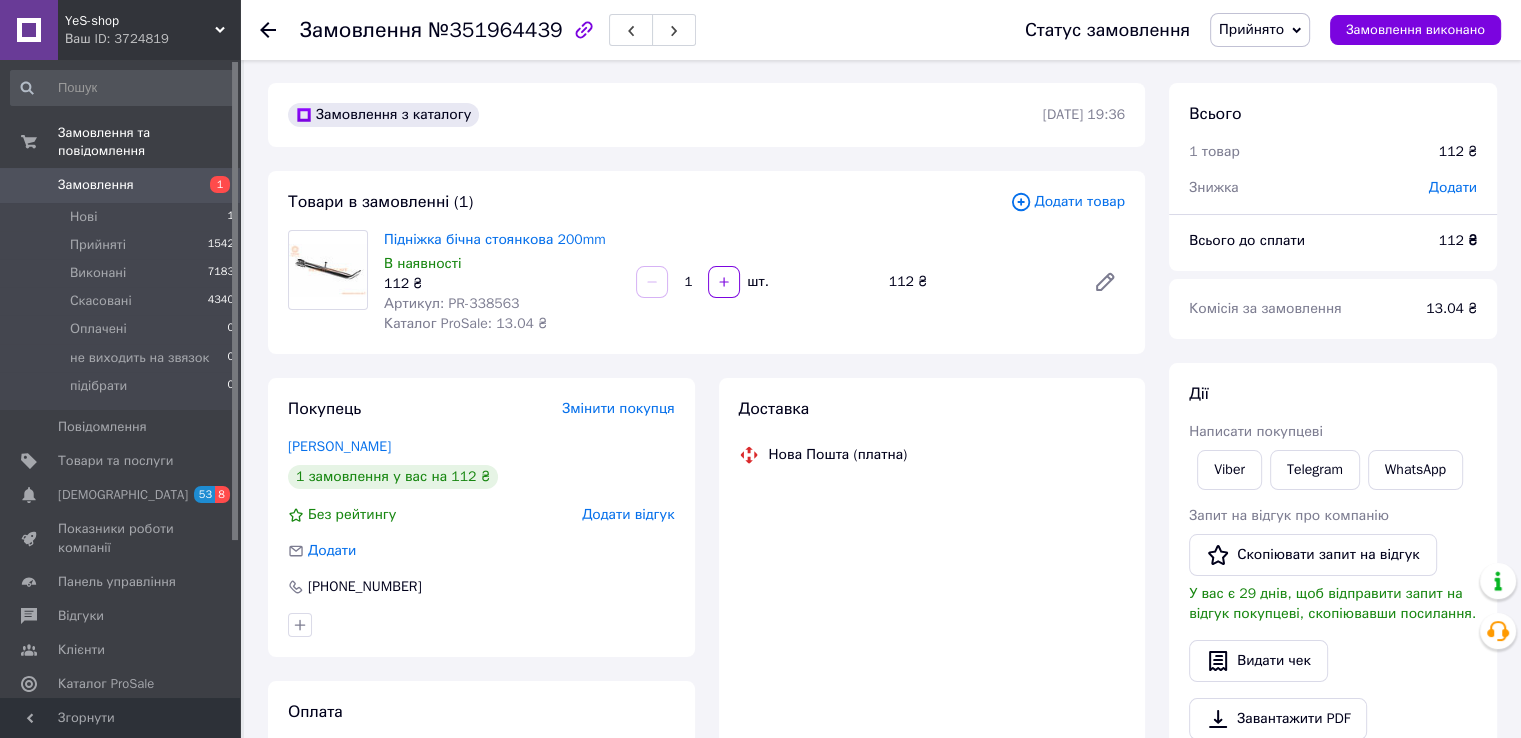 scroll, scrollTop: 0, scrollLeft: 0, axis: both 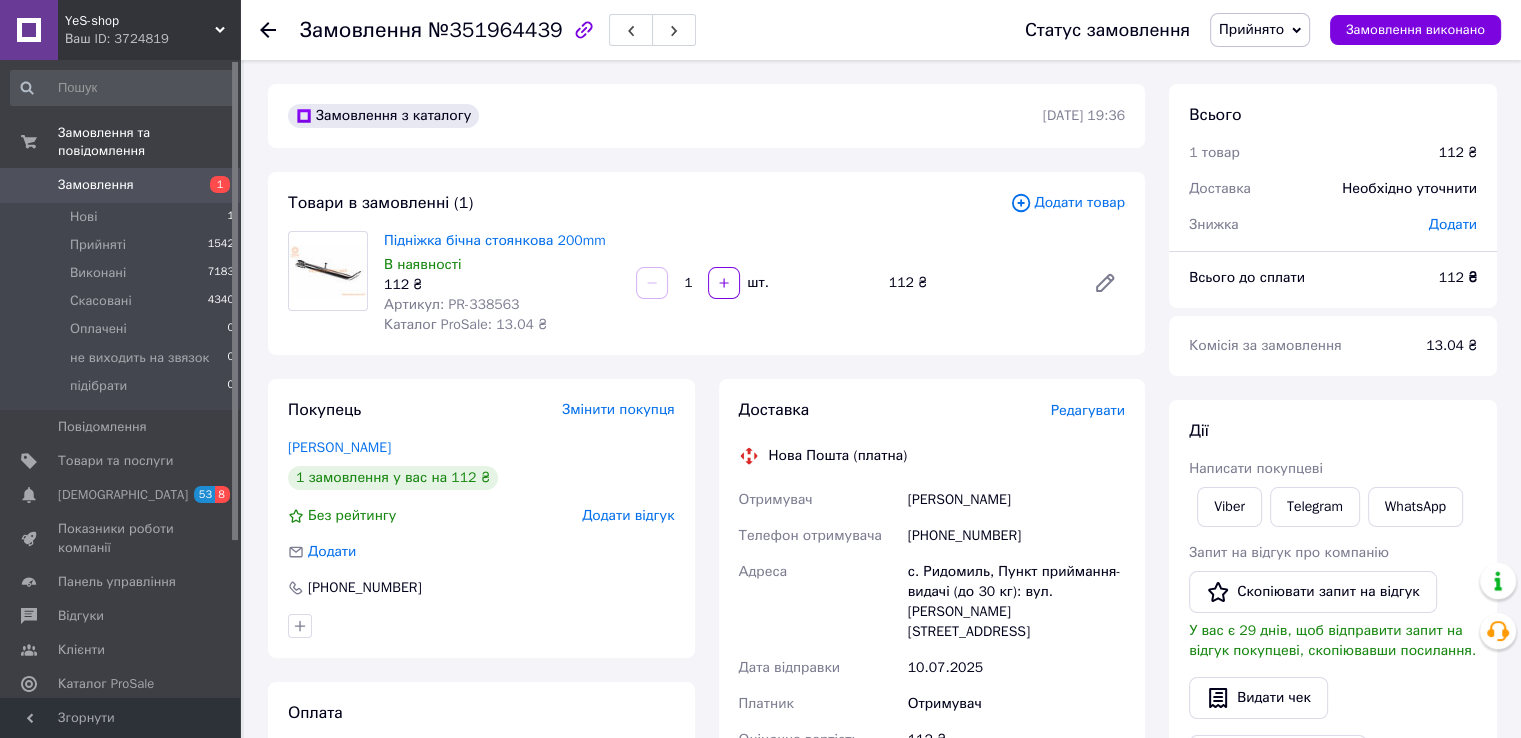 click on "Артикул: PR-338563" at bounding box center (451, 304) 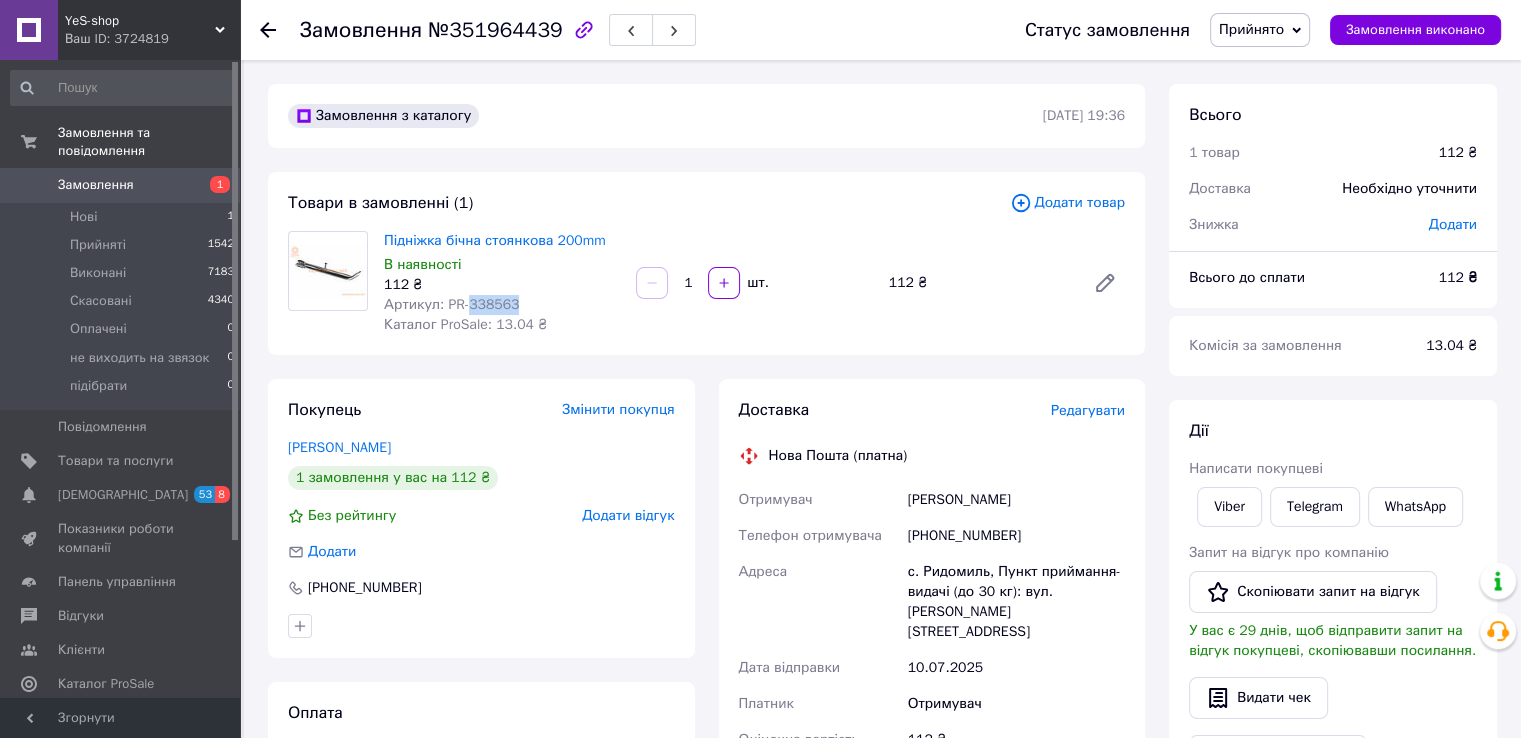 click on "Артикул: PR-338563" at bounding box center [451, 304] 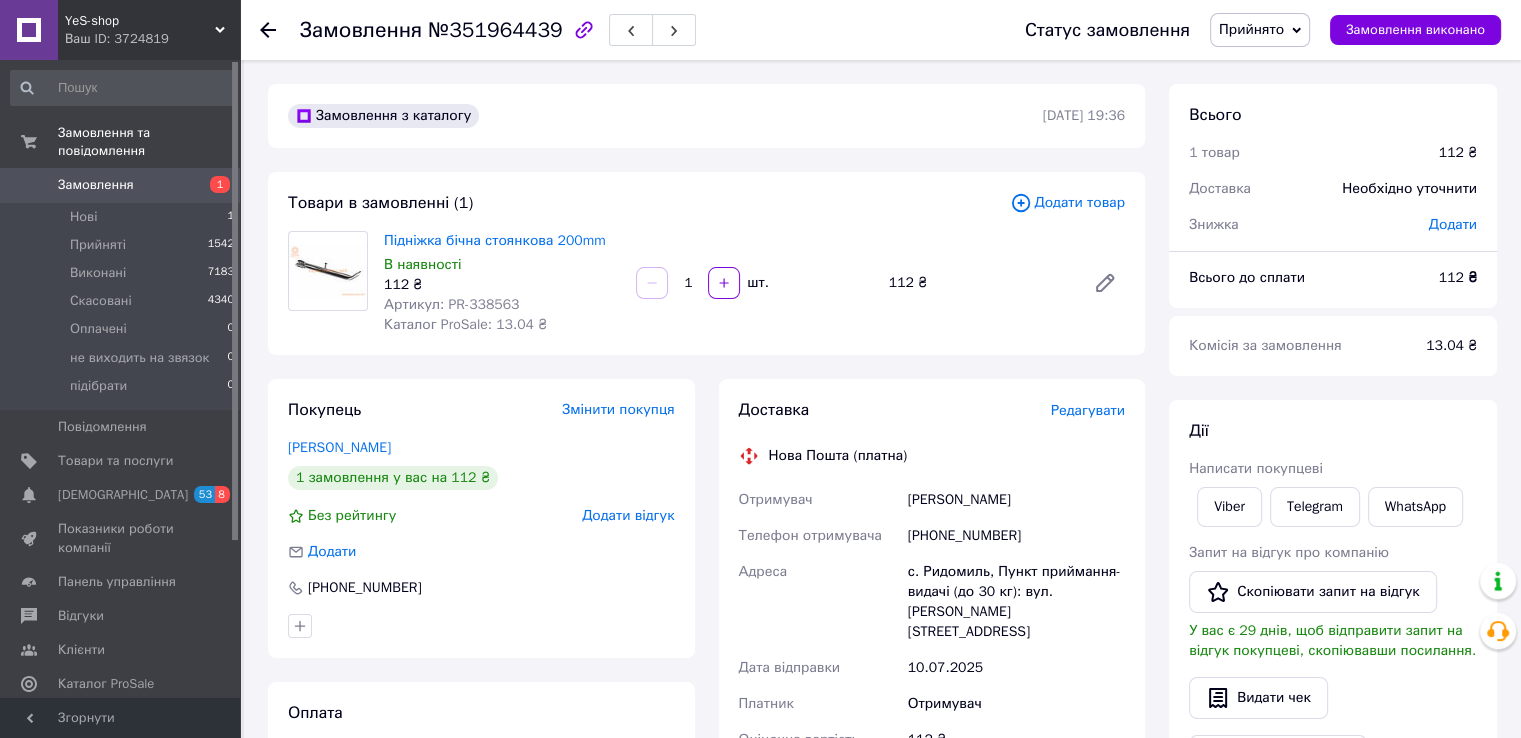 click on "Підніжка бічна стоянкова 200mm В наявності 112 ₴ Артикул: PR-338563 Каталог ProSale: 13.04 ₴" at bounding box center [502, 283] 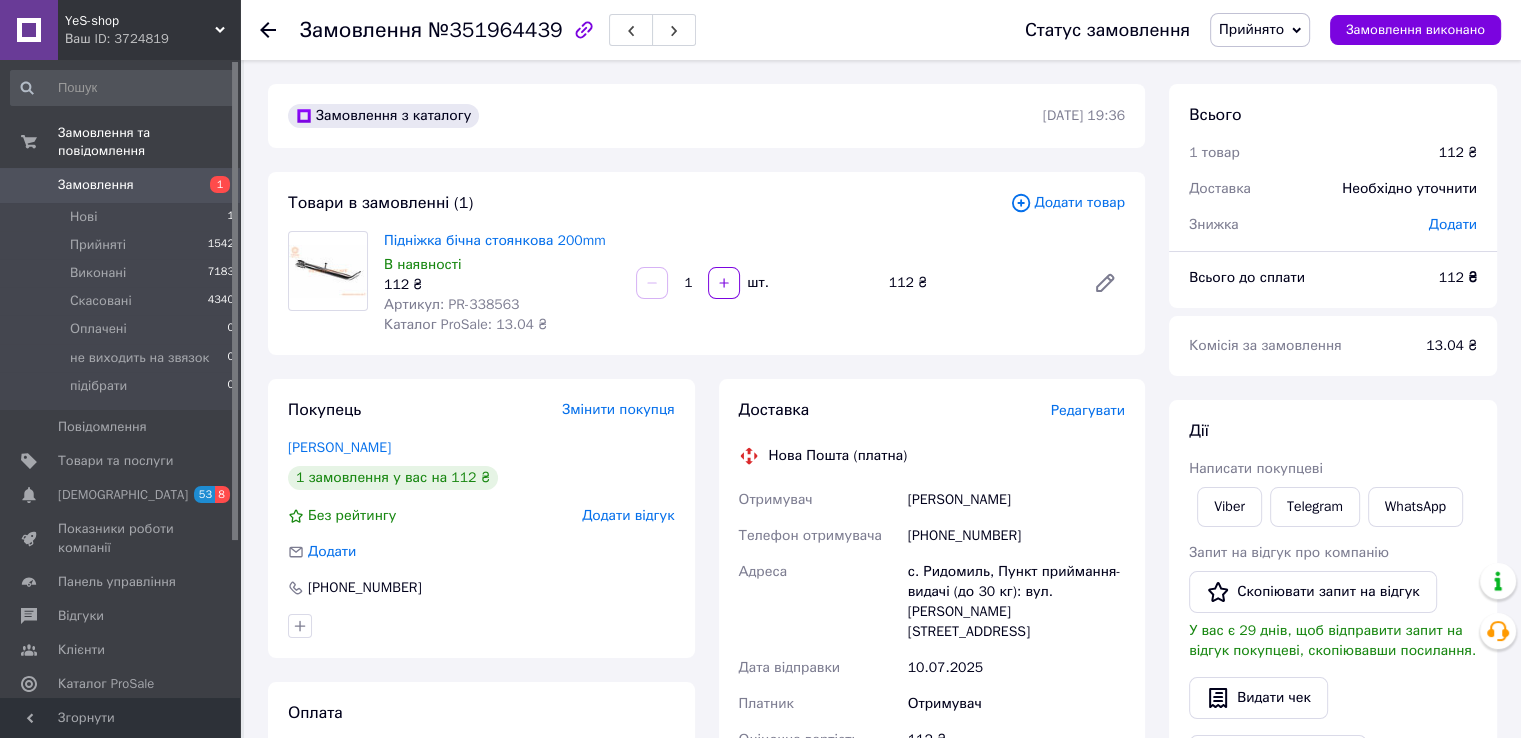 click 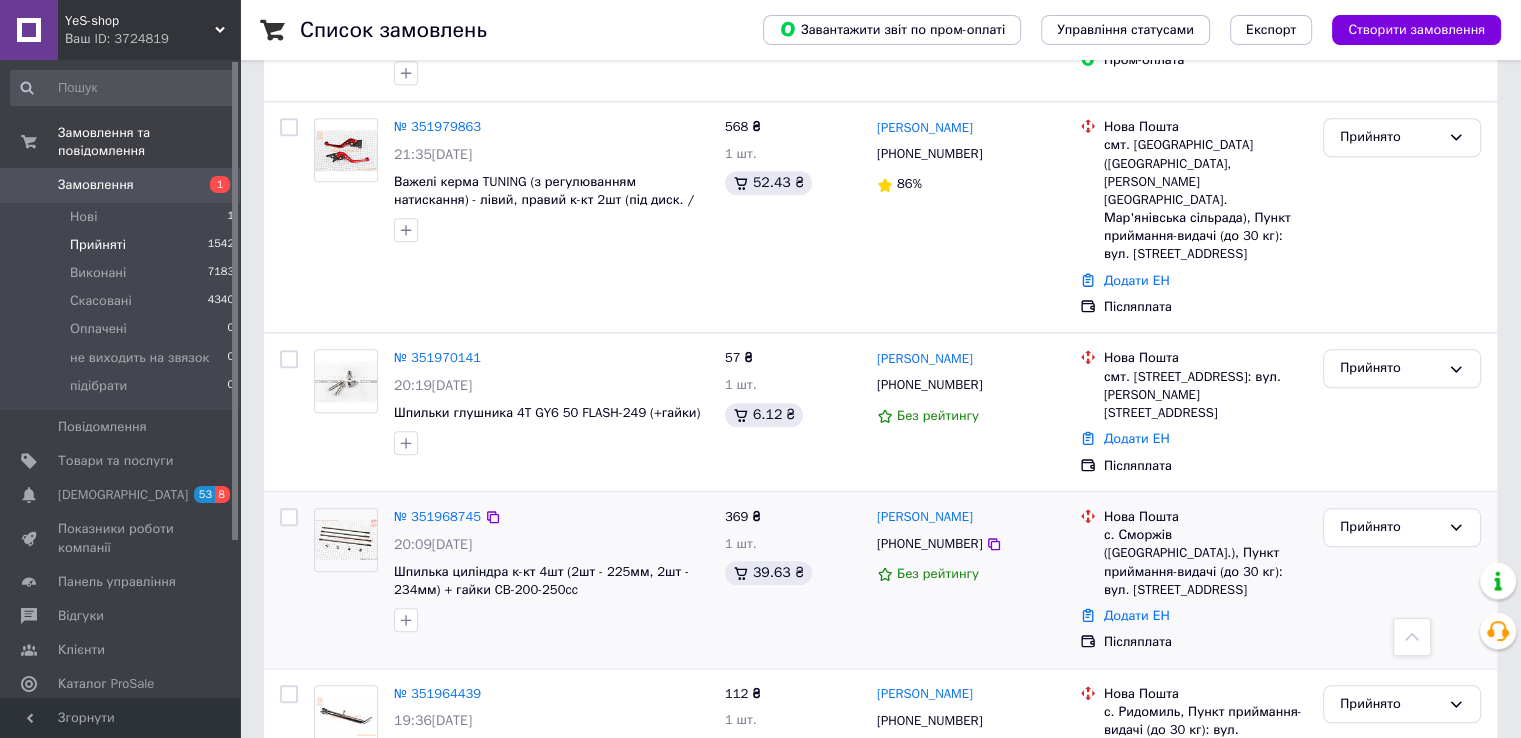scroll, scrollTop: 1900, scrollLeft: 0, axis: vertical 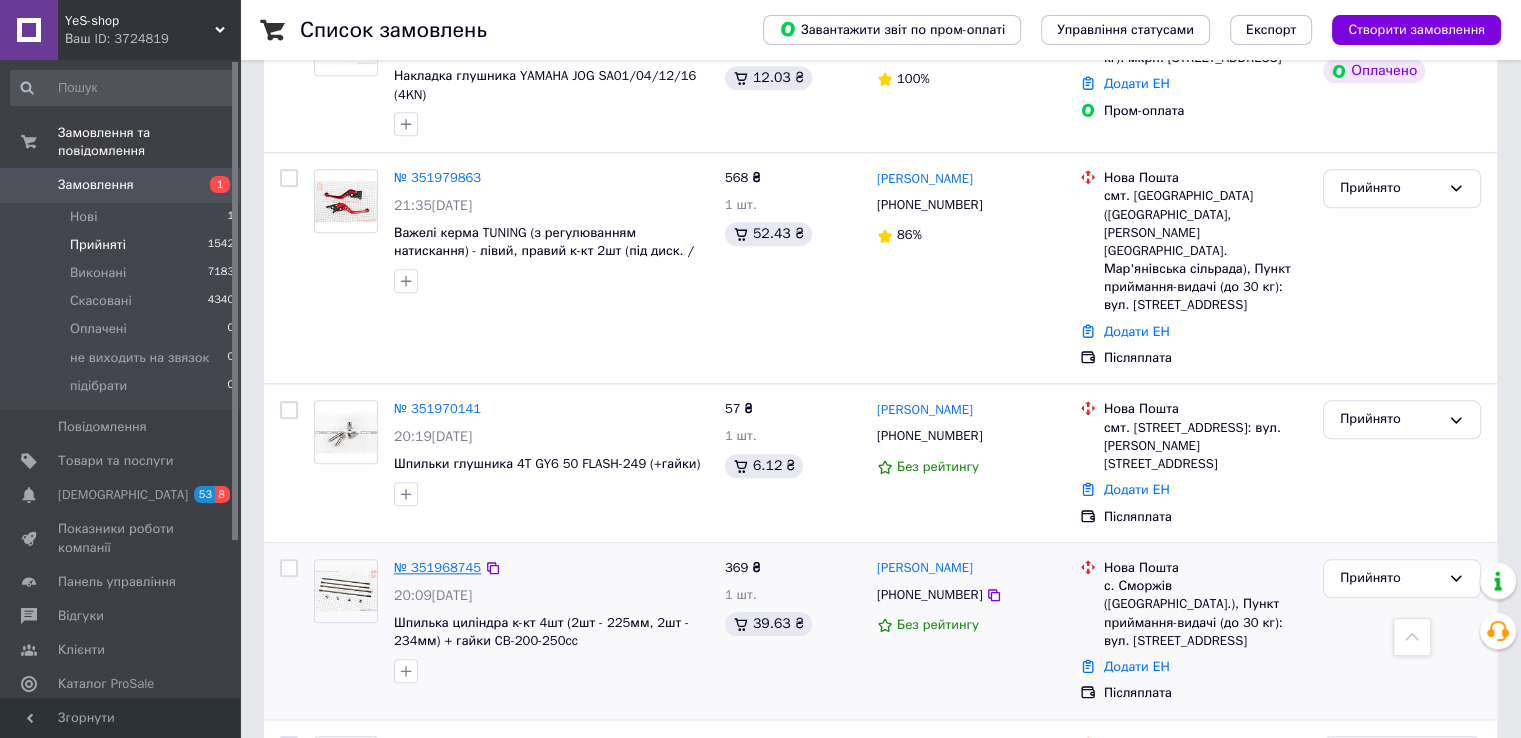 click on "№ 351968745" at bounding box center (437, 567) 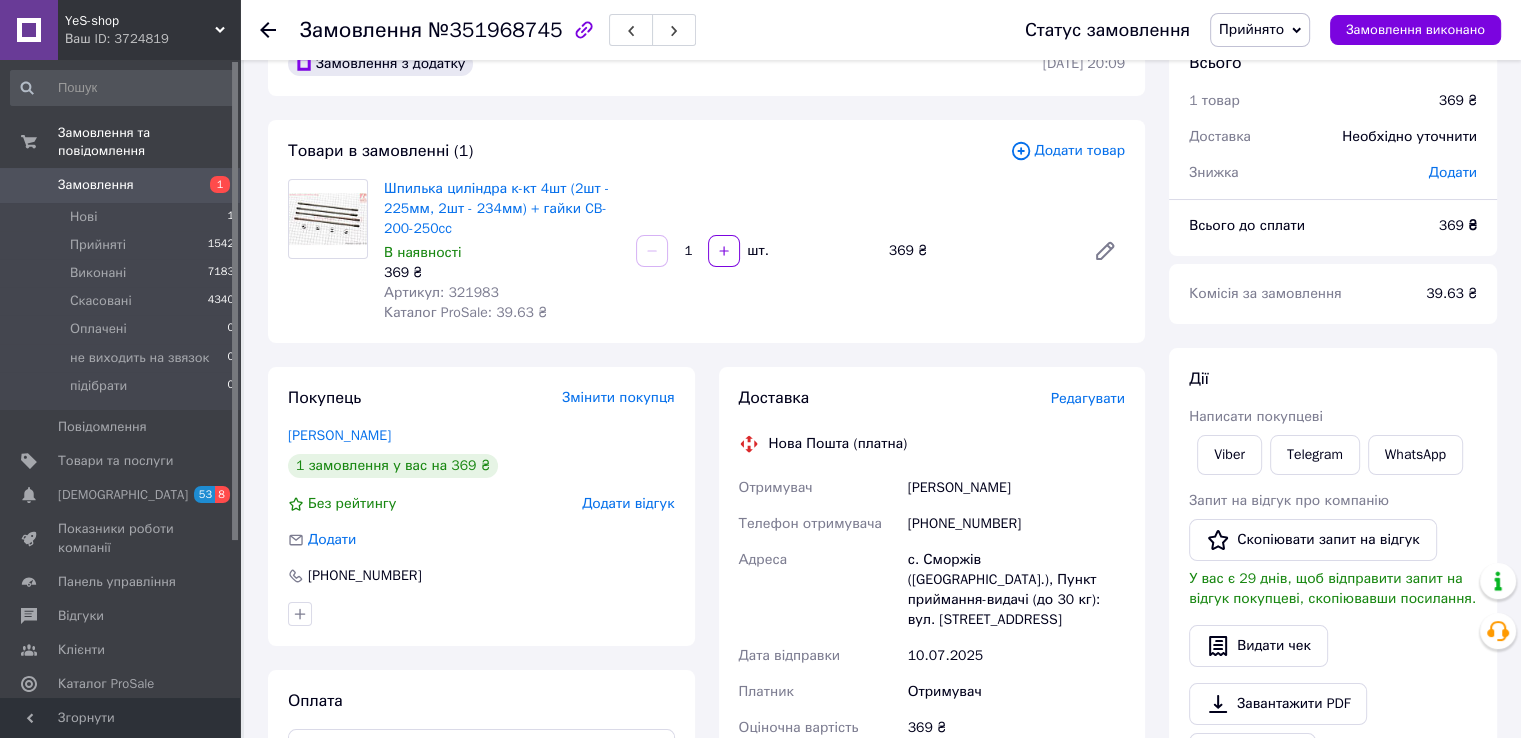 scroll, scrollTop: 0, scrollLeft: 0, axis: both 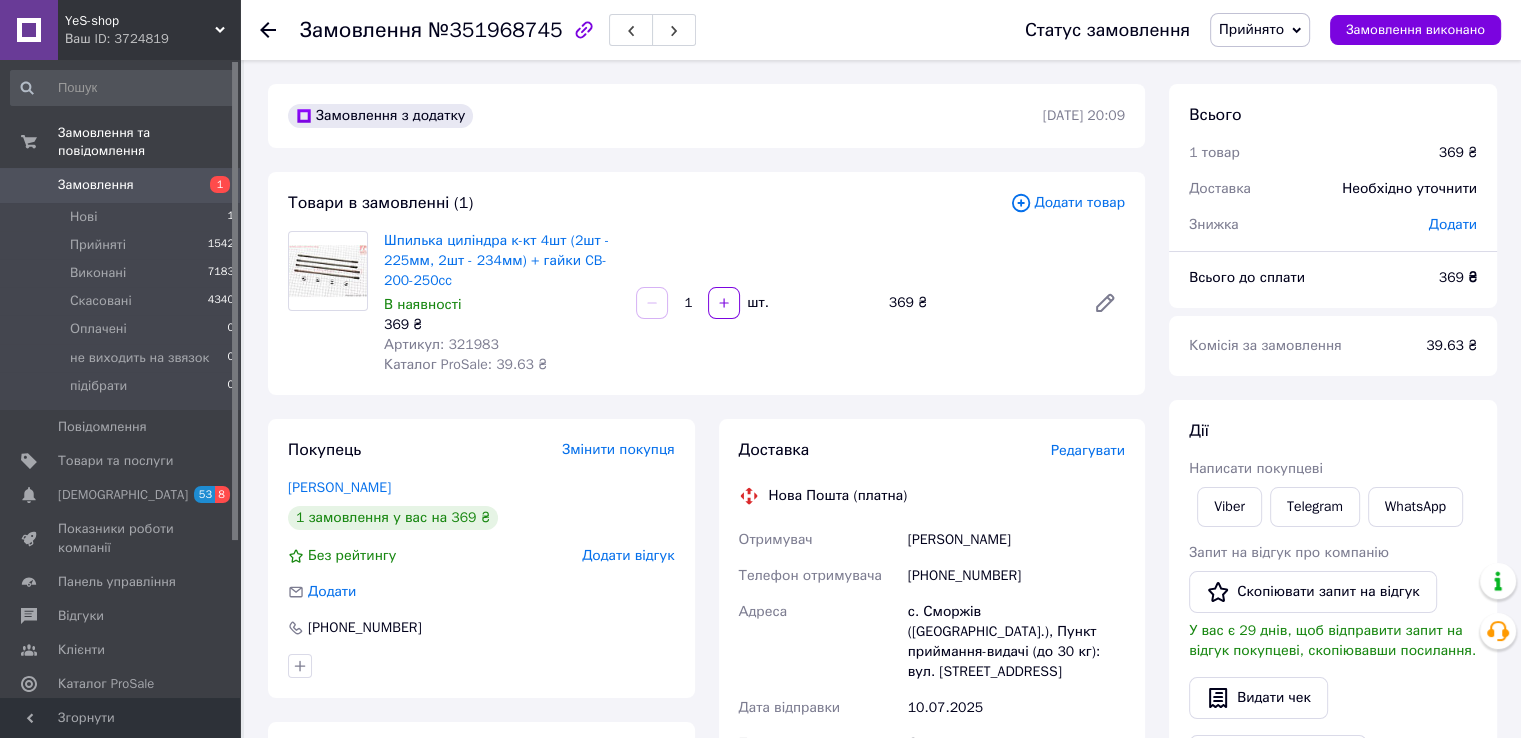 click on "Артикул: 321983" at bounding box center [441, 344] 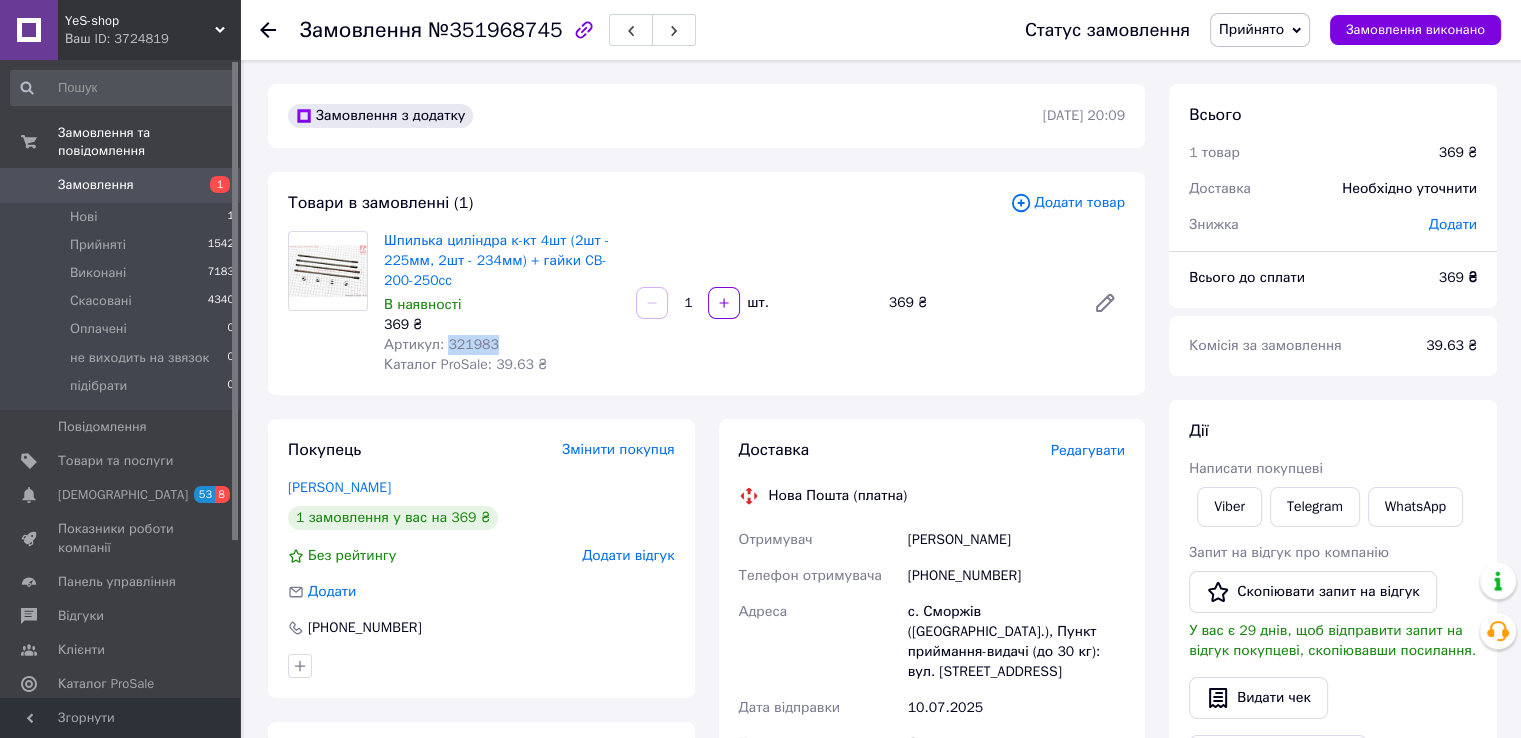 click on "Артикул: 321983" at bounding box center [441, 344] 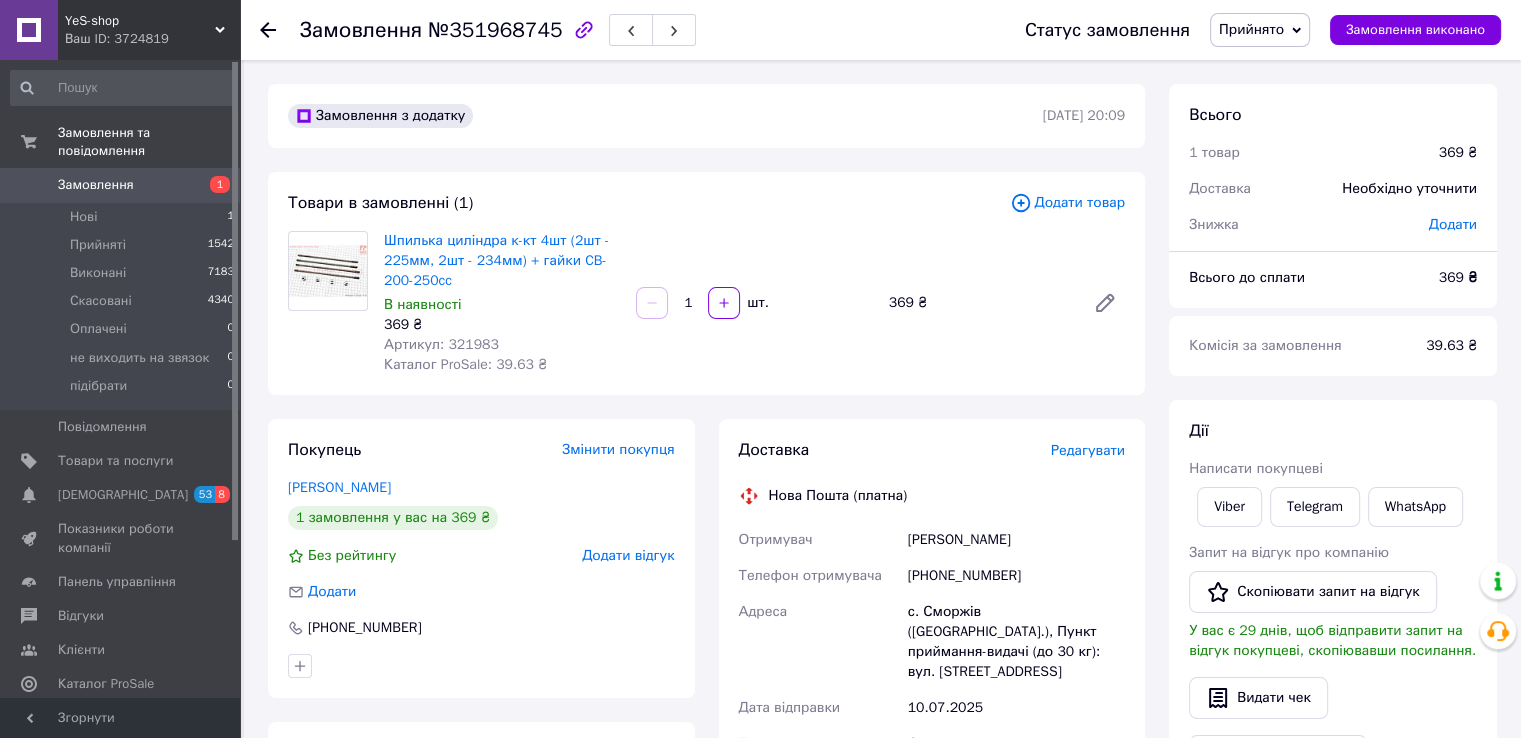 drag, startPoint x: 820, startPoint y: 205, endPoint x: 880, endPoint y: 186, distance: 62.936478 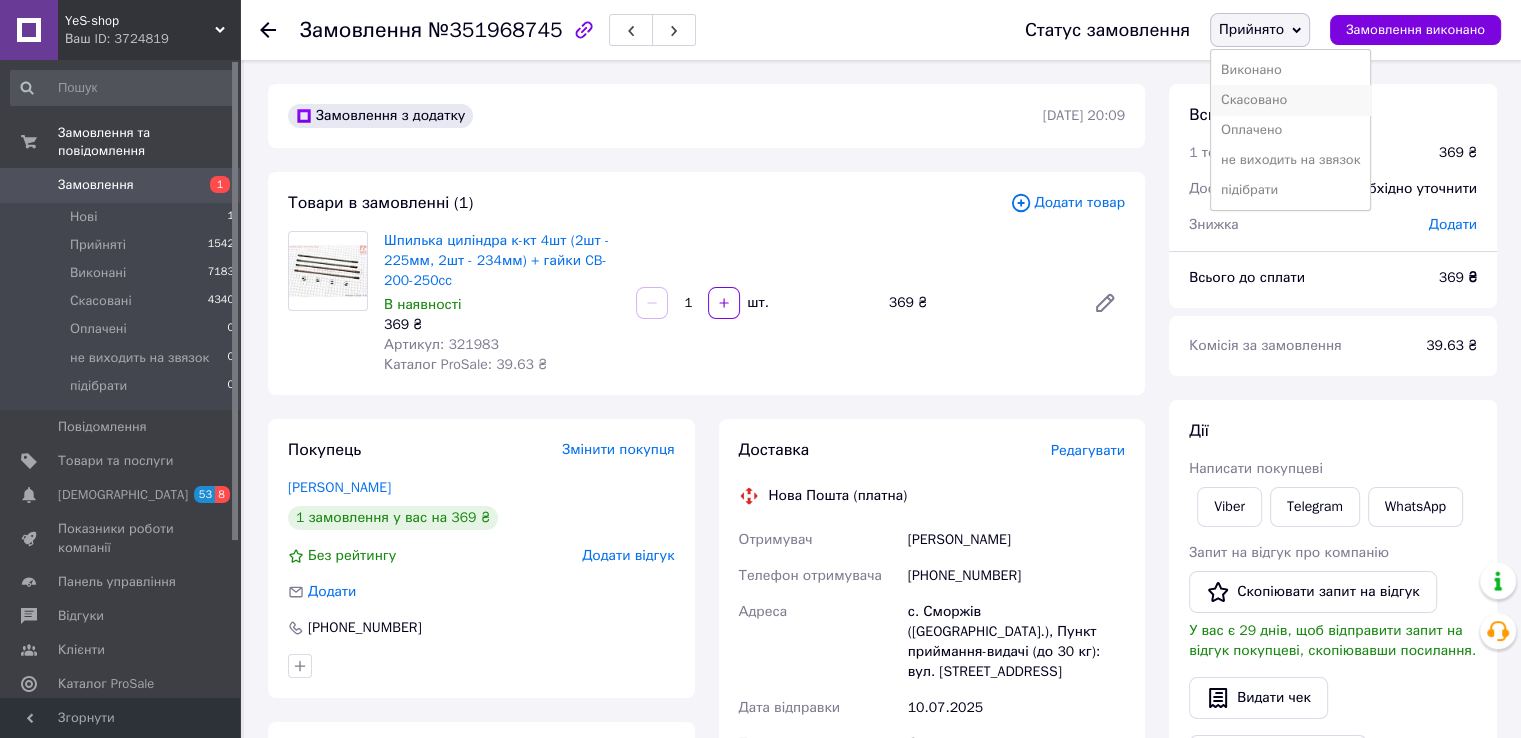 click on "Скасовано" at bounding box center (1290, 100) 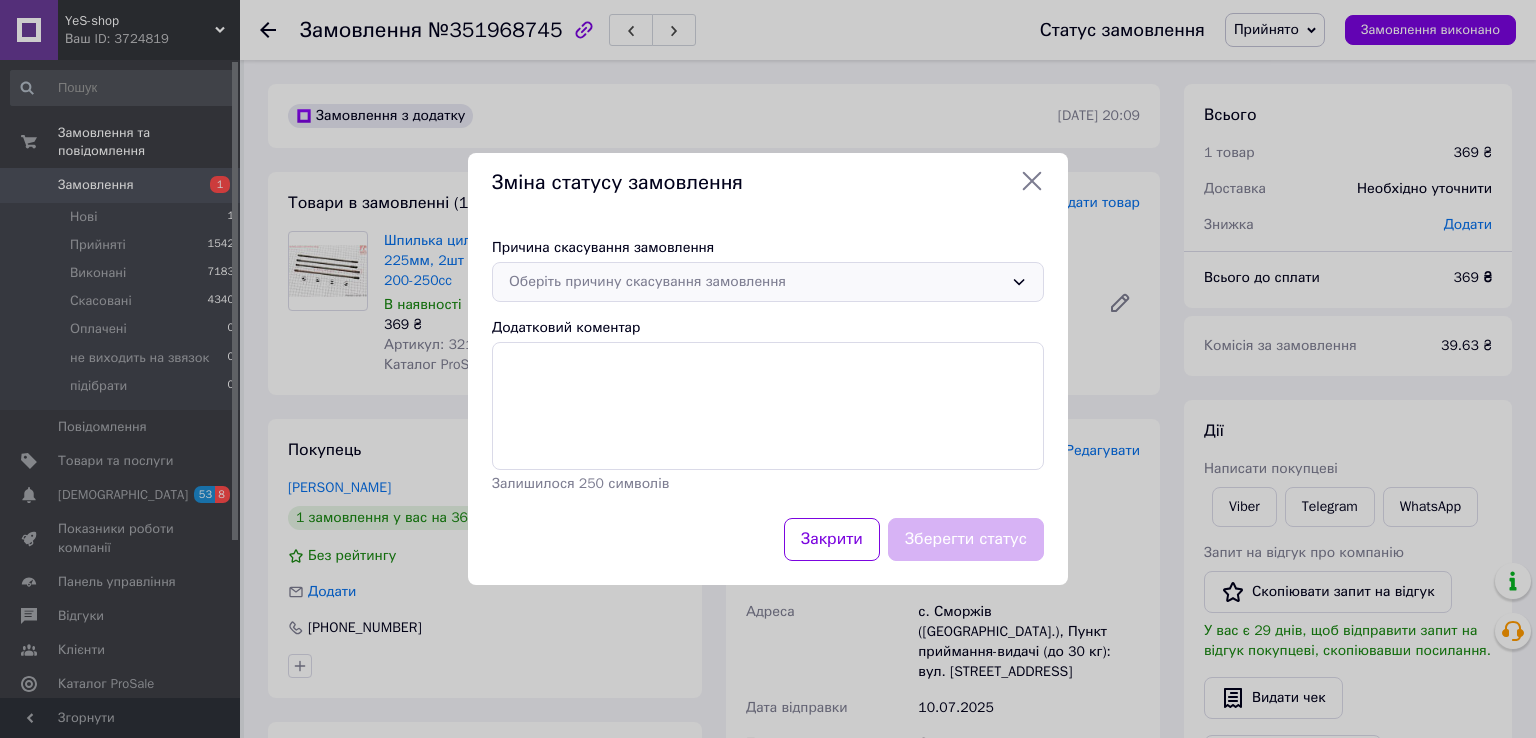 click on "Оберіть причину скасування замовлення" at bounding box center [756, 282] 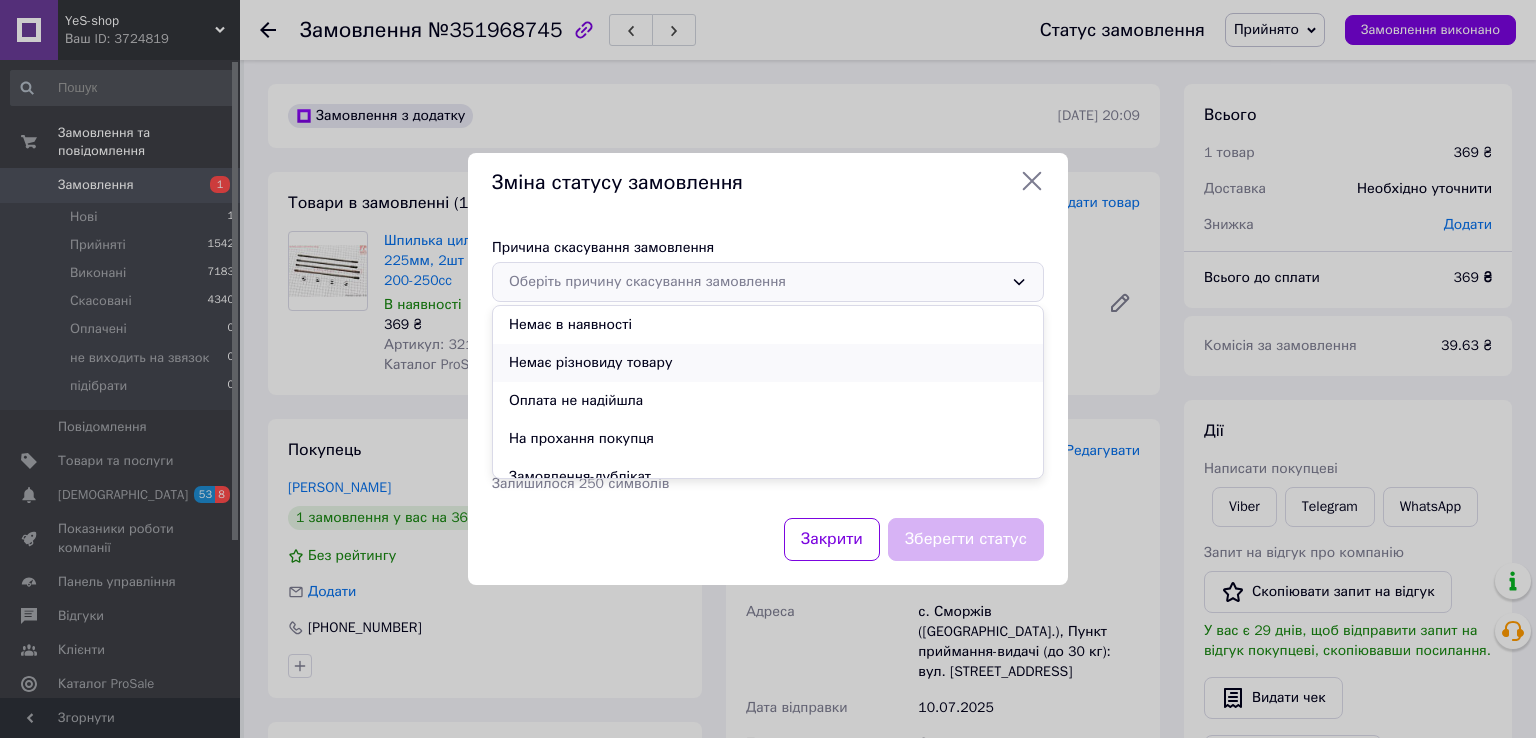 click on "Немає різновиду товару" at bounding box center (768, 363) 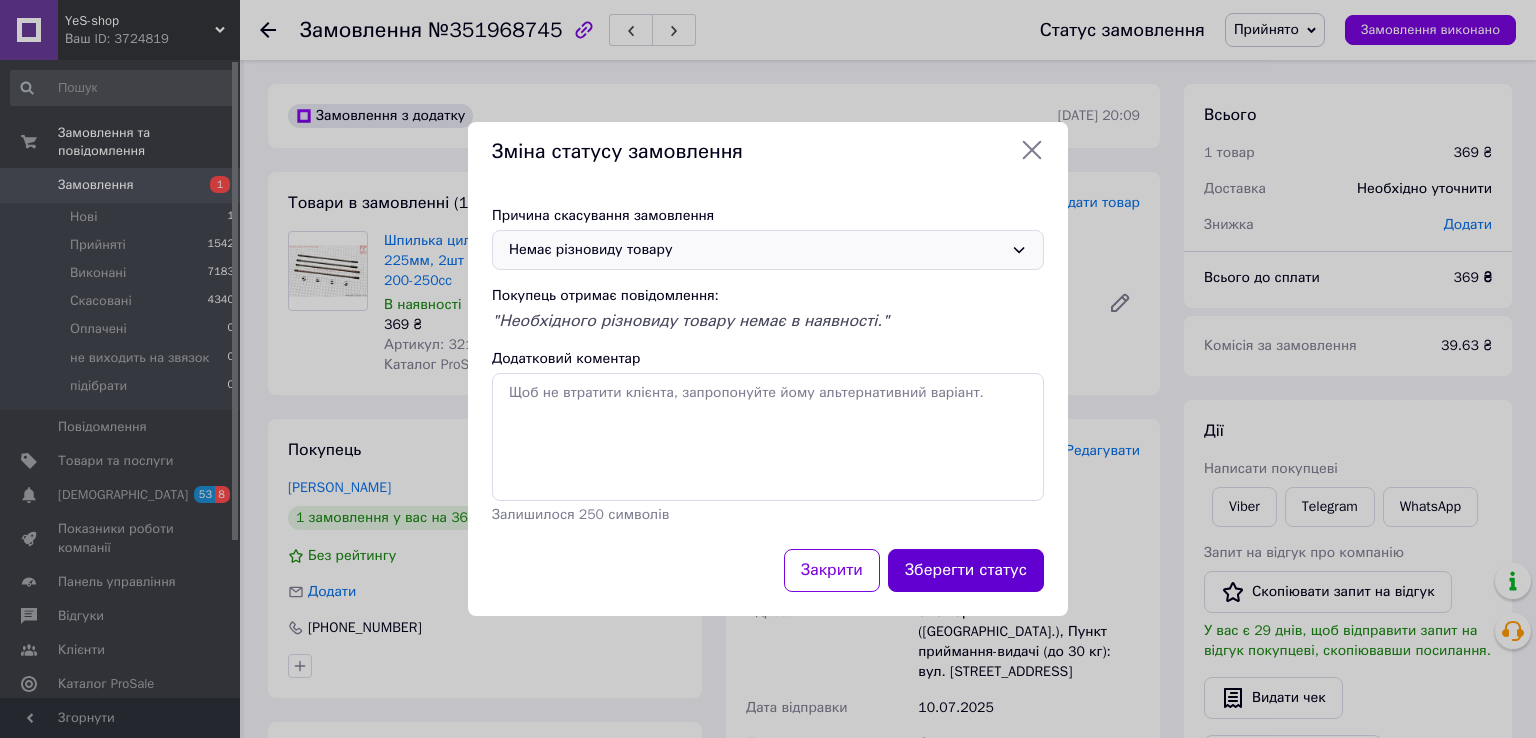 click on "Зберегти статус" at bounding box center [966, 570] 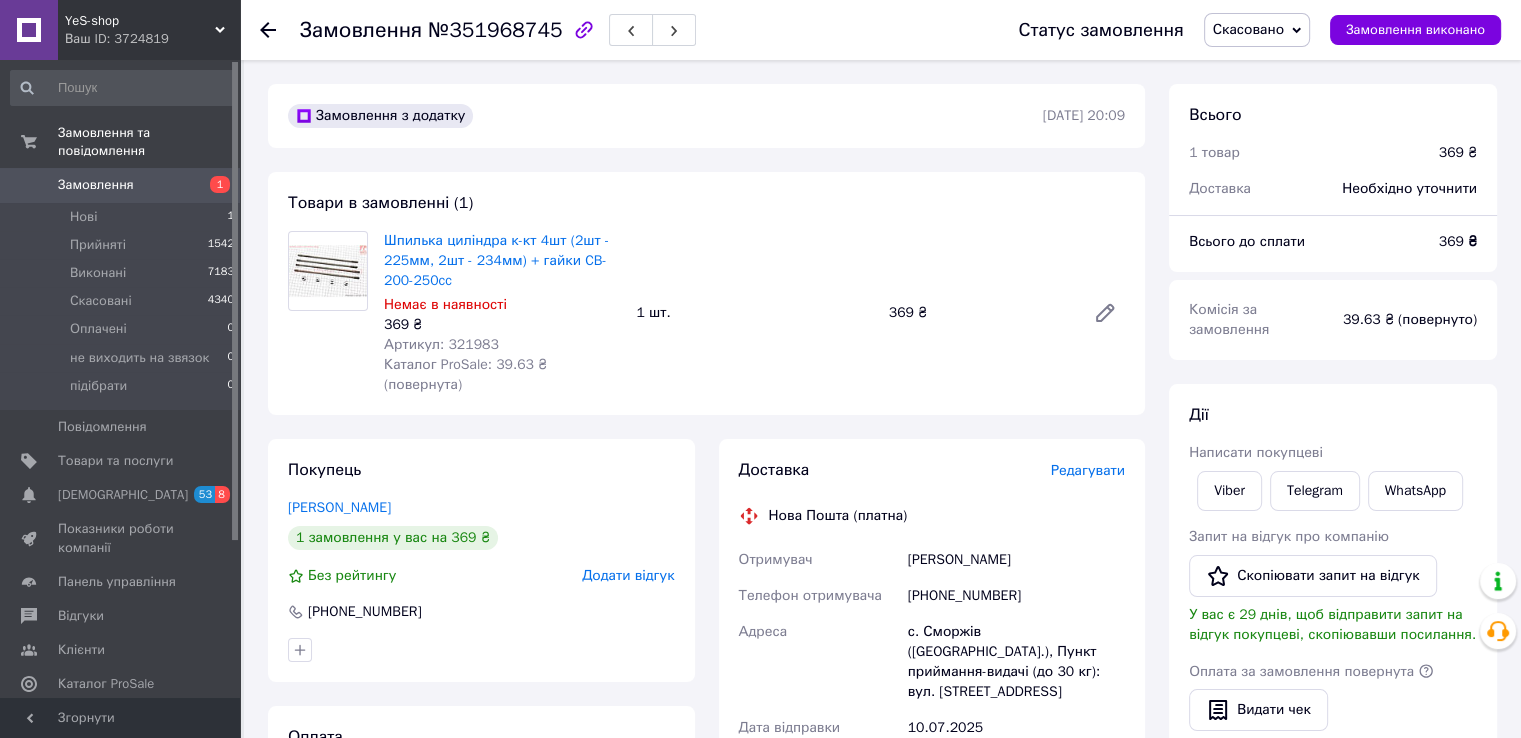 click on "Замовлення №351968745 Статус замовлення Скасовано Прийнято Виконано Оплачено не виходить на звязок підібрати Замовлення виконано" at bounding box center [880, 30] 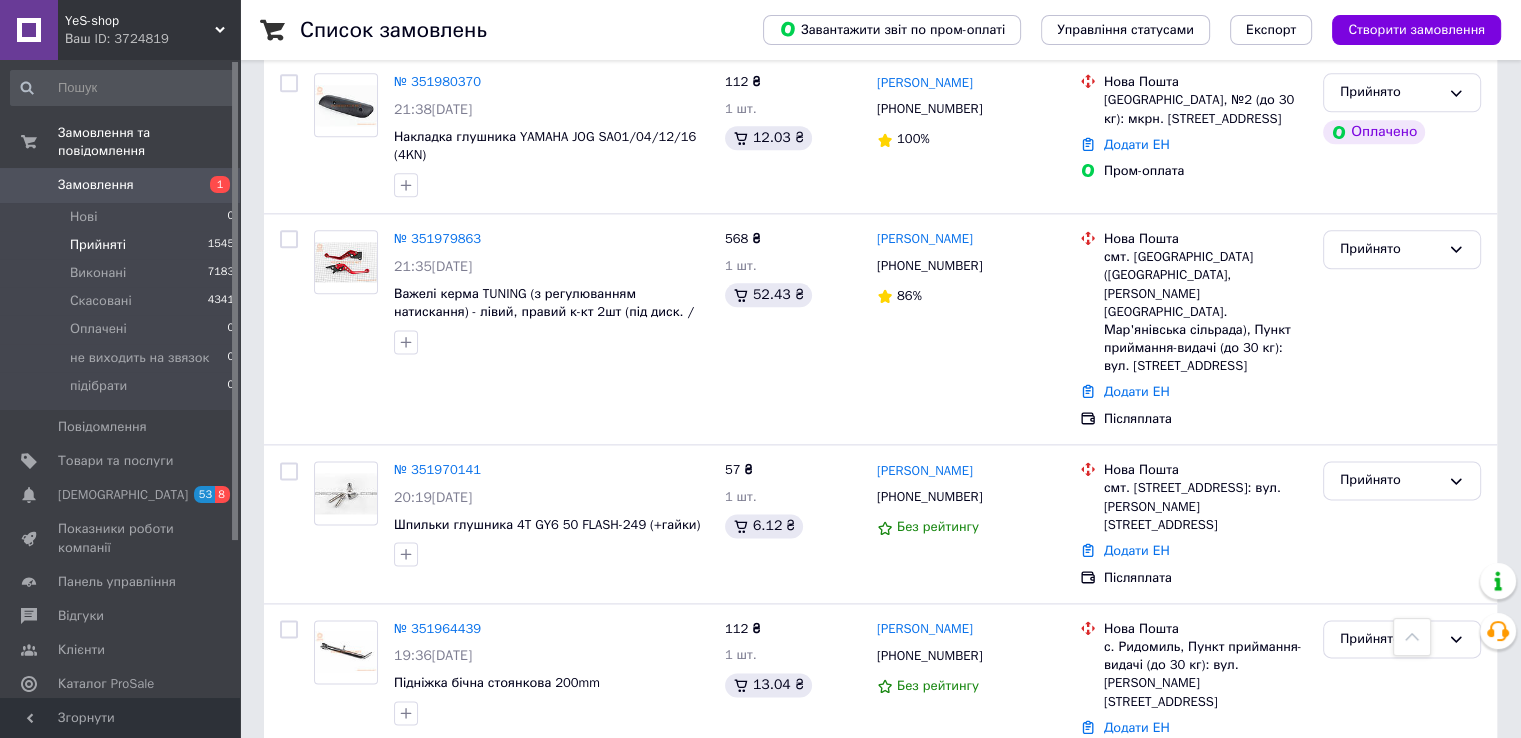 scroll, scrollTop: 2491, scrollLeft: 0, axis: vertical 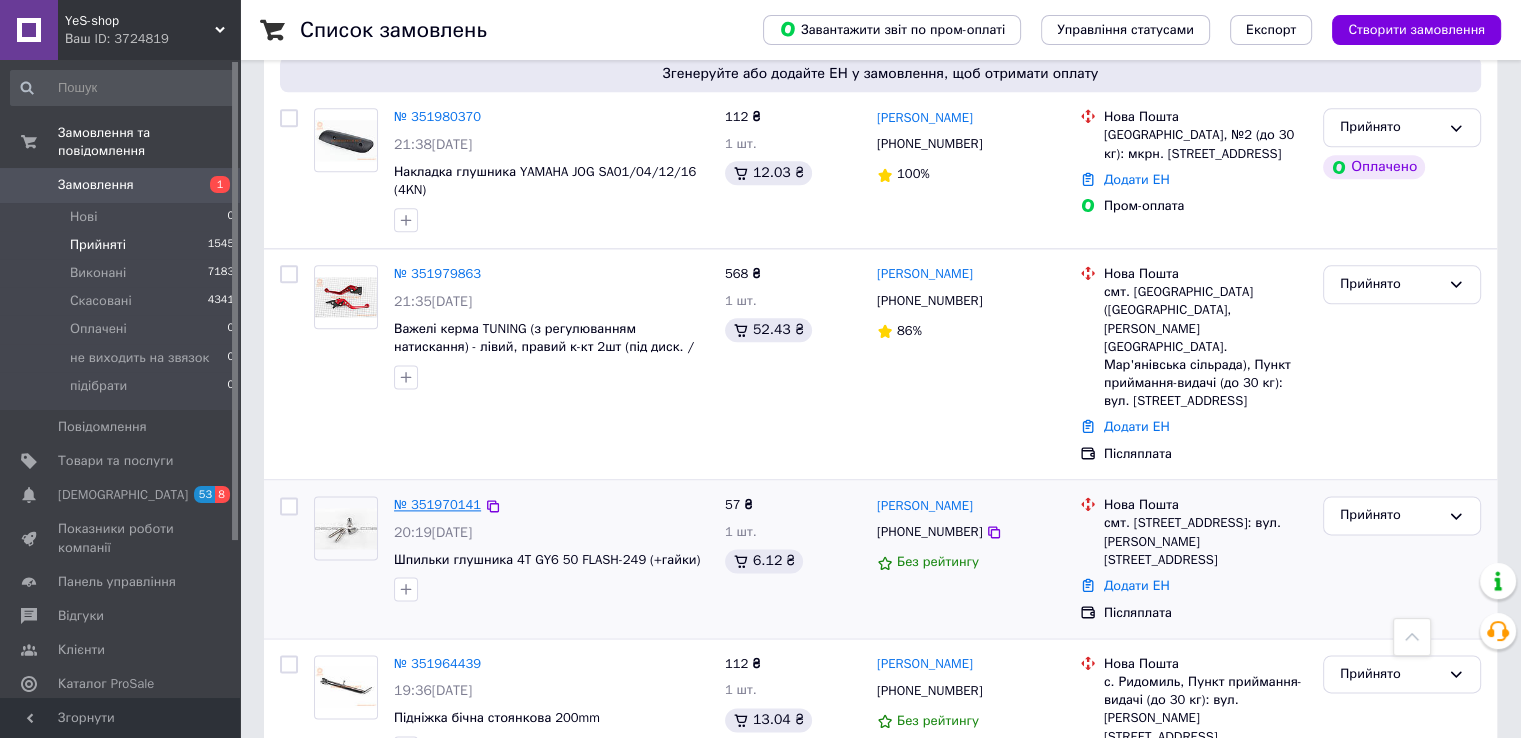 click on "№ 351970141" at bounding box center [437, 504] 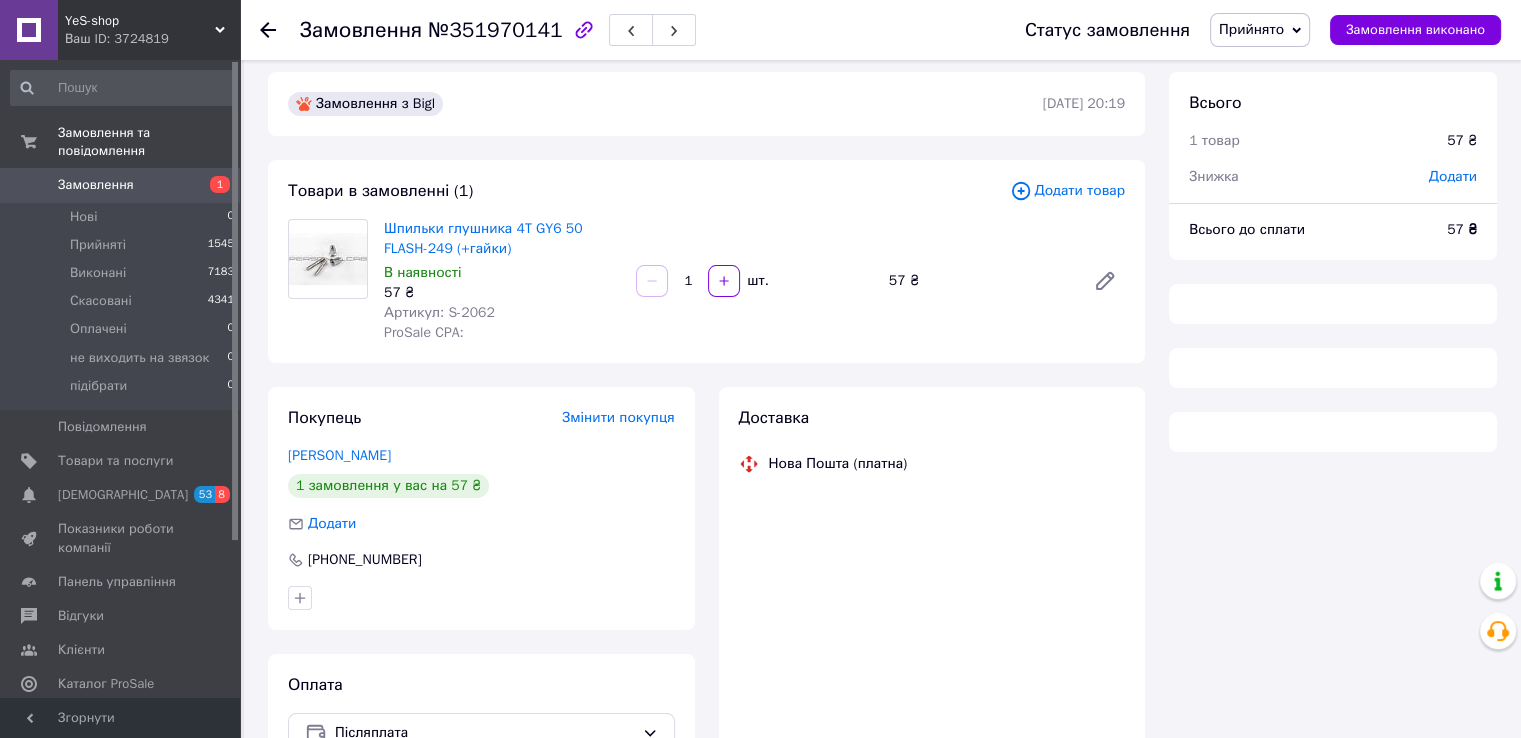 scroll, scrollTop: 0, scrollLeft: 0, axis: both 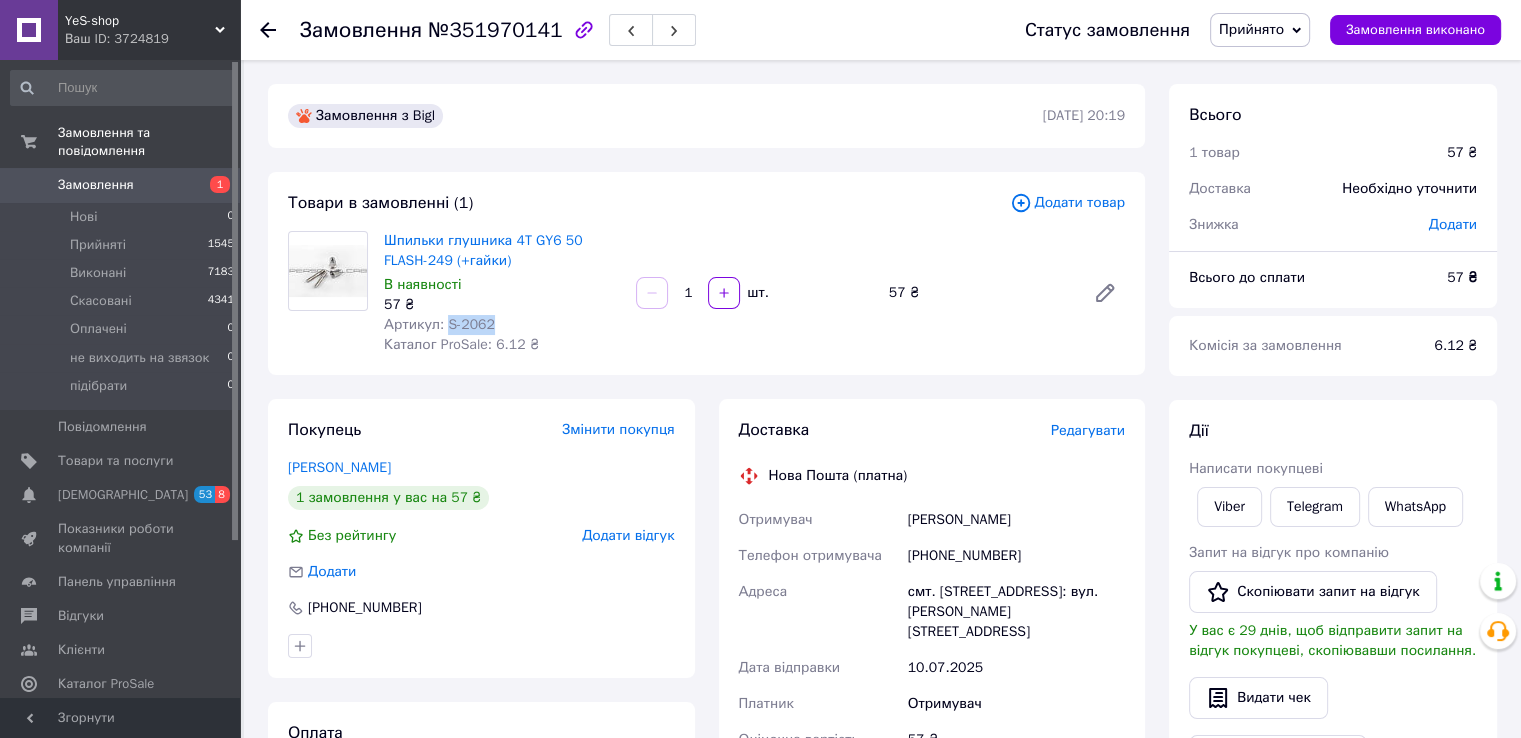drag, startPoint x: 444, startPoint y: 319, endPoint x: 487, endPoint y: 322, distance: 43.104523 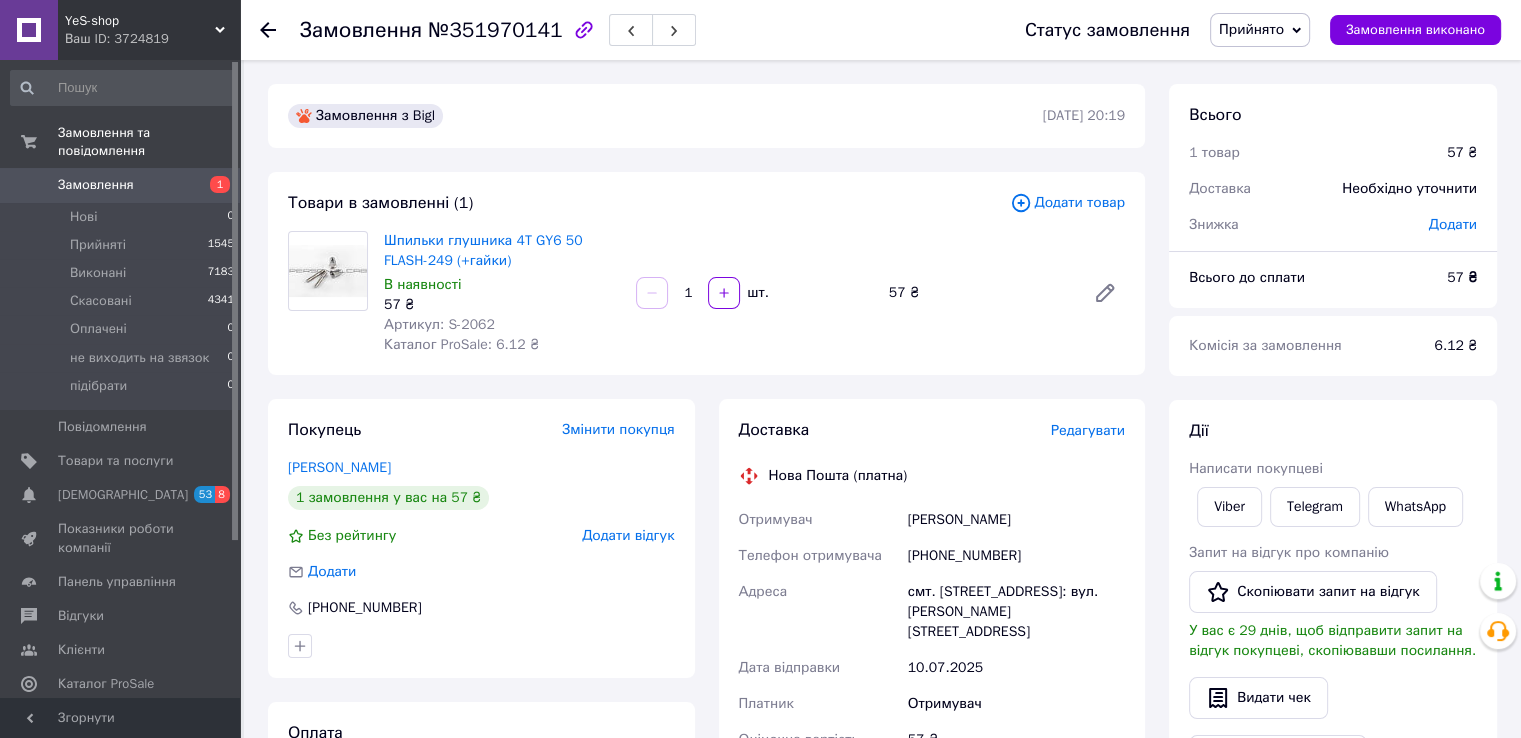 click on "Замовлення з Bigl 09.07.2025 | 20:19 Товари в замовленні (1) Додати товар Шпильки глушника 4T GY6 50 FLASH-249 (+гайки) В наявності 57 ₴ Артикул: S-2062 Каталог ProSale: 6.12 ₴  1   шт. 57 ₴ Покупець Змінити покупця Горошко Вадим 1 замовлення у вас на 57 ₴ Без рейтингу   Додати відгук Додати +380685093312 Оплата Післяплата Доставка Редагувати Нова Пошта (платна) Отримувач Горошко Вадим Телефон отримувача +380685093312 Адреса смт. Вишнівець, №1: вул. Грушевського, 3 Дата відправки 10.07.2025 Платник Отримувач Оціночна вартість 57 ₴ Сума післяплати 57 ₴ Комісія за післяплату 21.14 ₴ Платник комісії післяплати" at bounding box center [706, 732] 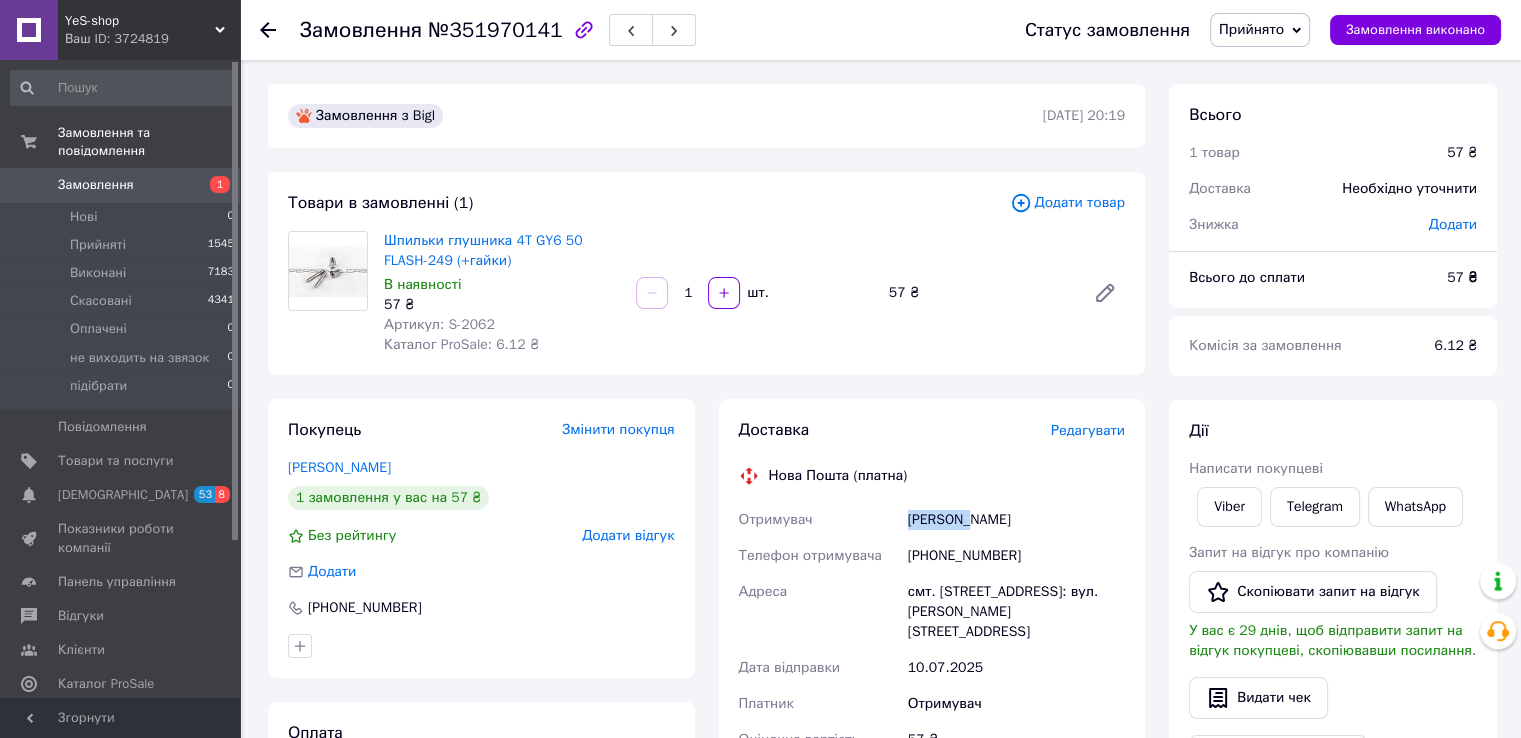 click on "Горошко Вадим" at bounding box center (1016, 520) 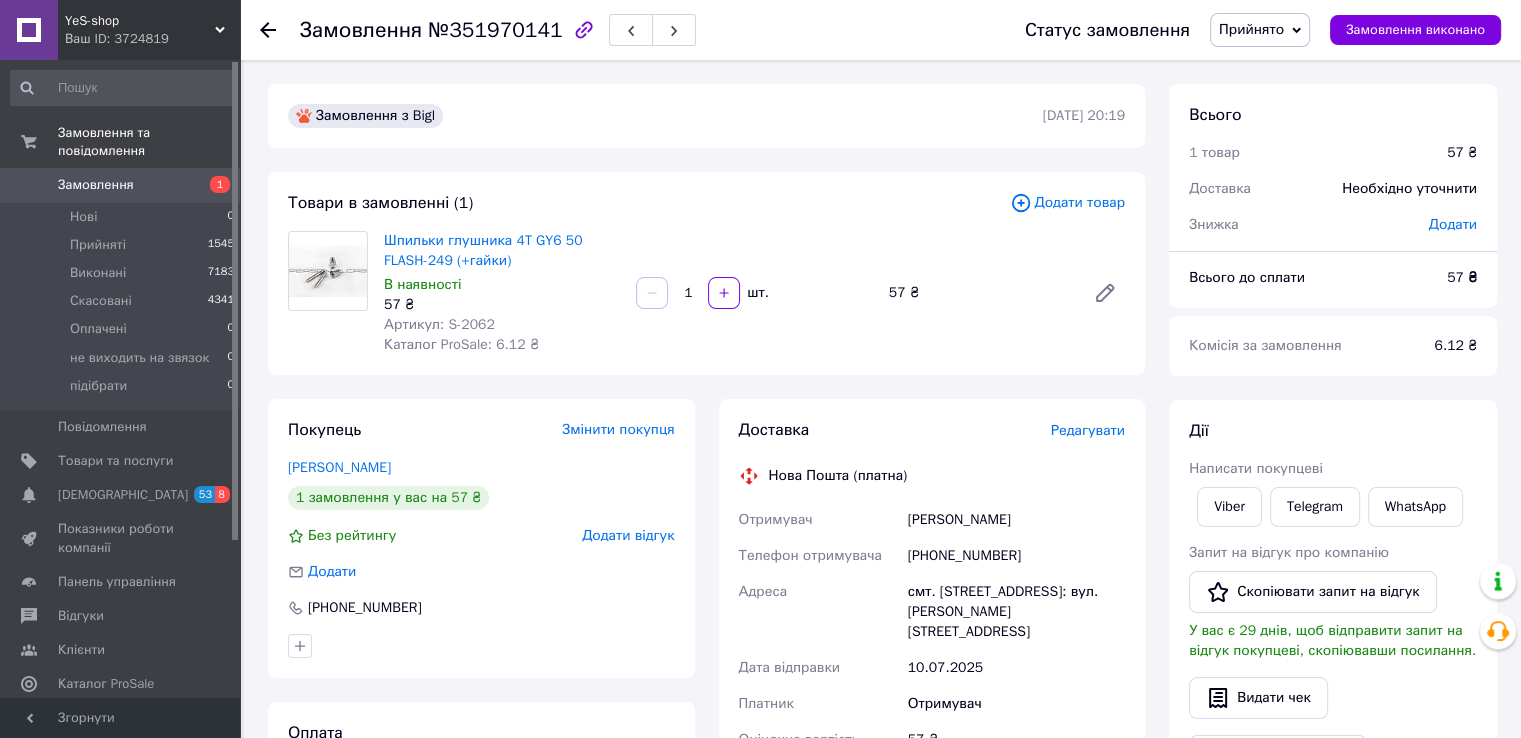 click on "Горошко Вадим" at bounding box center (1016, 520) 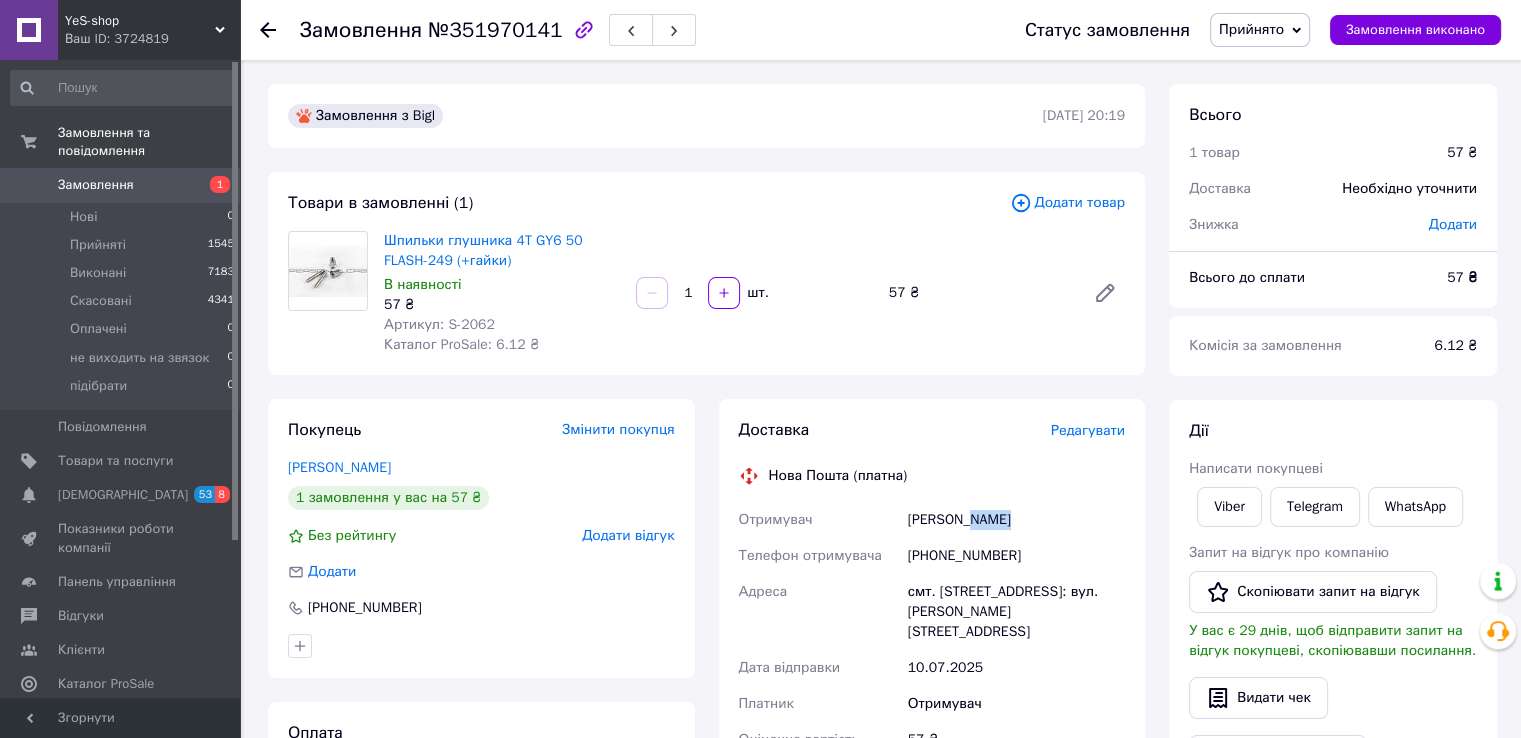 click on "Горошко Вадим" at bounding box center [1016, 520] 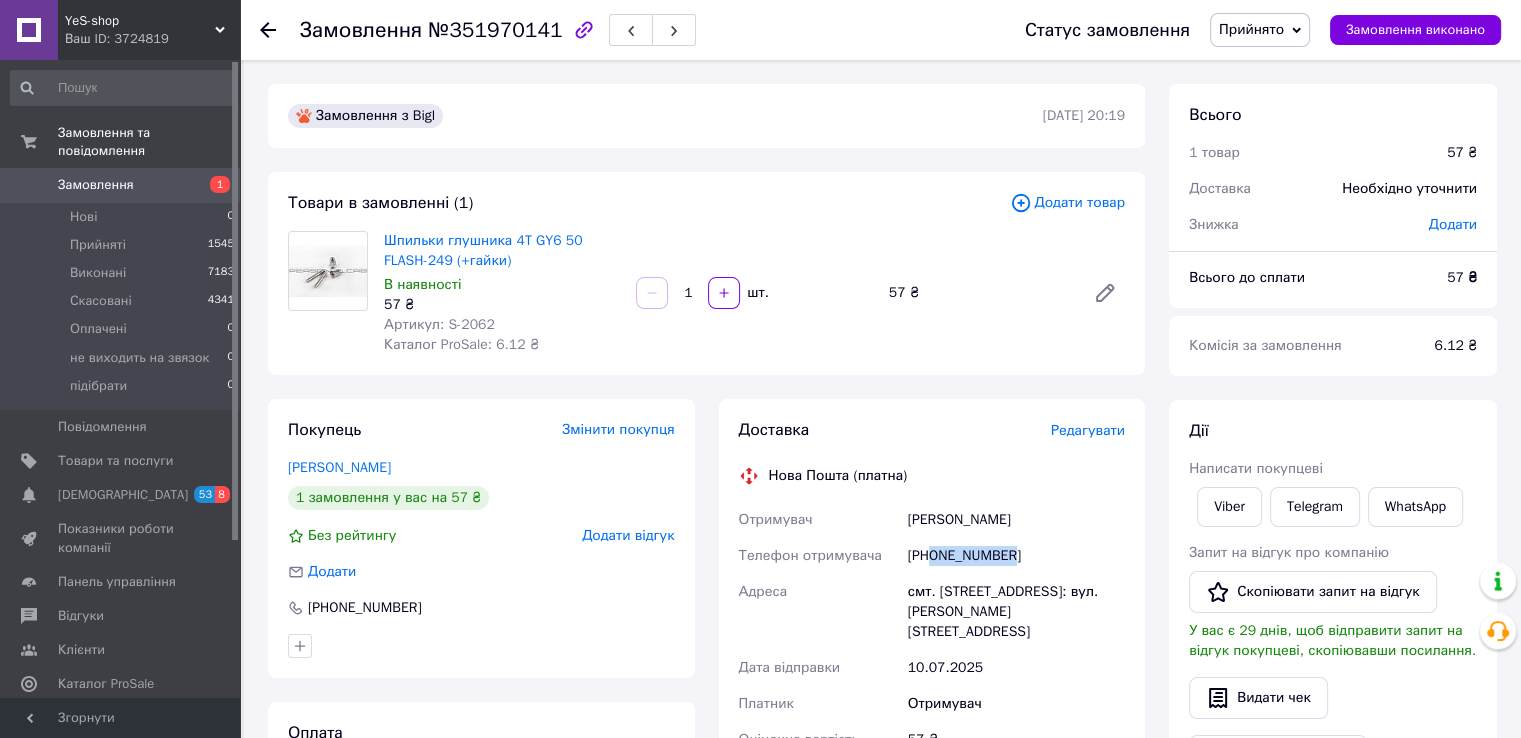 drag, startPoint x: 932, startPoint y: 553, endPoint x: 1017, endPoint y: 562, distance: 85.47514 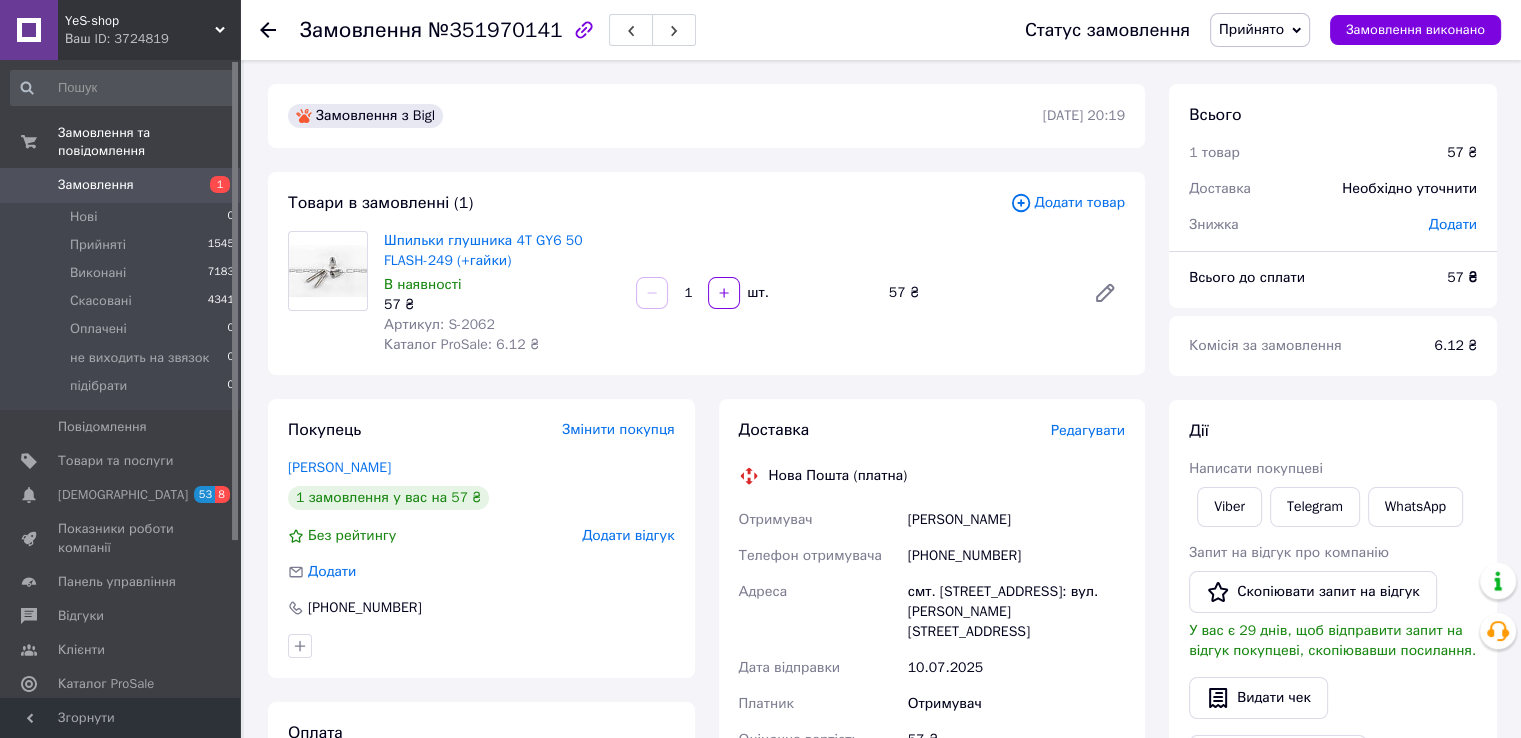 click on "Шпильки глушника 4T GY6 50 FLASH-249 (+гайки) В наявності 57 ₴ Артикул: S-2062 Каталог ProSale: 6.12 ₴  1   шт. 57 ₴" at bounding box center [754, 293] 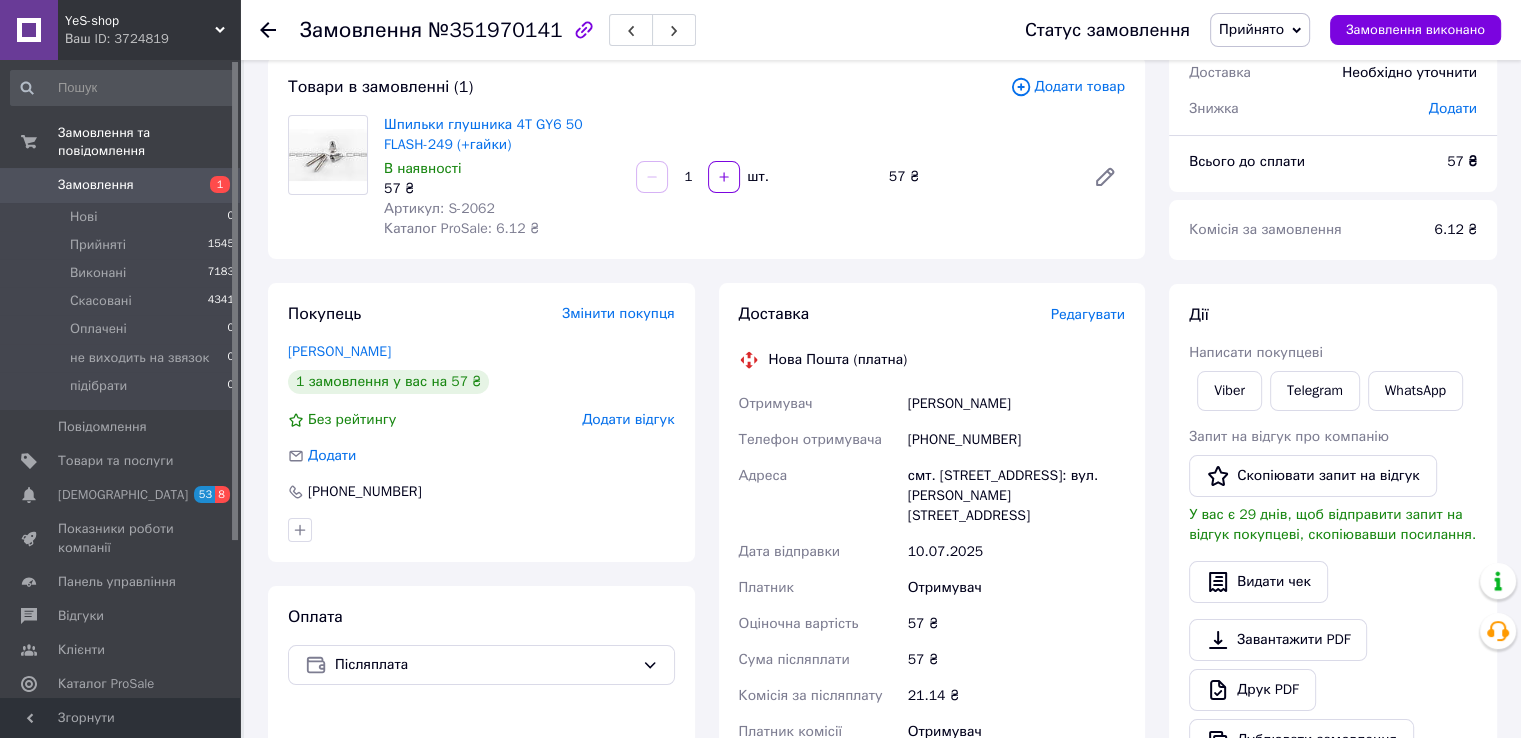 scroll, scrollTop: 0, scrollLeft: 0, axis: both 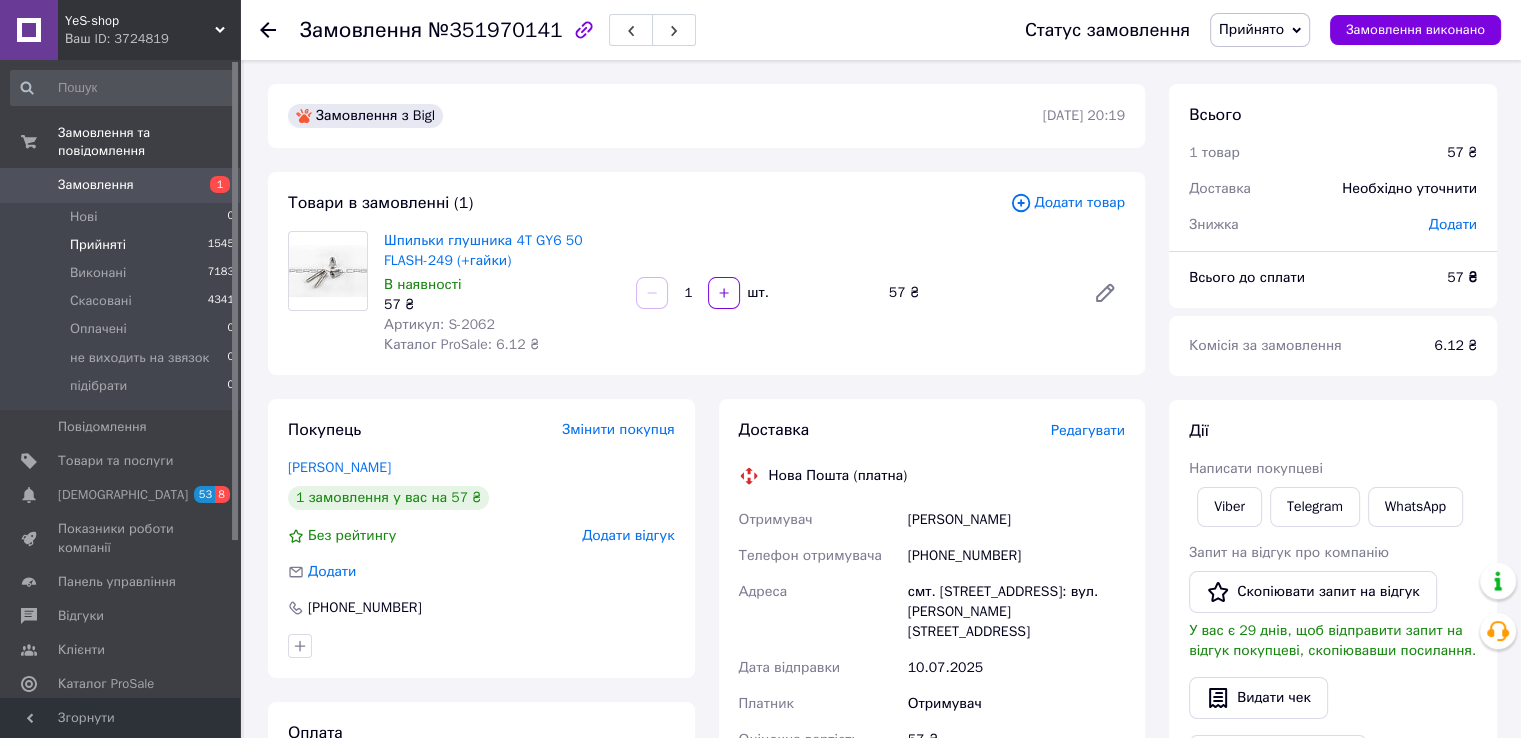 click on "Прийняті" at bounding box center [98, 245] 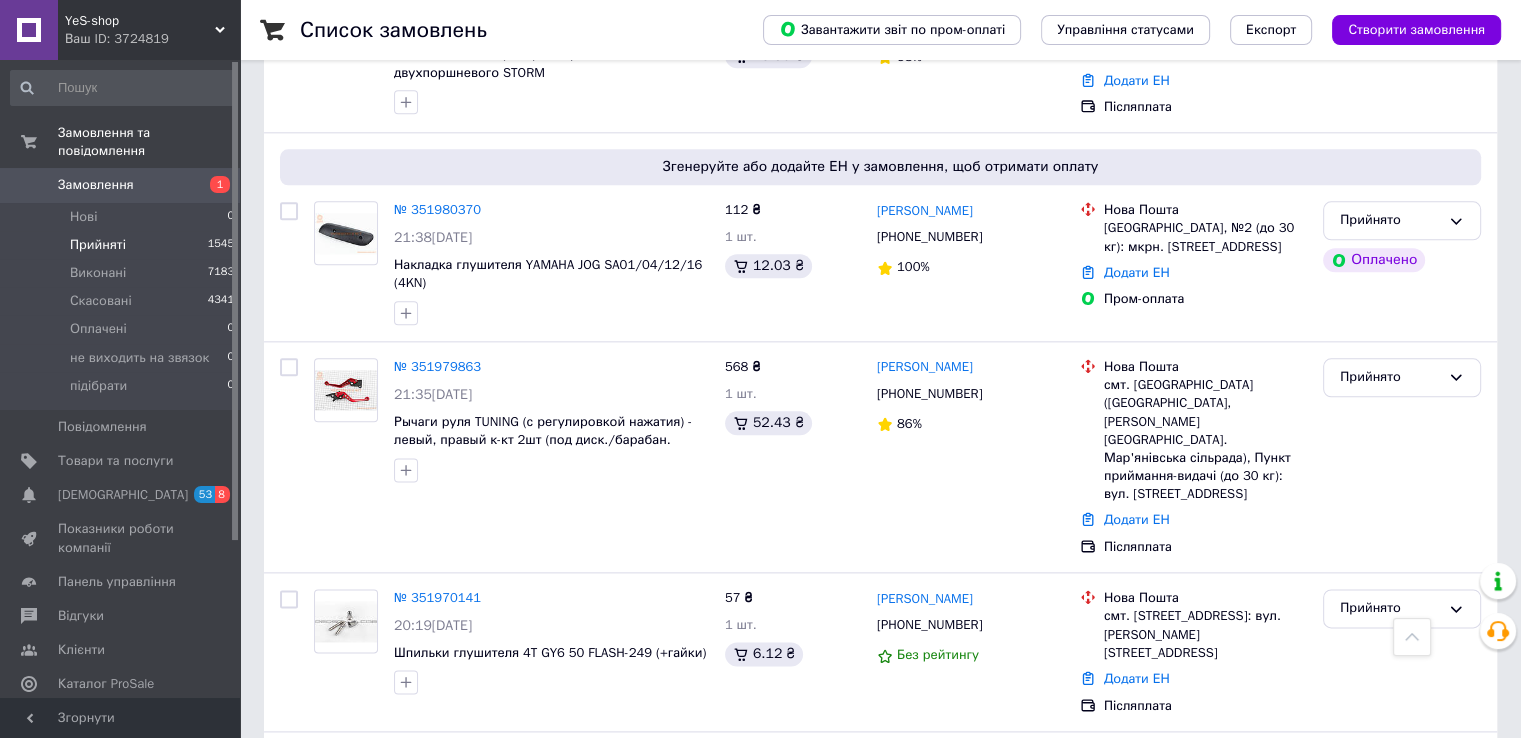 scroll, scrollTop: 2400, scrollLeft: 0, axis: vertical 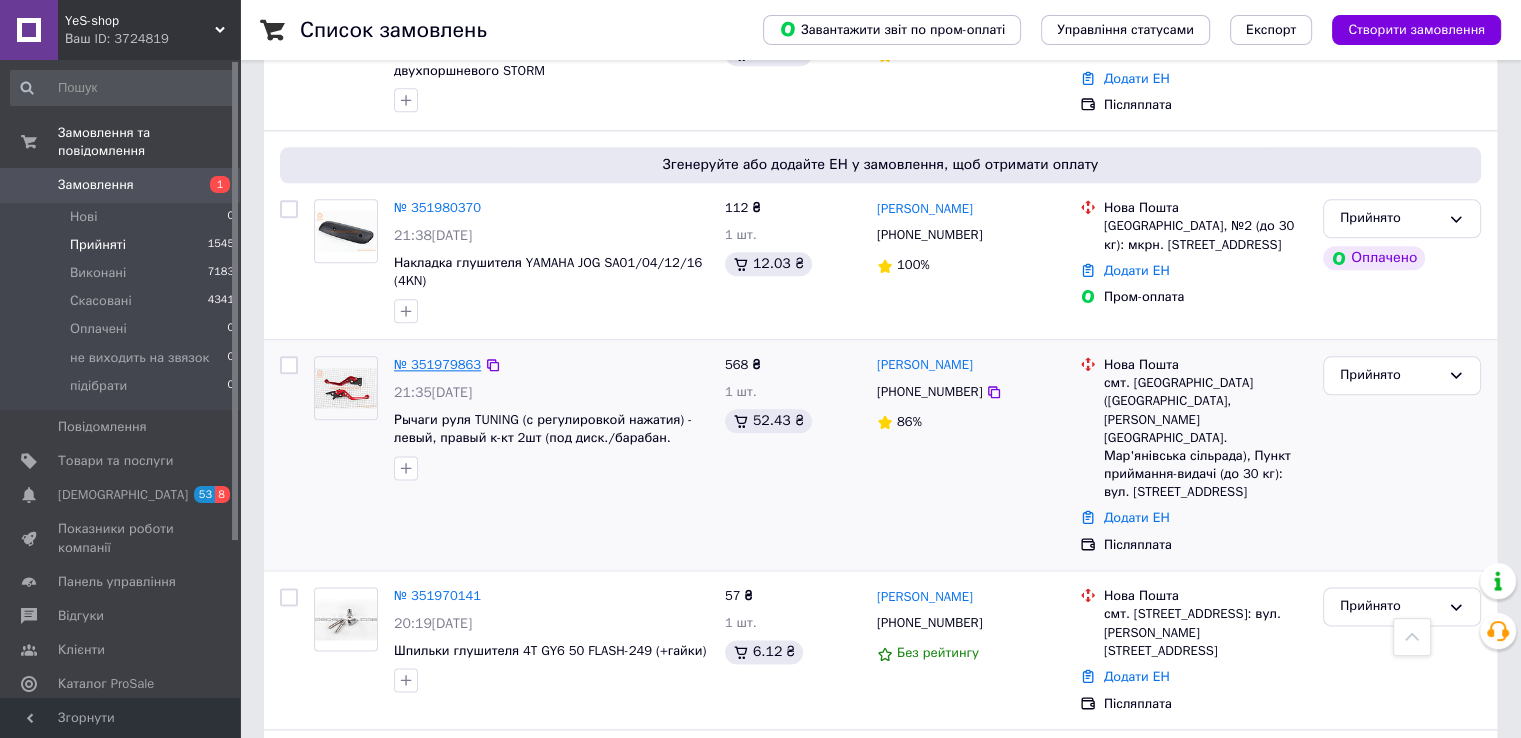 click on "№ 351979863" at bounding box center (437, 364) 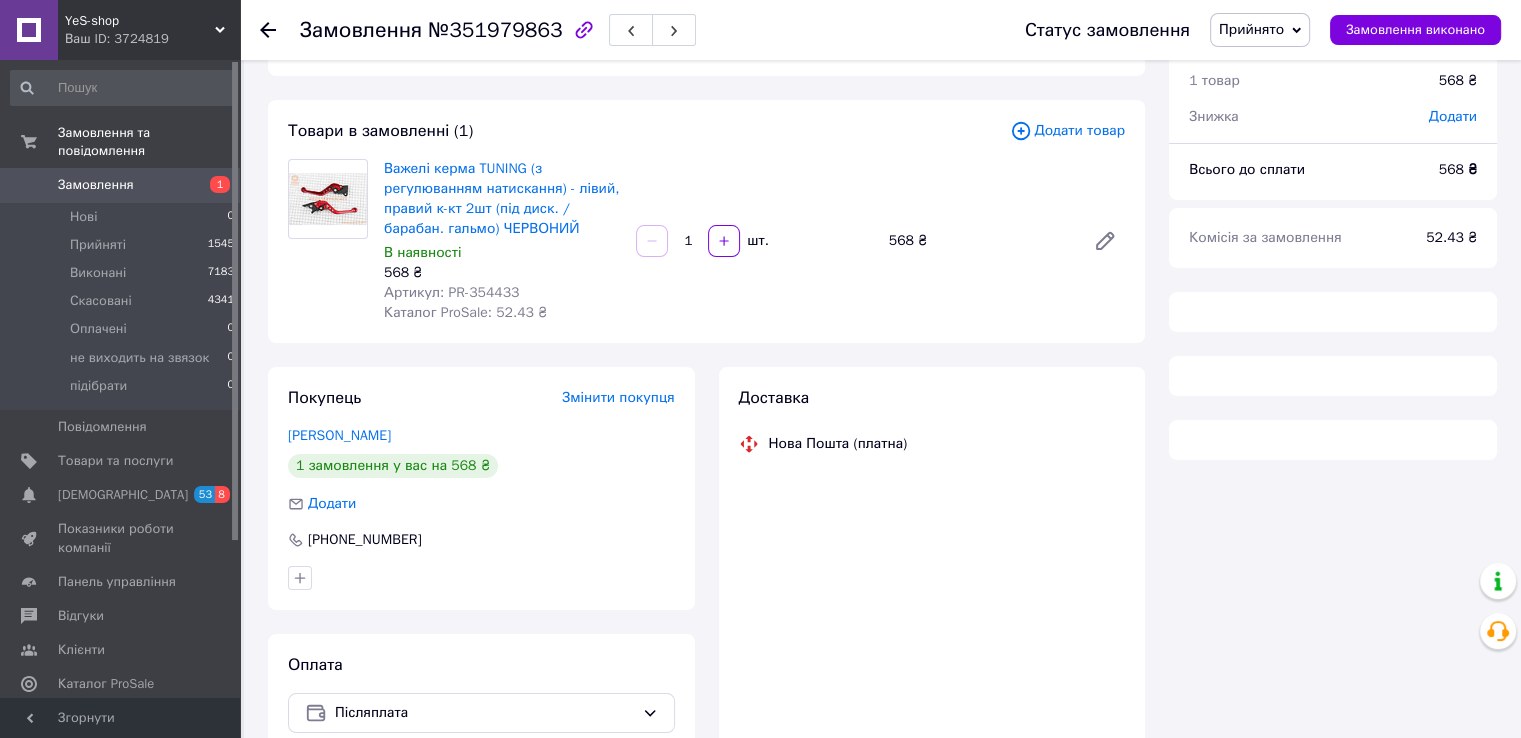 scroll, scrollTop: 0, scrollLeft: 0, axis: both 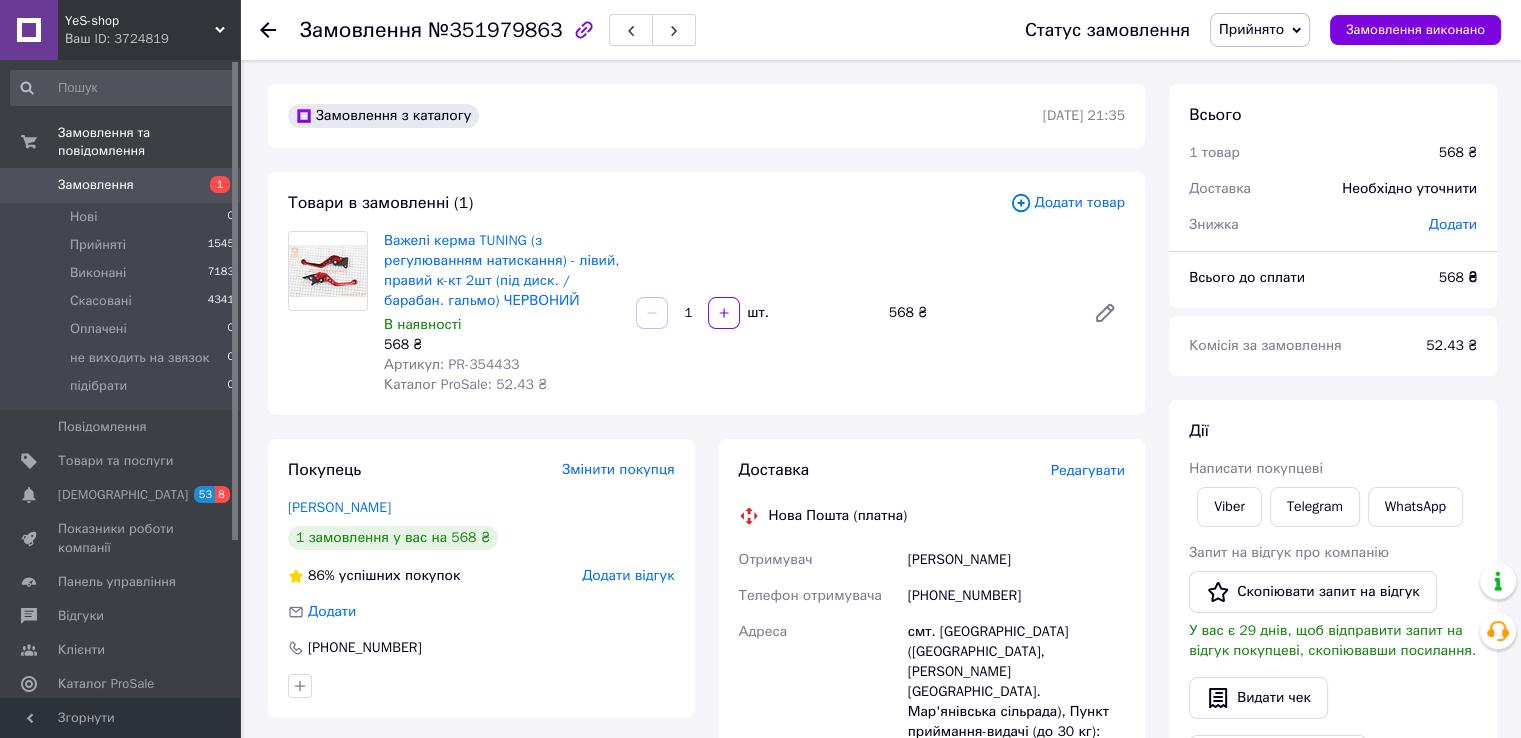 click on "Артикул: PR-354433" at bounding box center (451, 364) 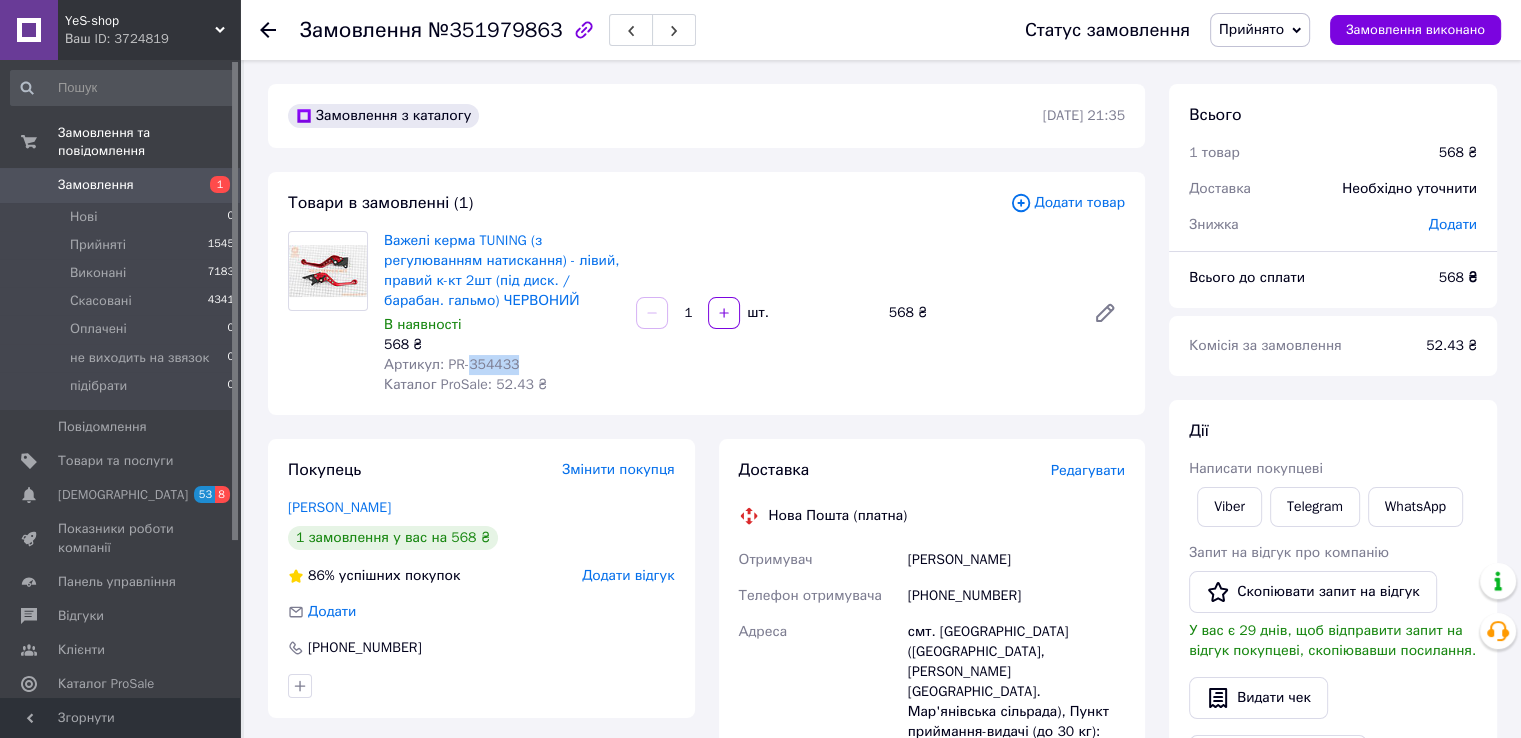 click on "Артикул: PR-354433" at bounding box center [451, 364] 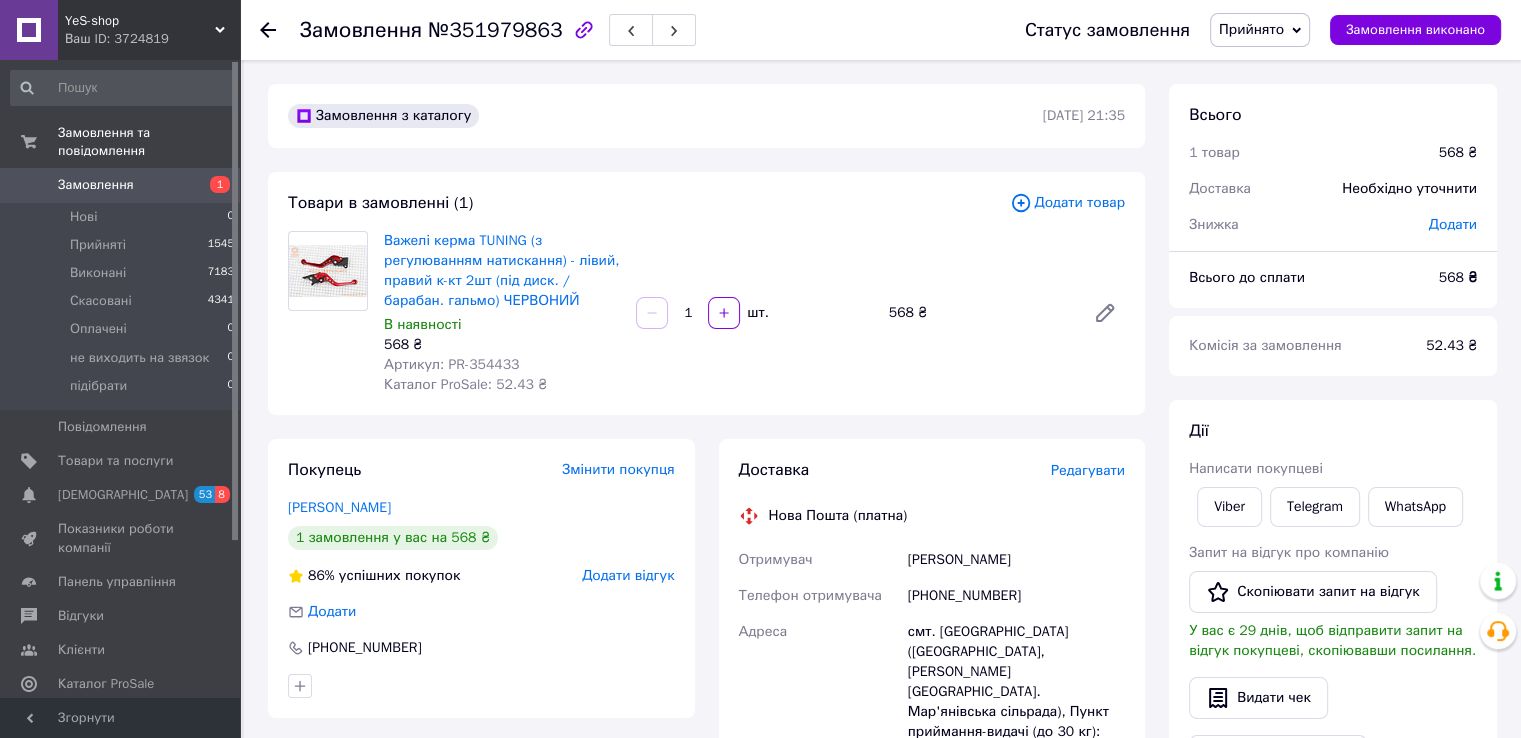 drag, startPoint x: 599, startPoint y: 385, endPoint x: 580, endPoint y: 385, distance: 19 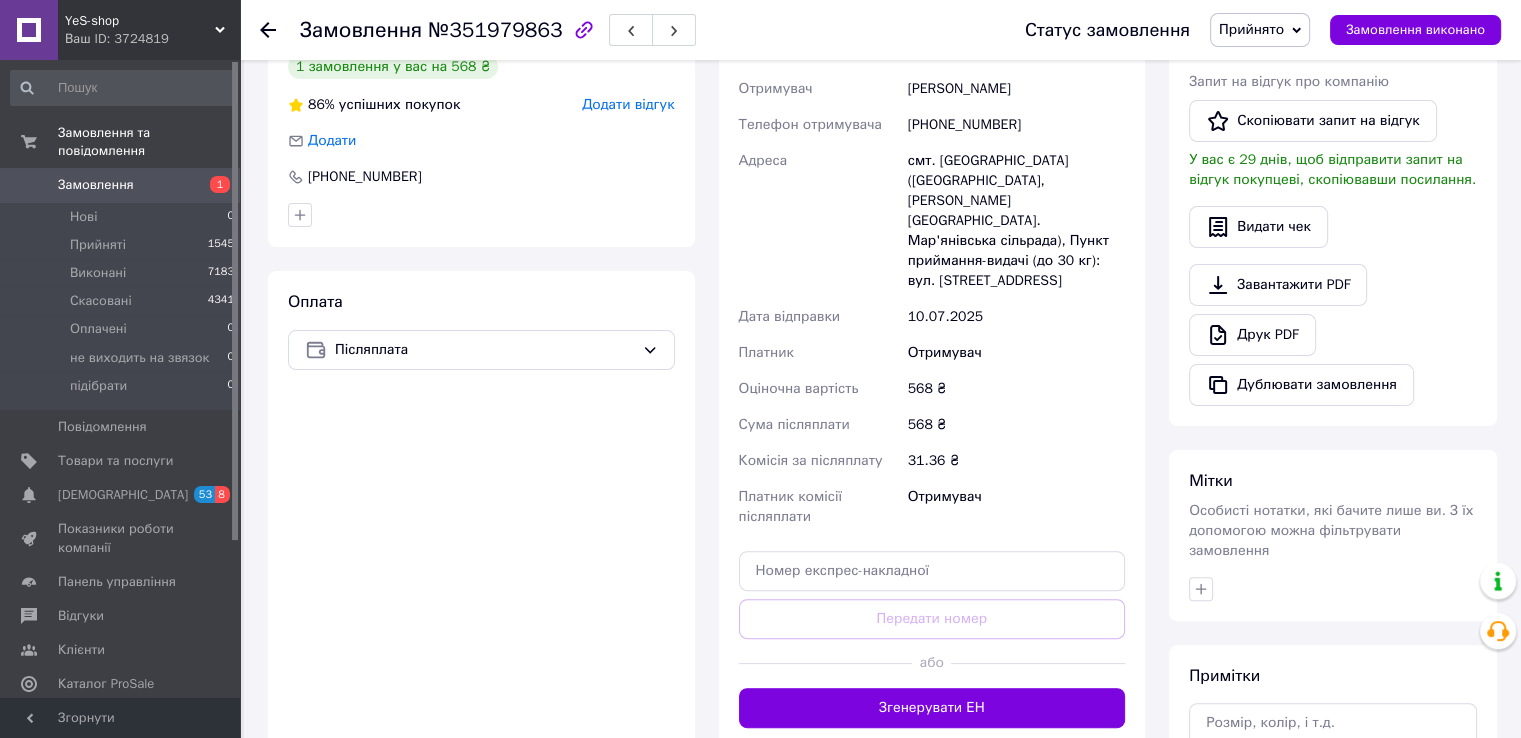 scroll, scrollTop: 500, scrollLeft: 0, axis: vertical 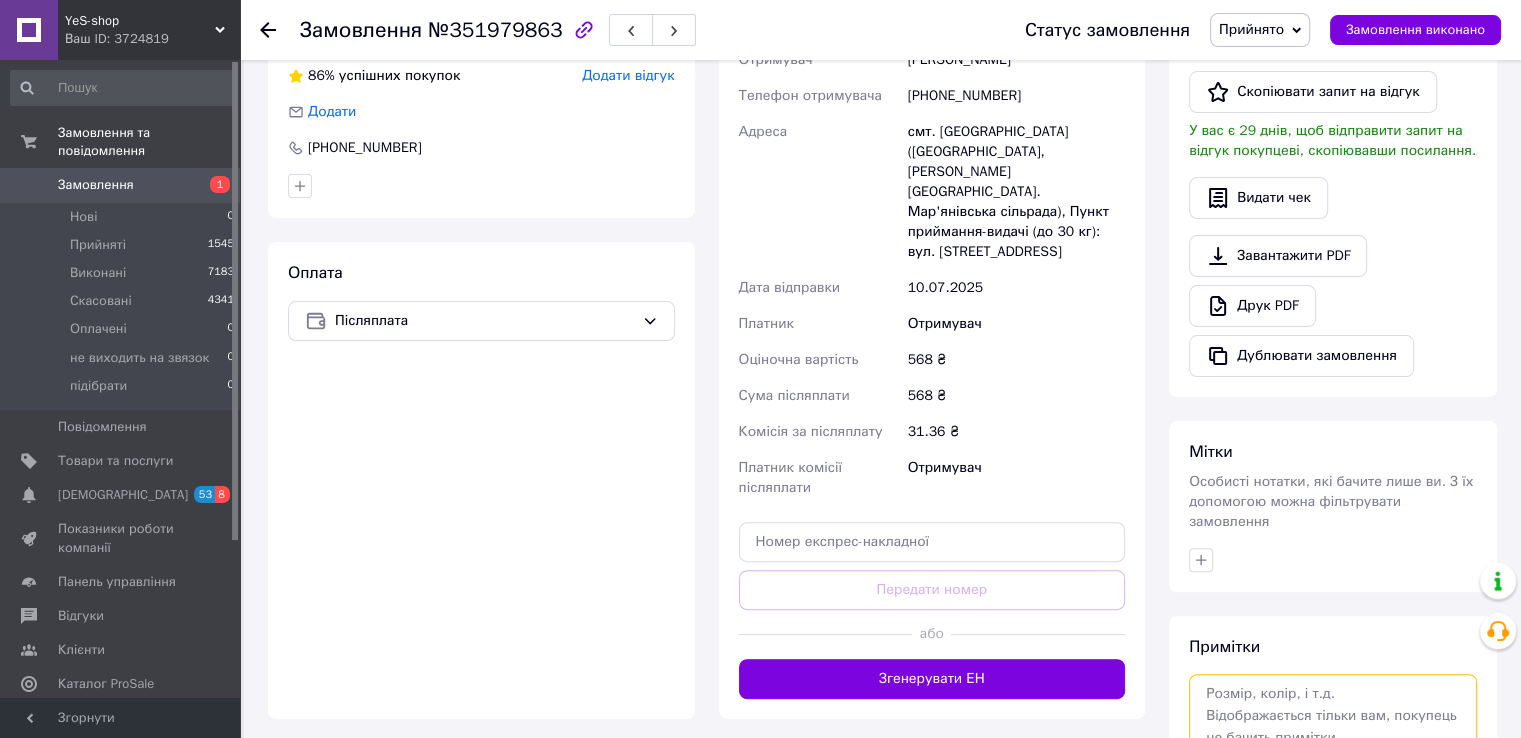 click at bounding box center [1333, 727] 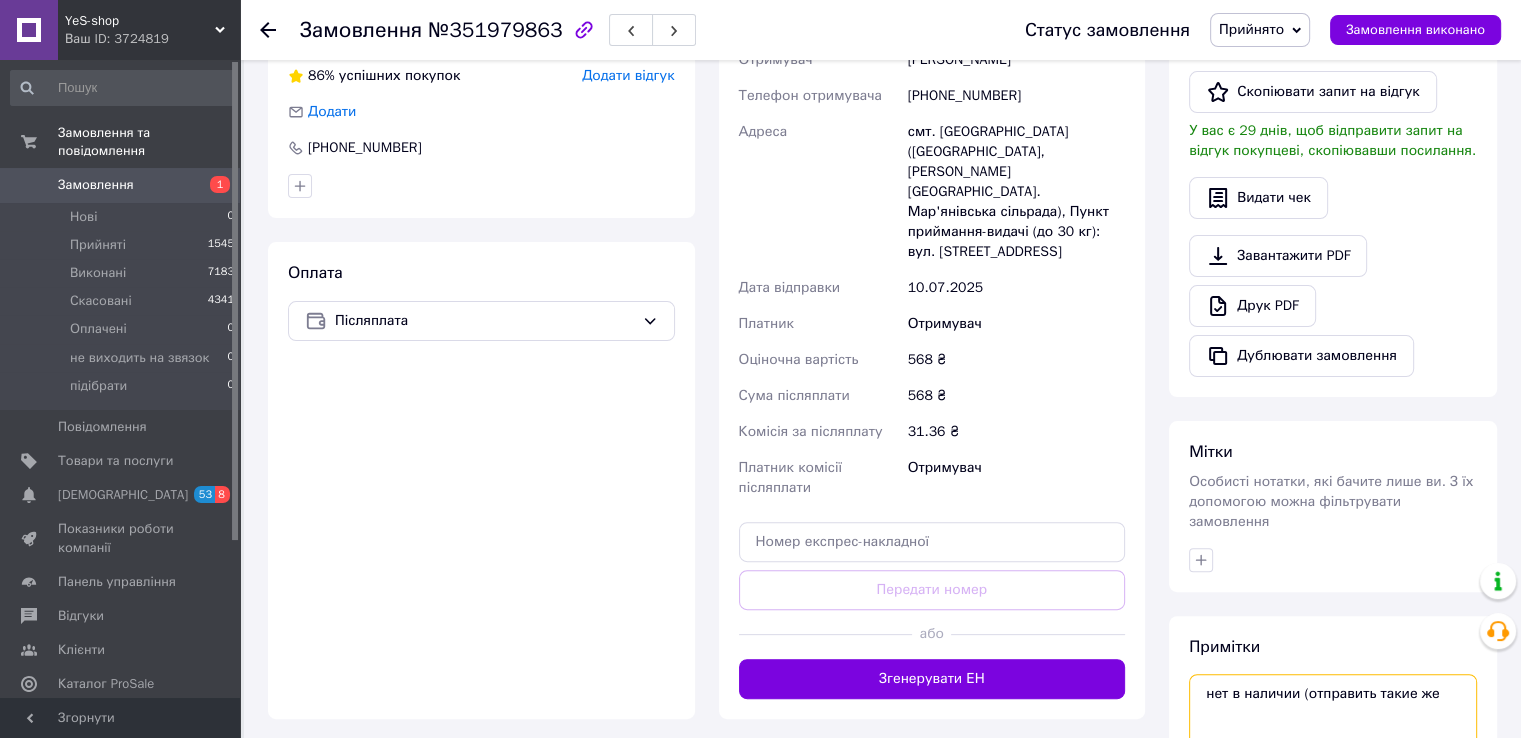 paste on "354811" 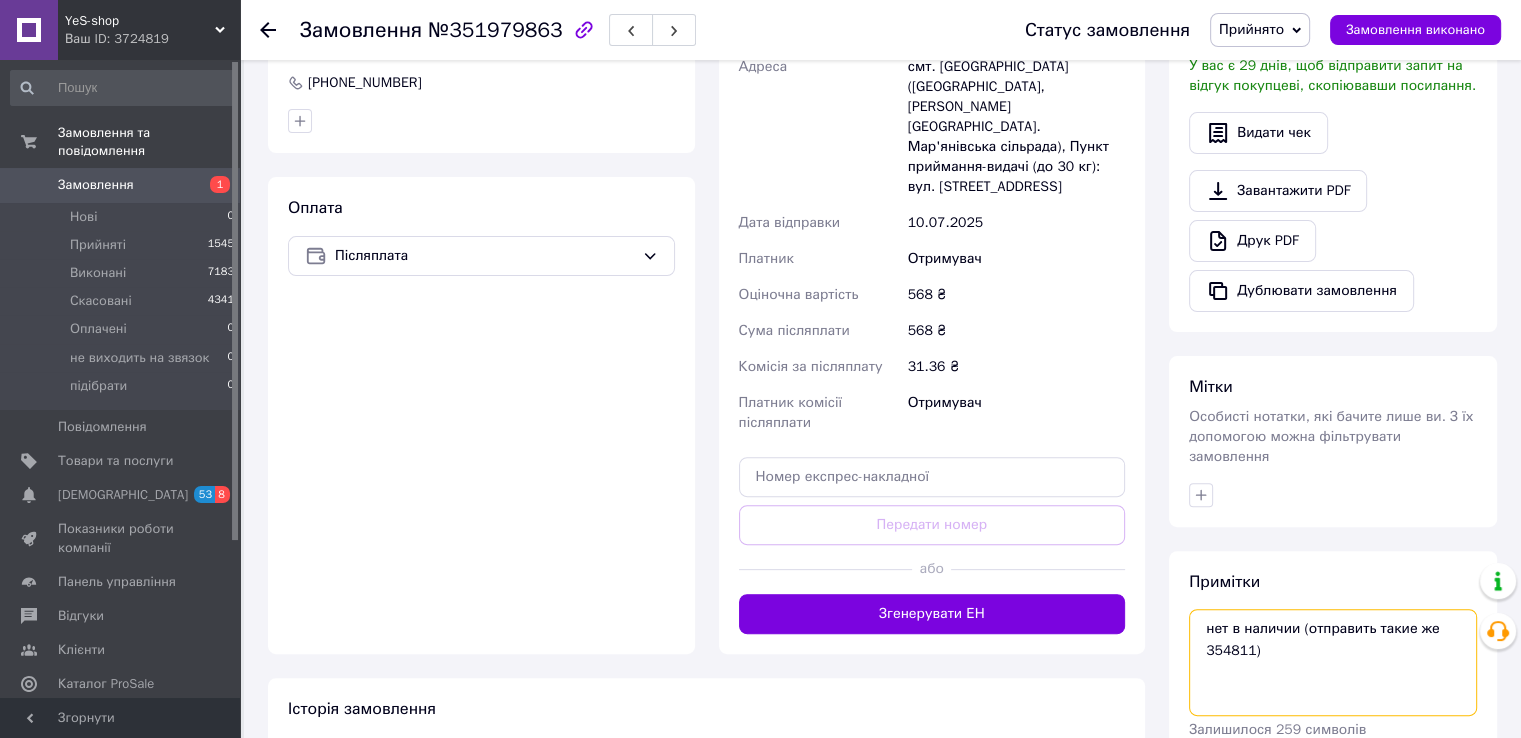 scroll, scrollTop: 600, scrollLeft: 0, axis: vertical 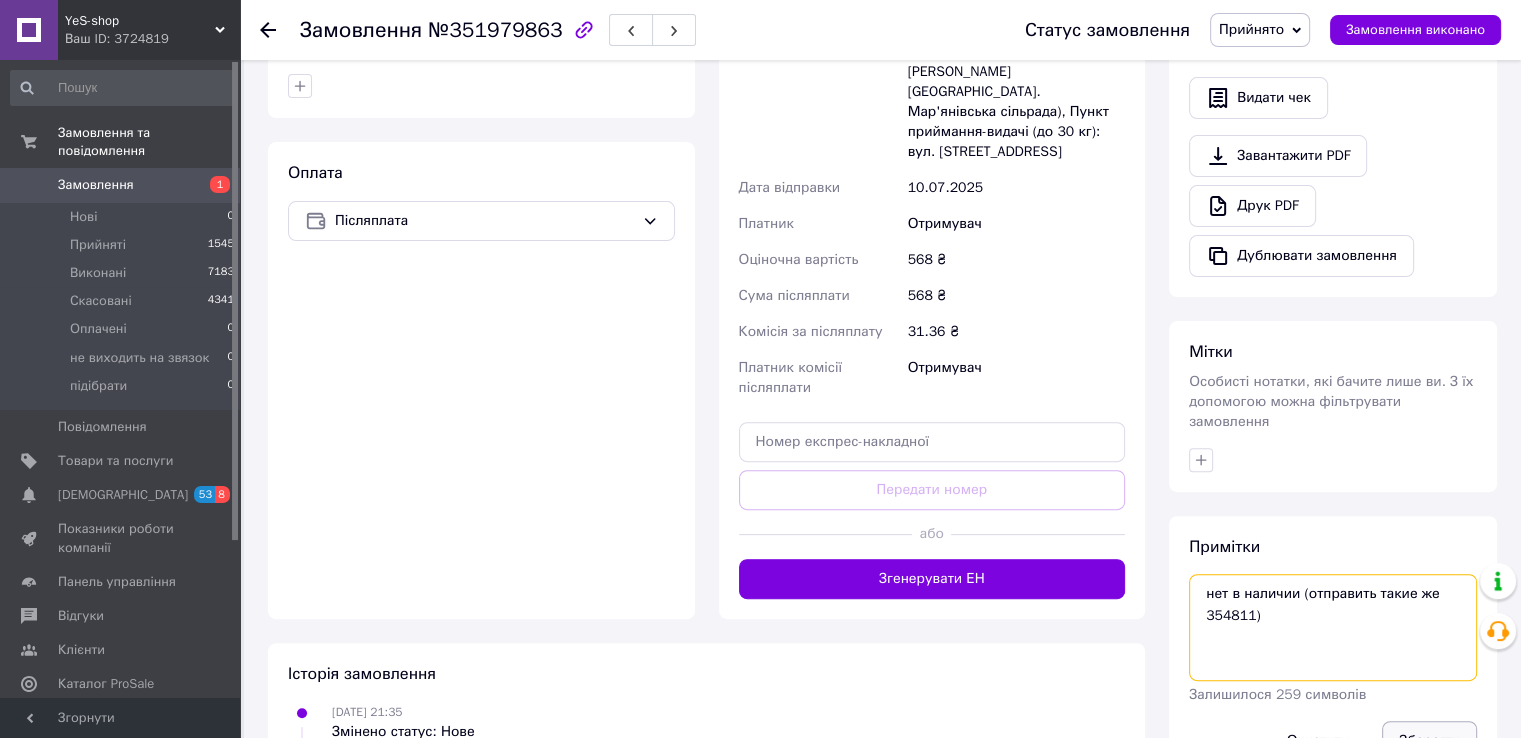 type on "нет в наличии (отправить такие же 354811)" 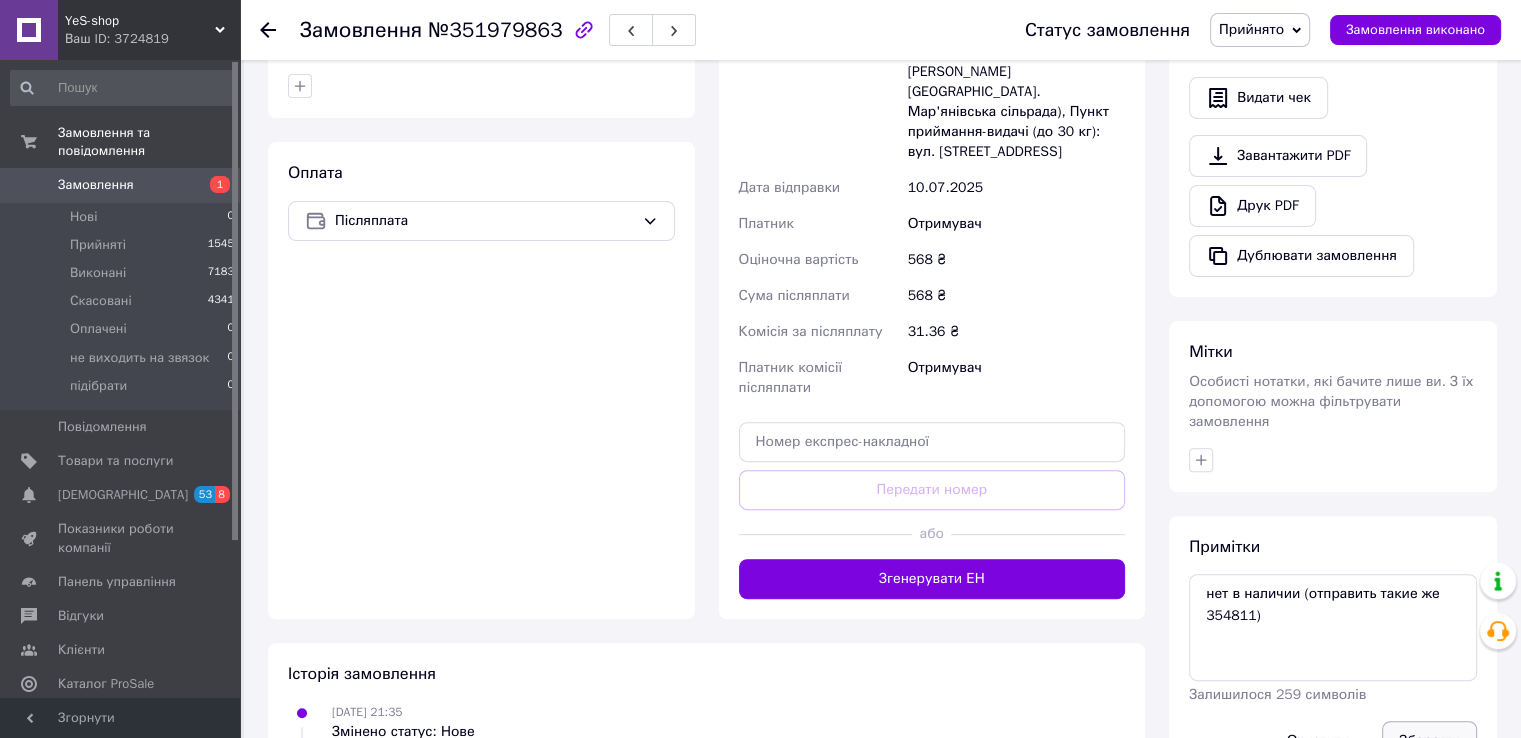 click on "Зберегти" at bounding box center (1429, 741) 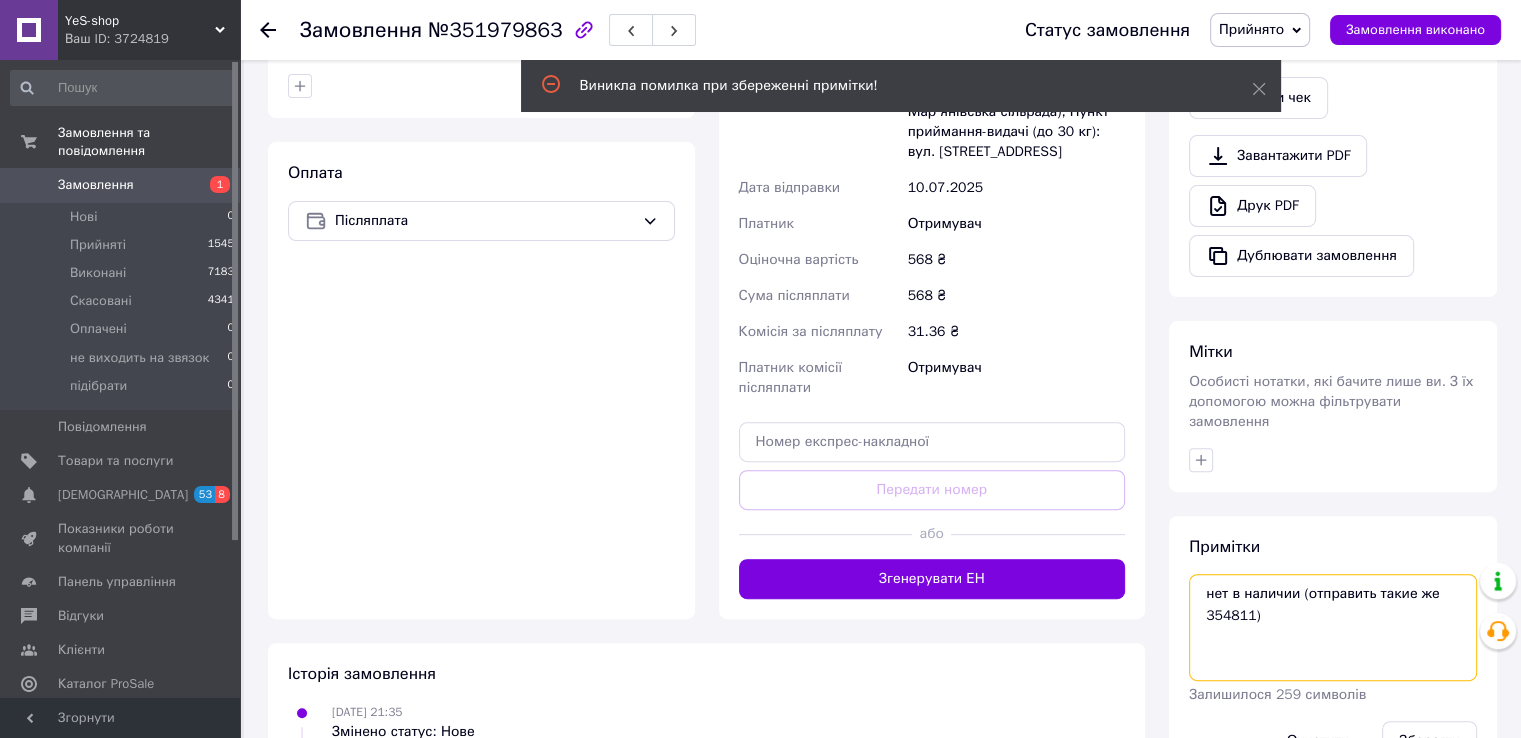 drag, startPoint x: 1255, startPoint y: 604, endPoint x: 1181, endPoint y: 568, distance: 82.29216 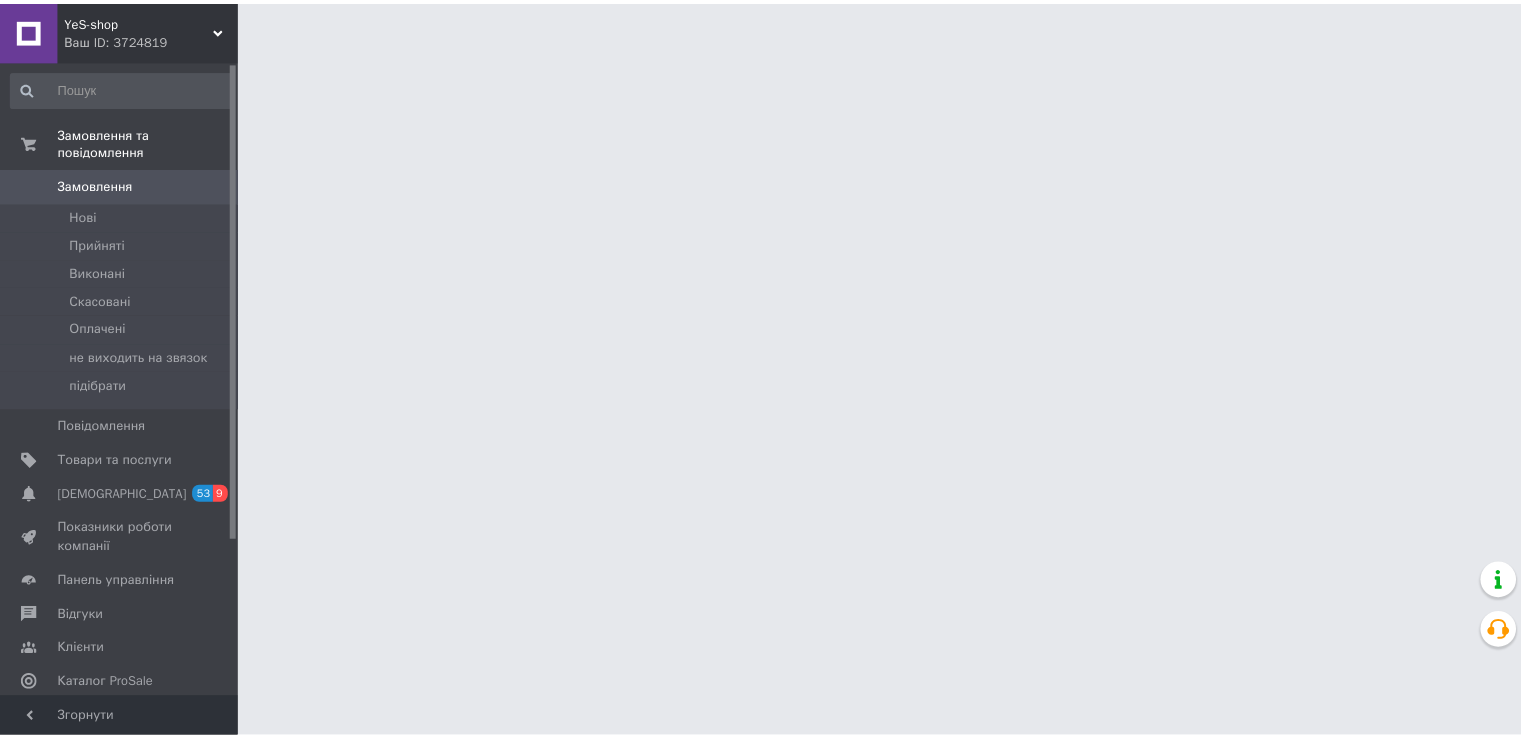 scroll, scrollTop: 0, scrollLeft: 0, axis: both 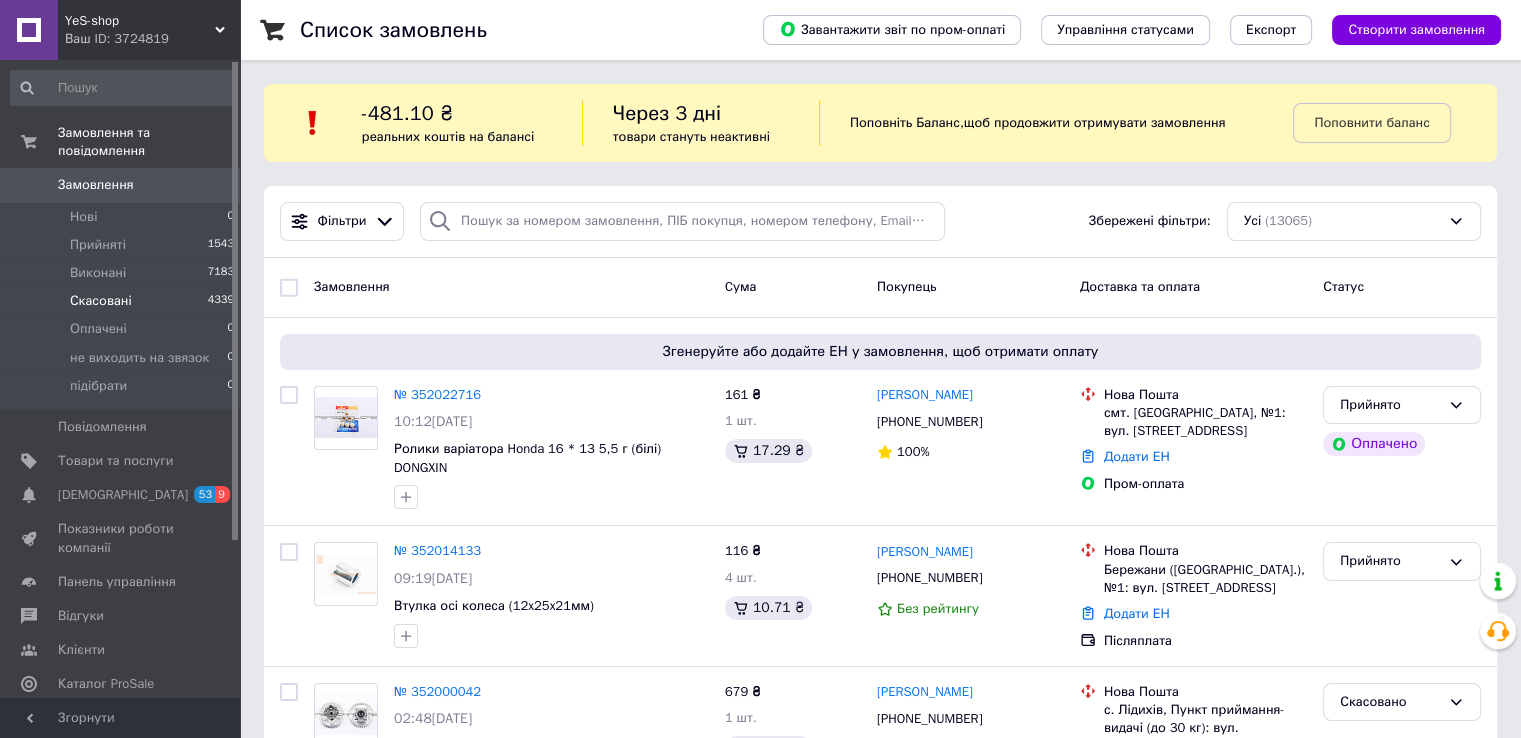 click on "Скасовані" at bounding box center [101, 301] 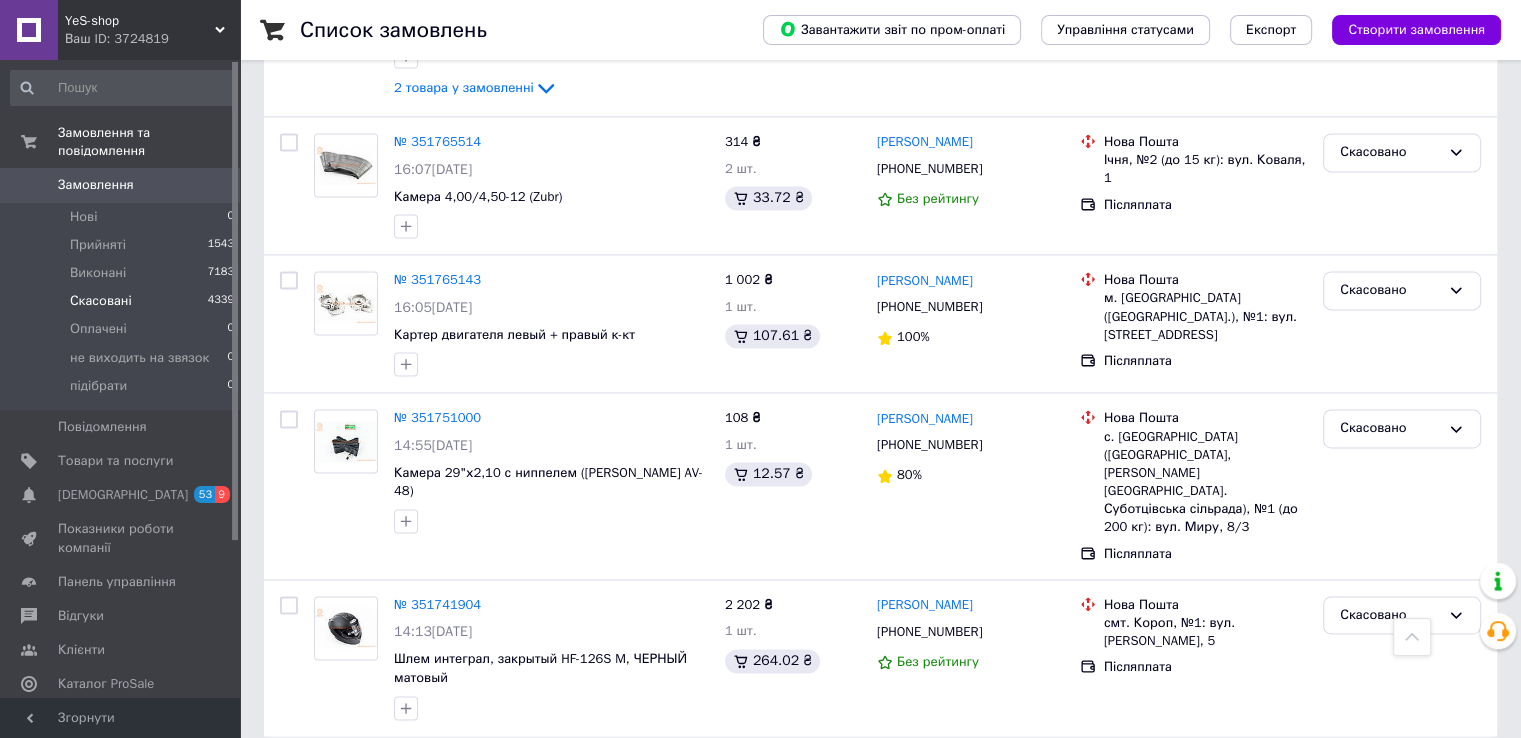 scroll, scrollTop: 2873, scrollLeft: 0, axis: vertical 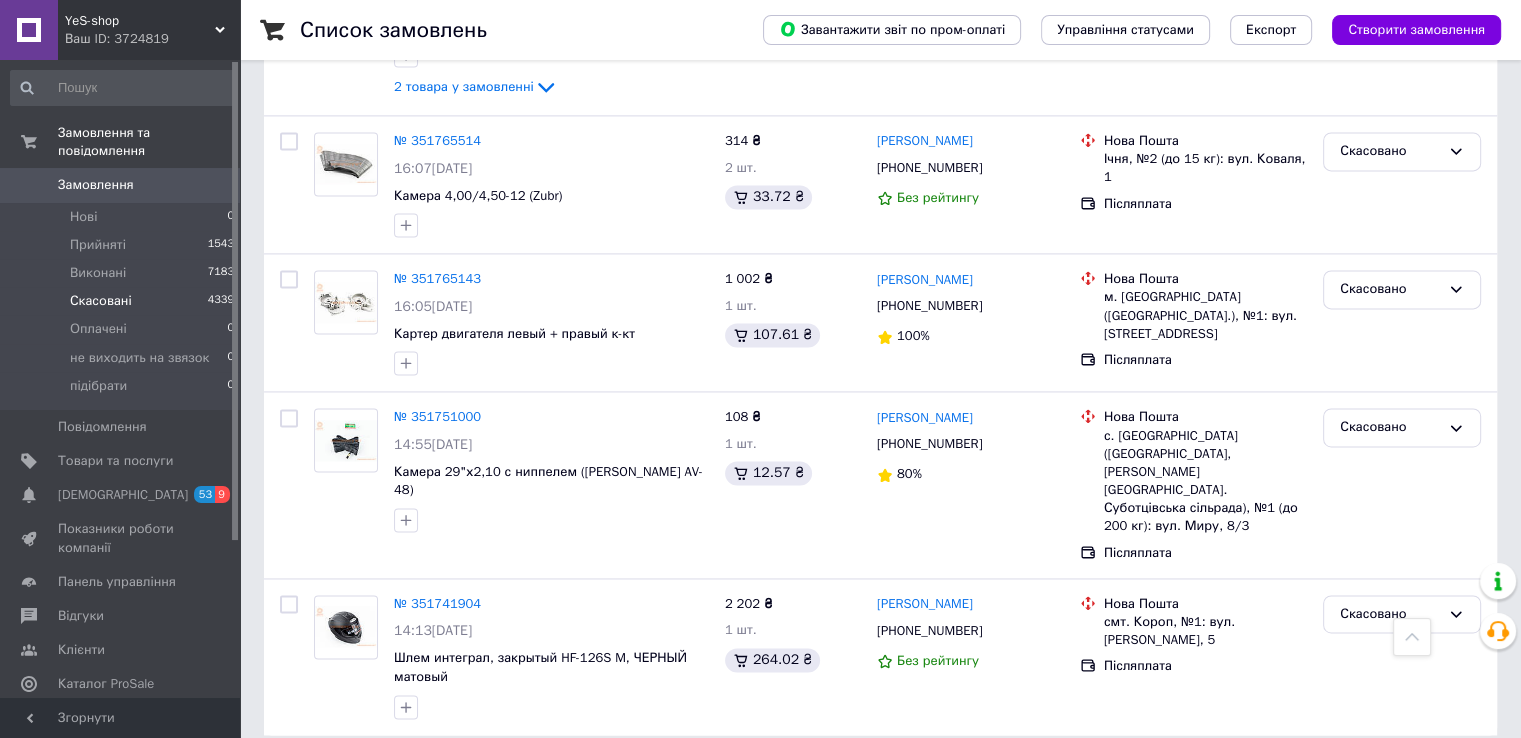 click on "2" at bounding box center (327, 780) 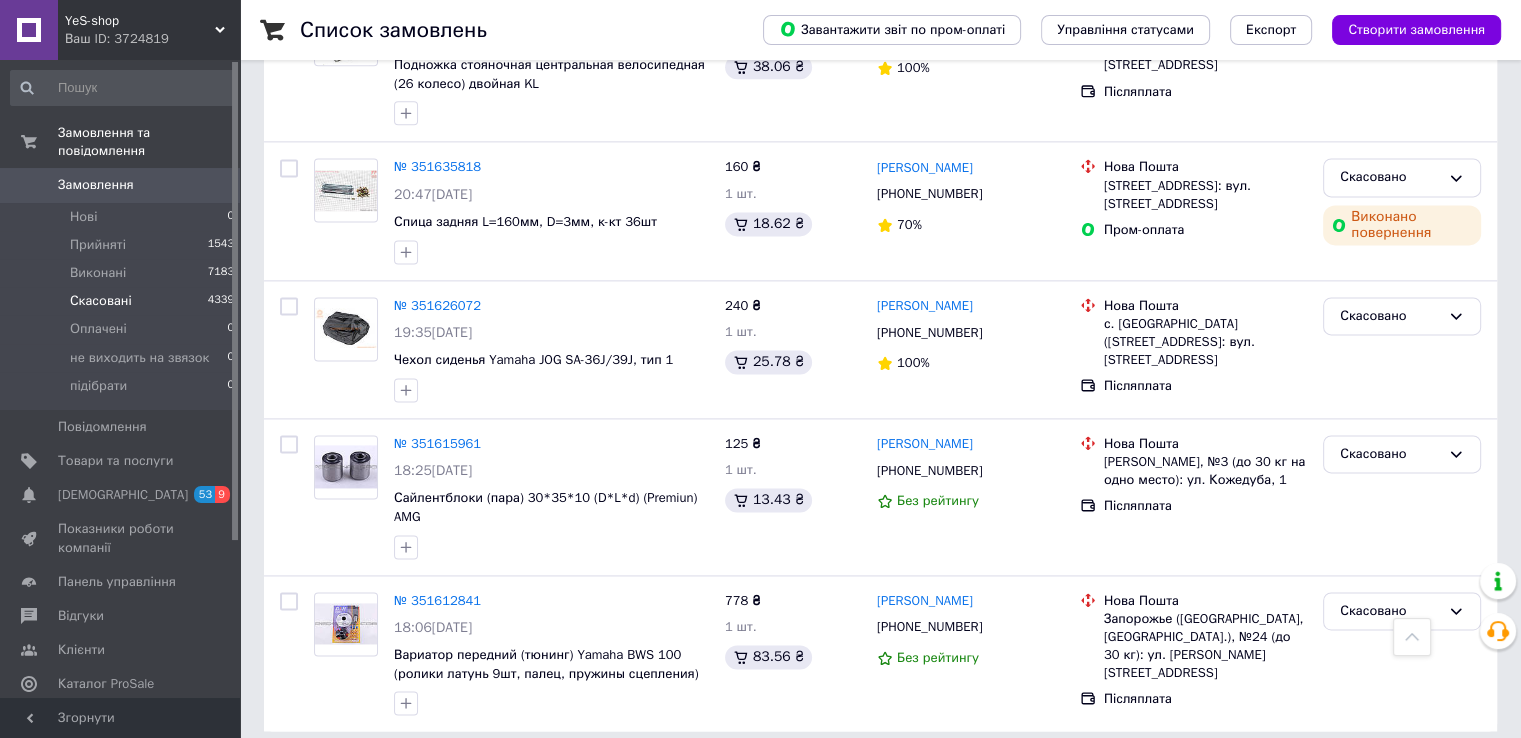 scroll, scrollTop: 2763, scrollLeft: 0, axis: vertical 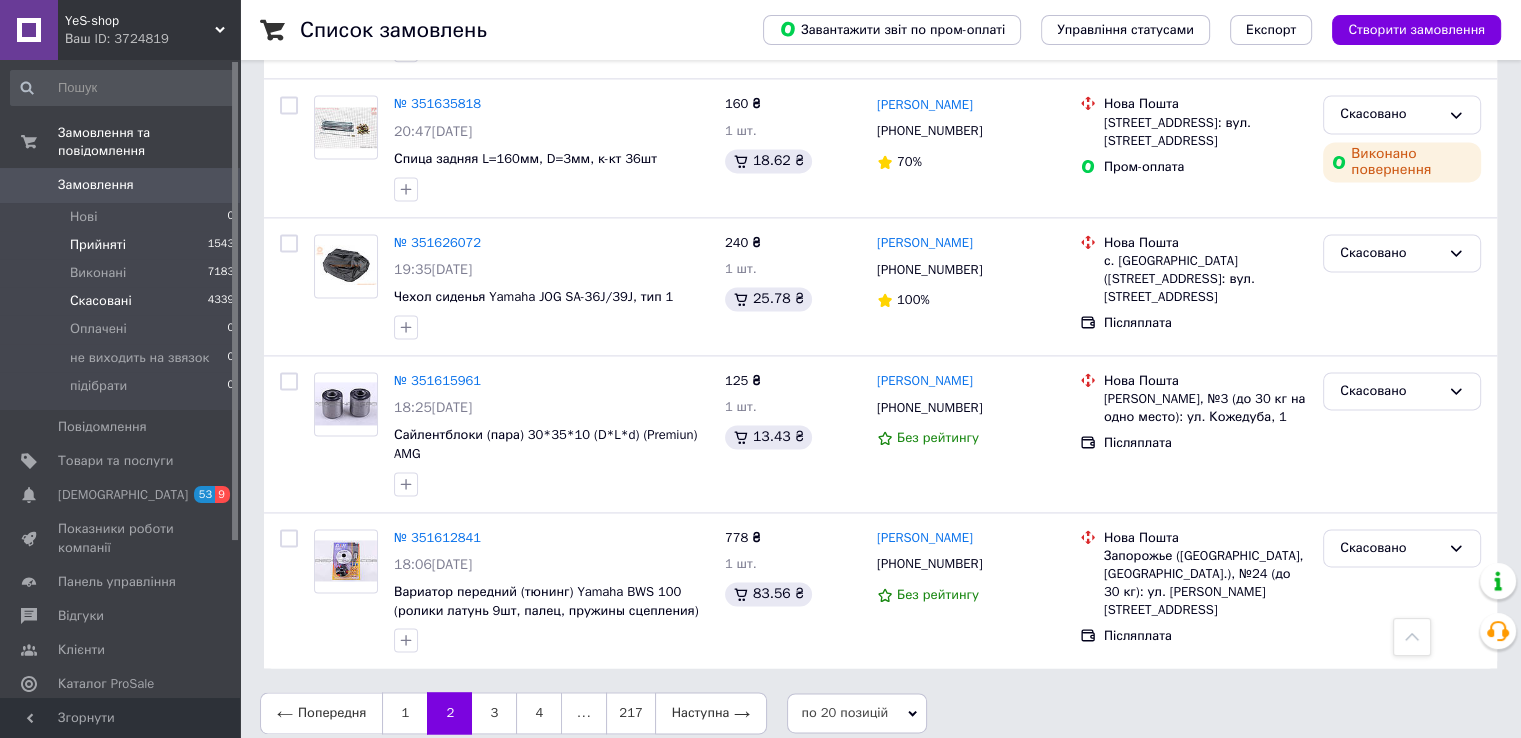 click on "Прийняті" at bounding box center (98, 245) 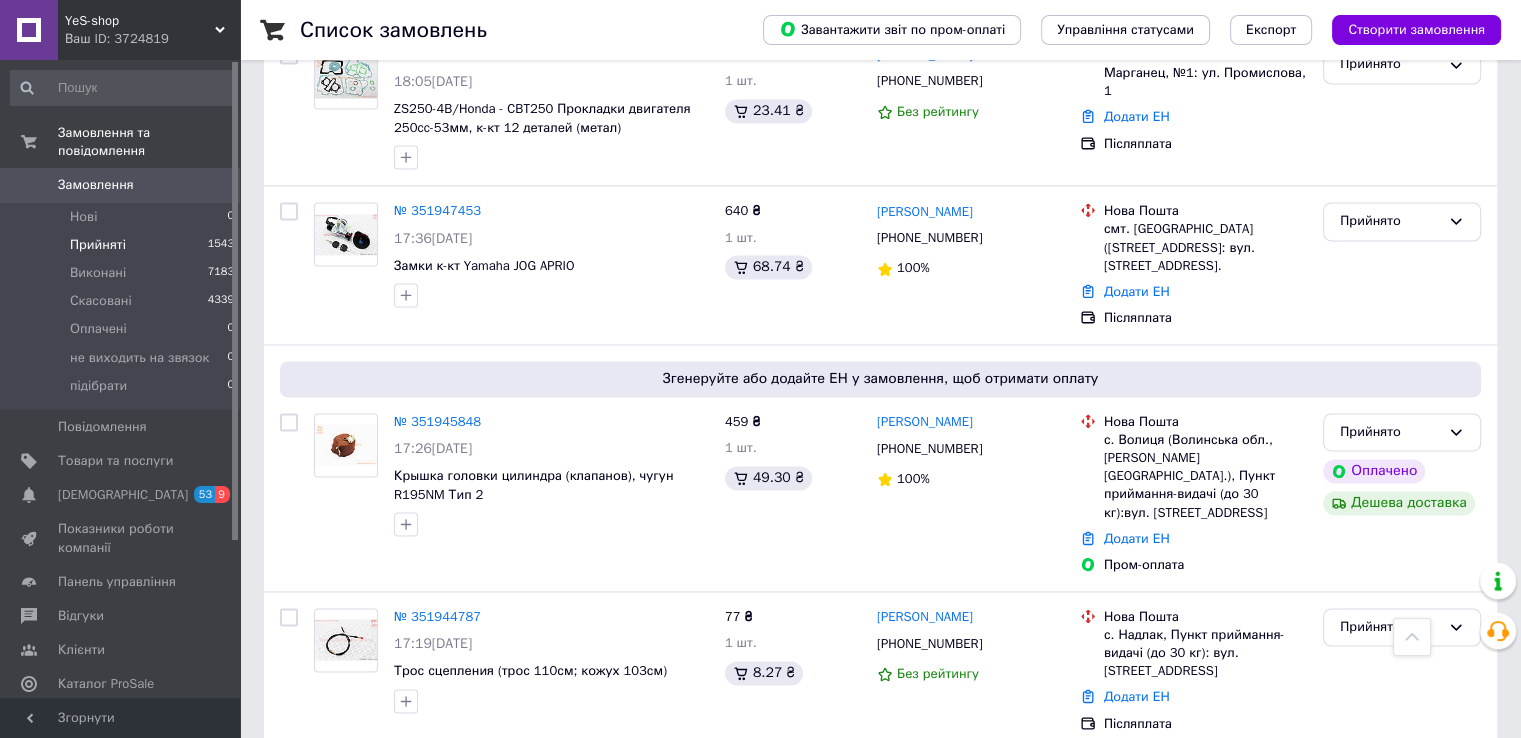 scroll, scrollTop: 3221, scrollLeft: 0, axis: vertical 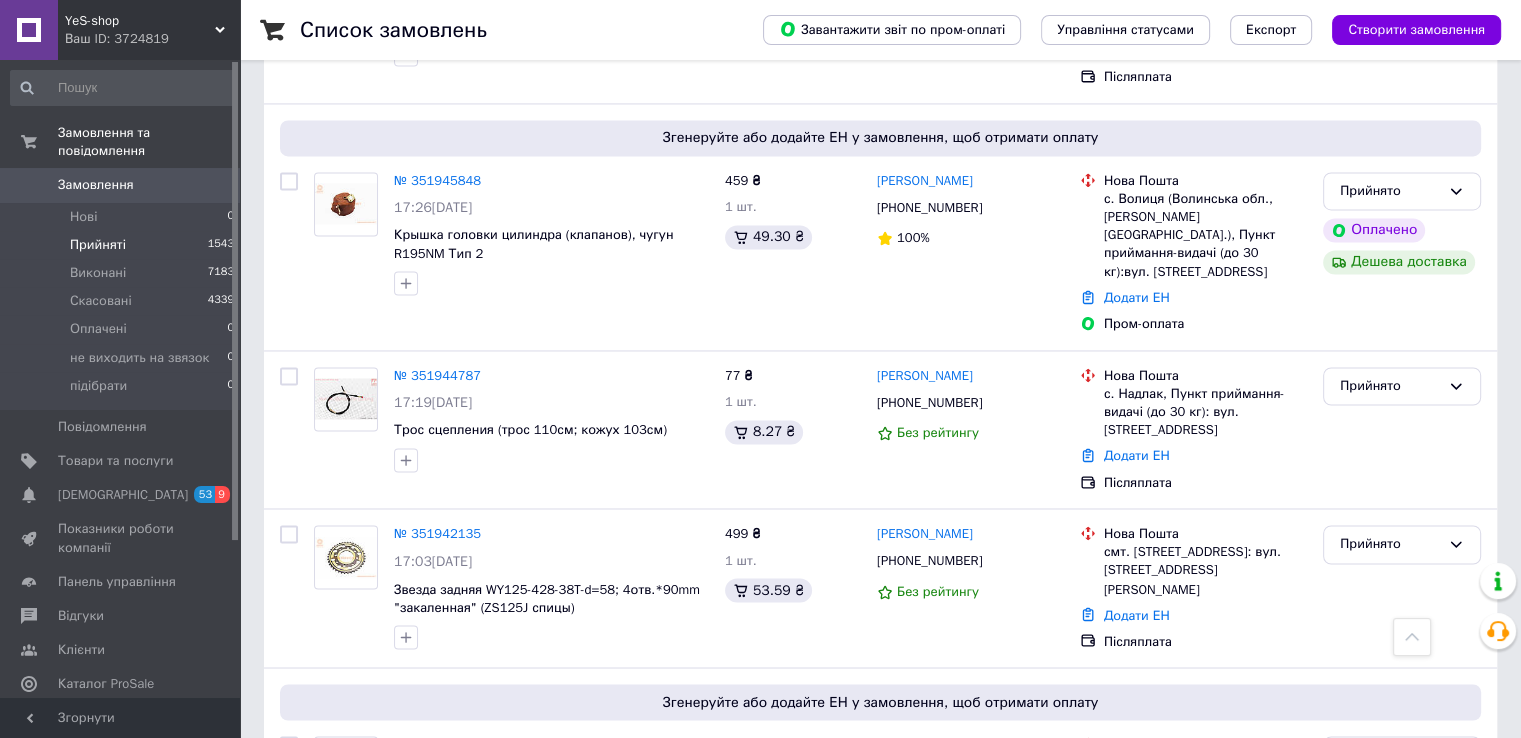 click on "2" at bounding box center (327, 940) 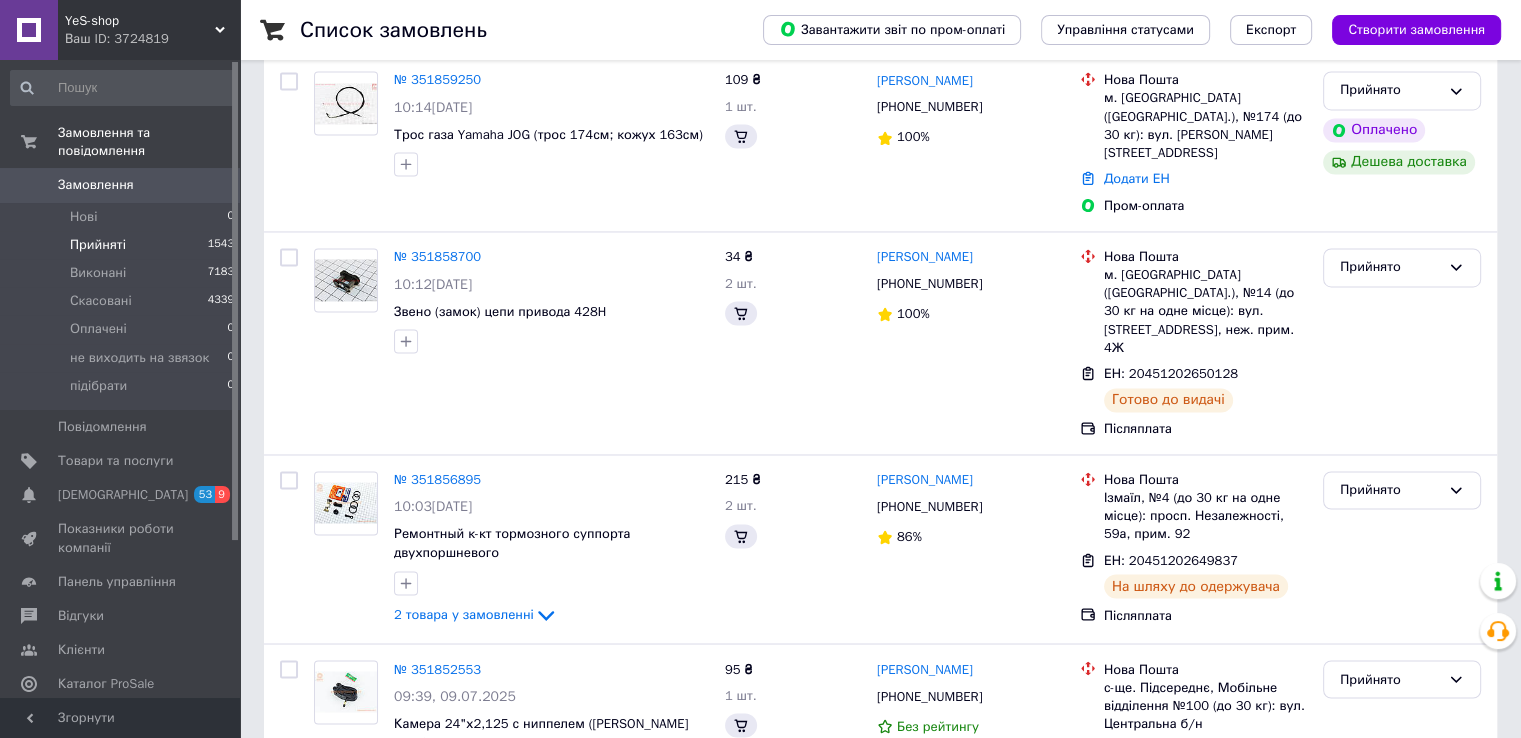 scroll, scrollTop: 0, scrollLeft: 0, axis: both 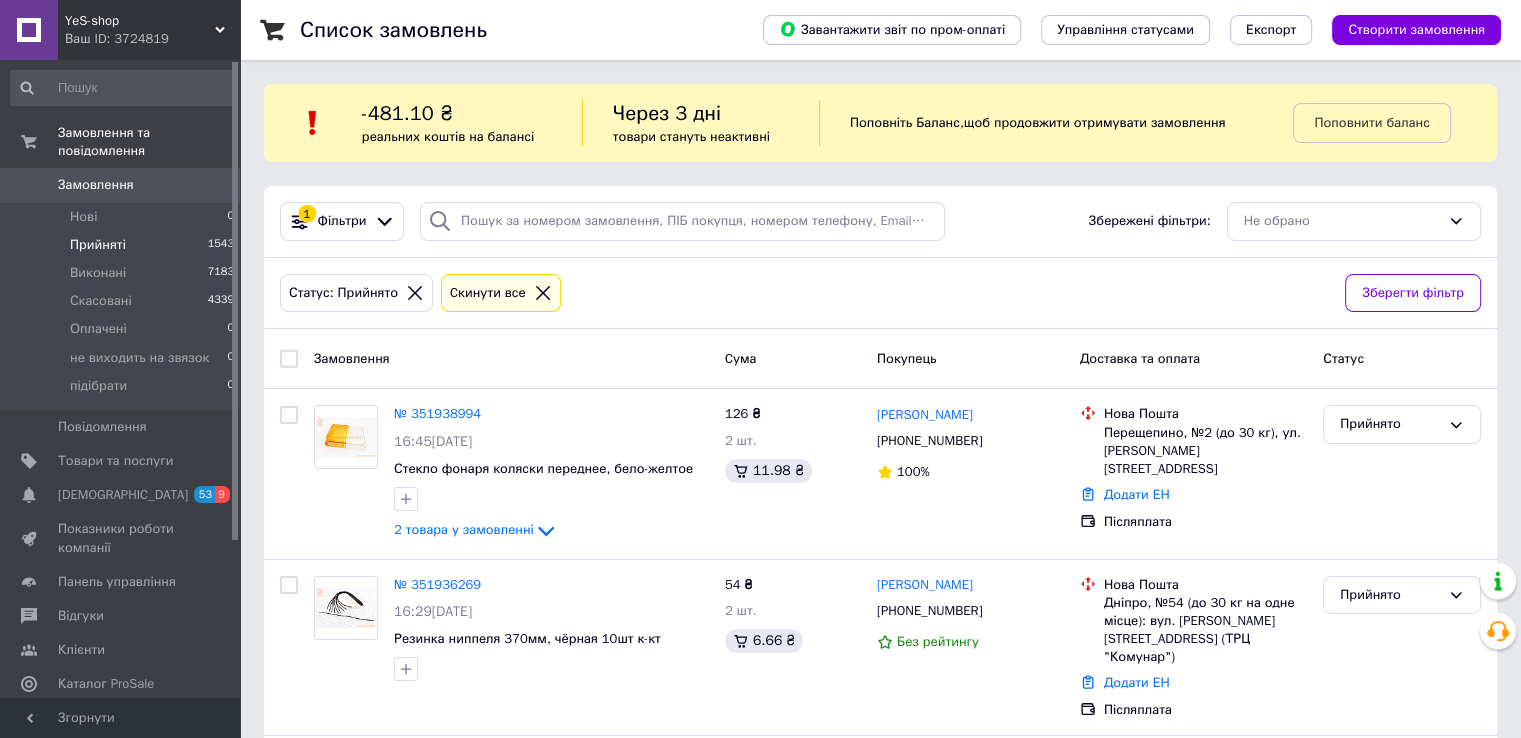 click on "Статус: Прийнято Cкинути все" at bounding box center (804, 293) 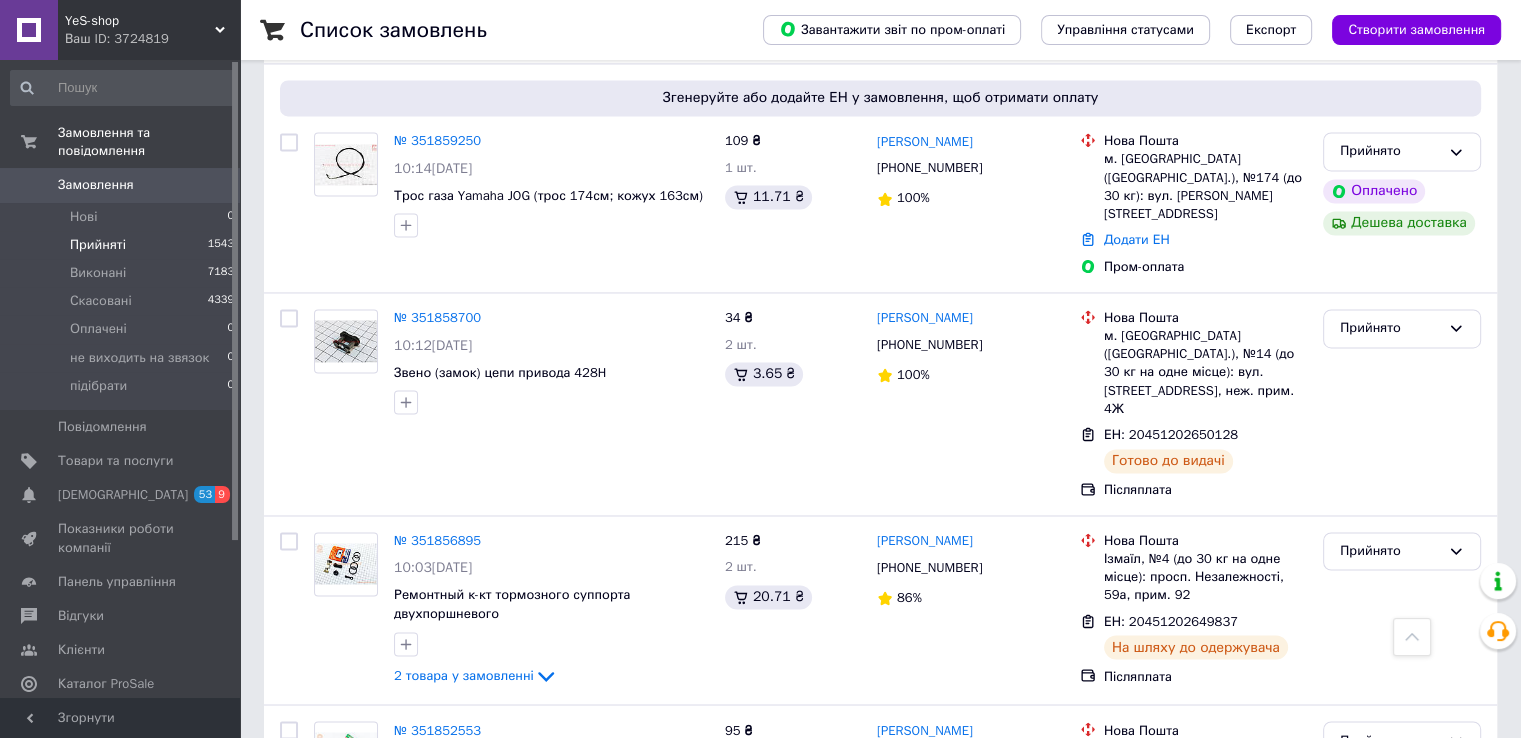 scroll, scrollTop: 3205, scrollLeft: 0, axis: vertical 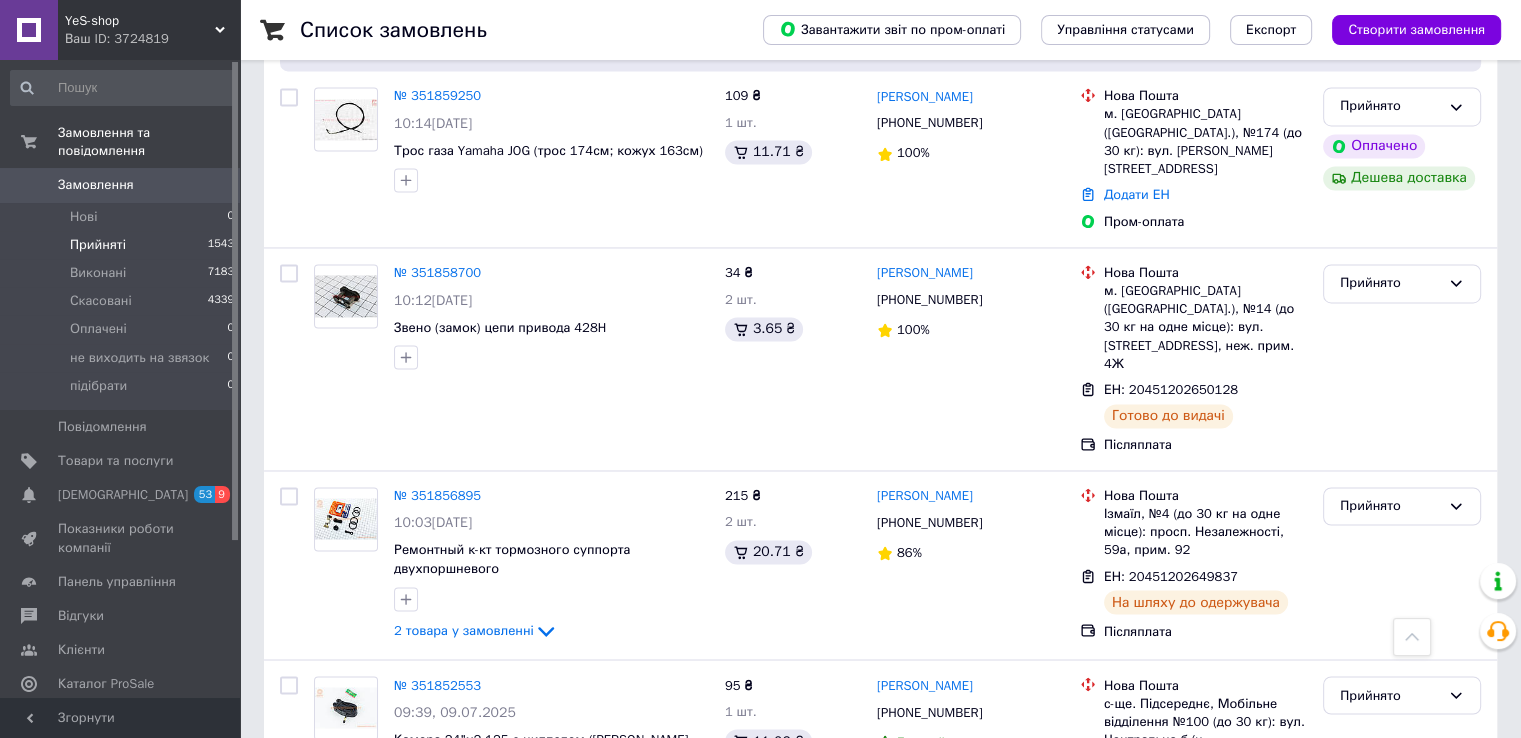 click on "3" at bounding box center [494, 862] 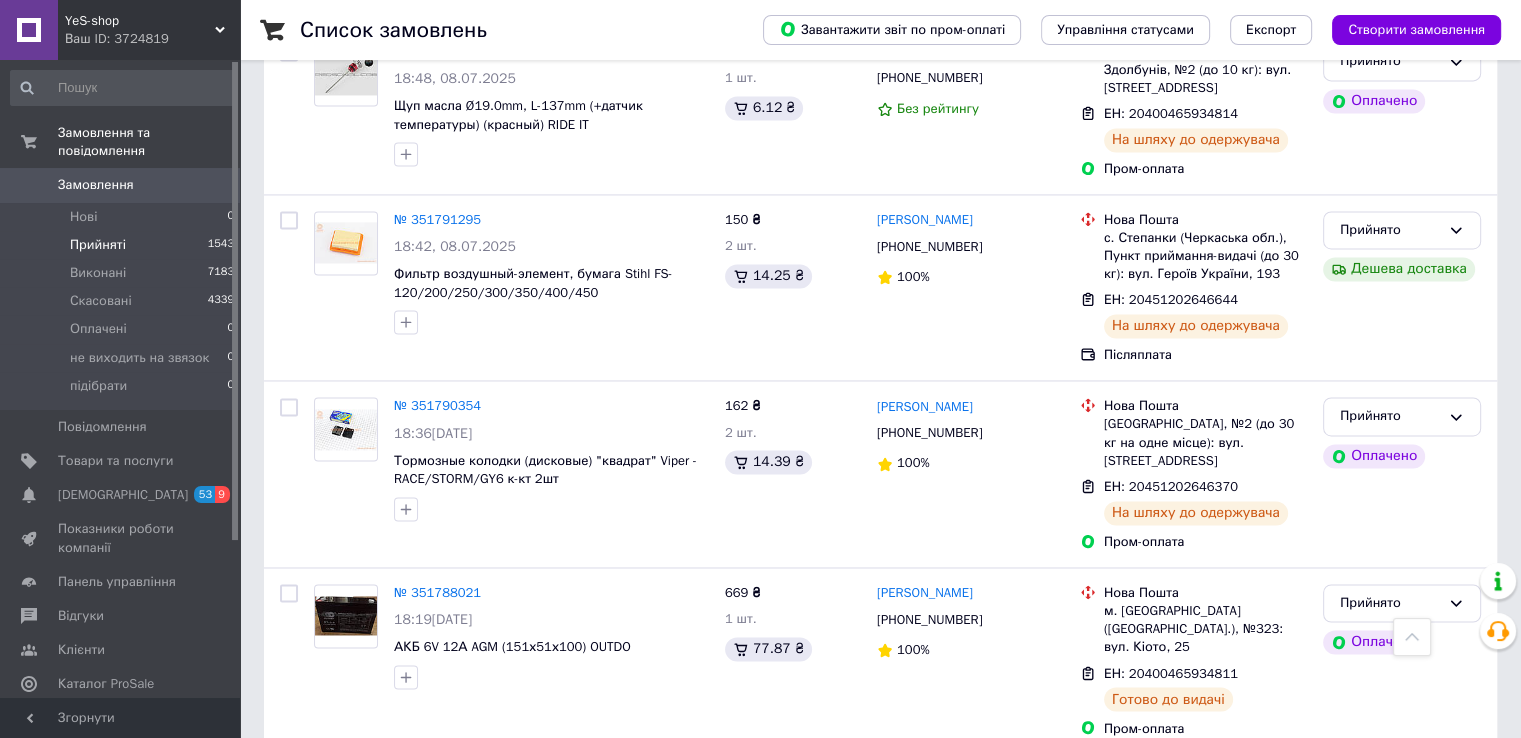 scroll, scrollTop: 3155, scrollLeft: 0, axis: vertical 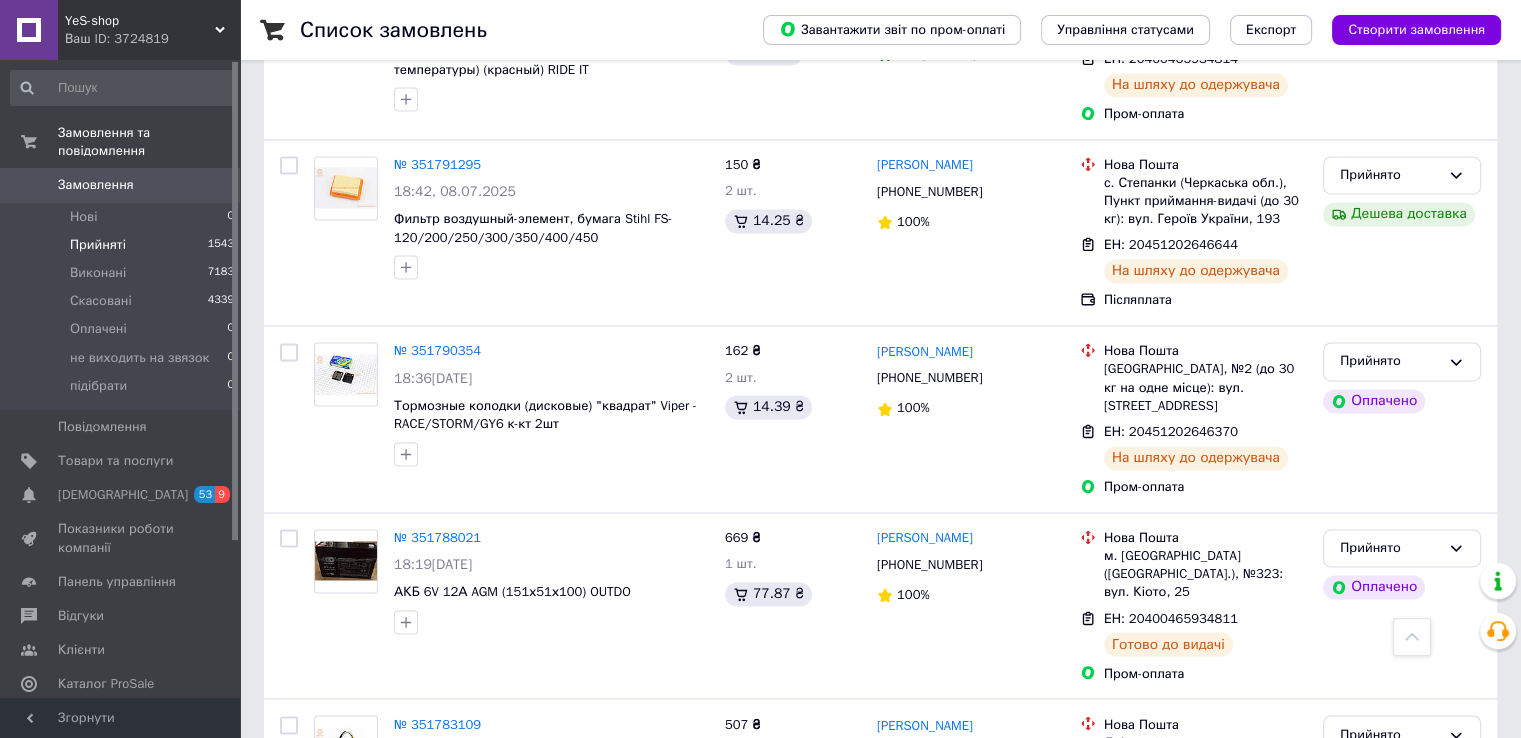 click on "4" at bounding box center (539, 932) 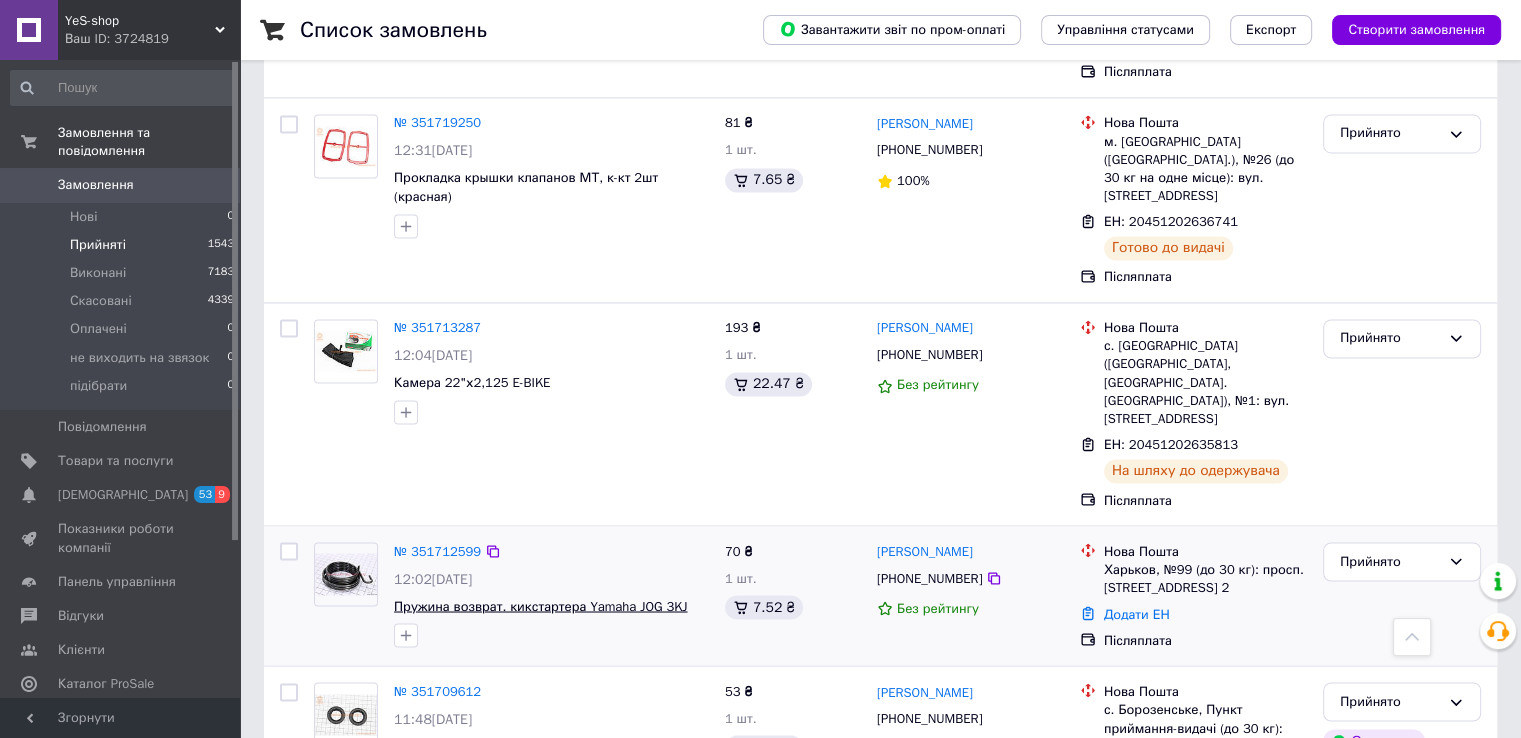 scroll, scrollTop: 3315, scrollLeft: 0, axis: vertical 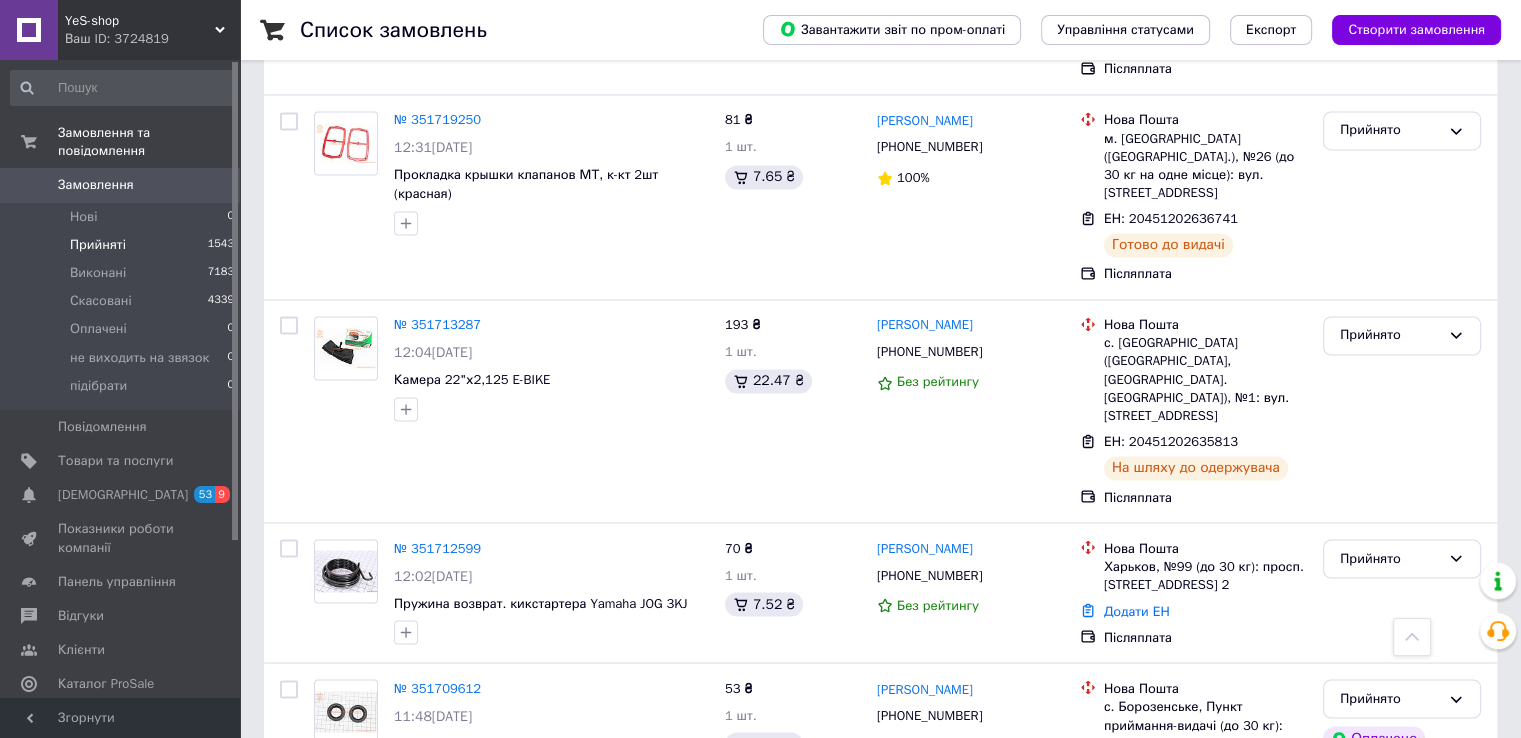 click on "5" at bounding box center (584, 894) 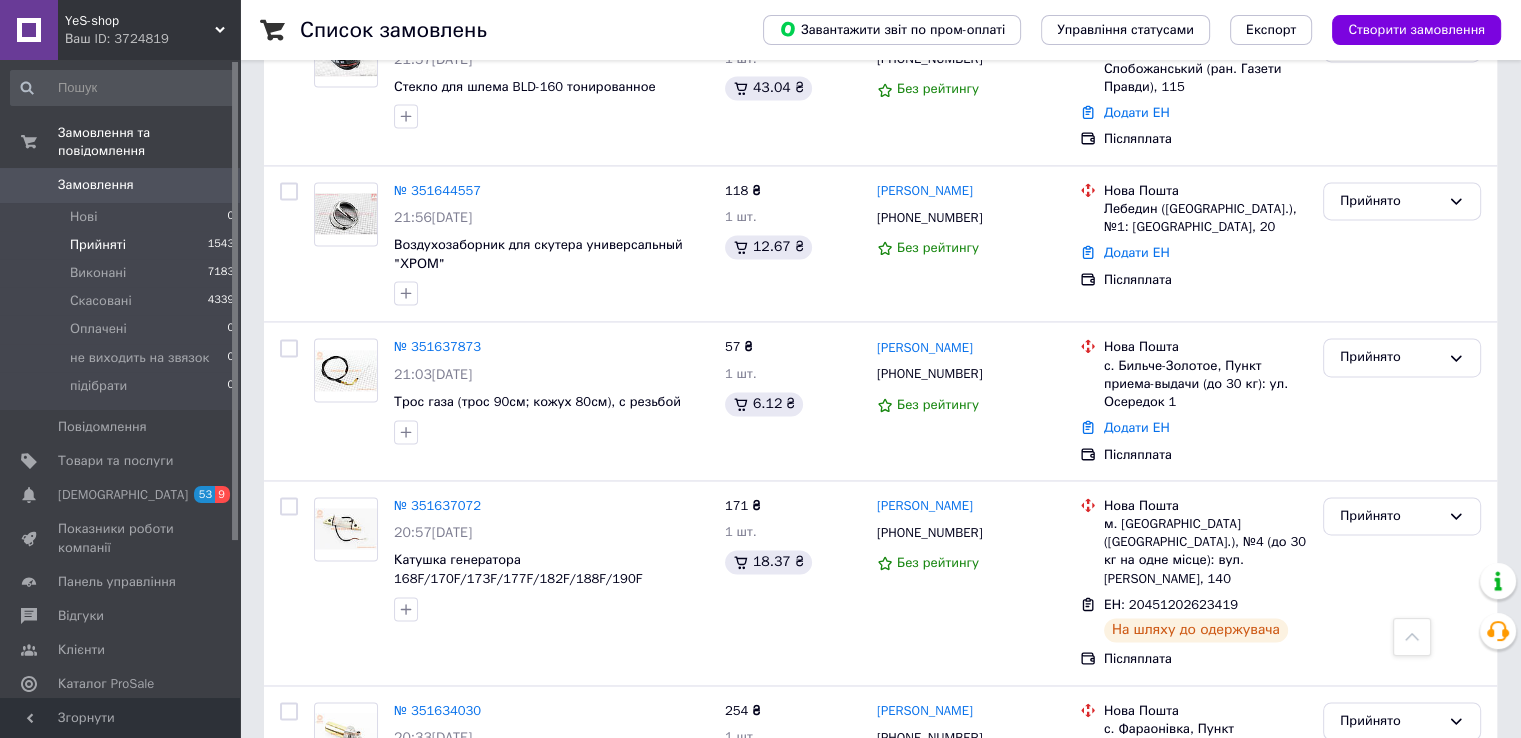 scroll, scrollTop: 3316, scrollLeft: 0, axis: vertical 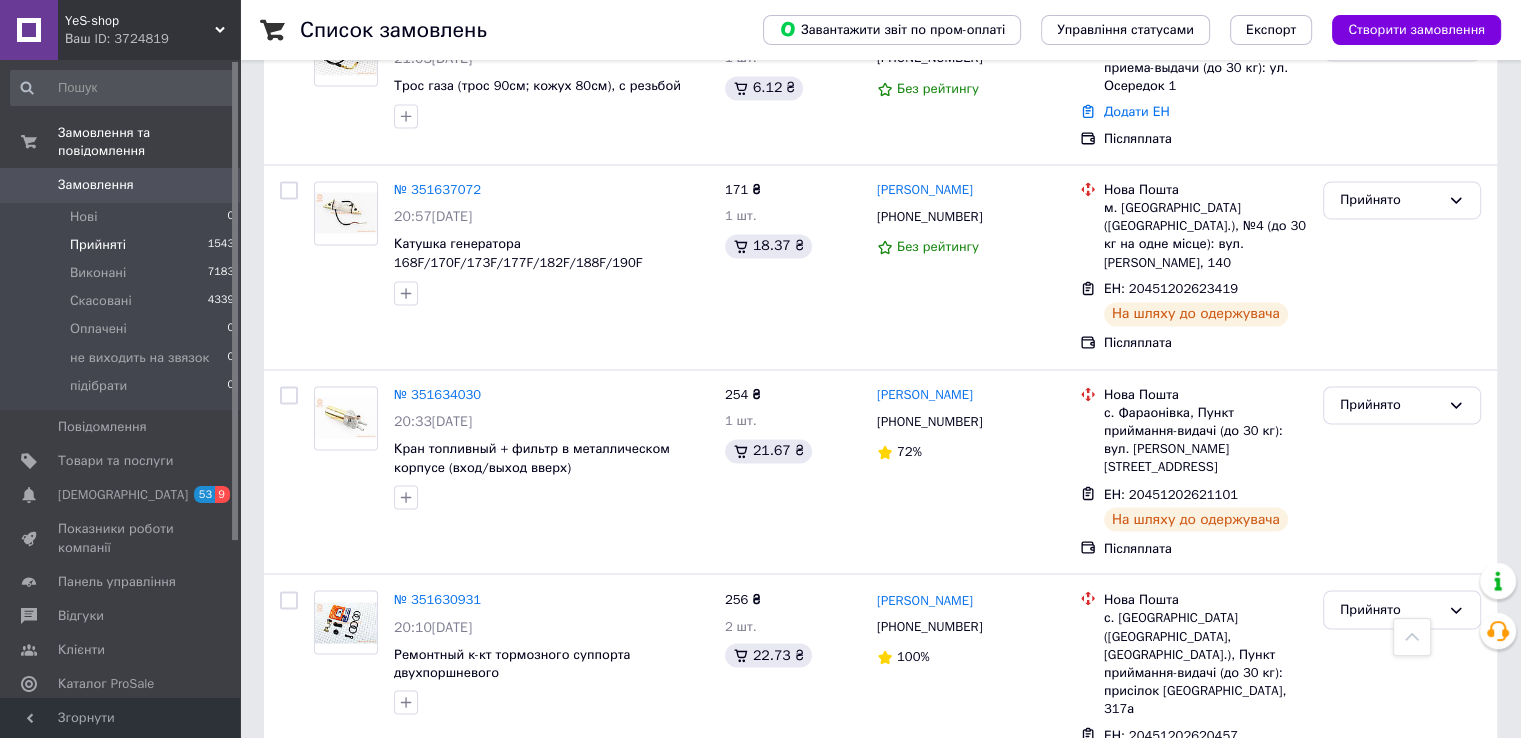 click on "6" at bounding box center [629, 859] 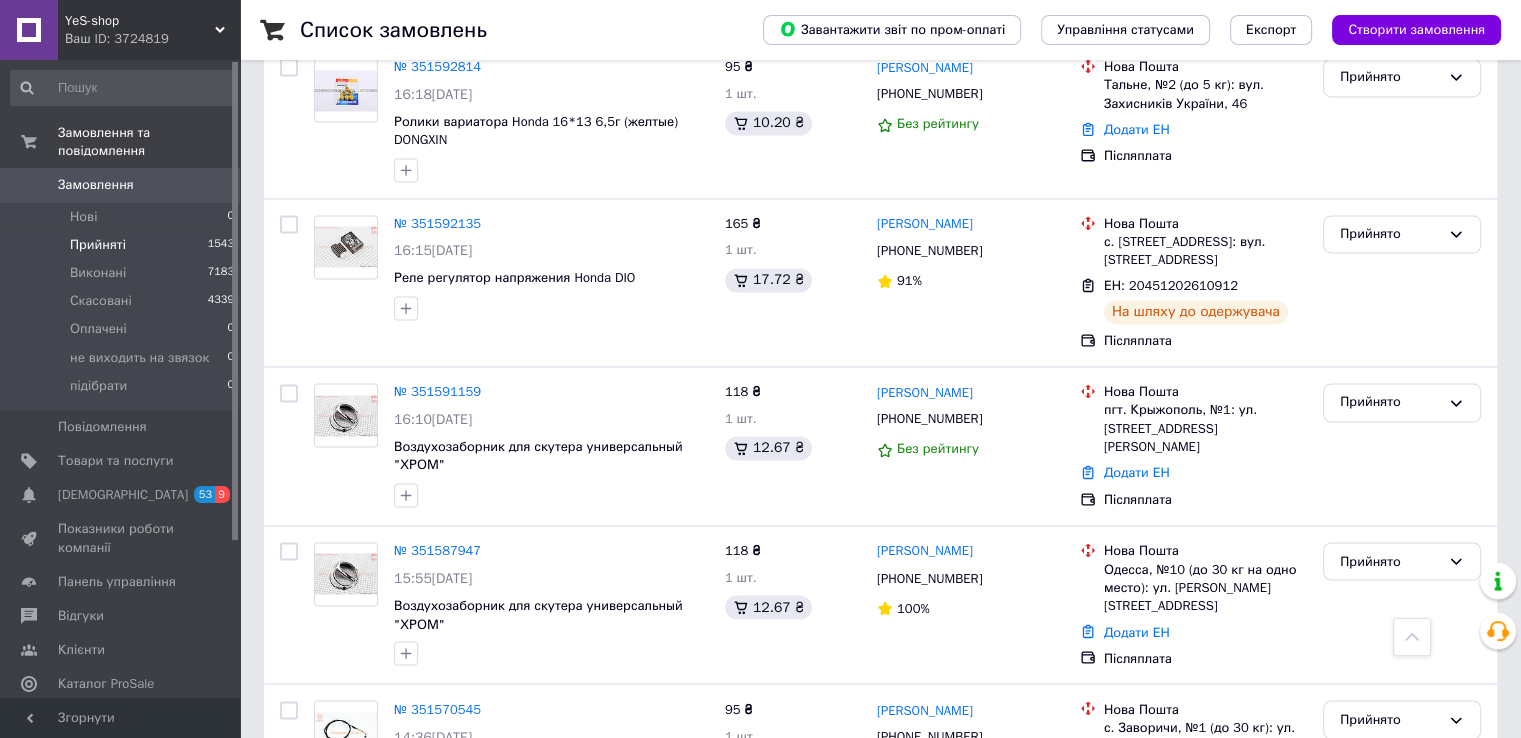 scroll, scrollTop: 3252, scrollLeft: 0, axis: vertical 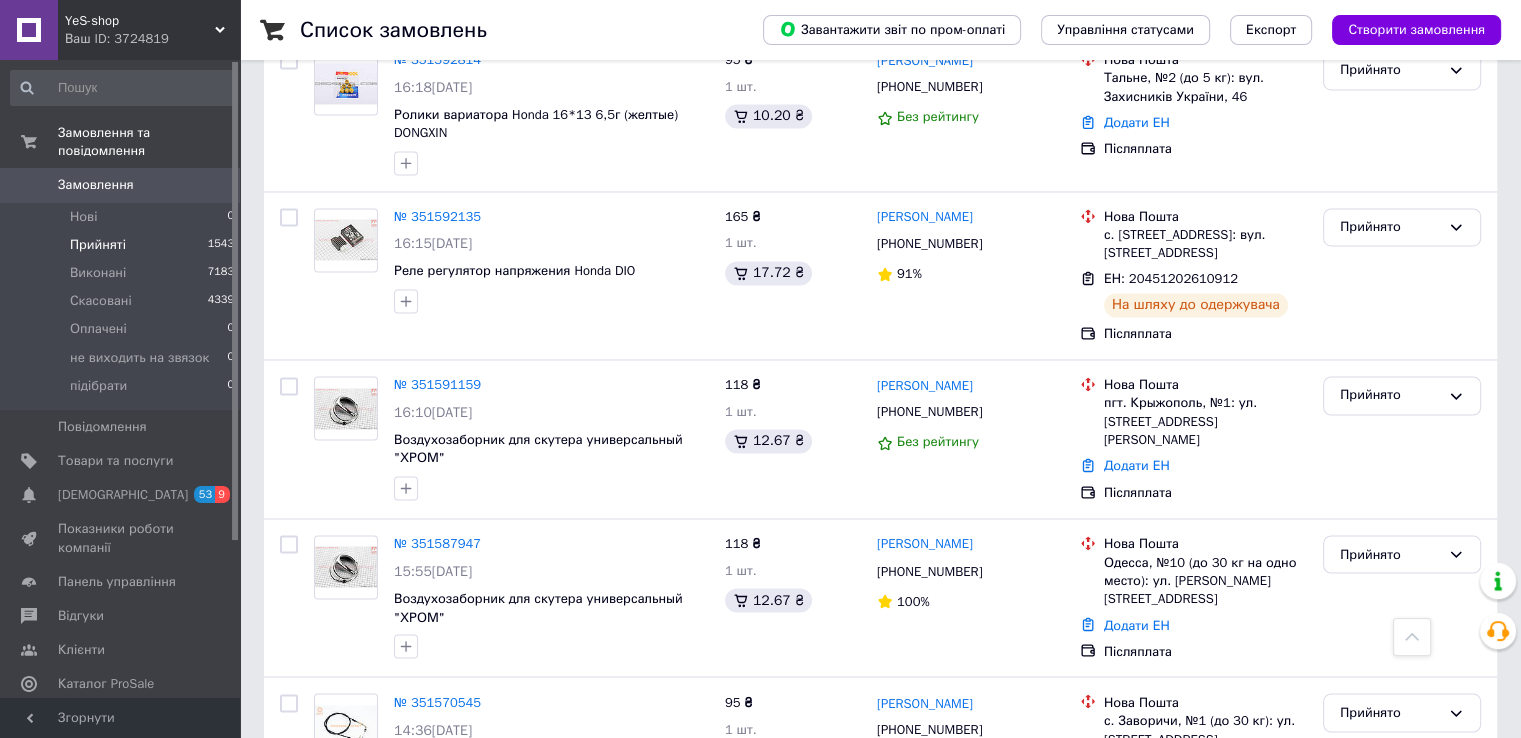 click on "7" at bounding box center [629, 862] 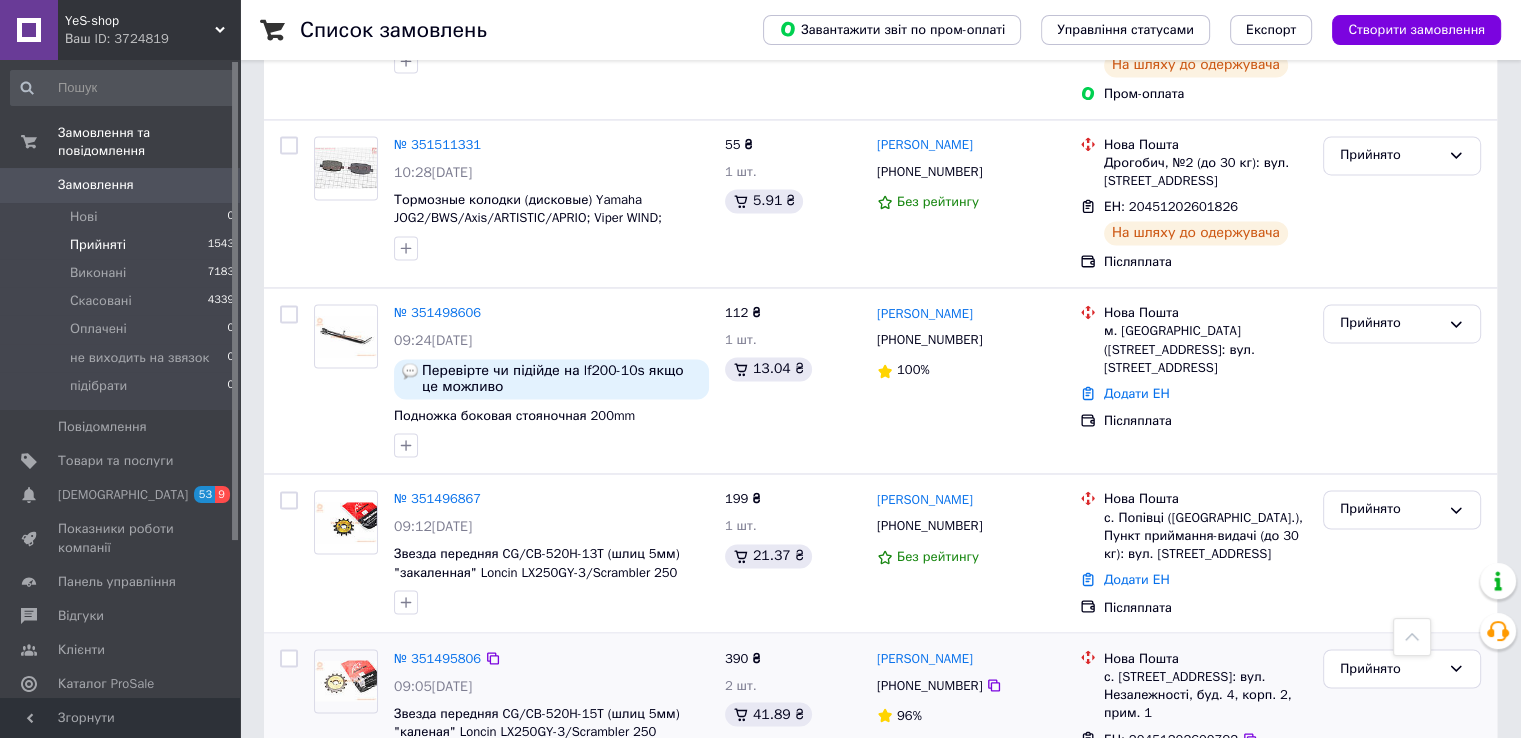 scroll, scrollTop: 3223, scrollLeft: 0, axis: vertical 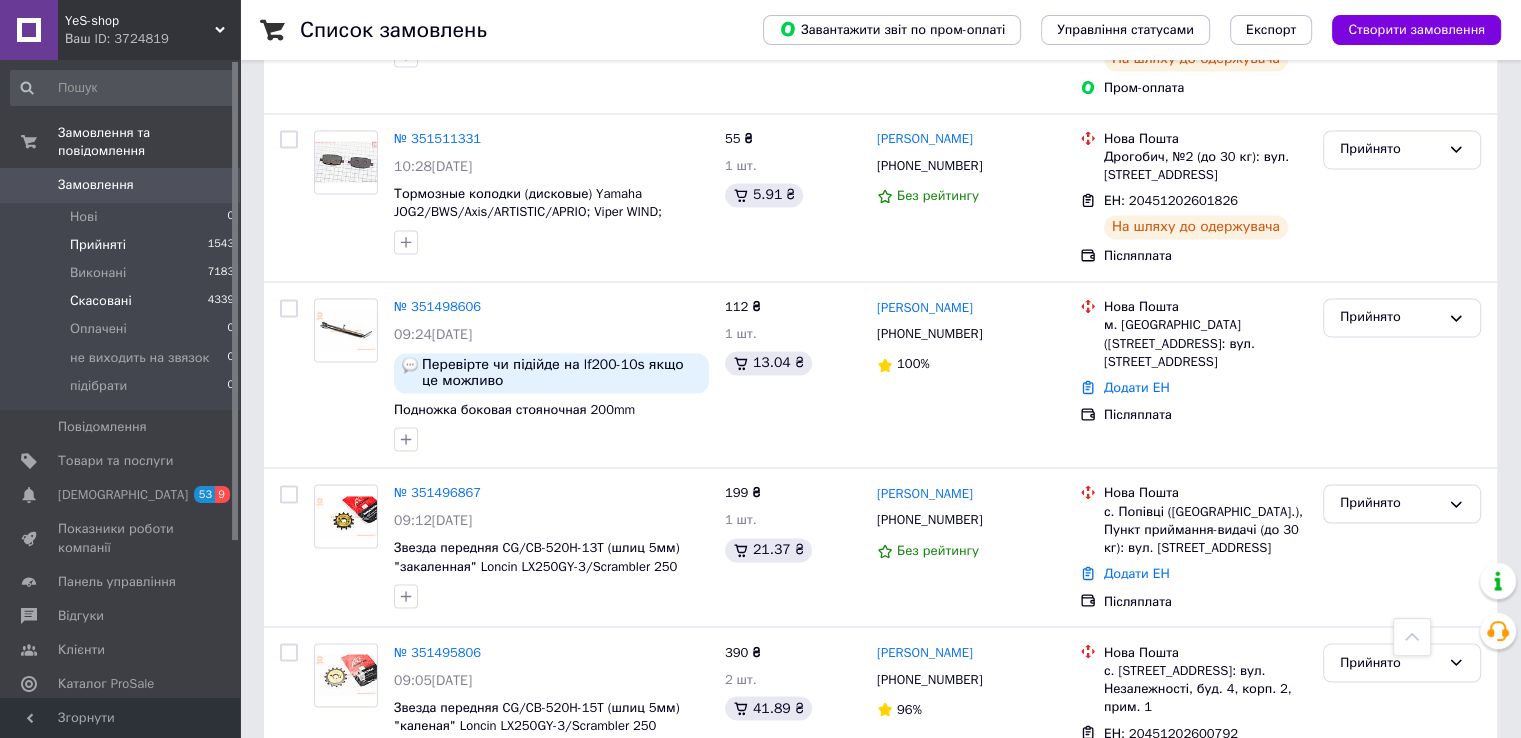 click on "Скасовані" at bounding box center [101, 301] 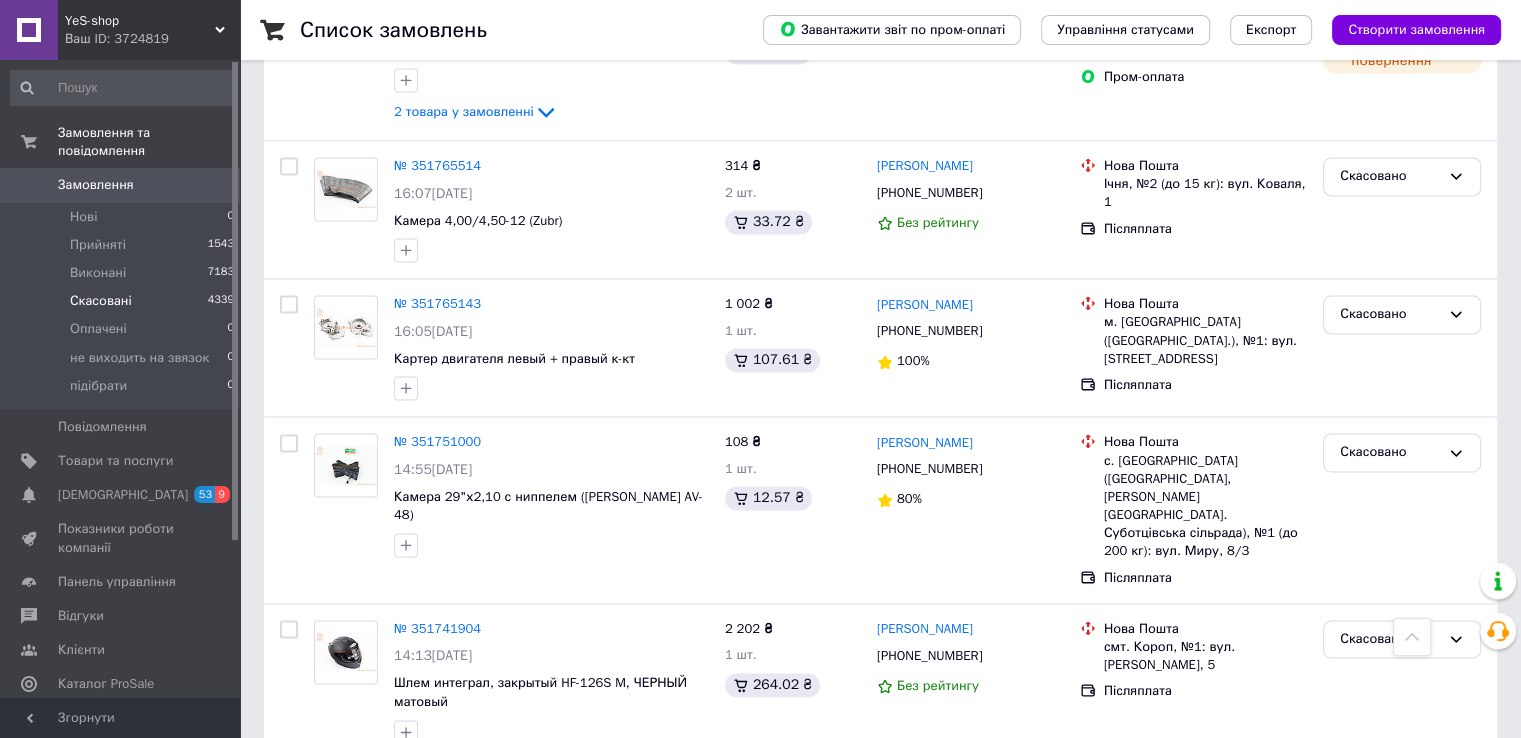 scroll, scrollTop: 2873, scrollLeft: 0, axis: vertical 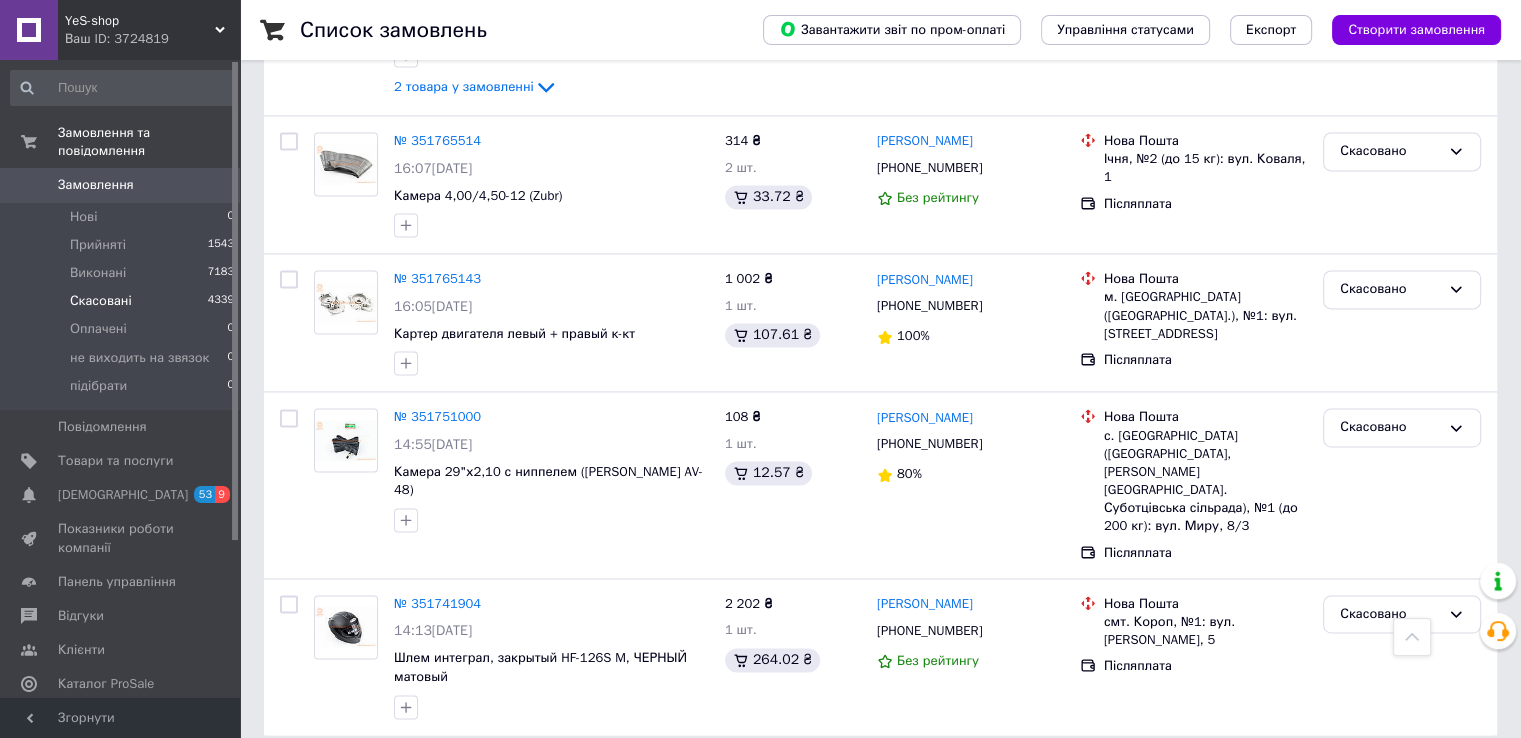 click on "2" at bounding box center [327, 780] 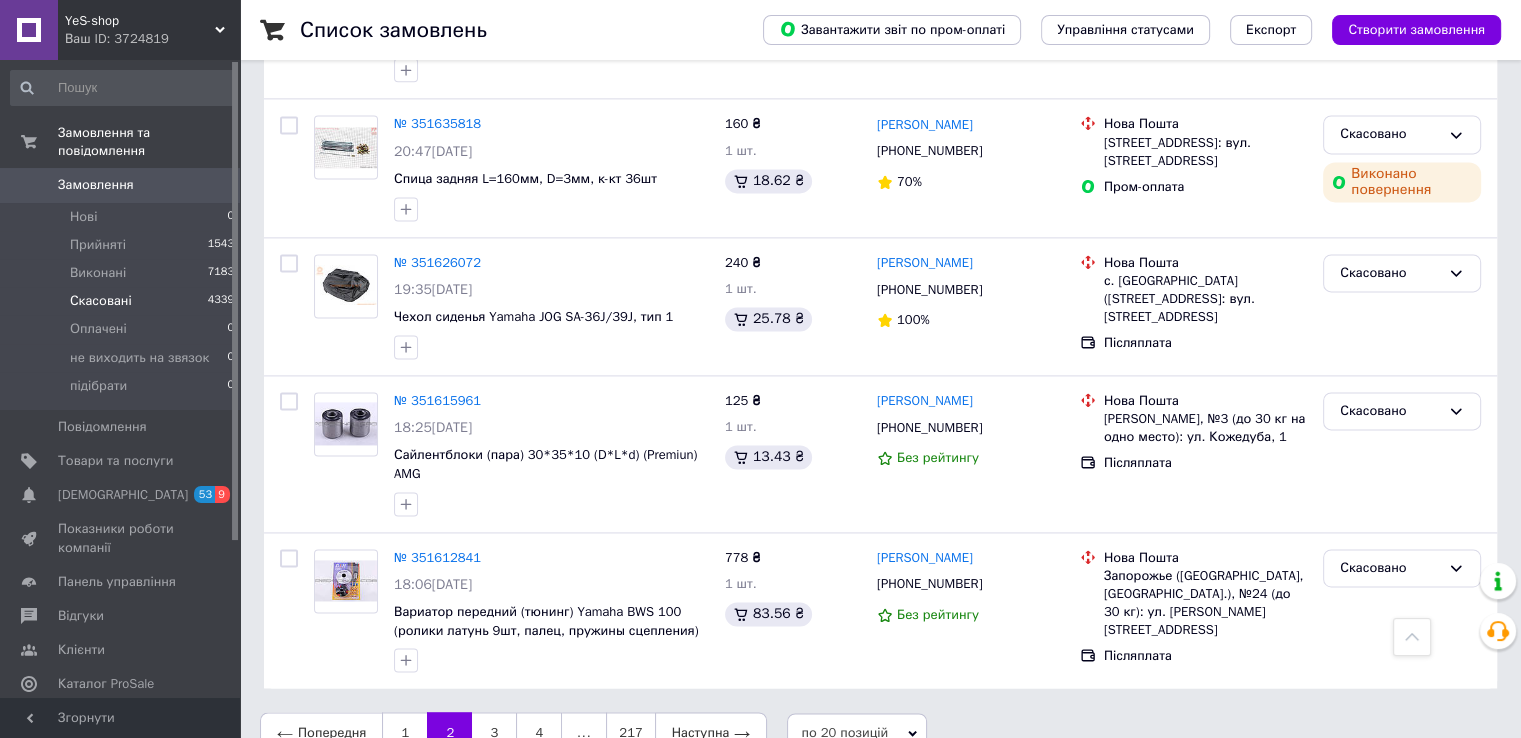 scroll, scrollTop: 2763, scrollLeft: 0, axis: vertical 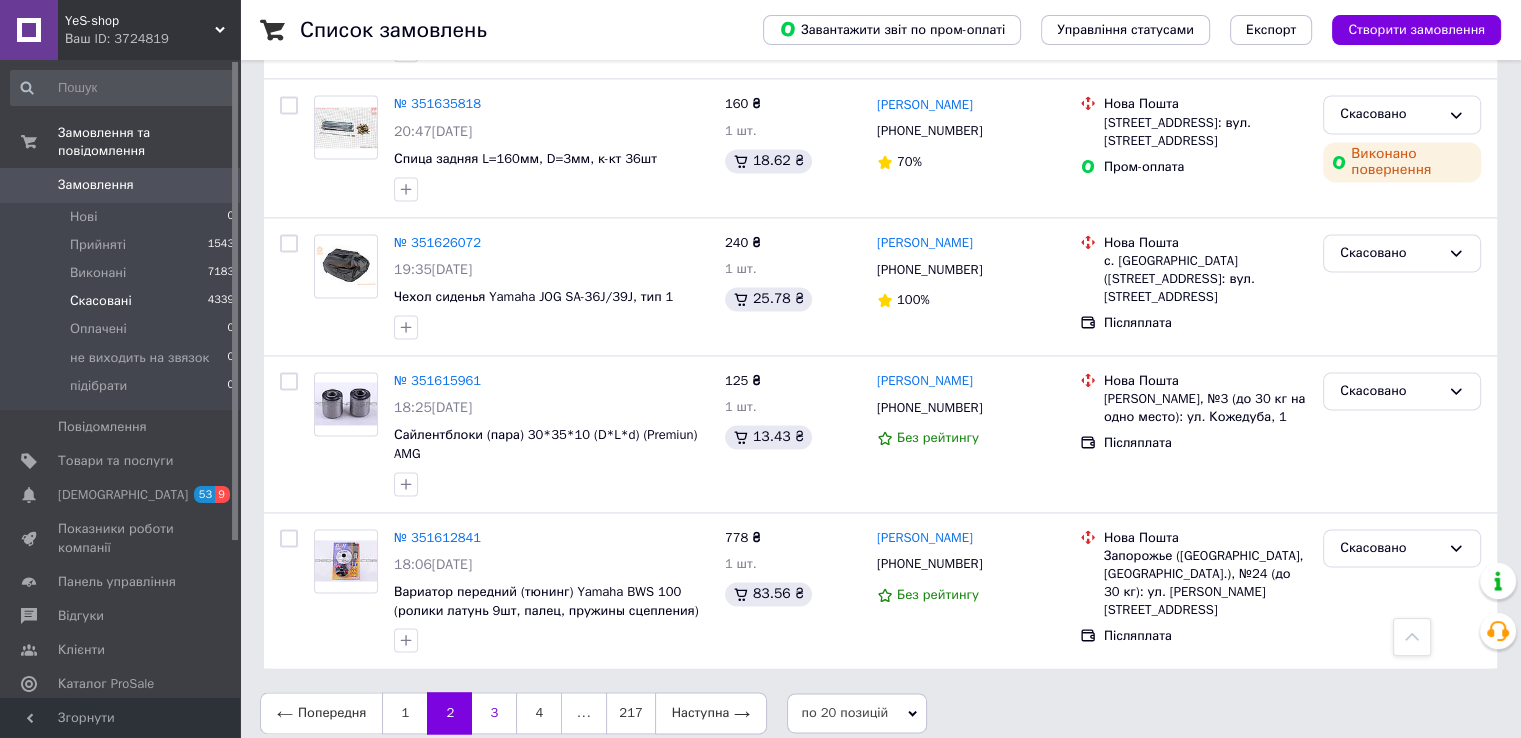 click on "3" at bounding box center (494, 713) 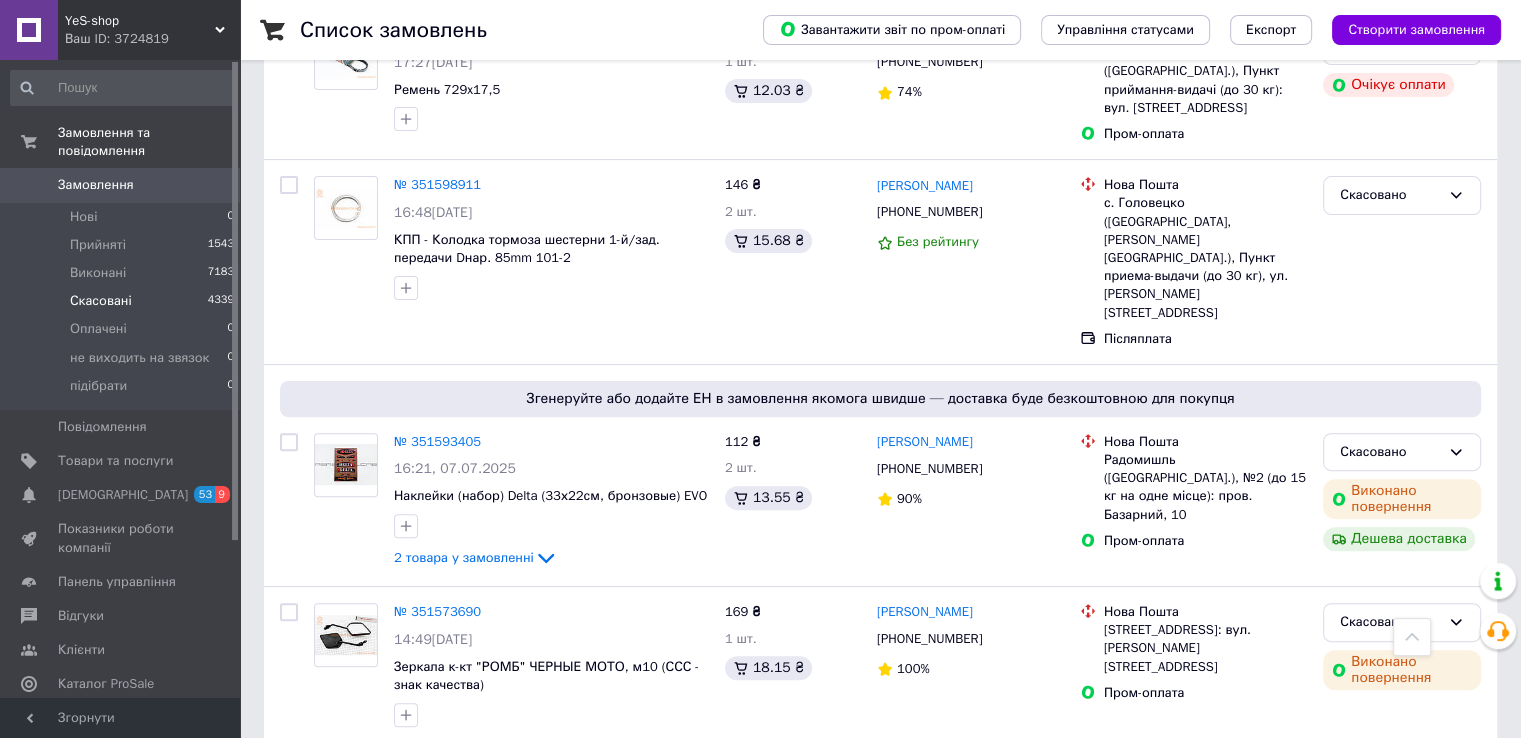 scroll, scrollTop: 800, scrollLeft: 0, axis: vertical 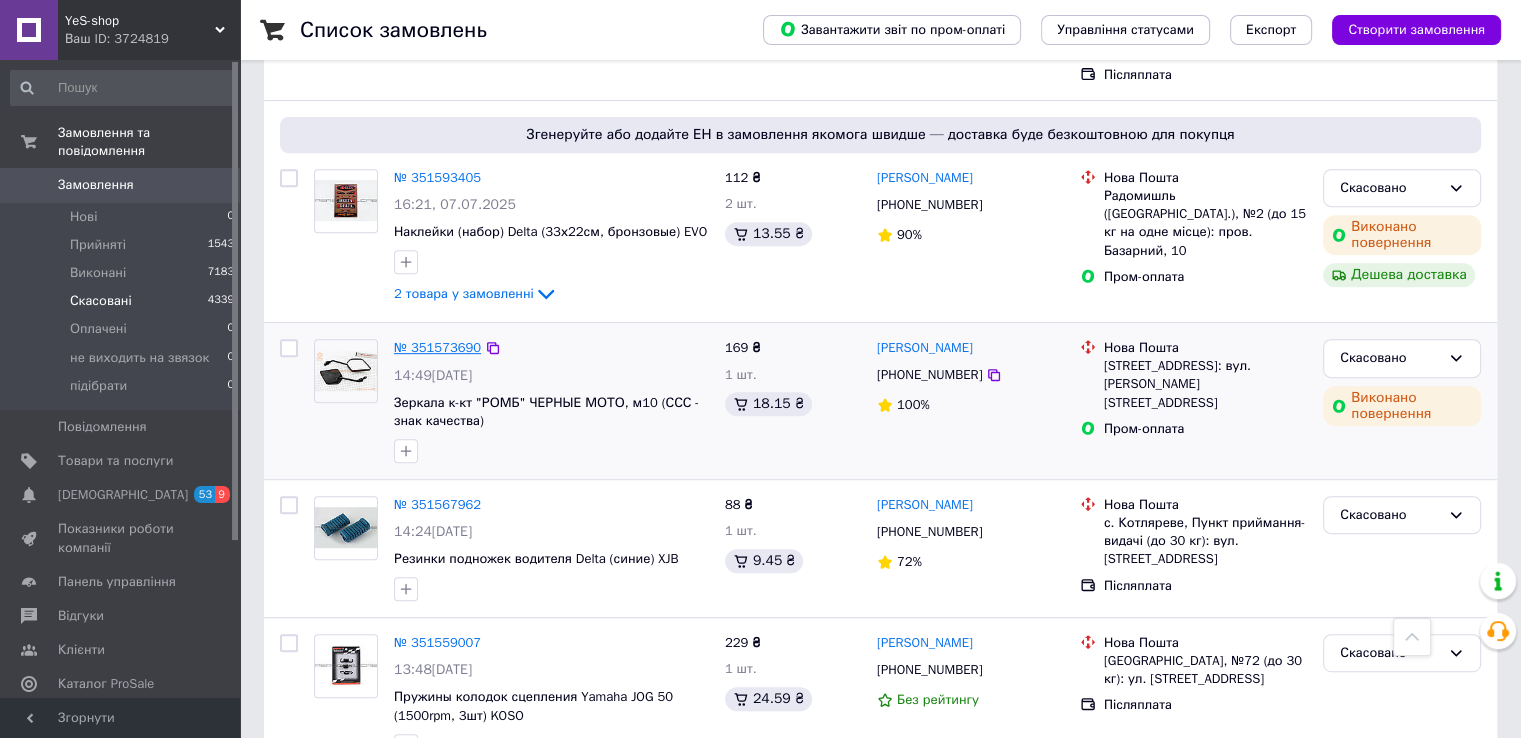 click on "№ 351573690" at bounding box center (437, 347) 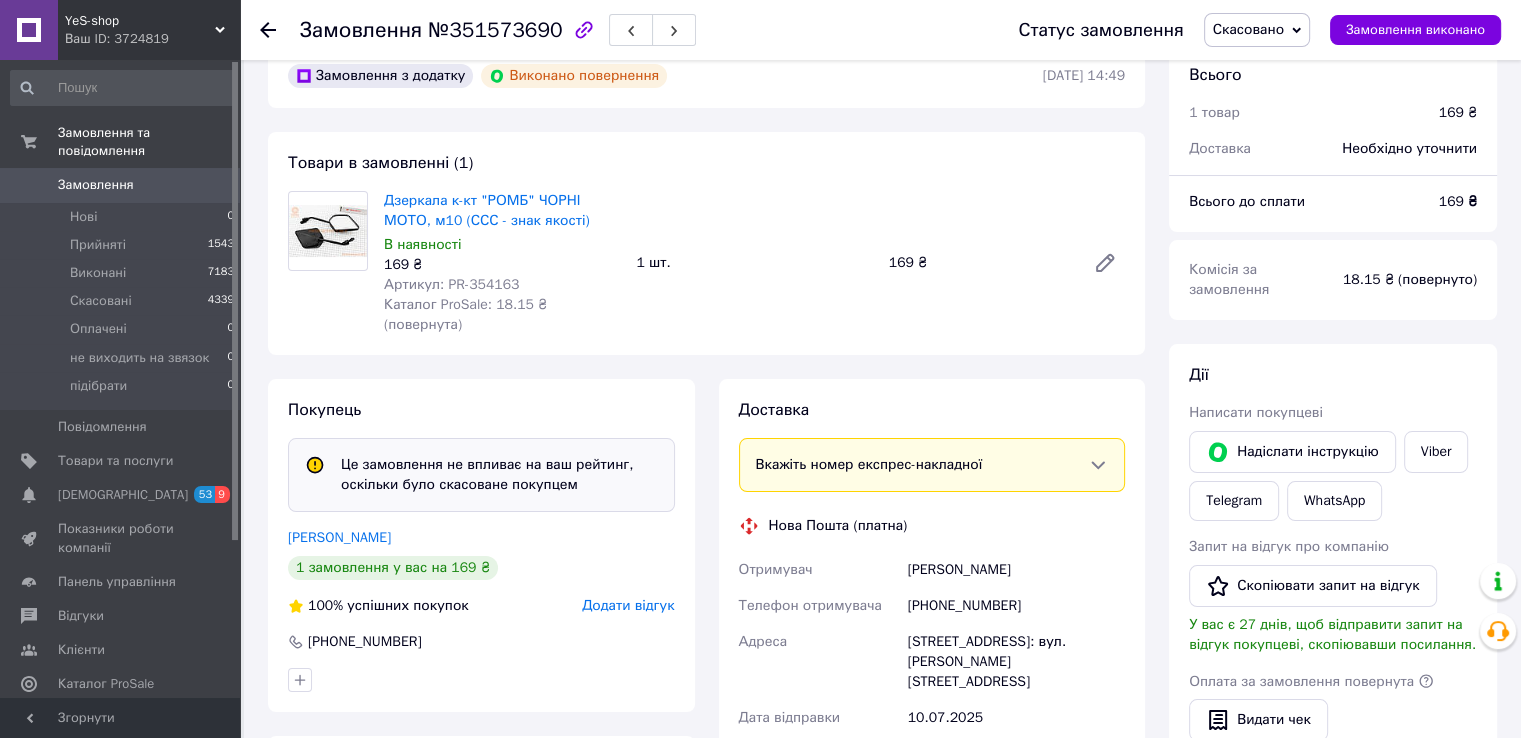 scroll, scrollTop: 48, scrollLeft: 0, axis: vertical 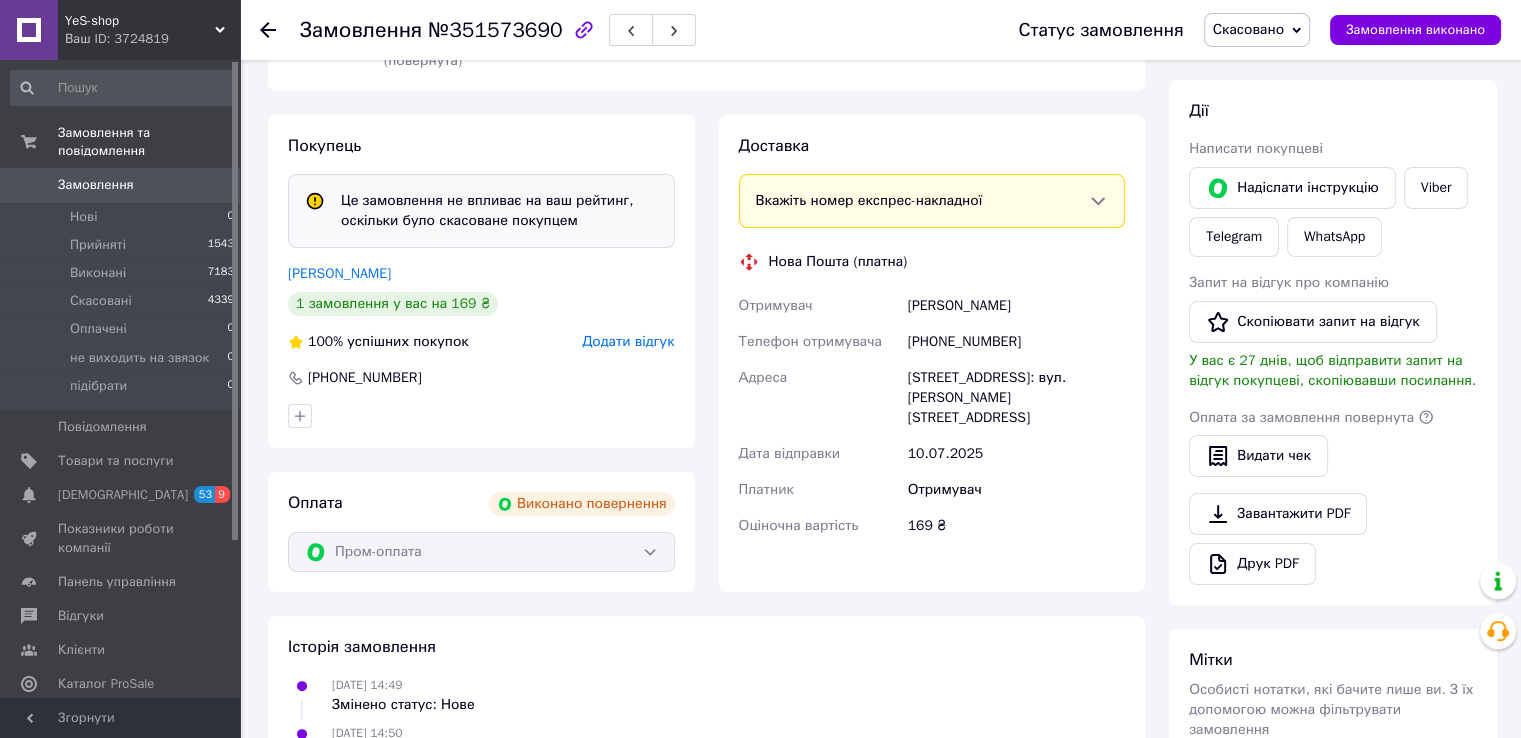 click on "Додати відгук" at bounding box center (628, 341) 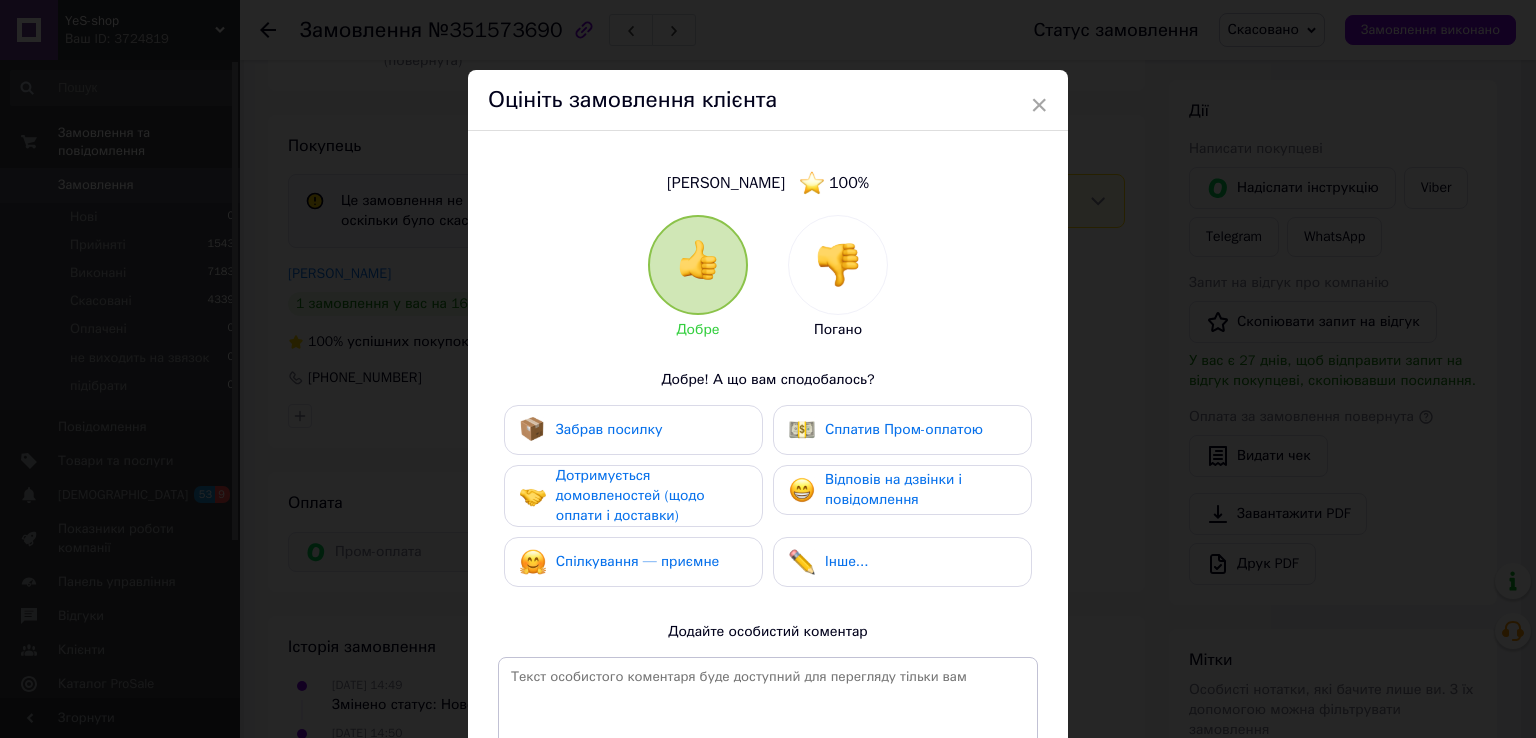 click at bounding box center [838, 265] 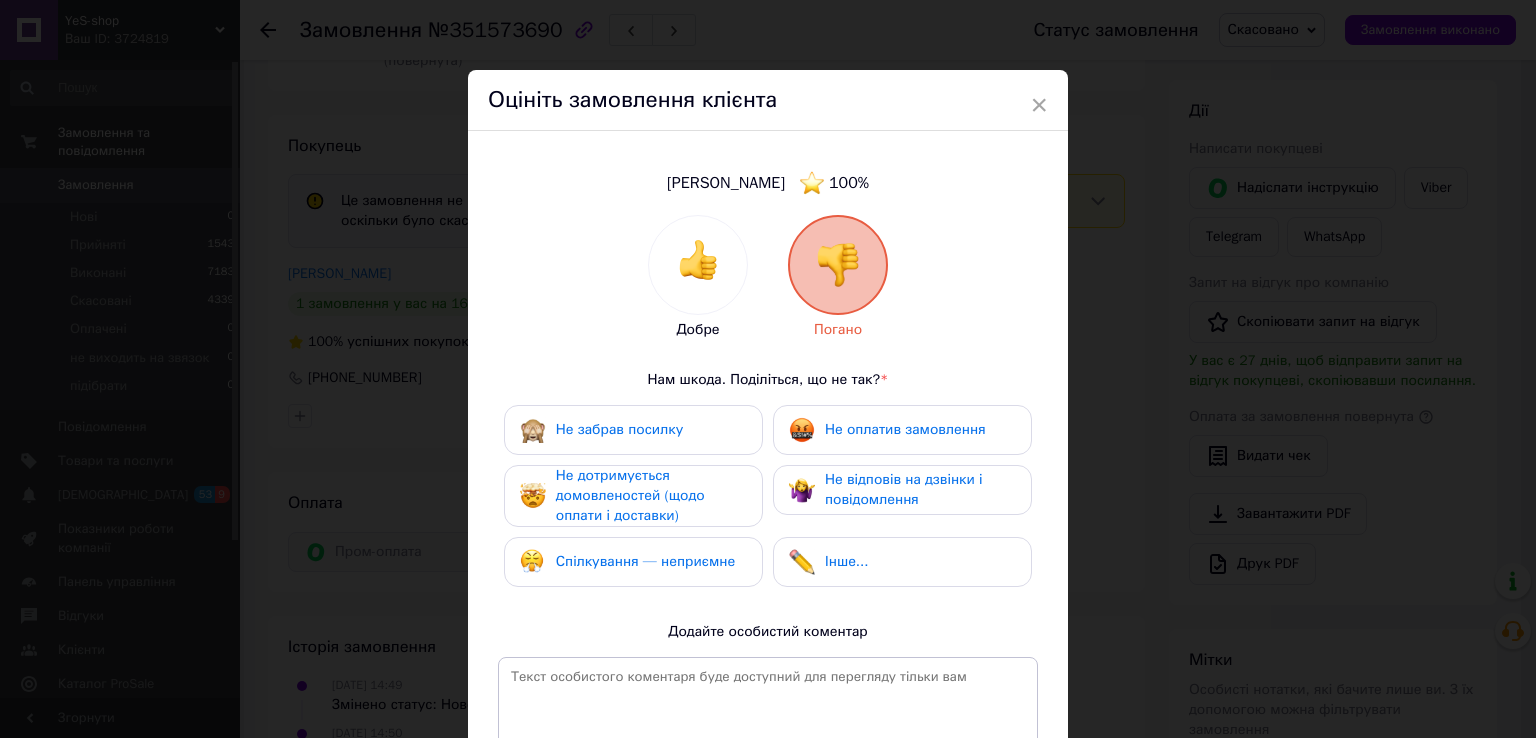 click on "Не дотримується домовленостей (щодо оплати і доставки)" at bounding box center (630, 495) 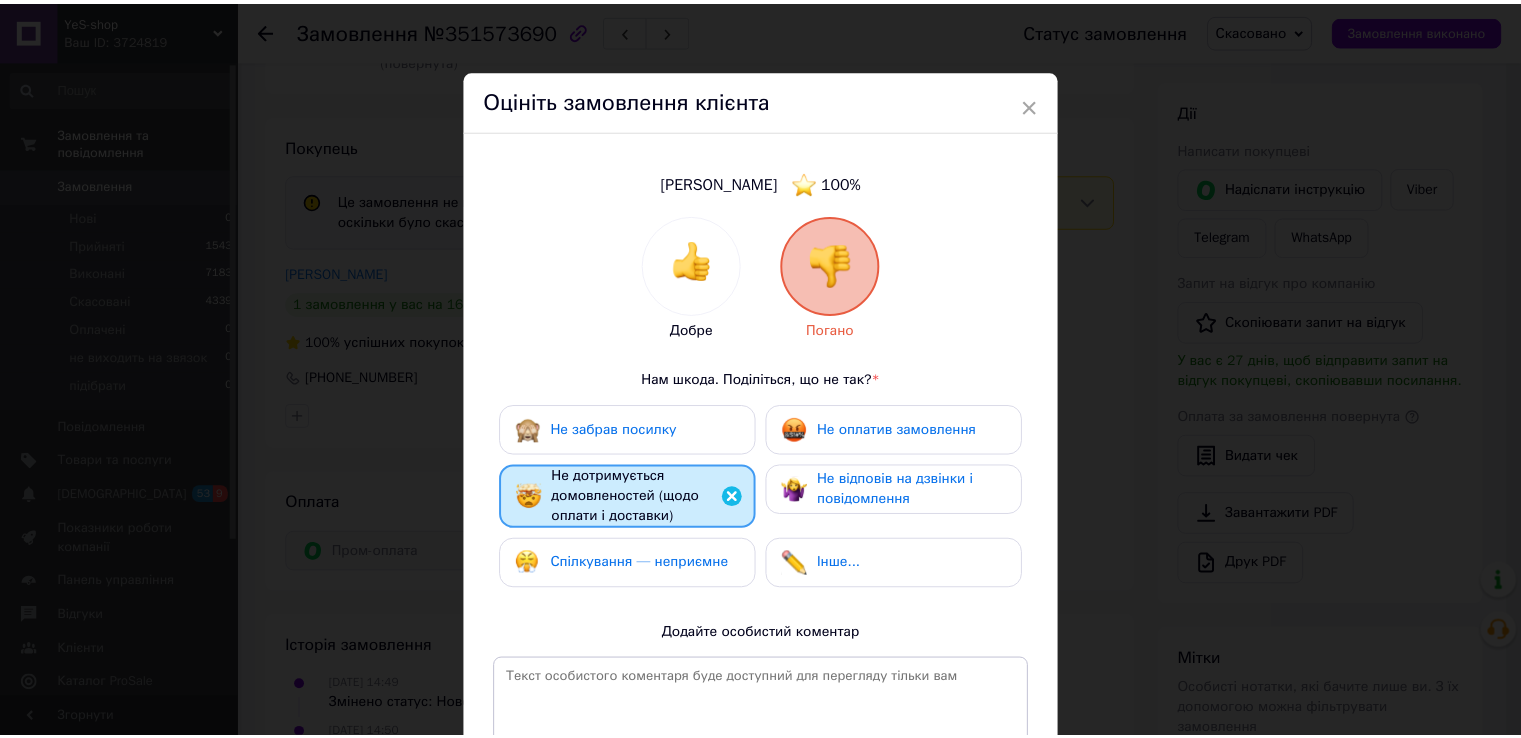 scroll, scrollTop: 200, scrollLeft: 0, axis: vertical 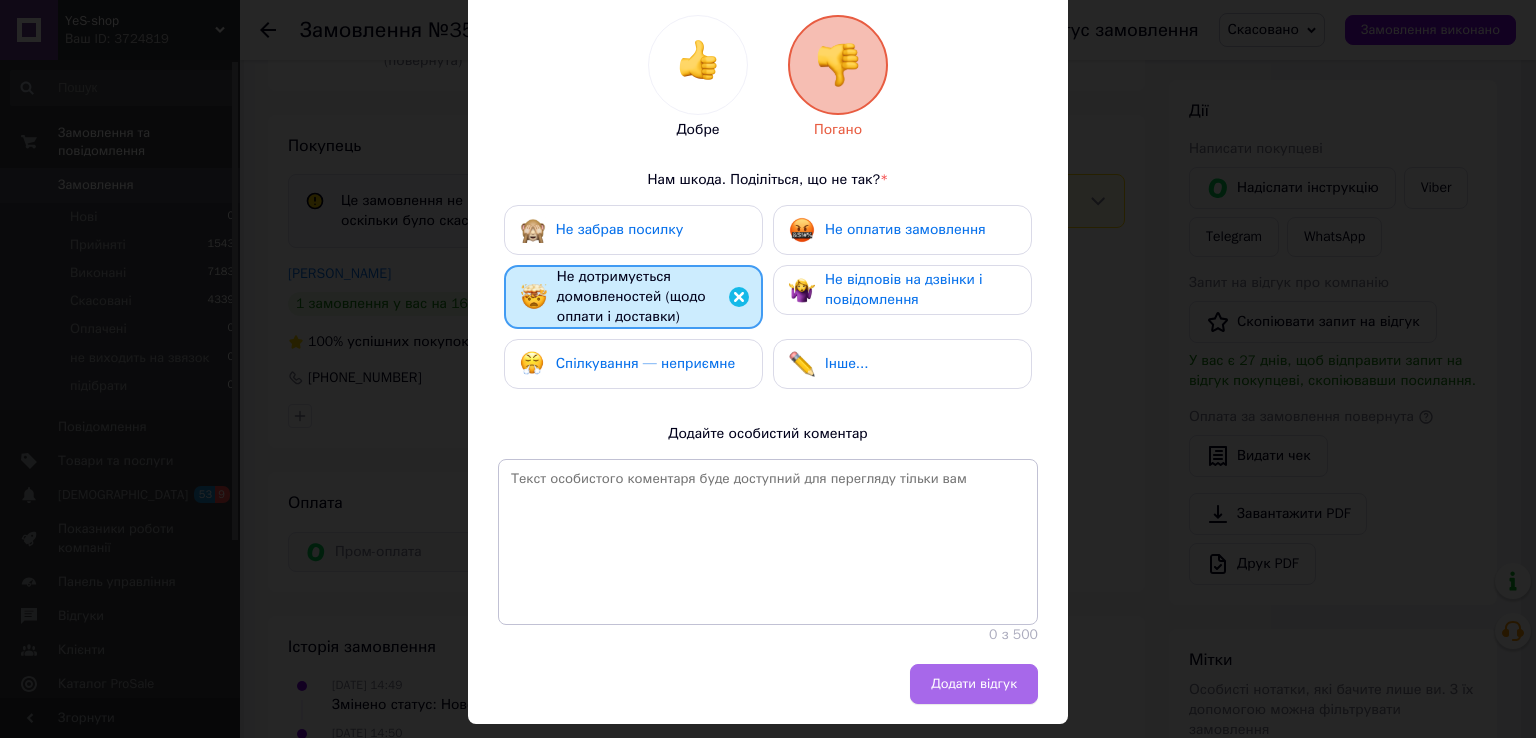 click on "Додати відгук" at bounding box center (974, 684) 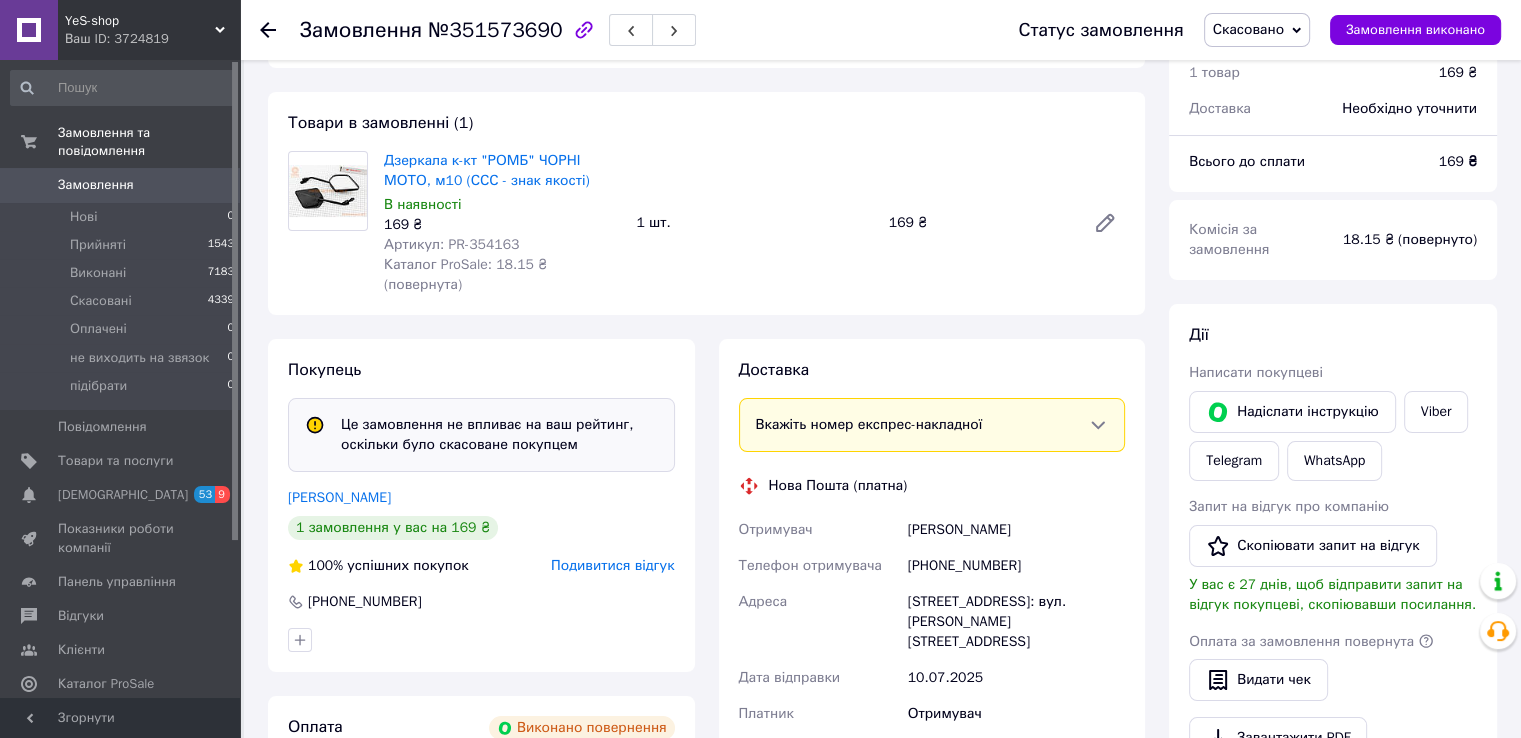 scroll, scrollTop: 0, scrollLeft: 0, axis: both 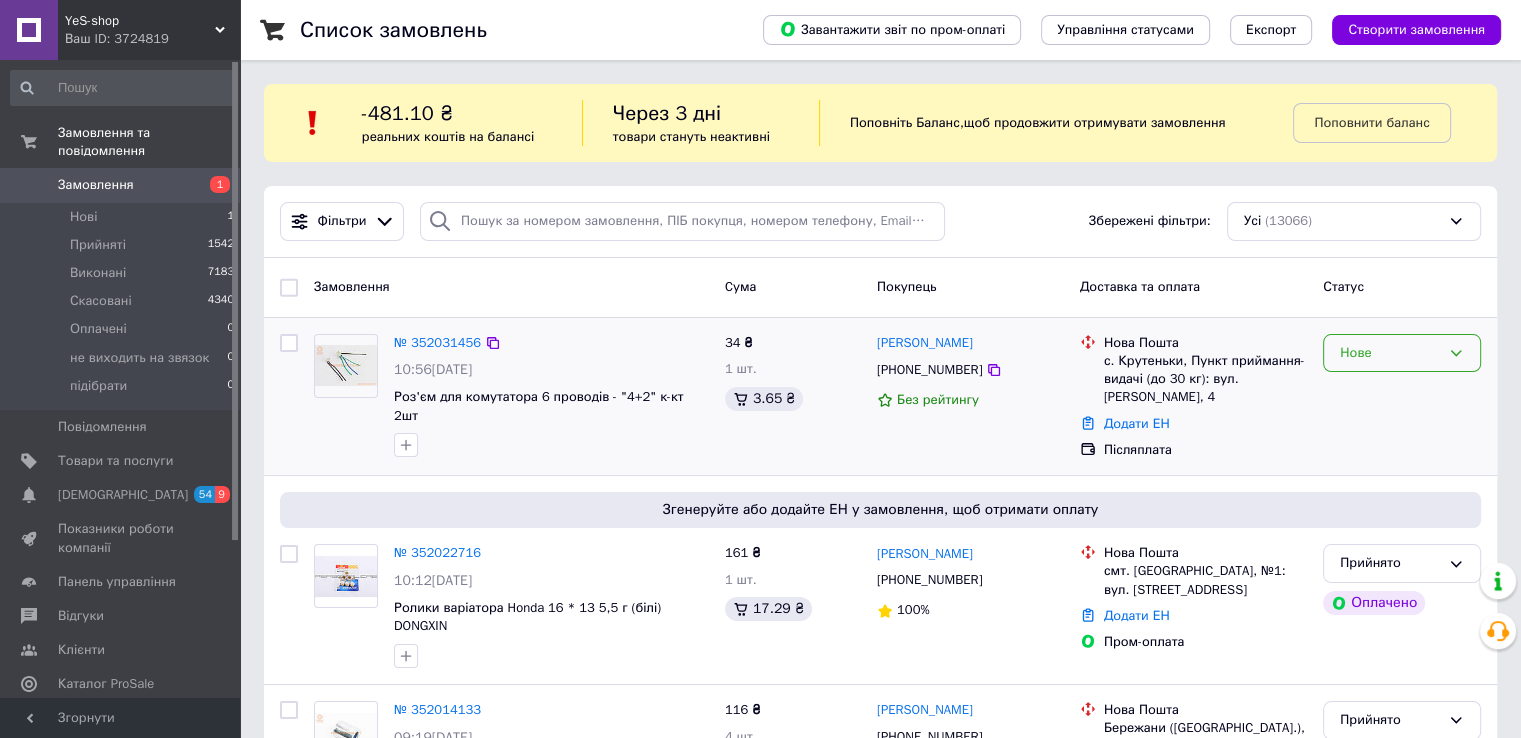 click on "Нове" at bounding box center [1402, 353] 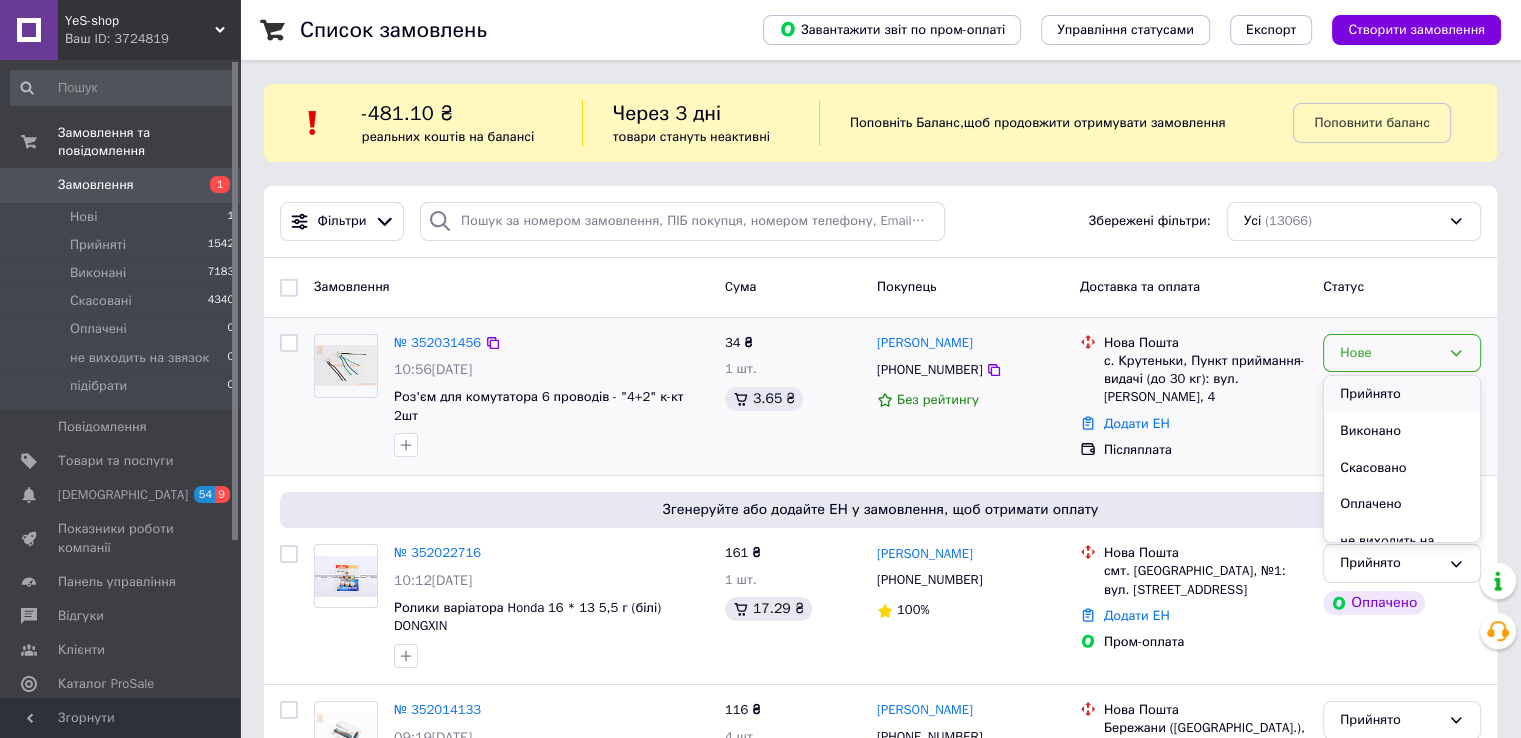 click on "Прийнято" at bounding box center (1402, 394) 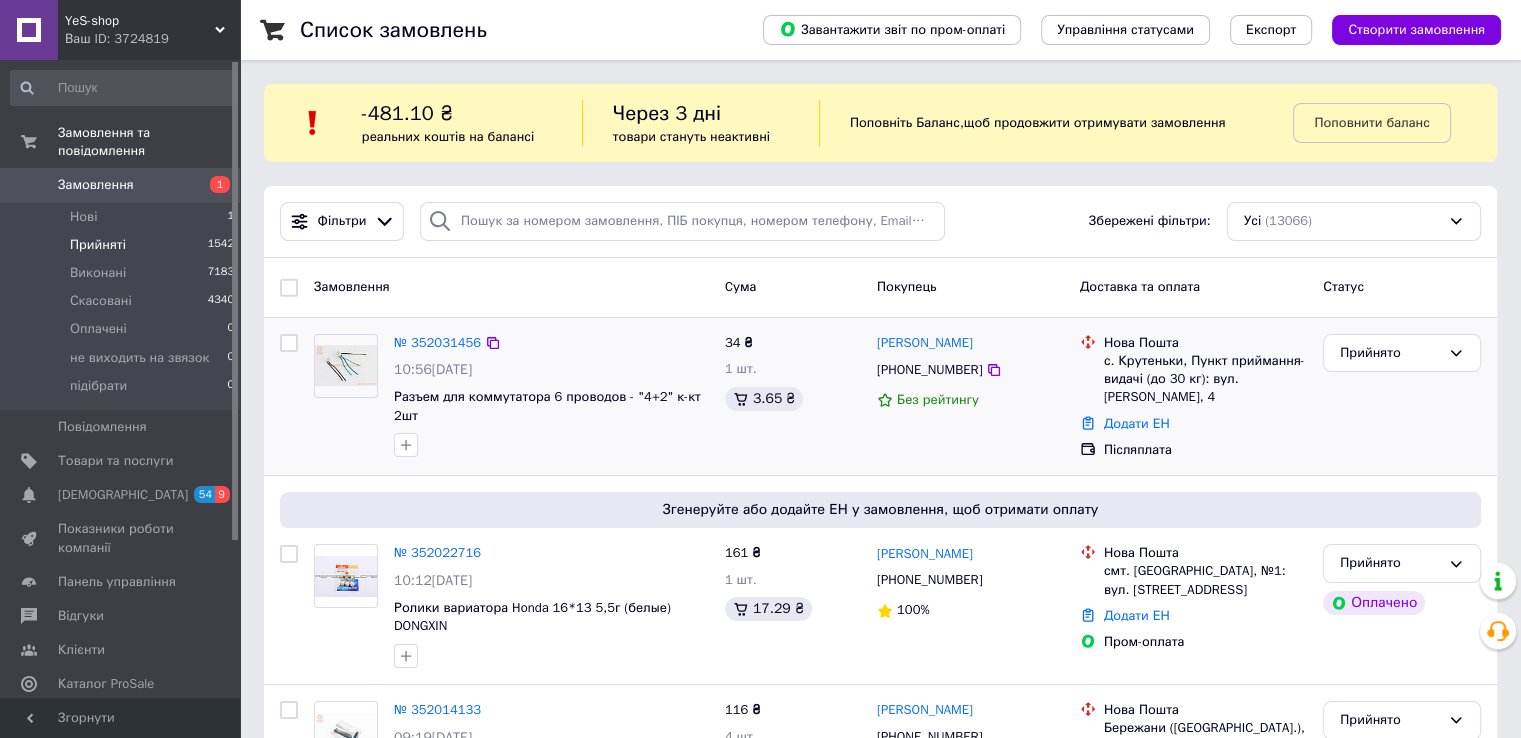 click on "Прийняті" at bounding box center [98, 245] 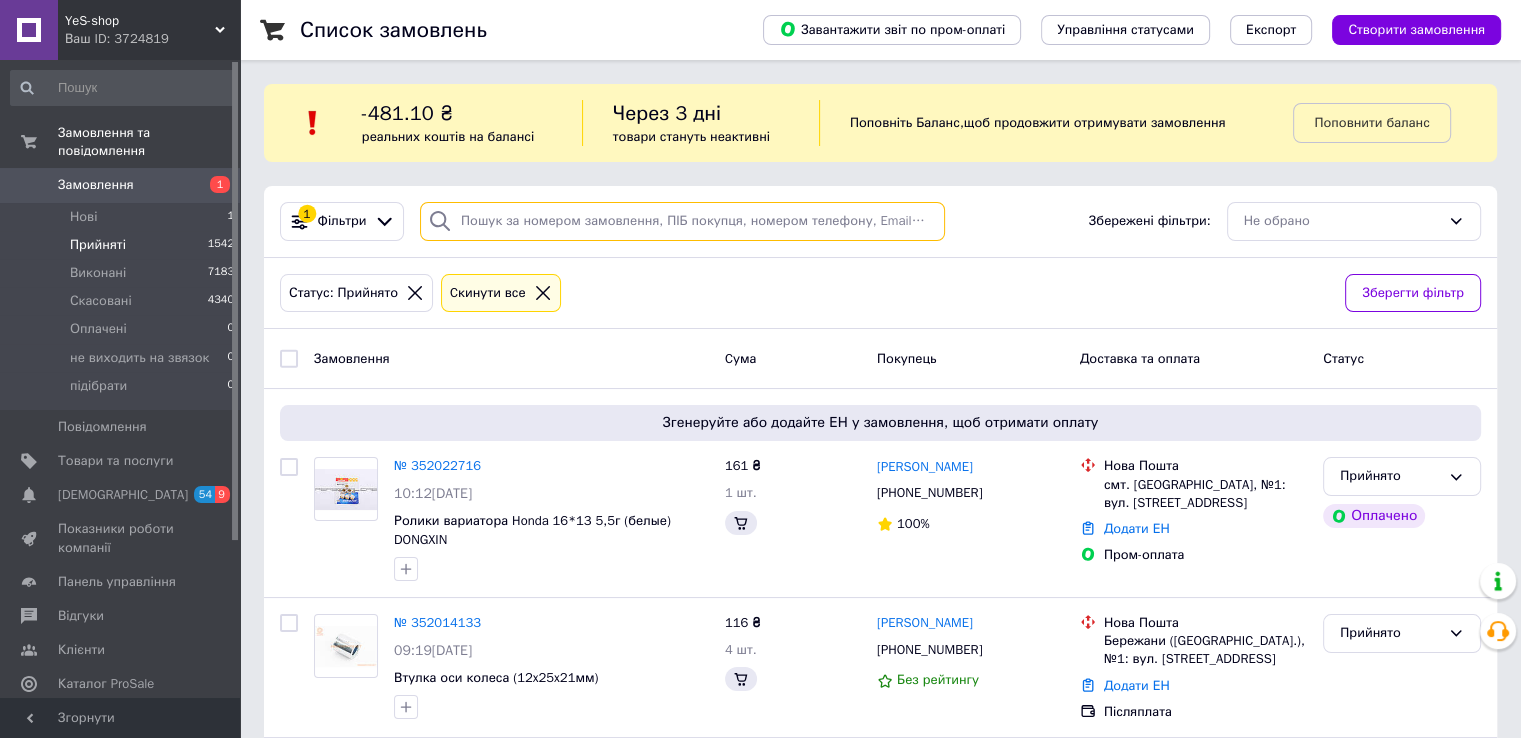 click at bounding box center (682, 221) 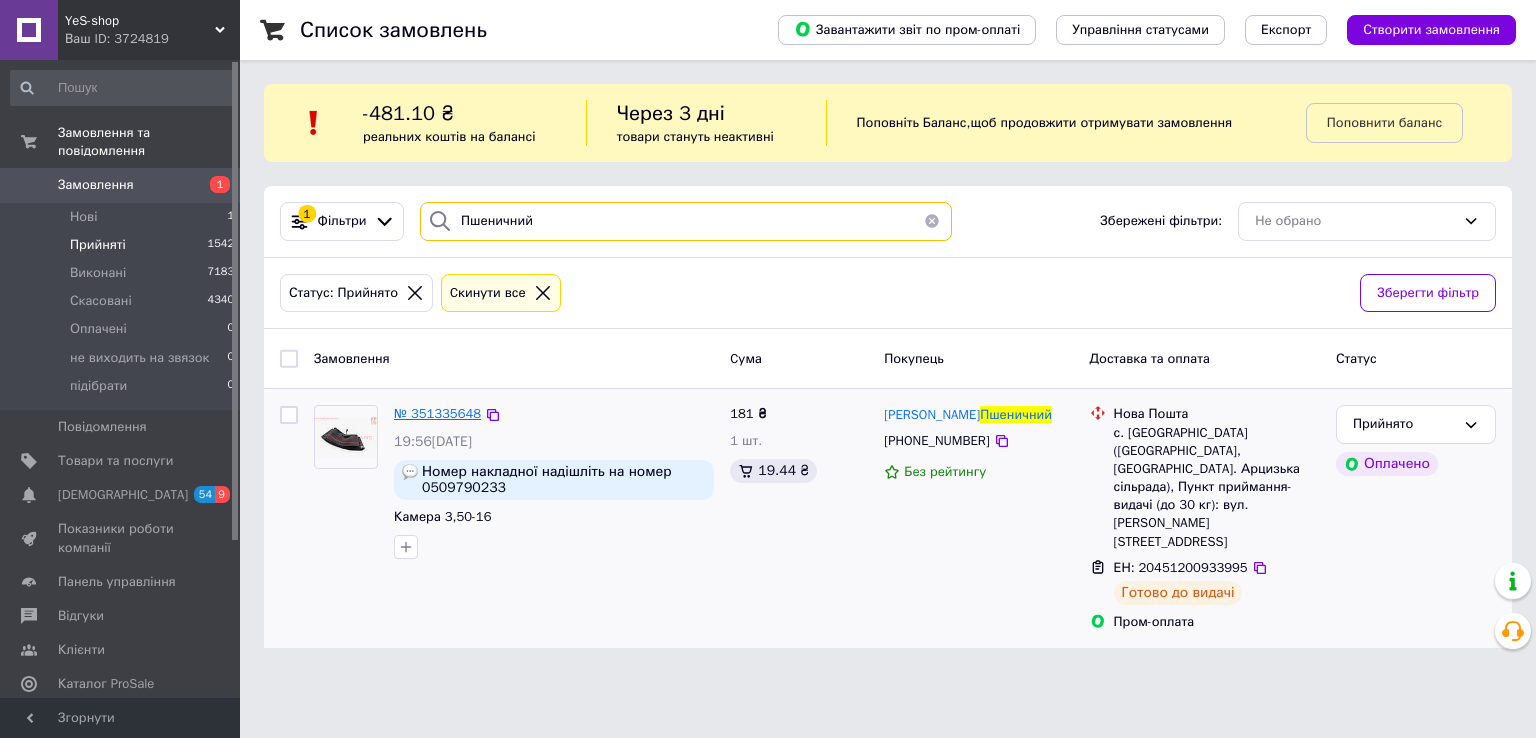 type on "Пшеничний" 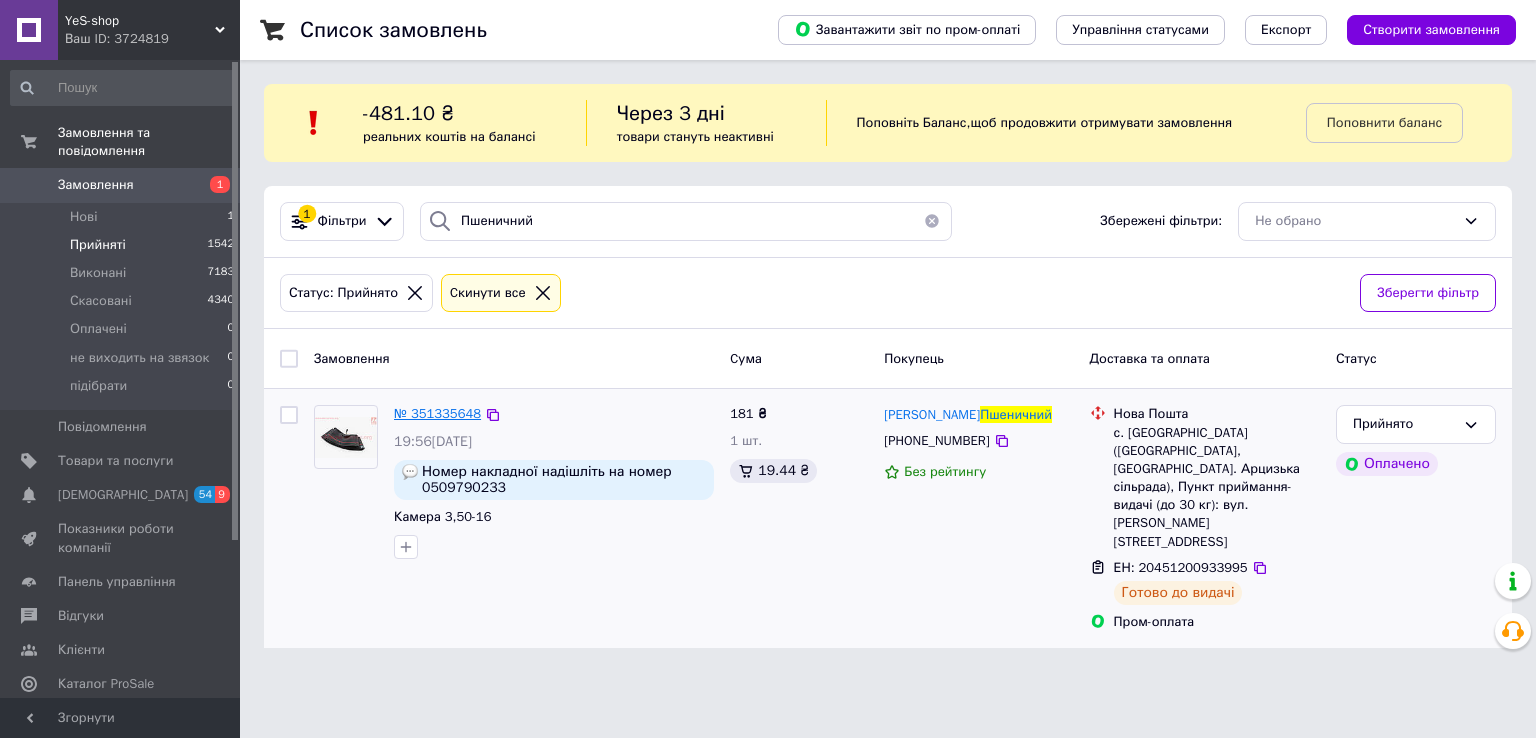 click on "№ 351335648" at bounding box center (437, 413) 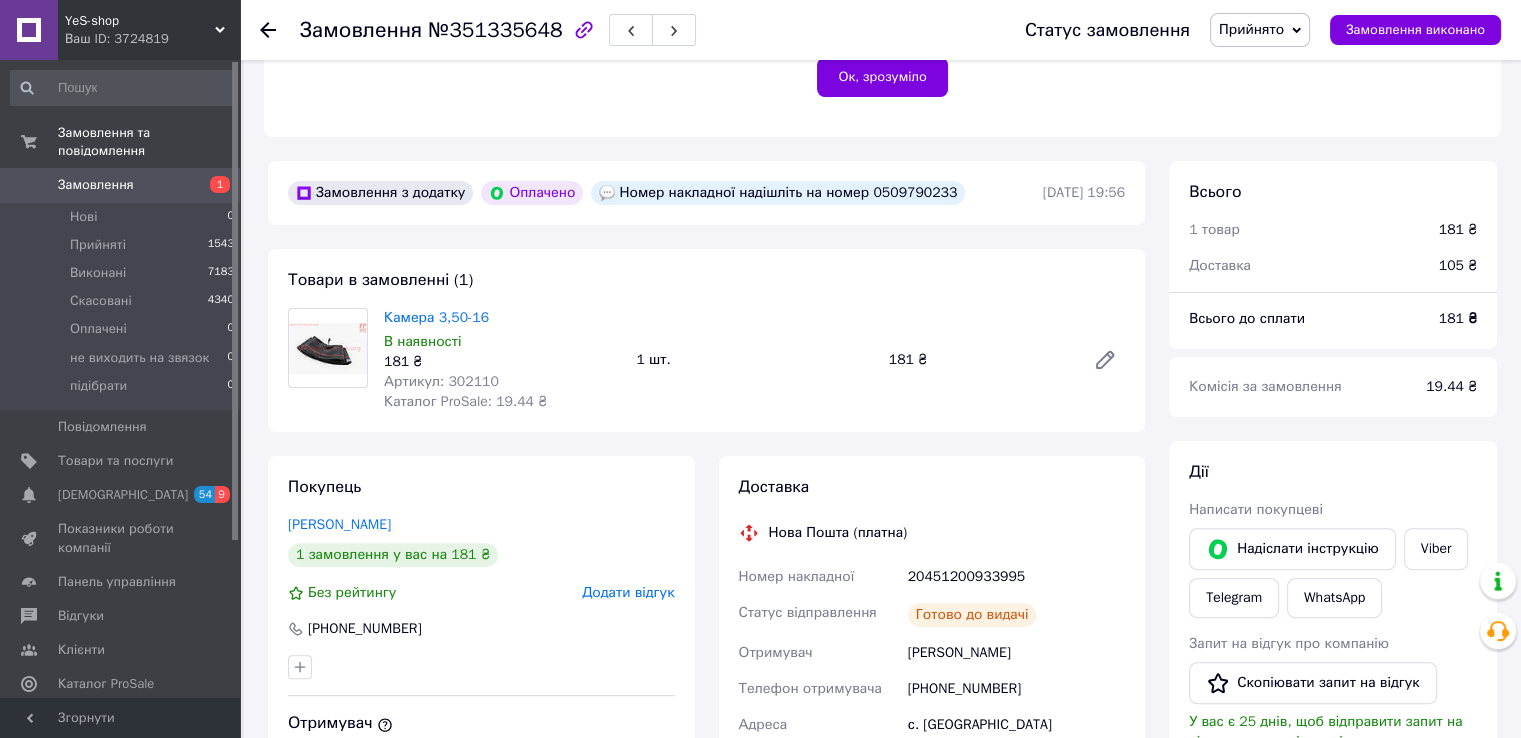 scroll, scrollTop: 600, scrollLeft: 0, axis: vertical 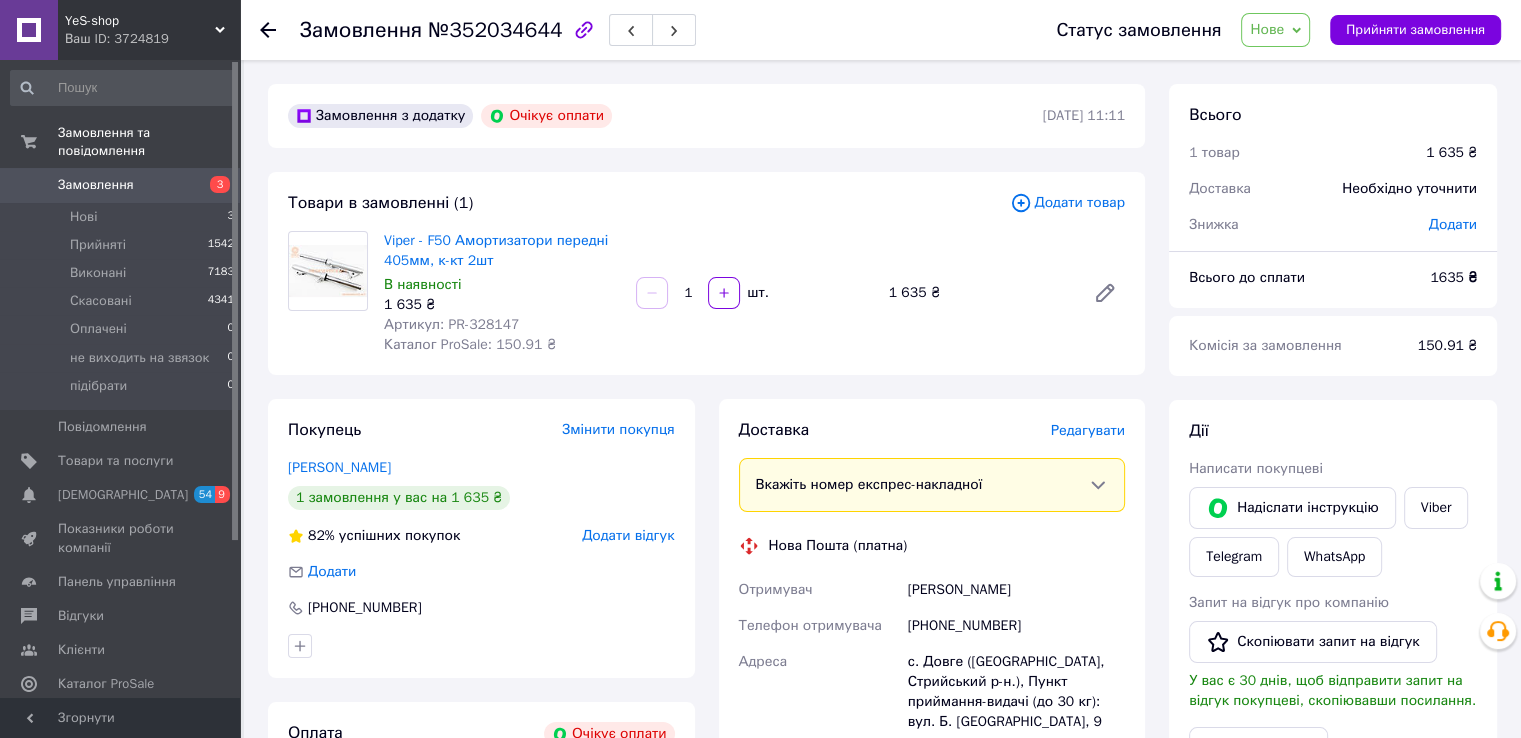 click on "Нове" at bounding box center (1267, 29) 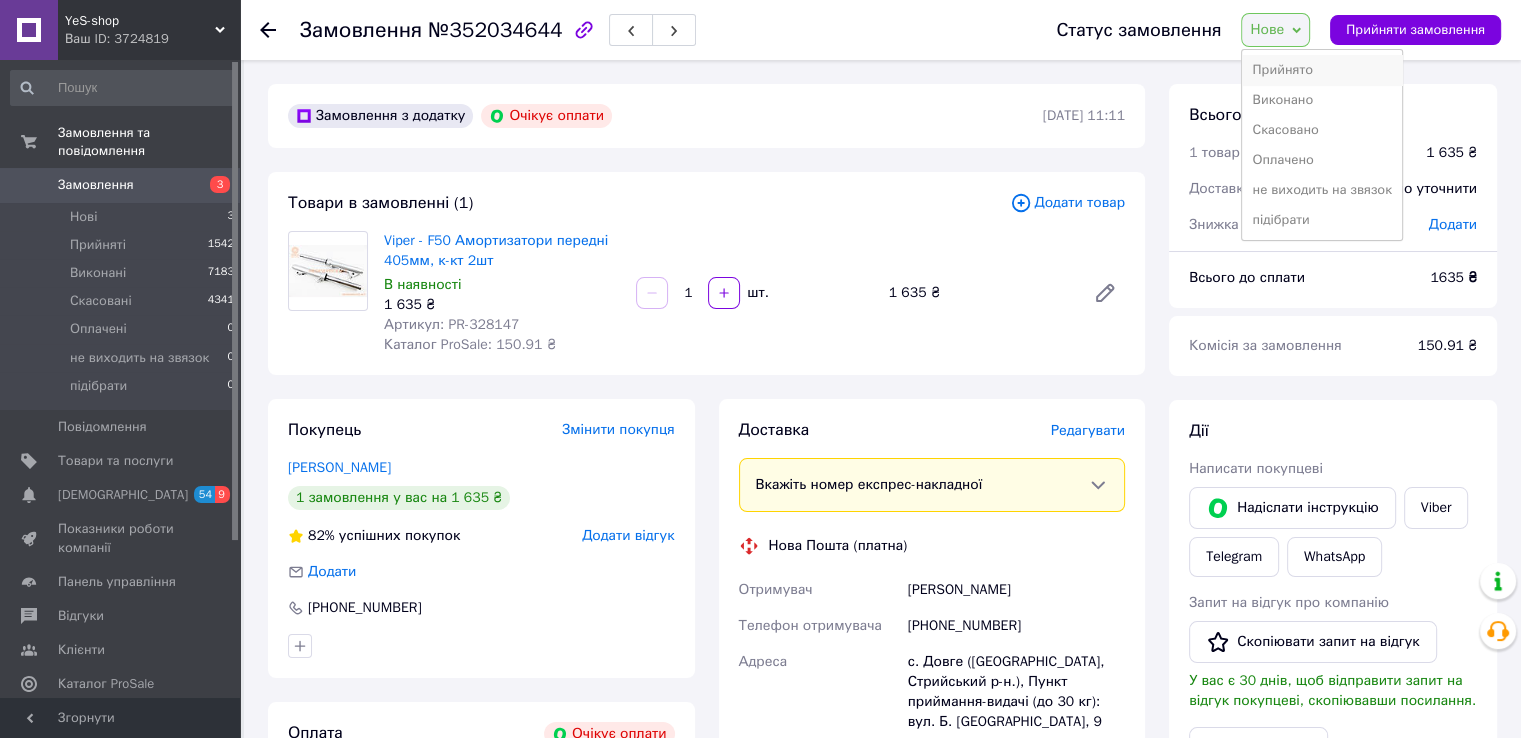 click on "Прийнято" at bounding box center [1321, 70] 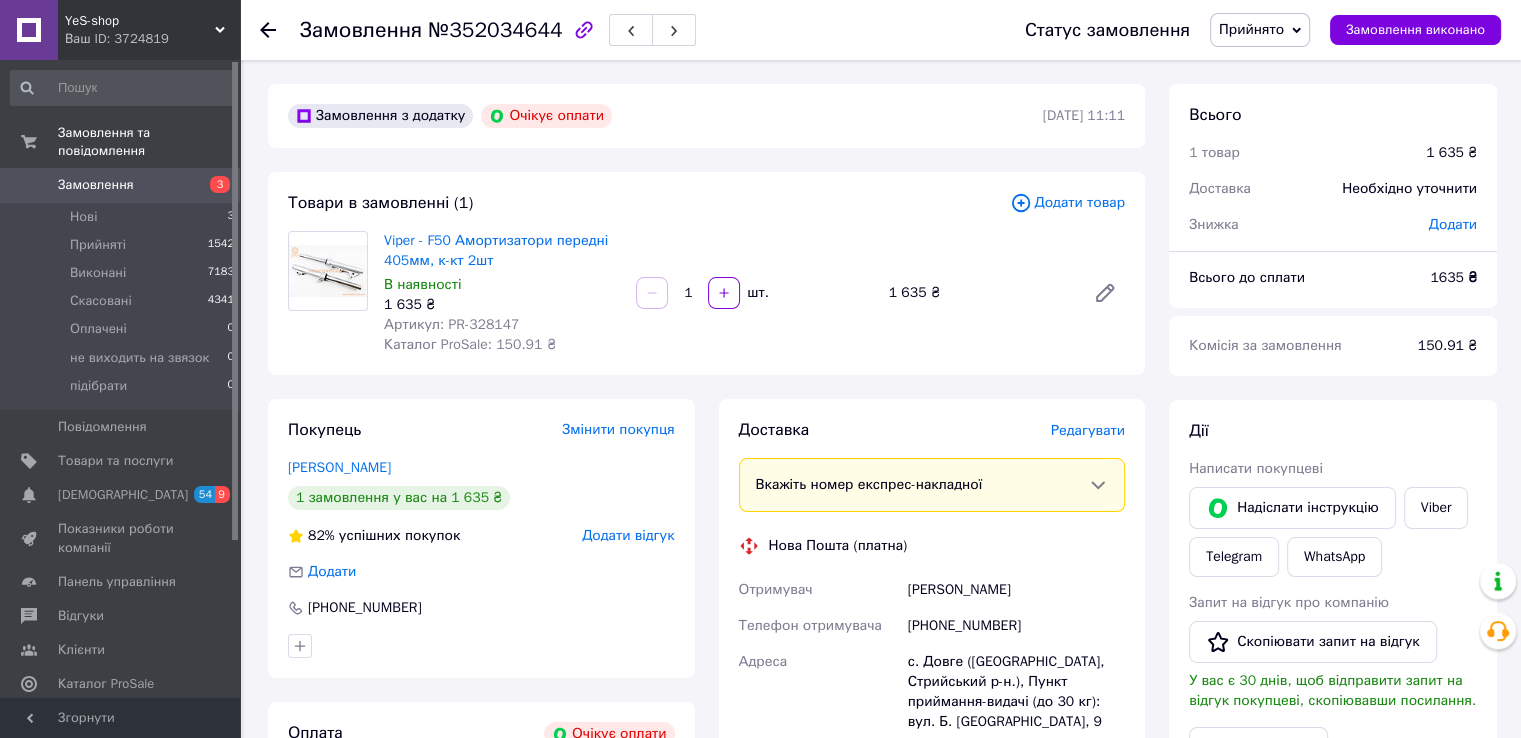 click on "Артикул: PR-328147" at bounding box center [451, 324] 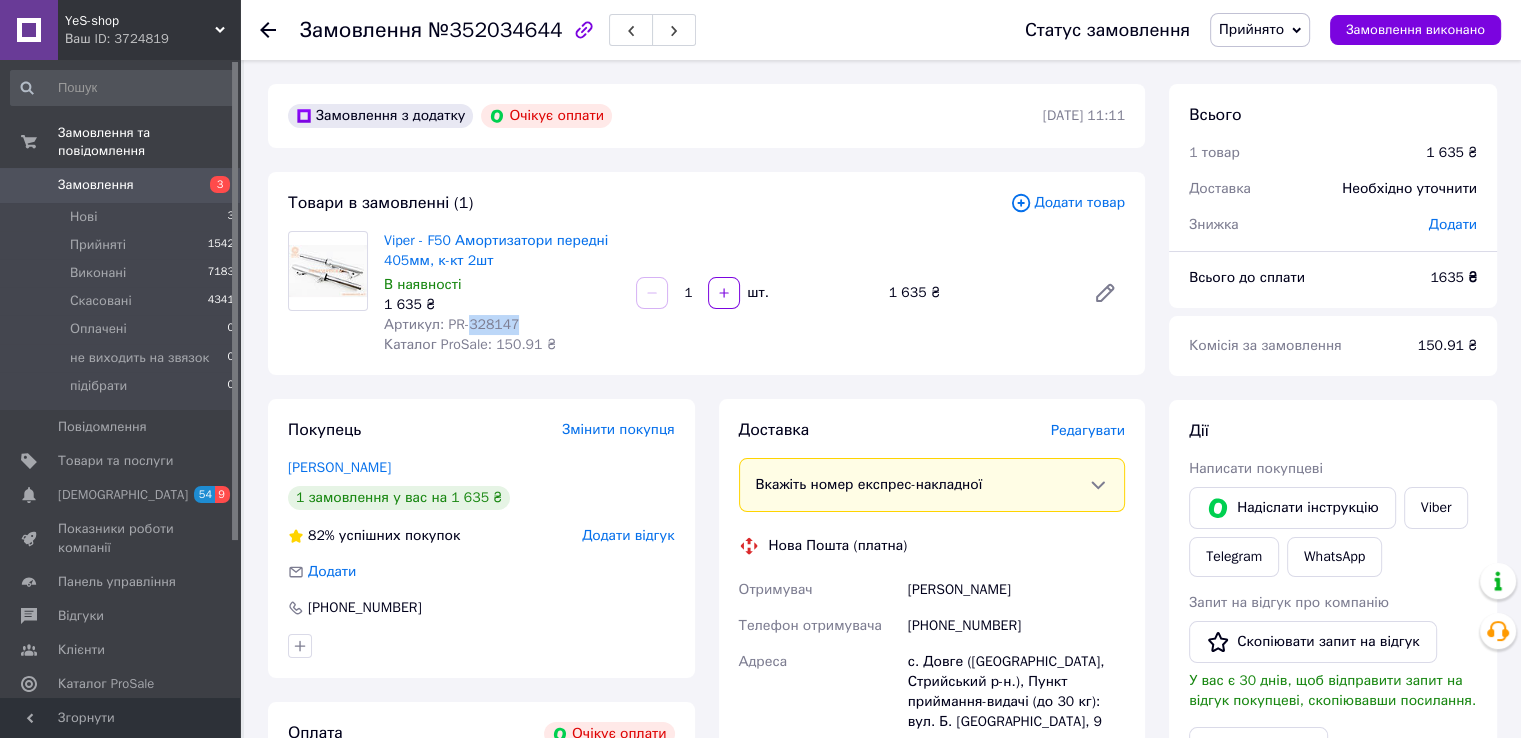 click on "Артикул: PR-328147" at bounding box center (451, 324) 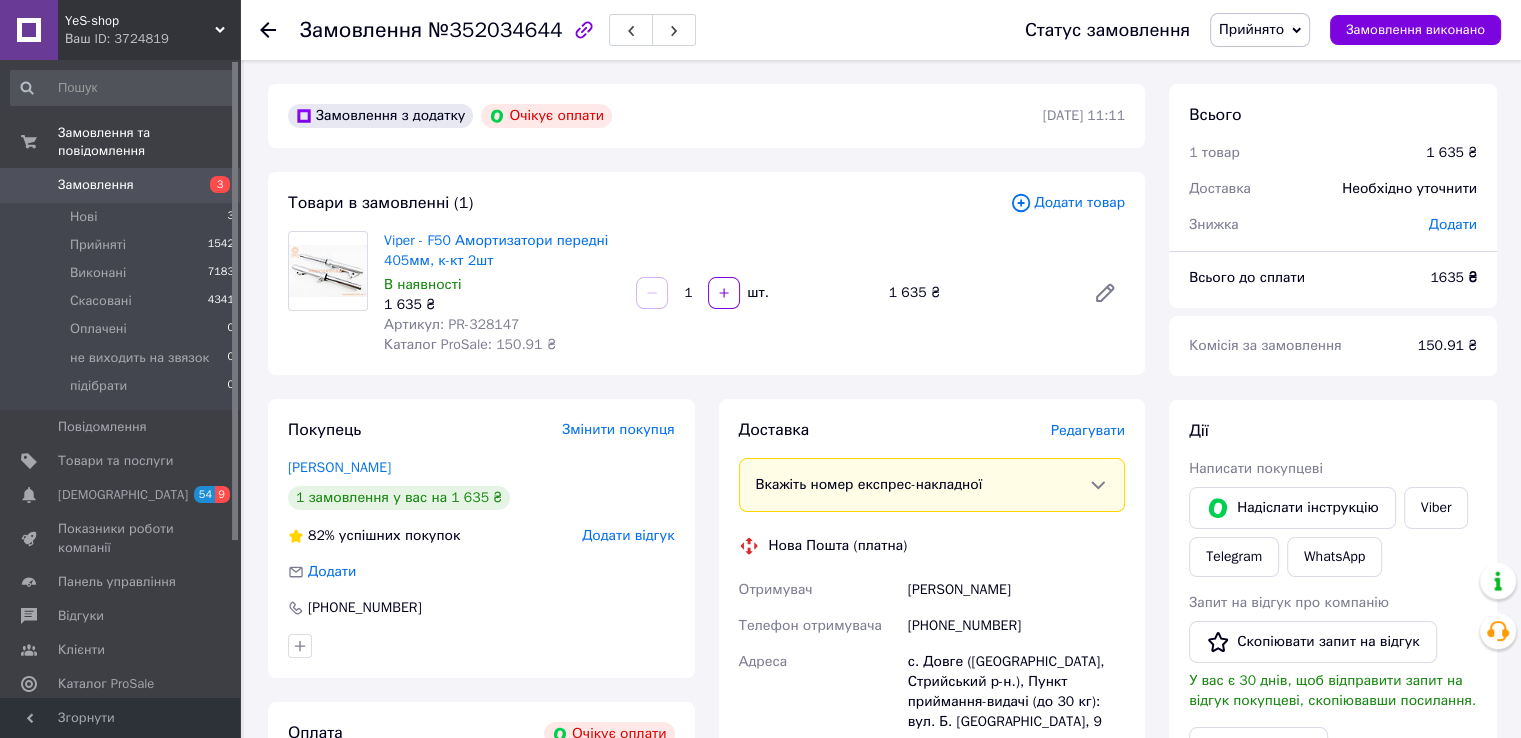 click on "Viper - F50 Амортизатори передні 405мм, к-кт 2шт В наявності 1 635 ₴ Артикул: PR-328147 Каталог ProSale: 150.91 ₴" at bounding box center (502, 293) 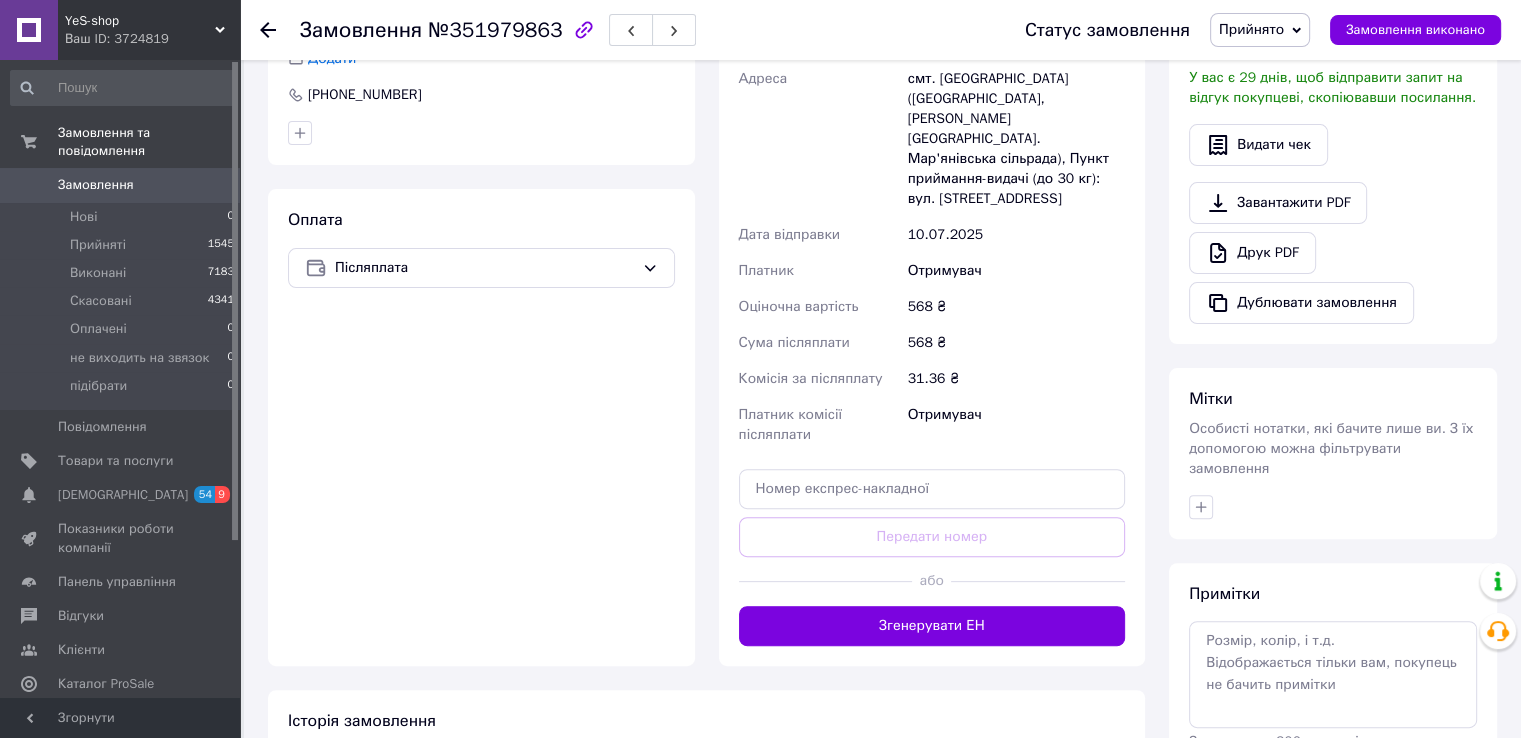scroll, scrollTop: 644, scrollLeft: 0, axis: vertical 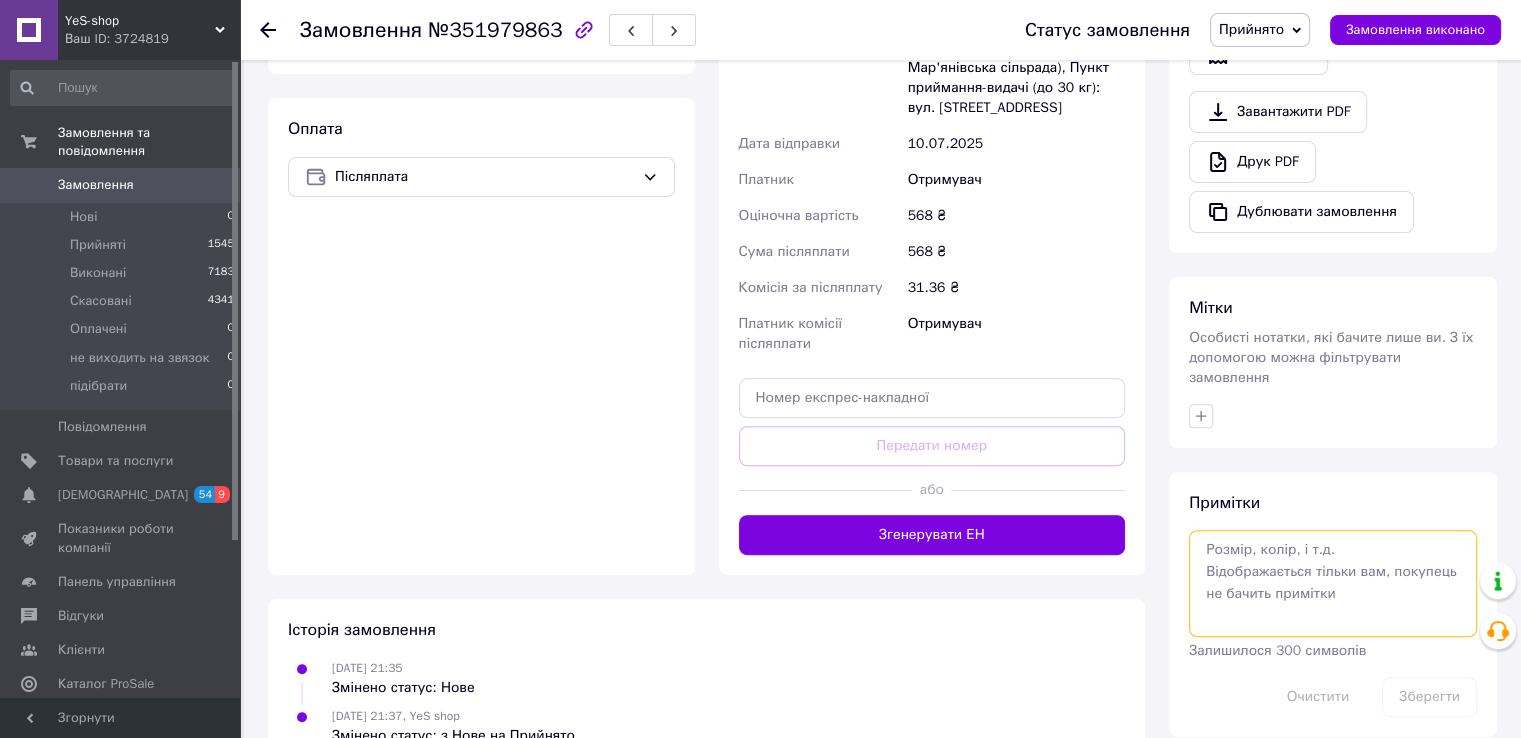 click at bounding box center (1333, 583) 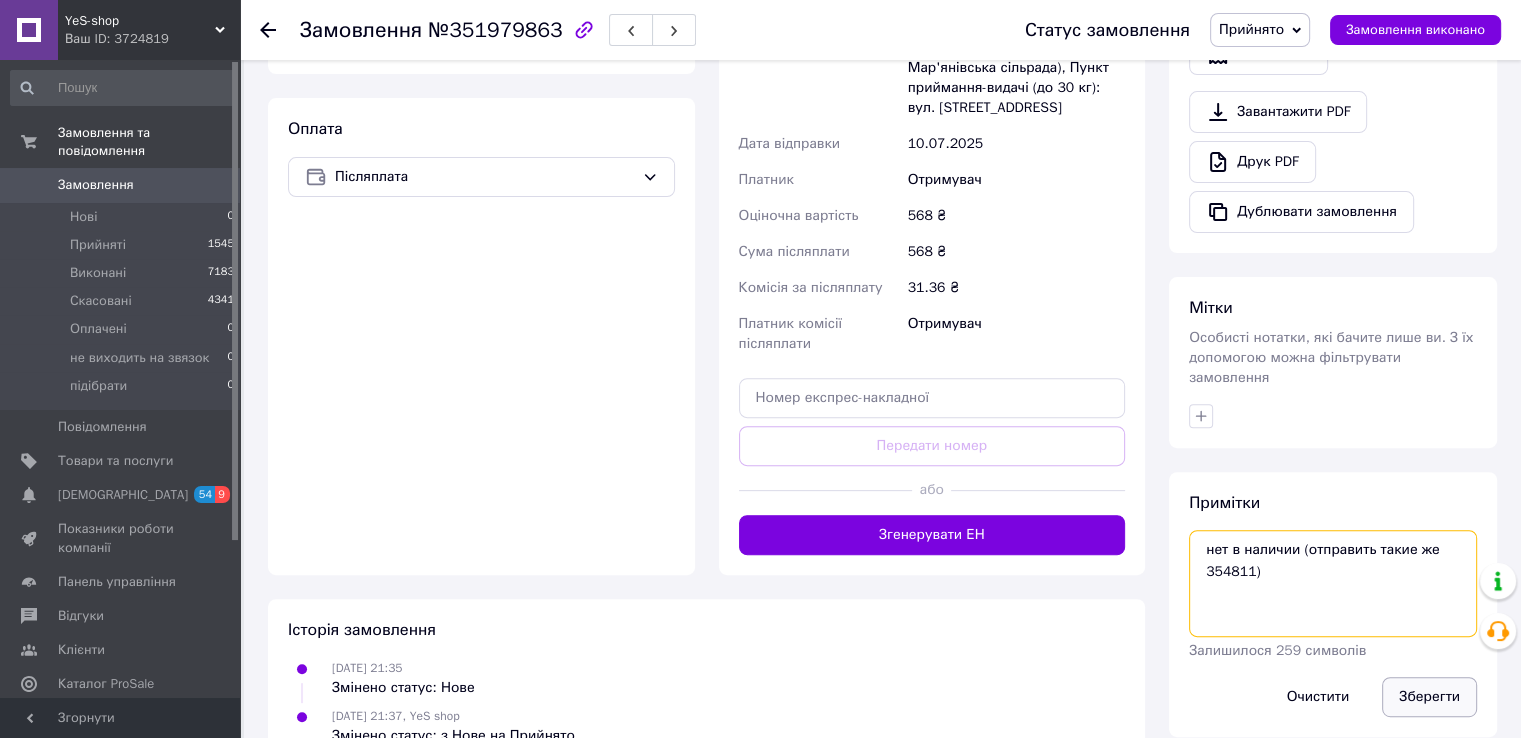 type on "нет в наличии (отправить такие же 354811)" 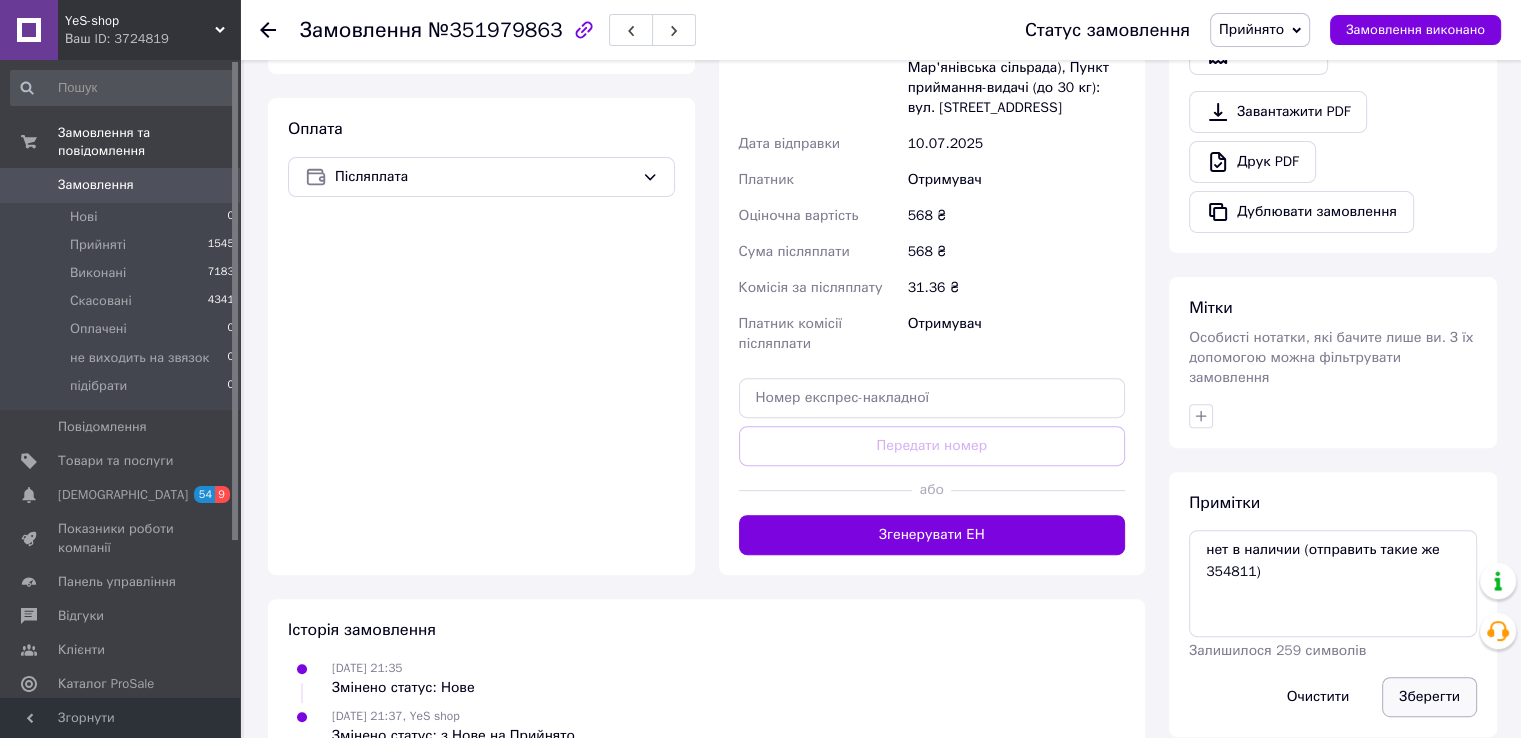 click on "Зберегти" at bounding box center (1429, 697) 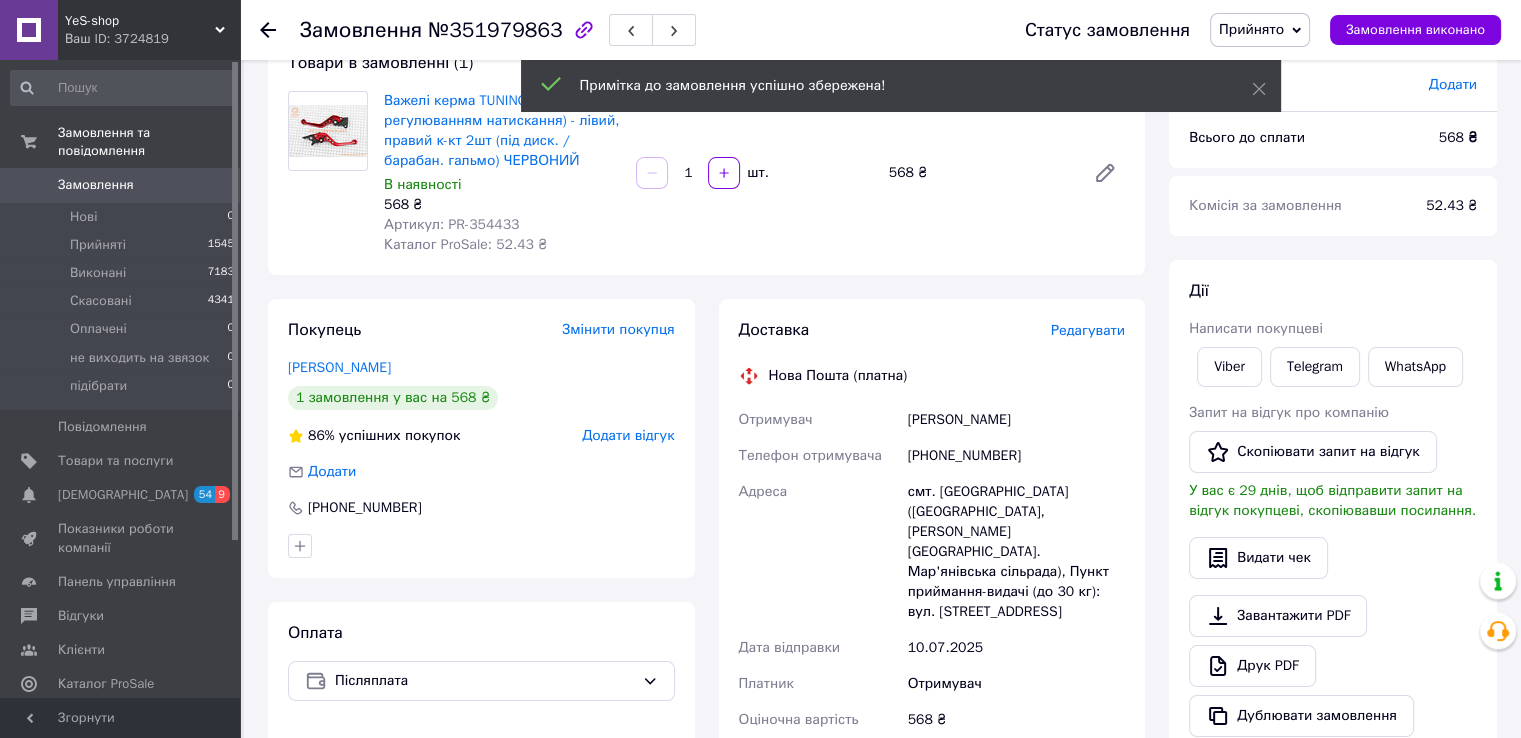 scroll, scrollTop: 44, scrollLeft: 0, axis: vertical 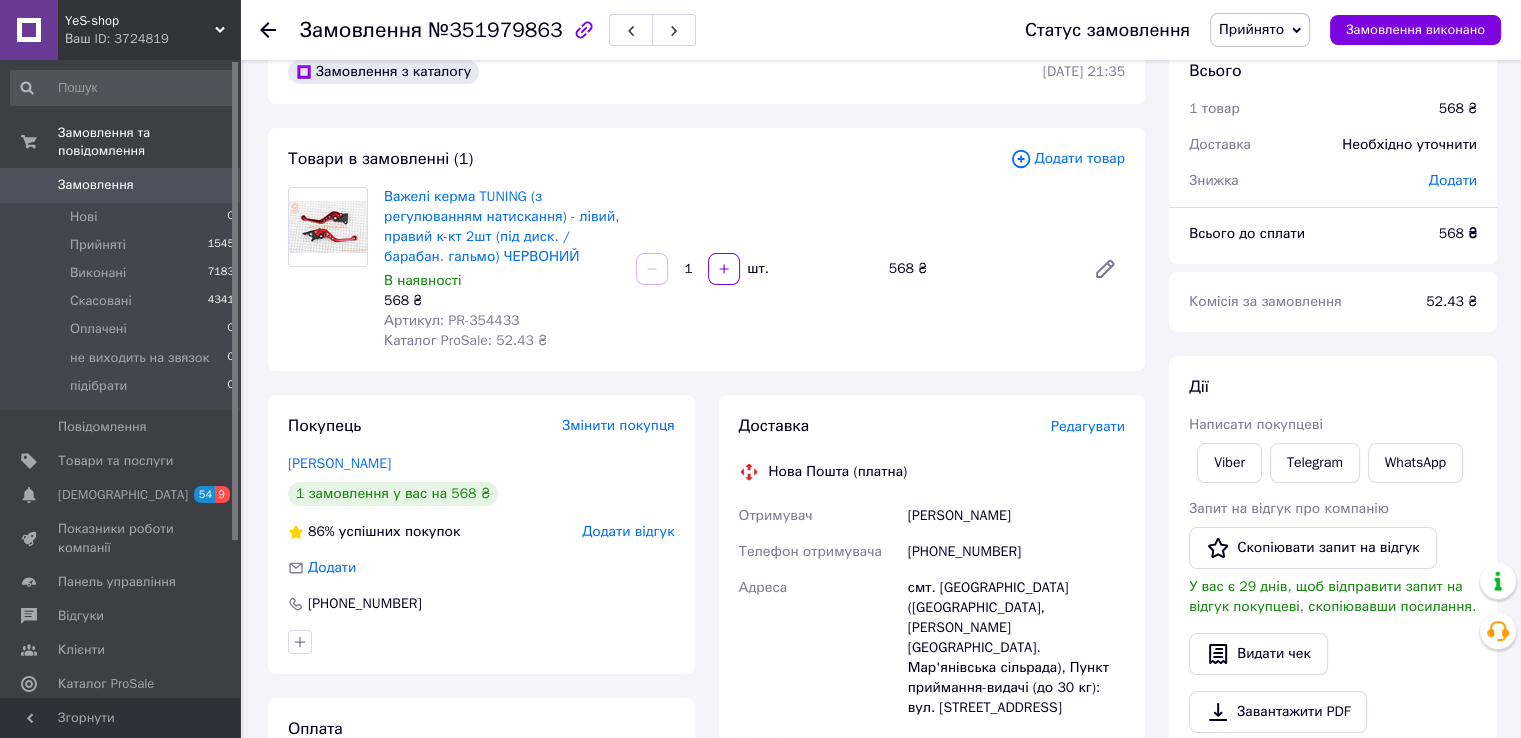 click on "Артикул: PR-354433" at bounding box center (451, 320) 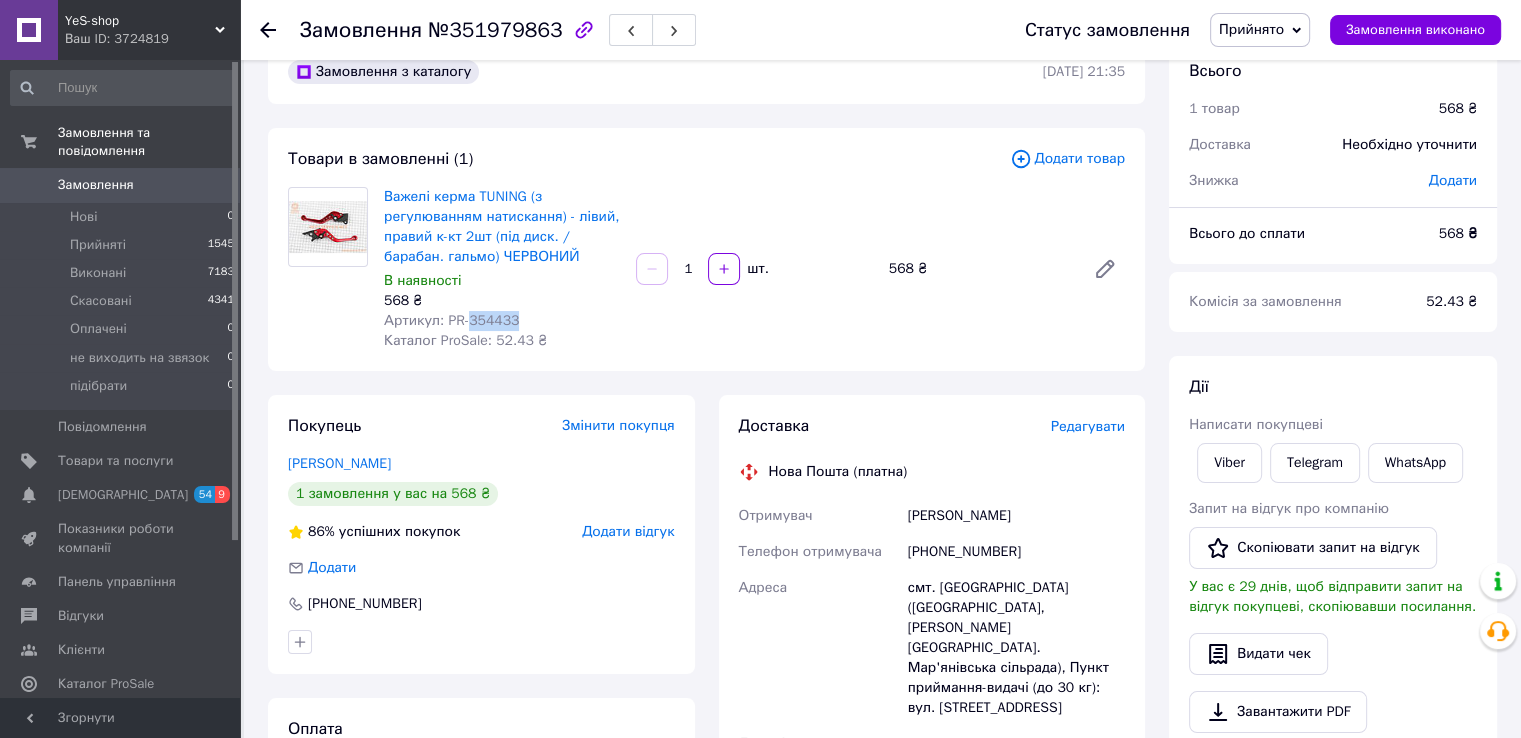 click on "Артикул: PR-354433" at bounding box center [451, 320] 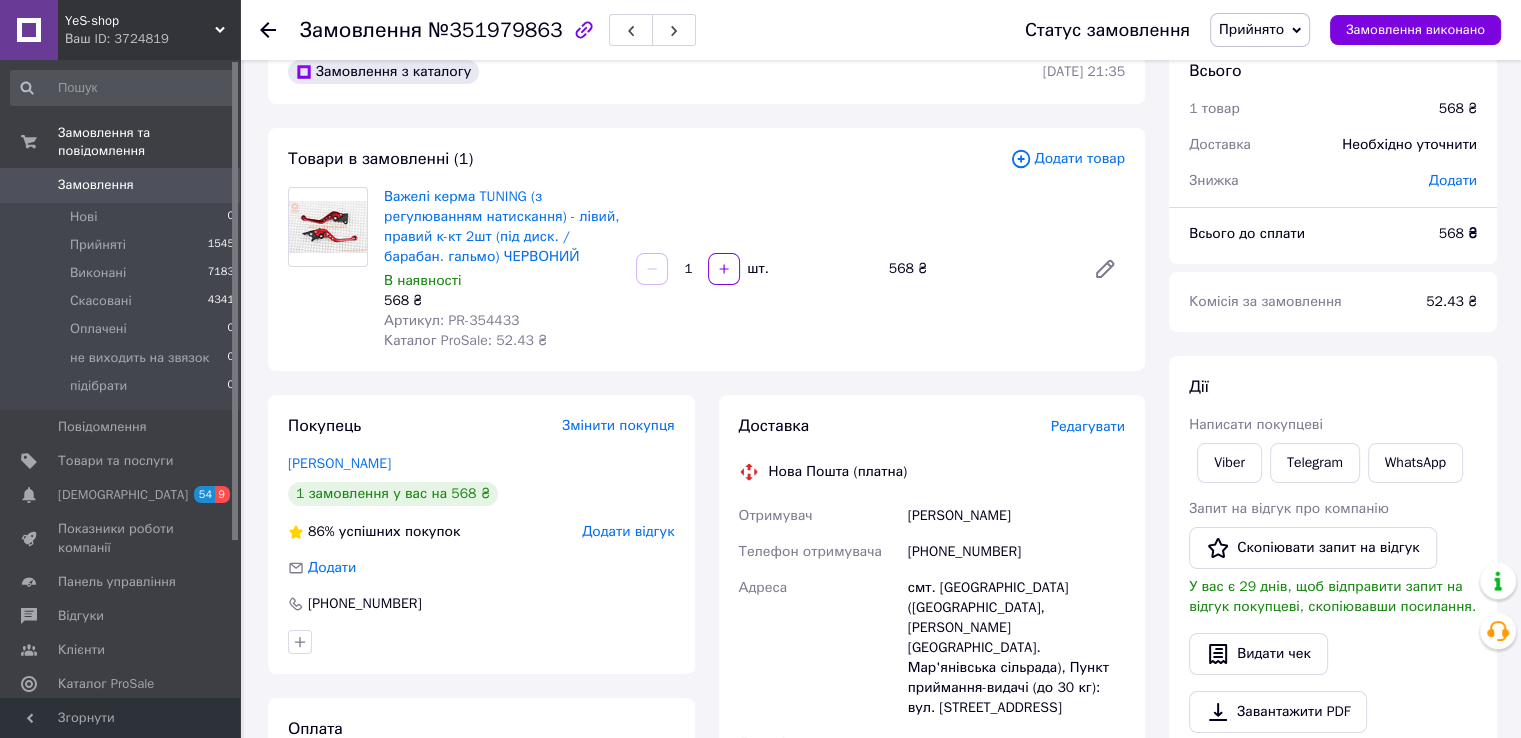 click 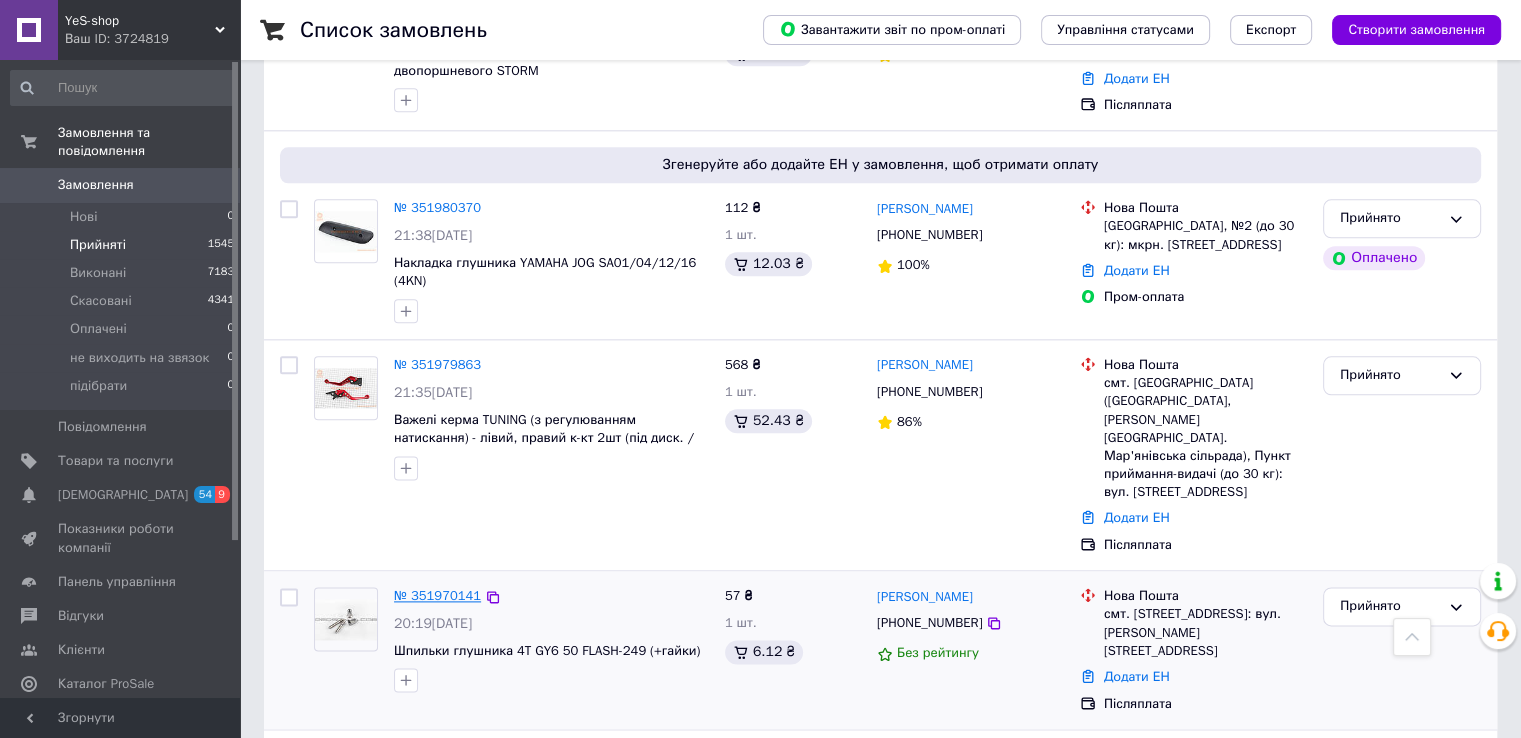 scroll, scrollTop: 2200, scrollLeft: 0, axis: vertical 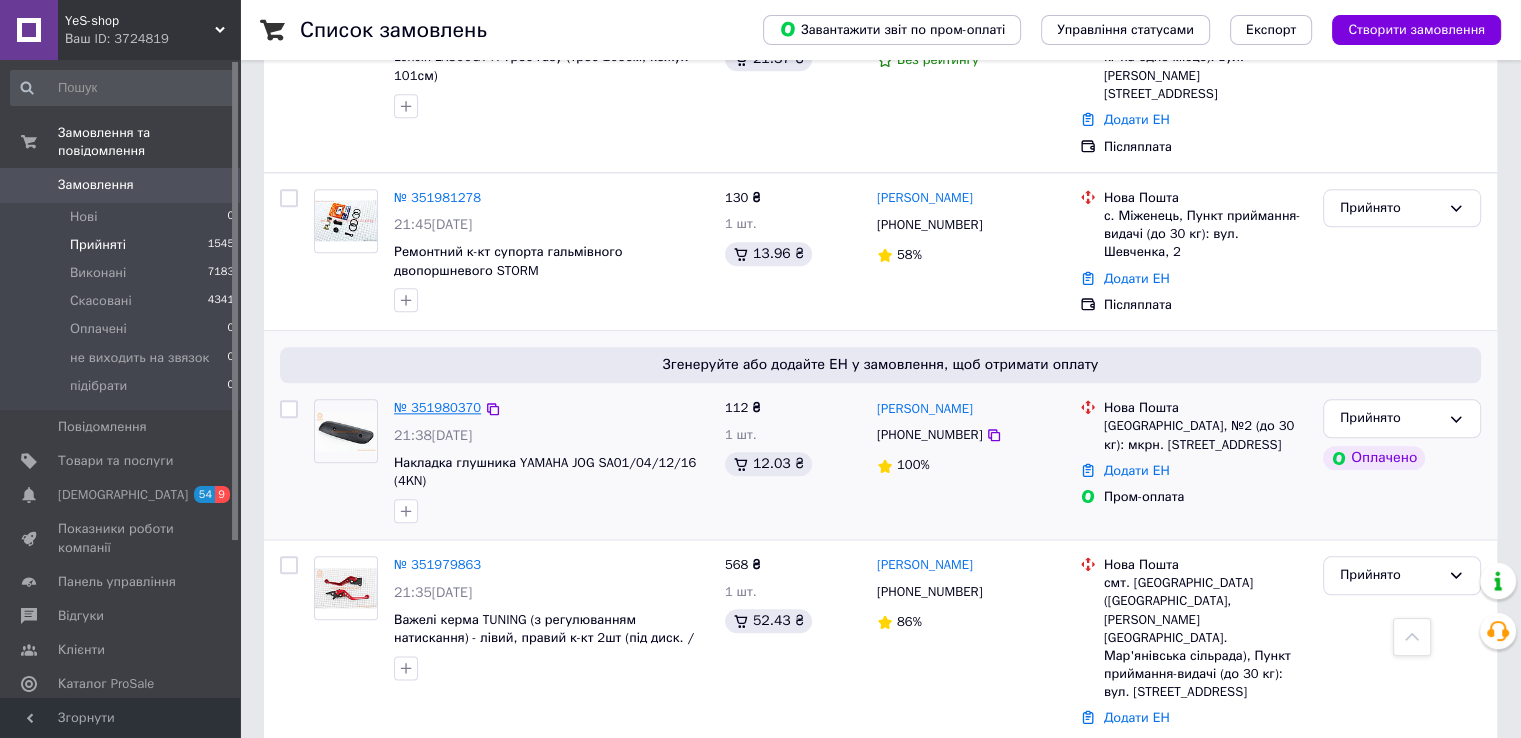 click on "№ 351980370" at bounding box center [437, 407] 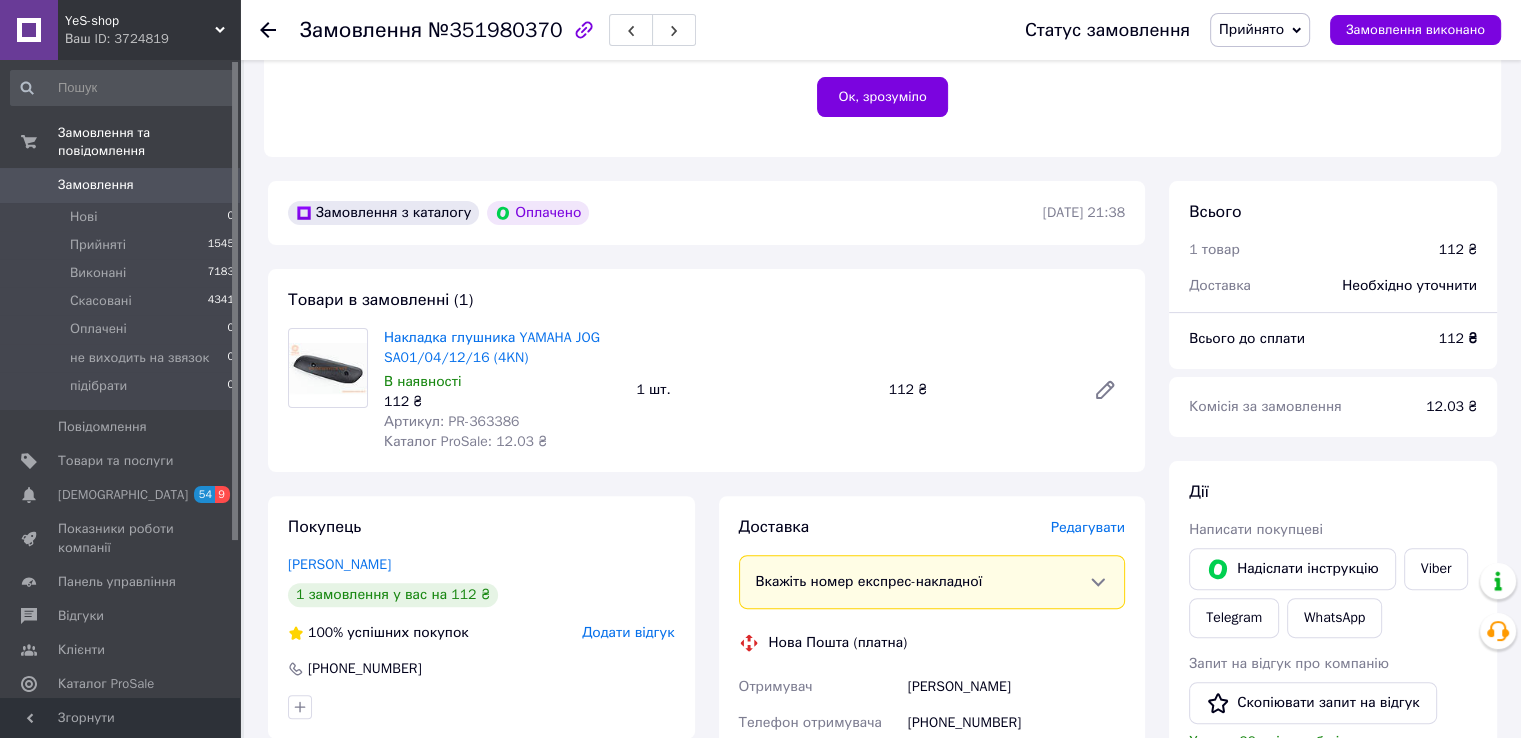 scroll, scrollTop: 660, scrollLeft: 0, axis: vertical 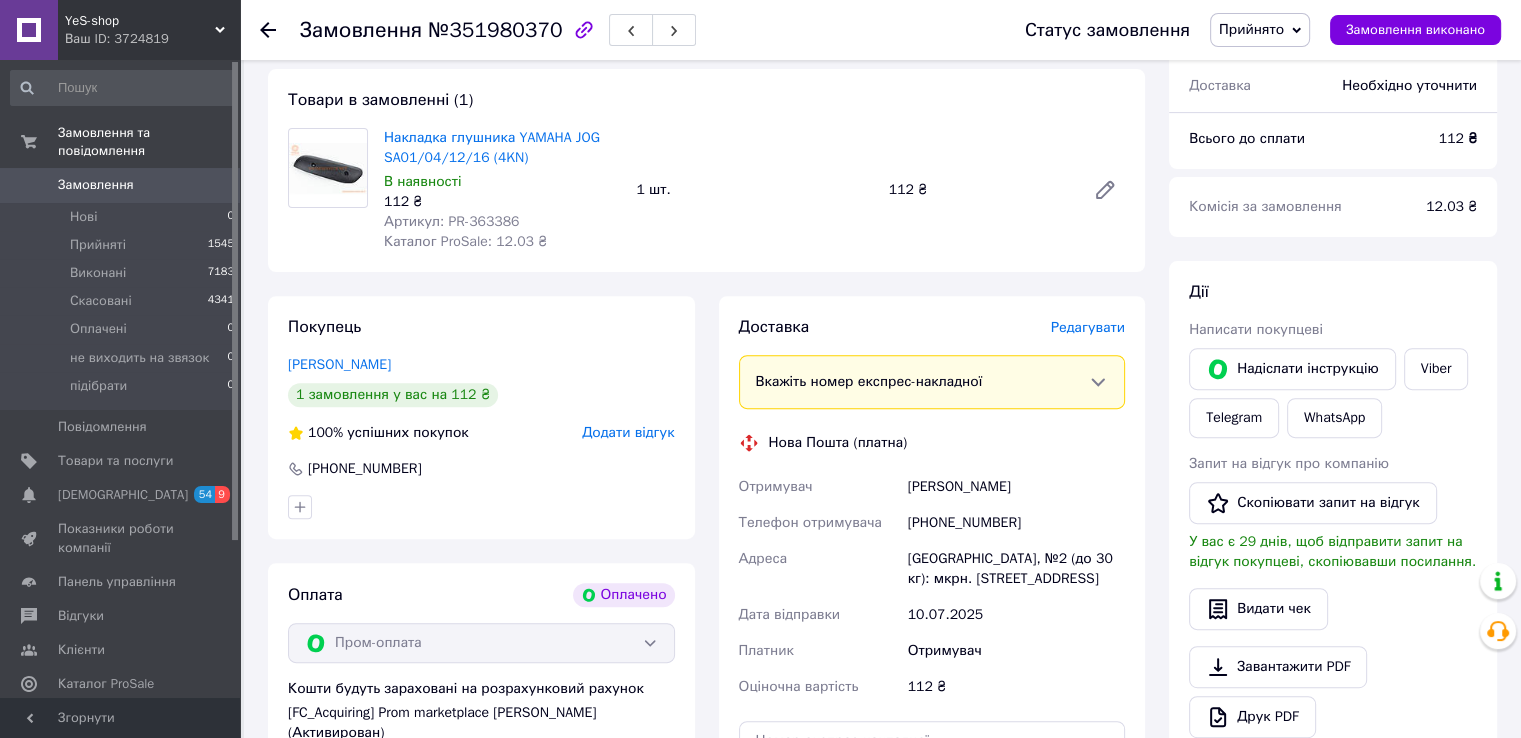 click on "Артикул: PR-363386" at bounding box center [451, 221] 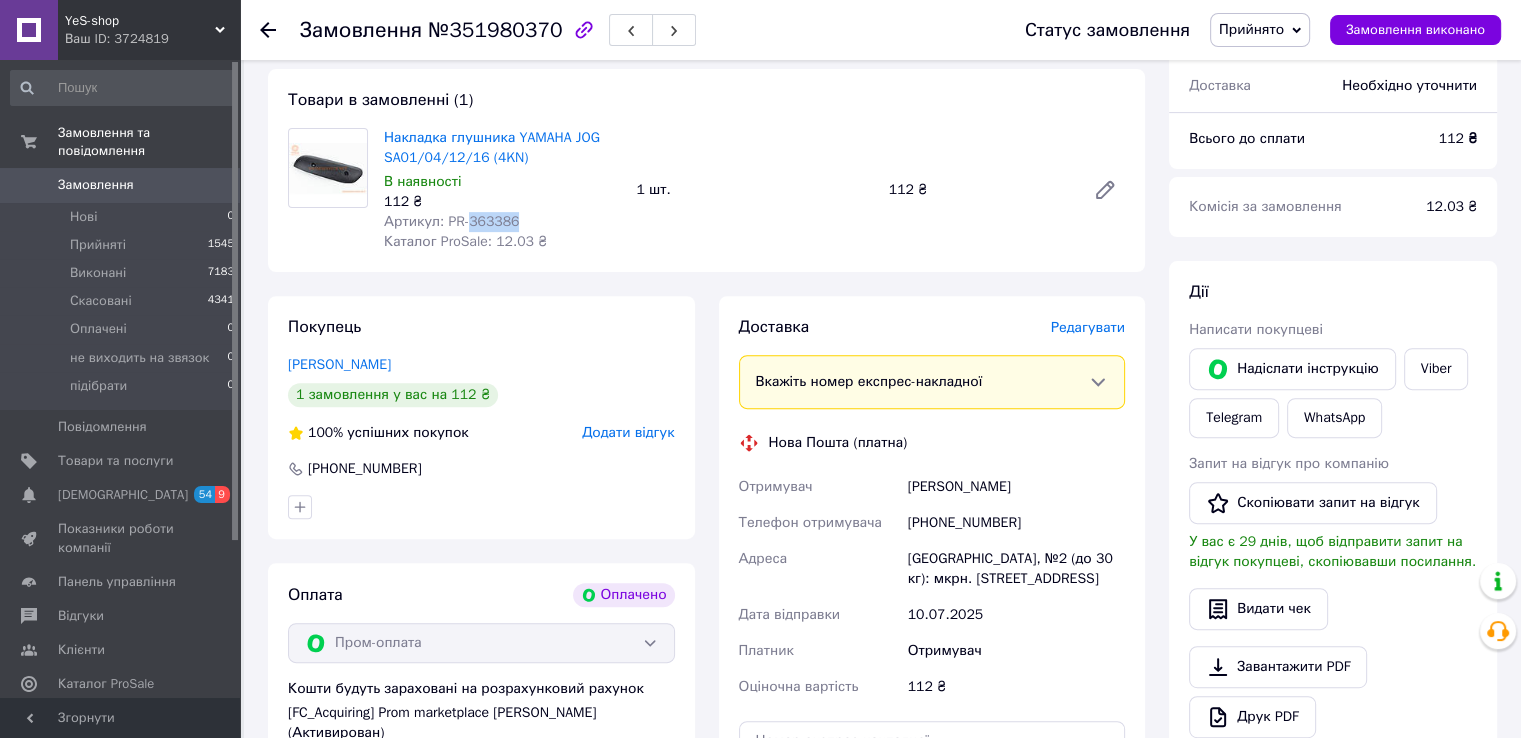 click on "Артикул: PR-363386" at bounding box center [451, 221] 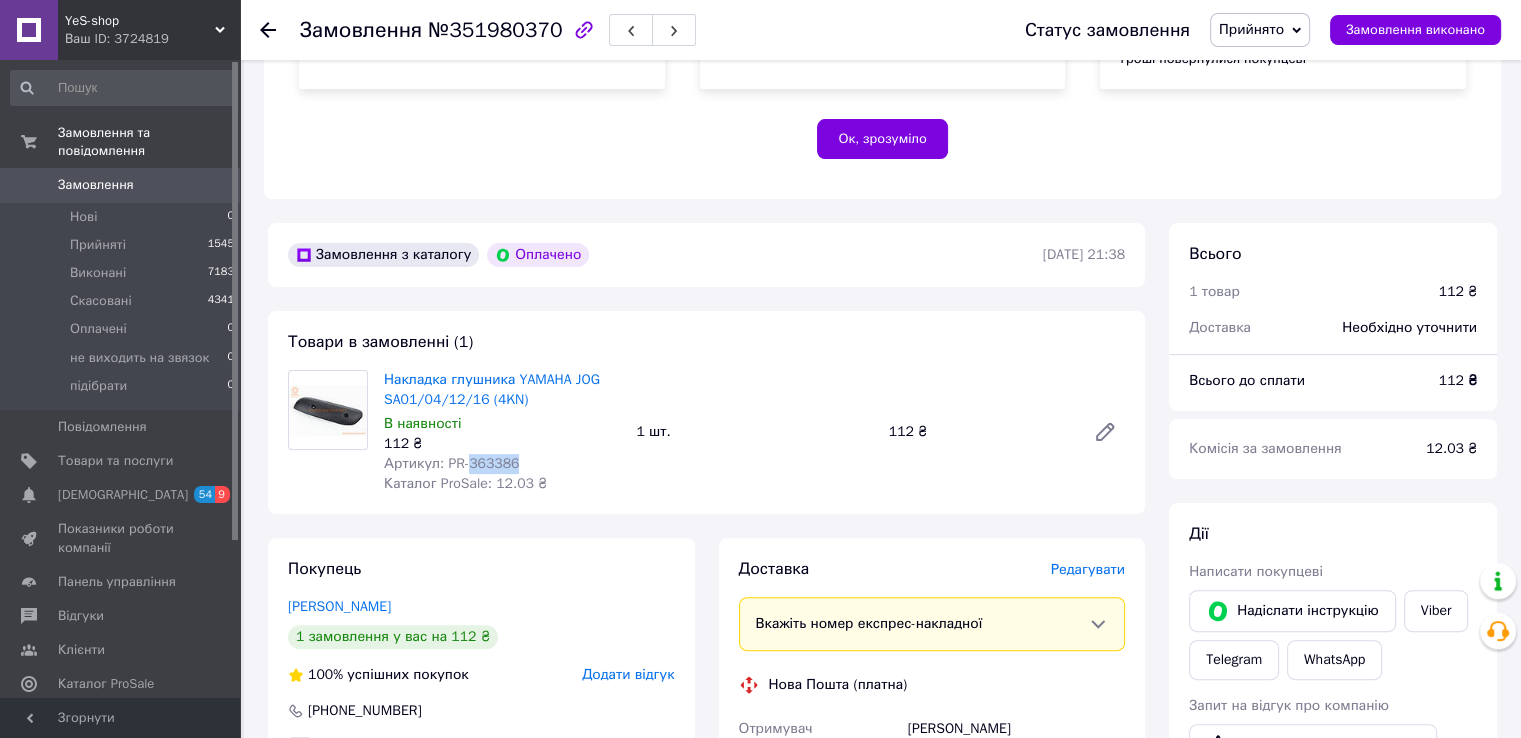 scroll, scrollTop: 560, scrollLeft: 0, axis: vertical 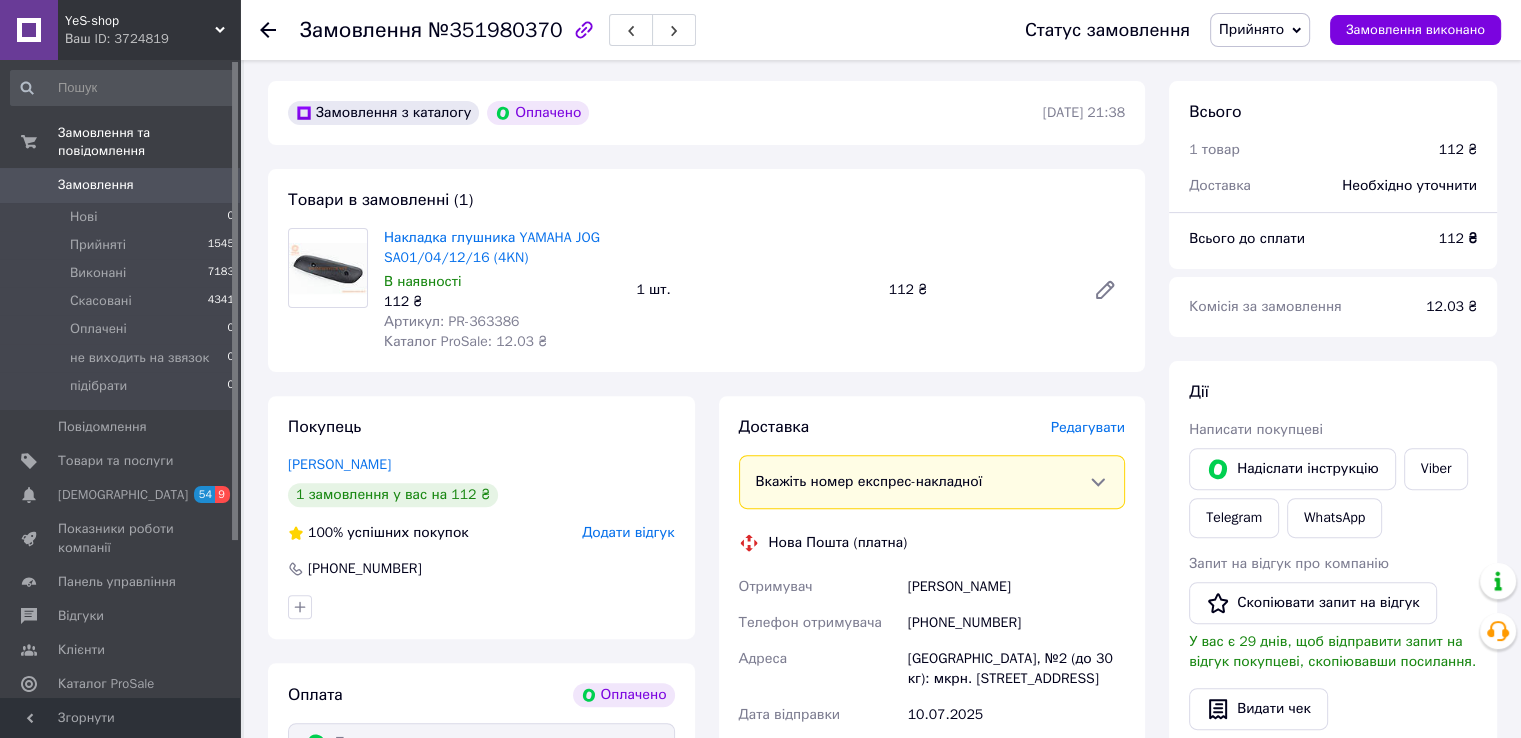 click on "100%   успішних покупок Додати відгук" at bounding box center [481, 533] 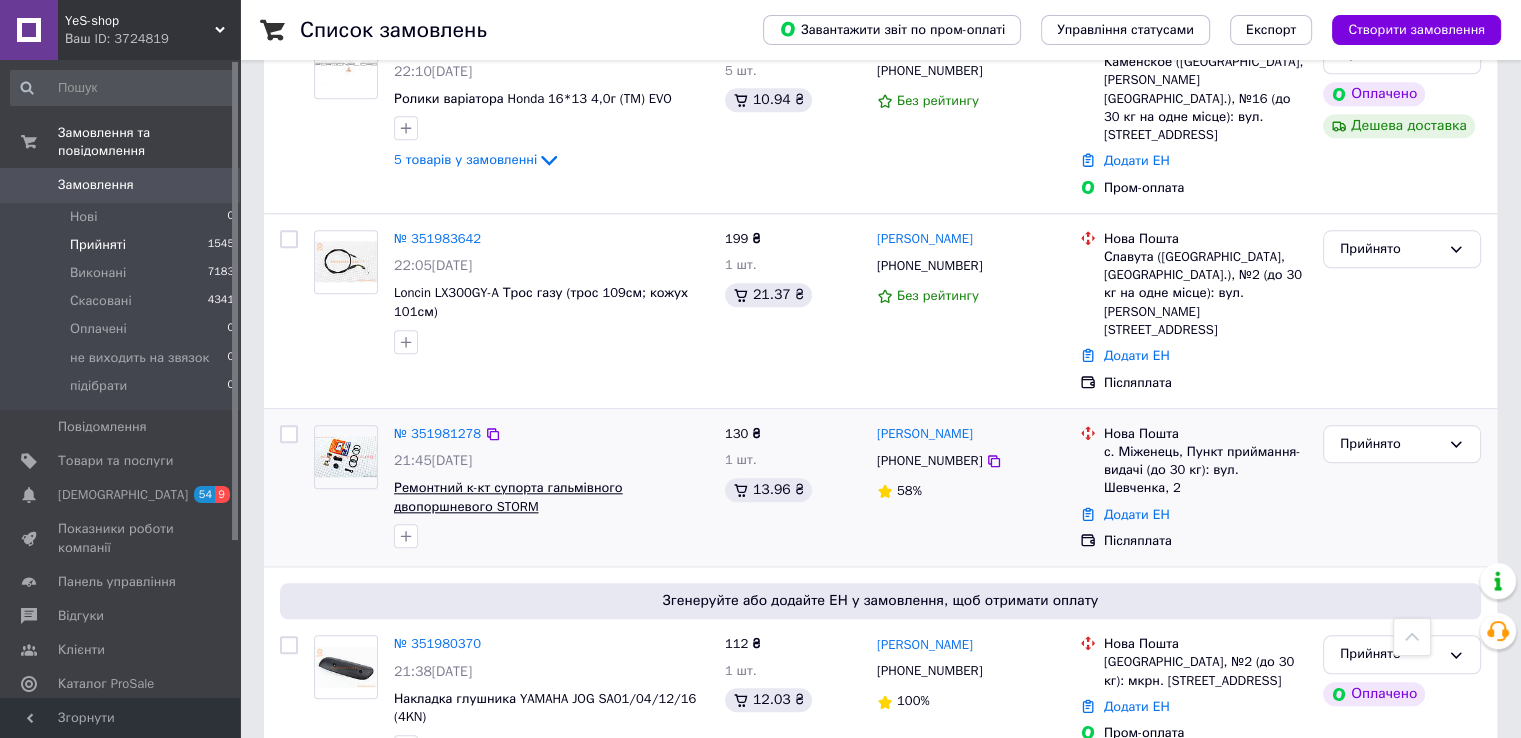 scroll, scrollTop: 2000, scrollLeft: 0, axis: vertical 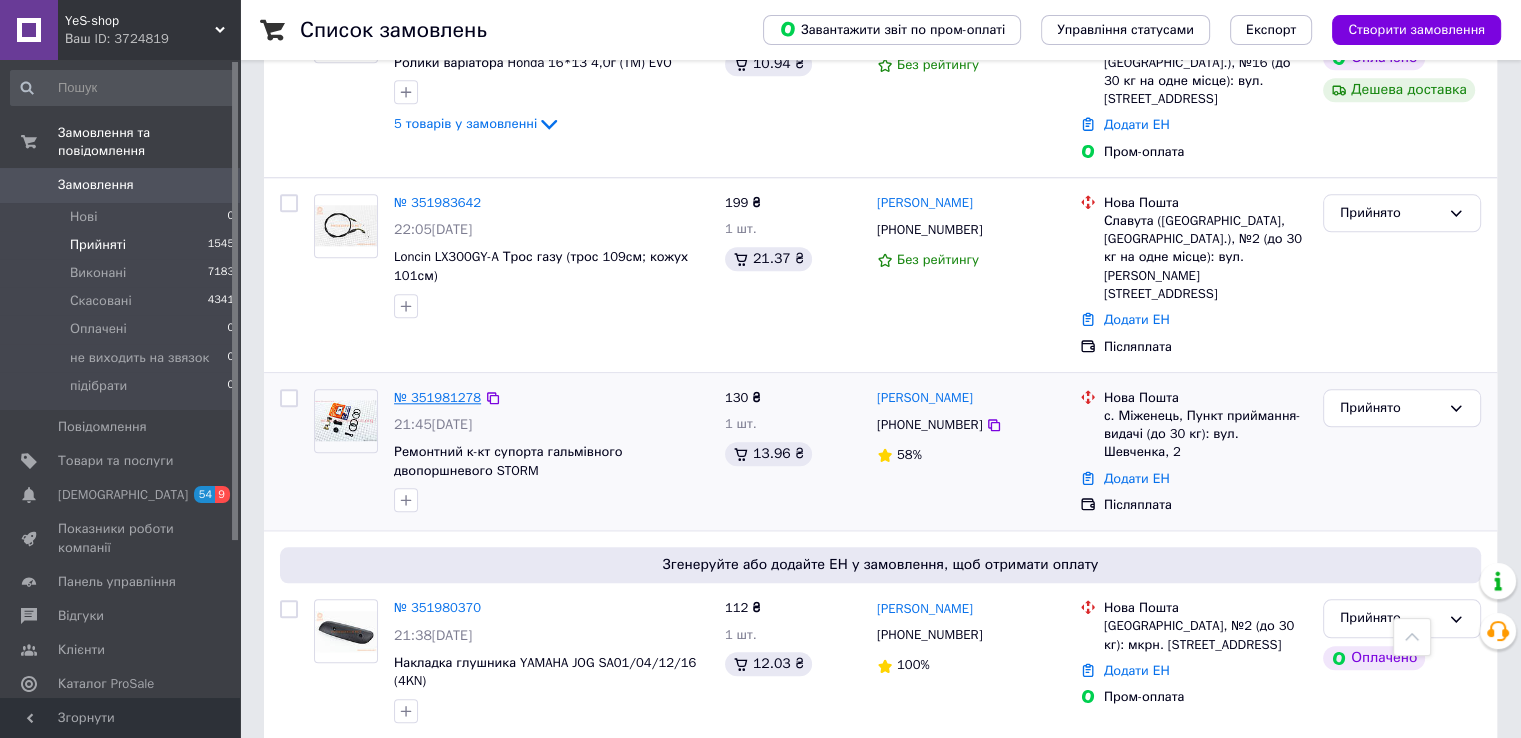 click on "№ 351981278" at bounding box center (437, 397) 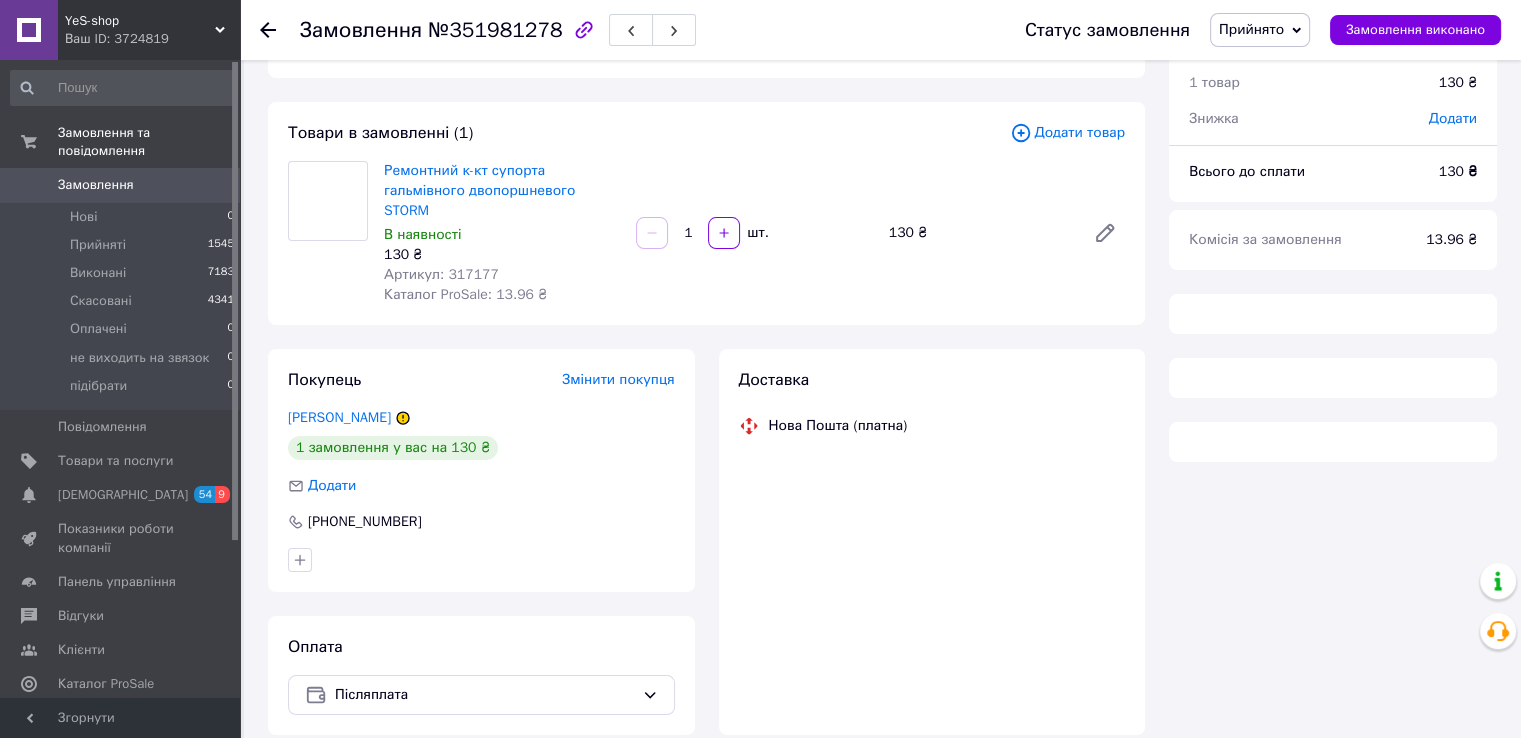 scroll, scrollTop: 0, scrollLeft: 0, axis: both 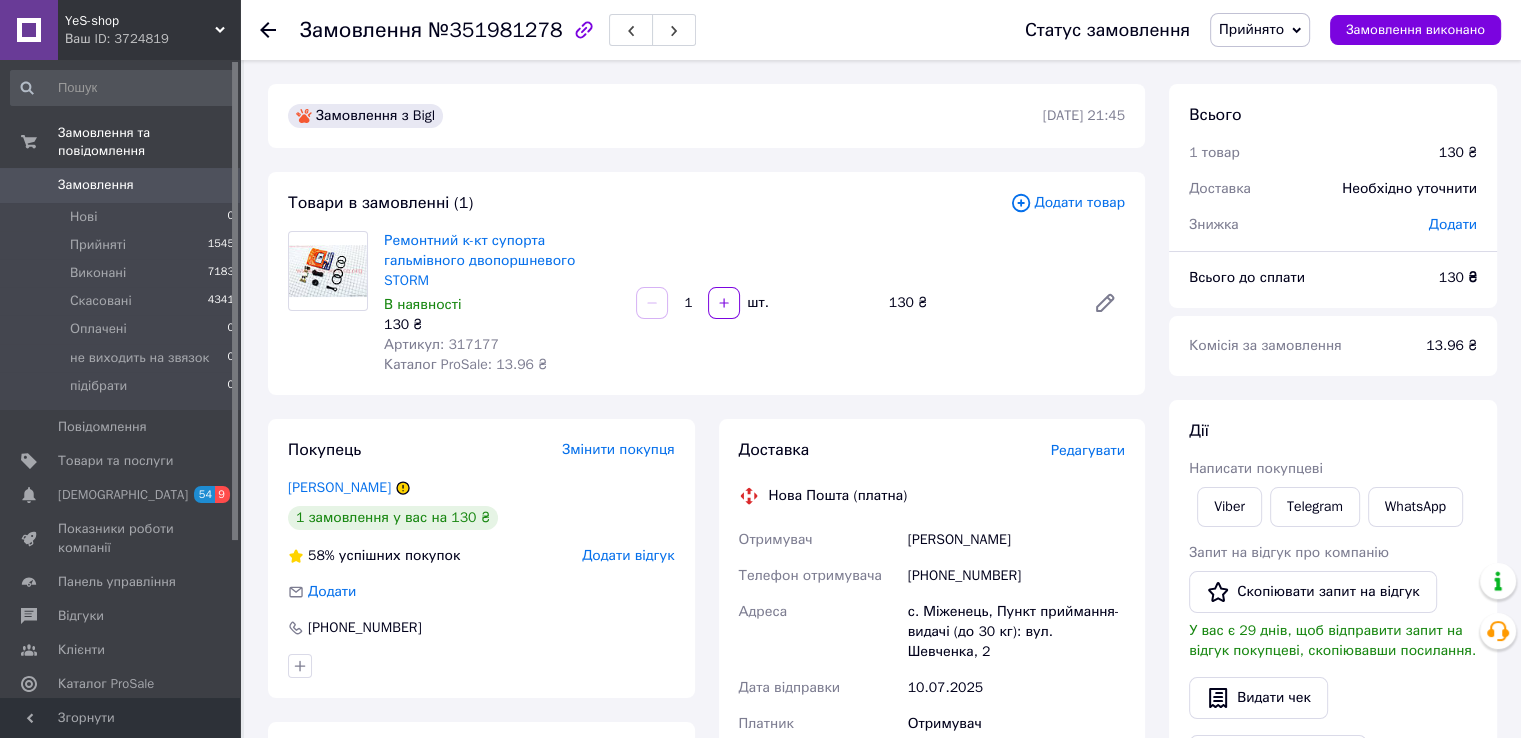 click on "Артикул: 317177" at bounding box center [441, 344] 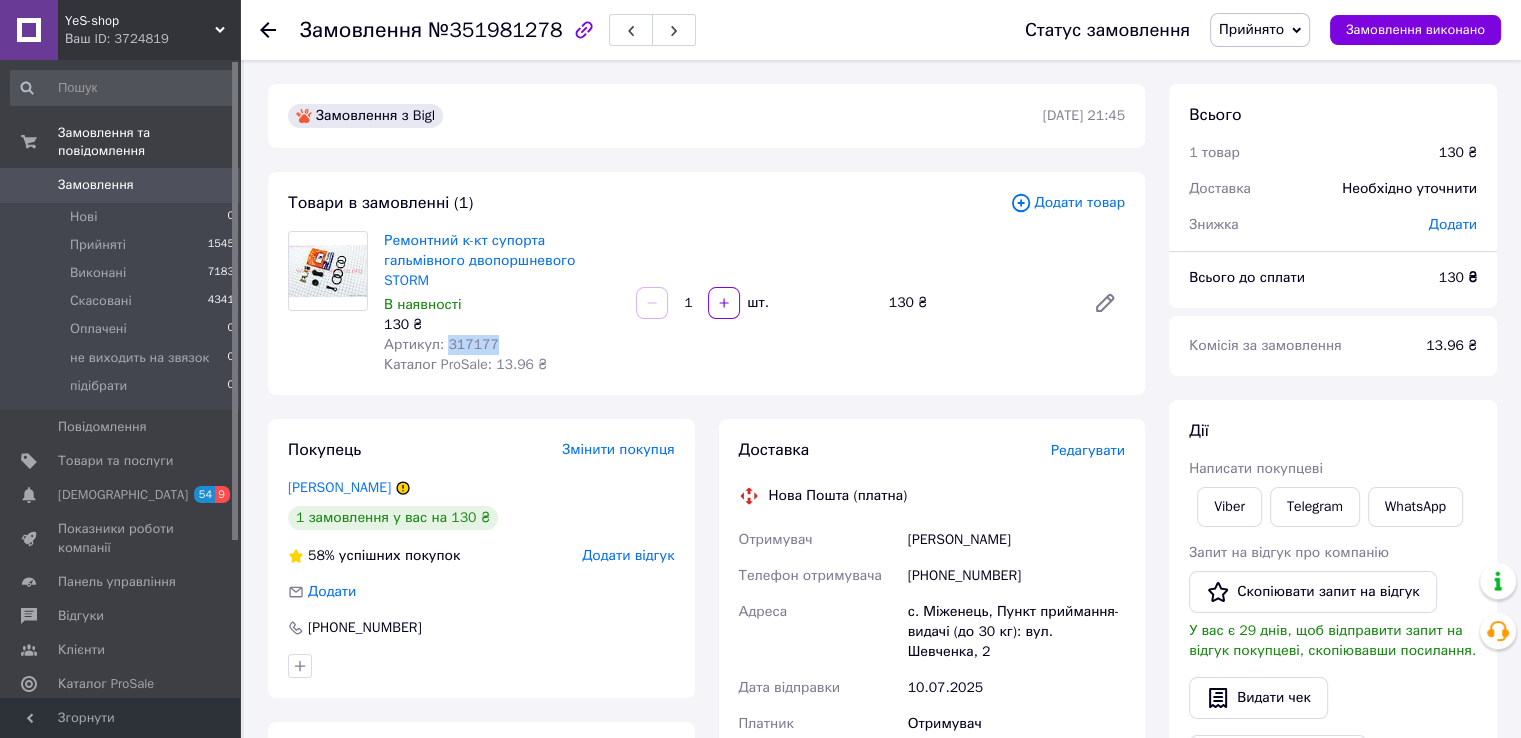 click on "Артикул: 317177" at bounding box center (441, 344) 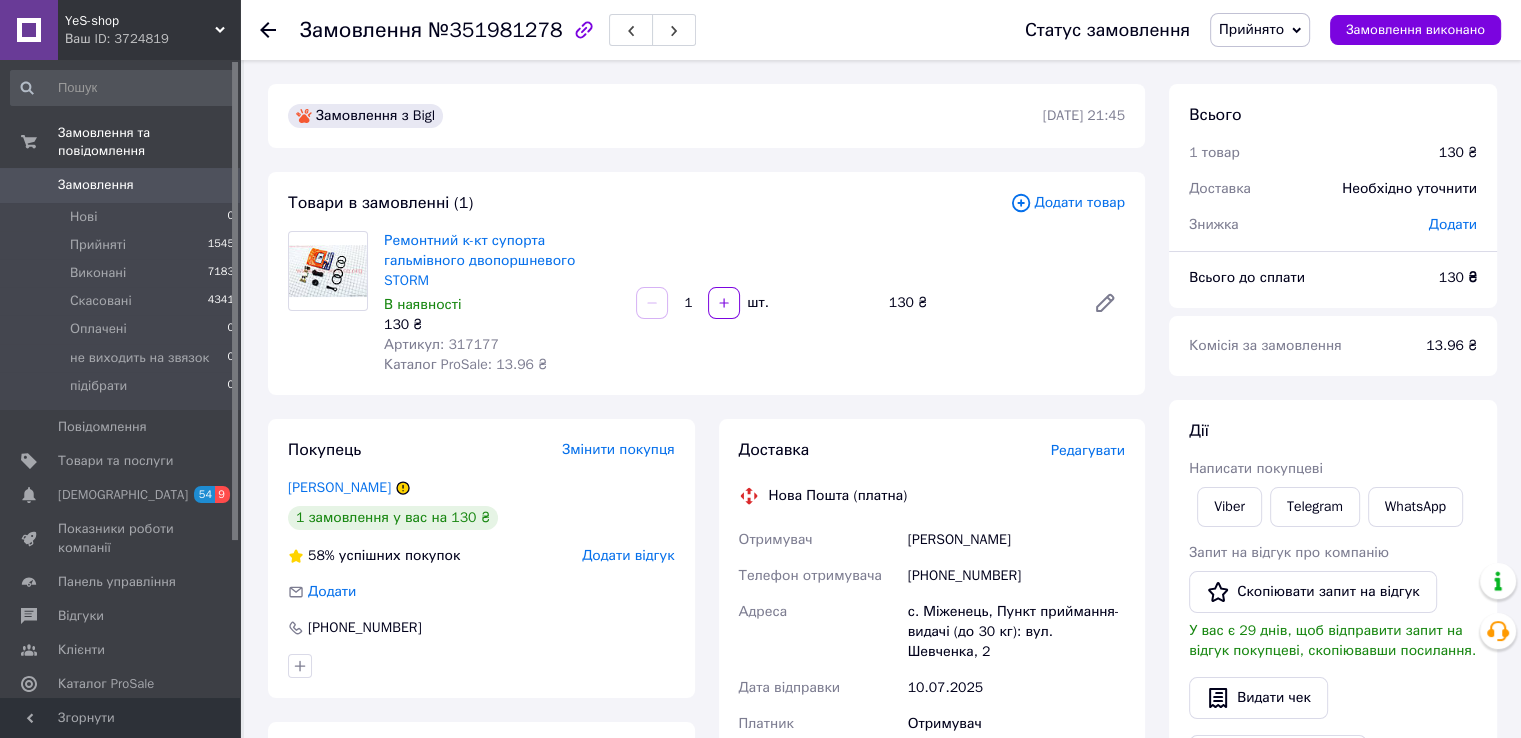 click 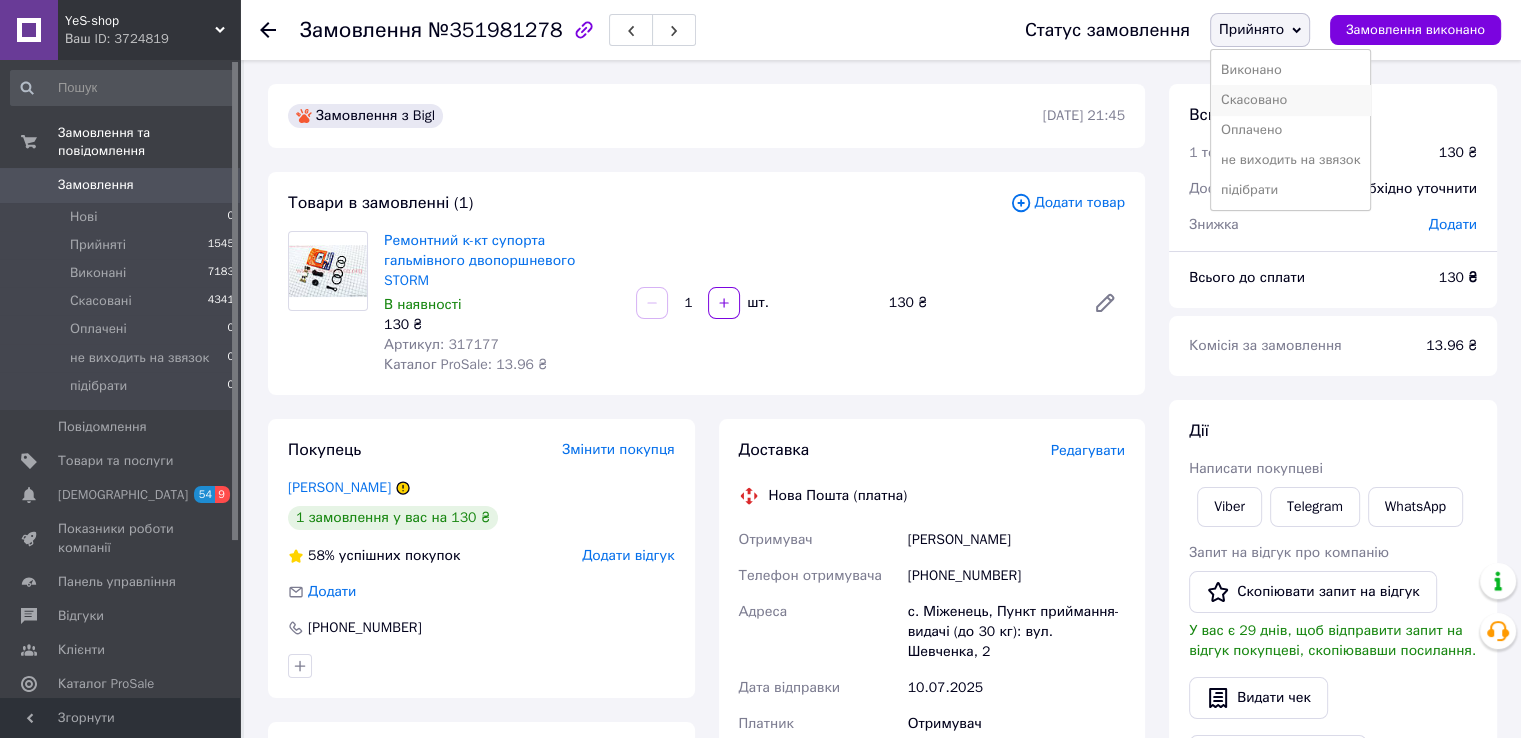click on "Скасовано" at bounding box center [1290, 100] 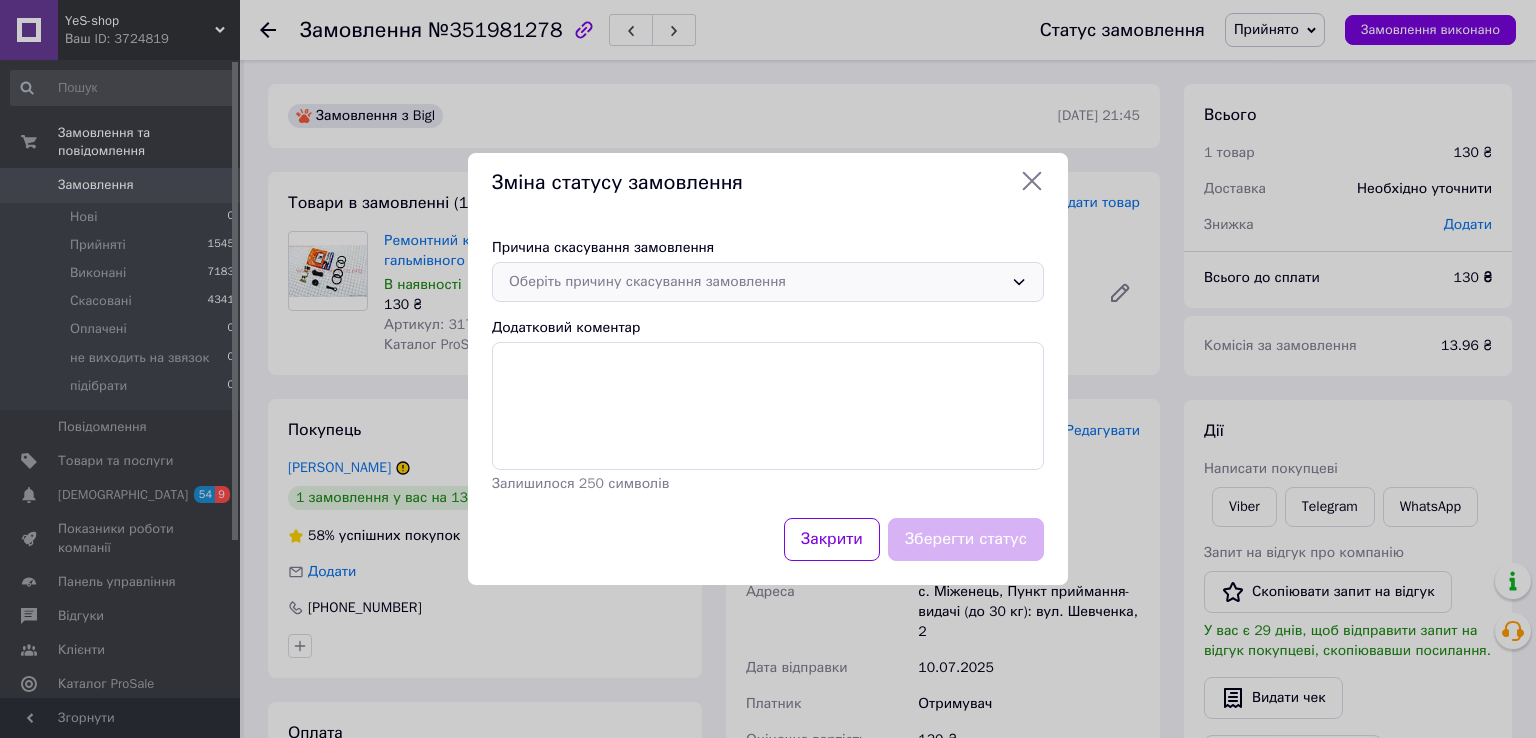 click on "Оберіть причину скасування замовлення" at bounding box center [756, 282] 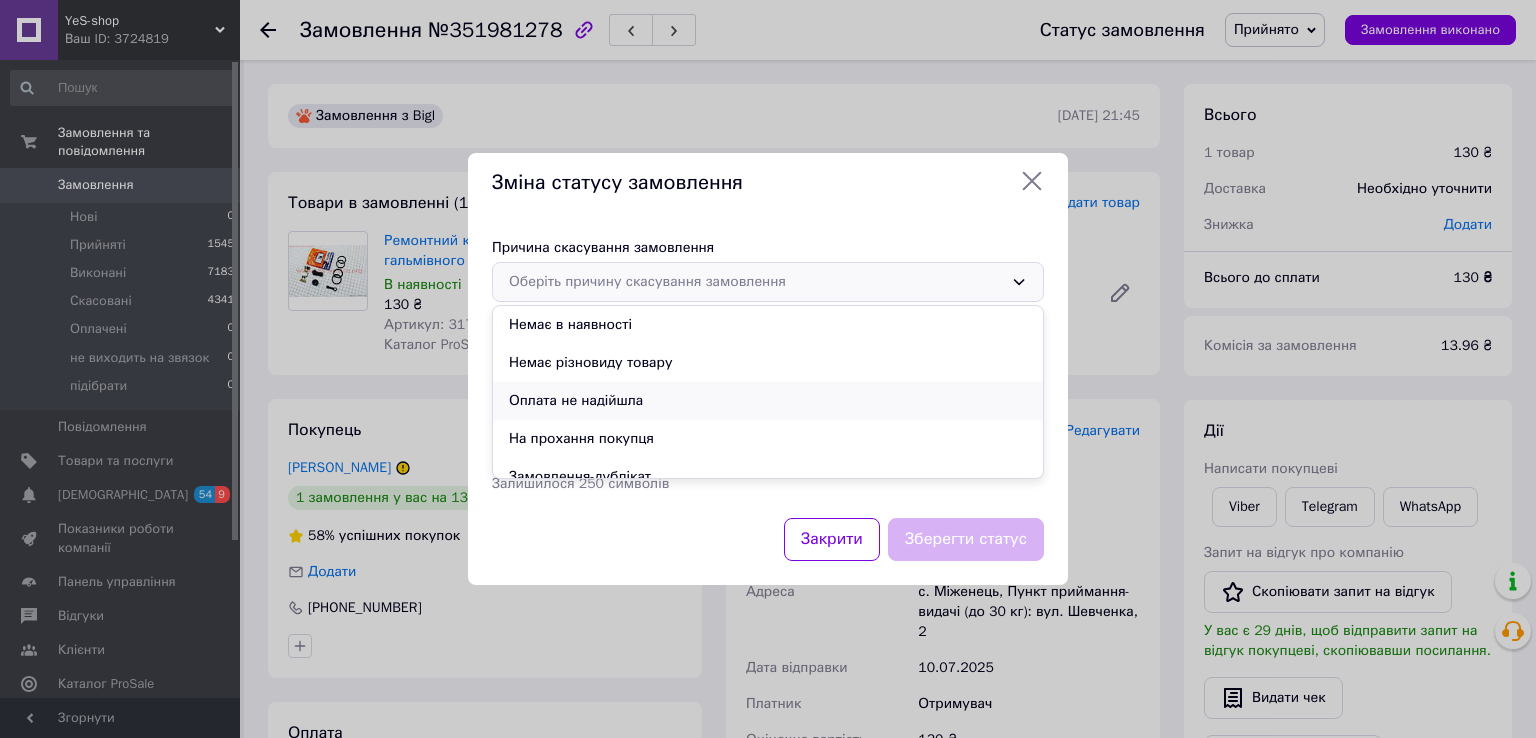 click on "Оплата не надійшла" at bounding box center [768, 401] 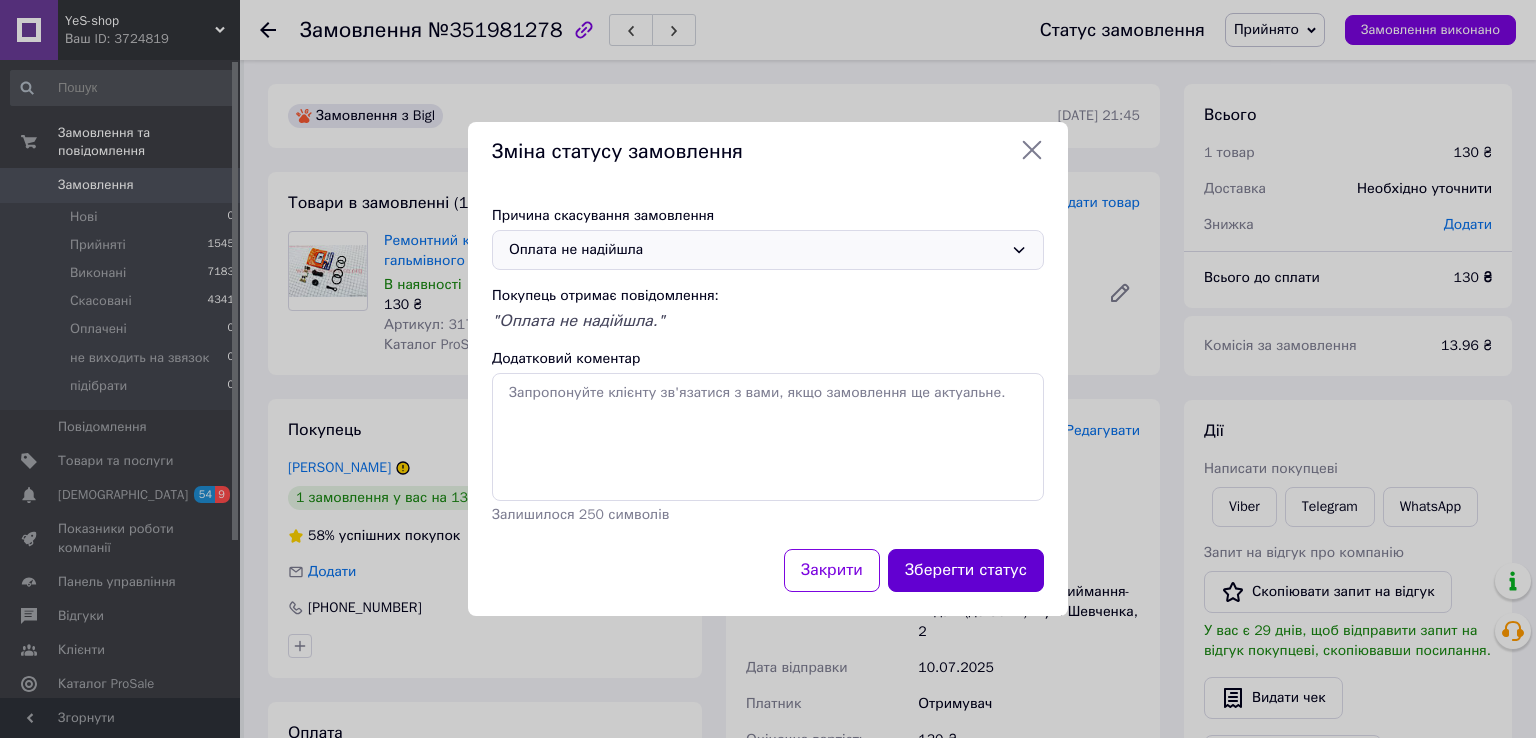 click on "Зберегти статус" at bounding box center (966, 570) 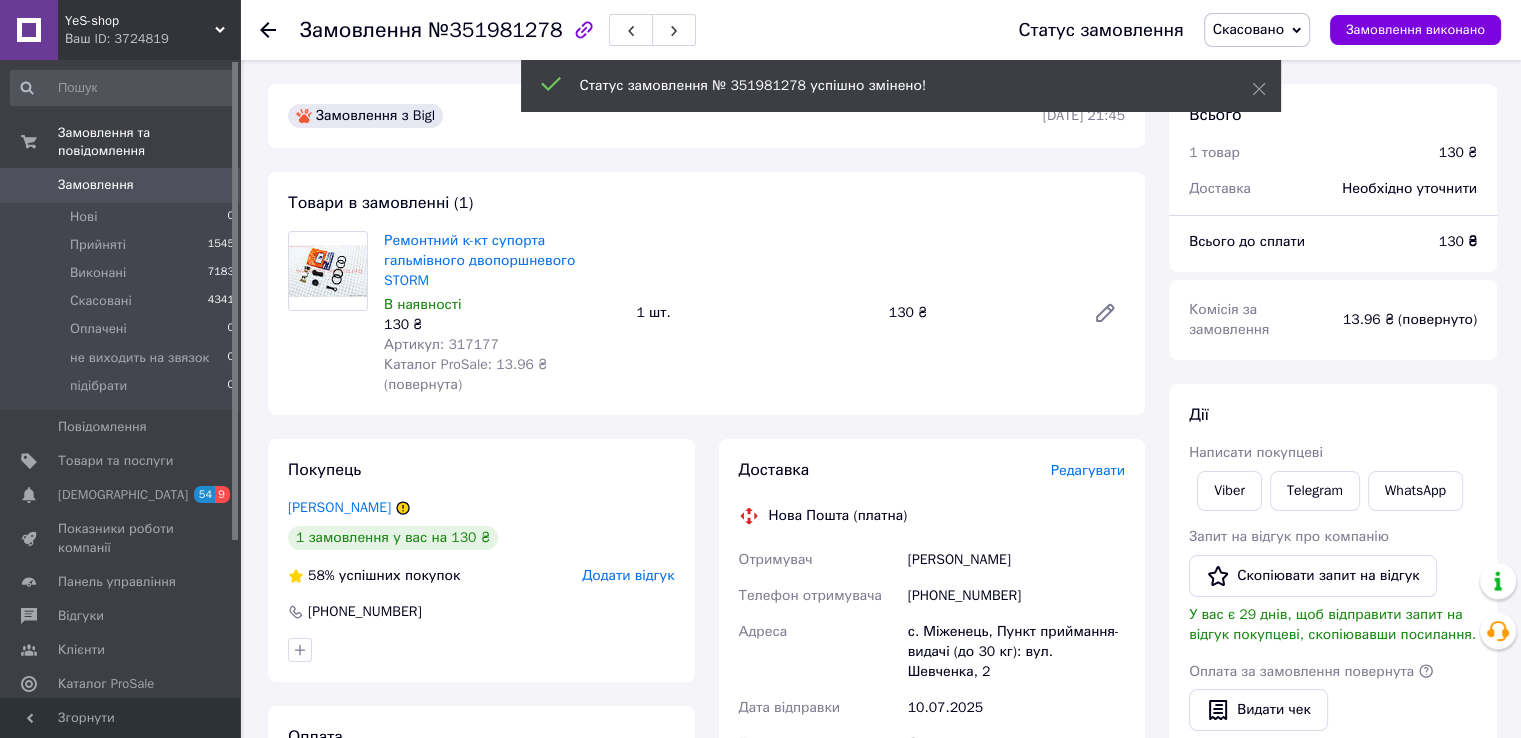 click 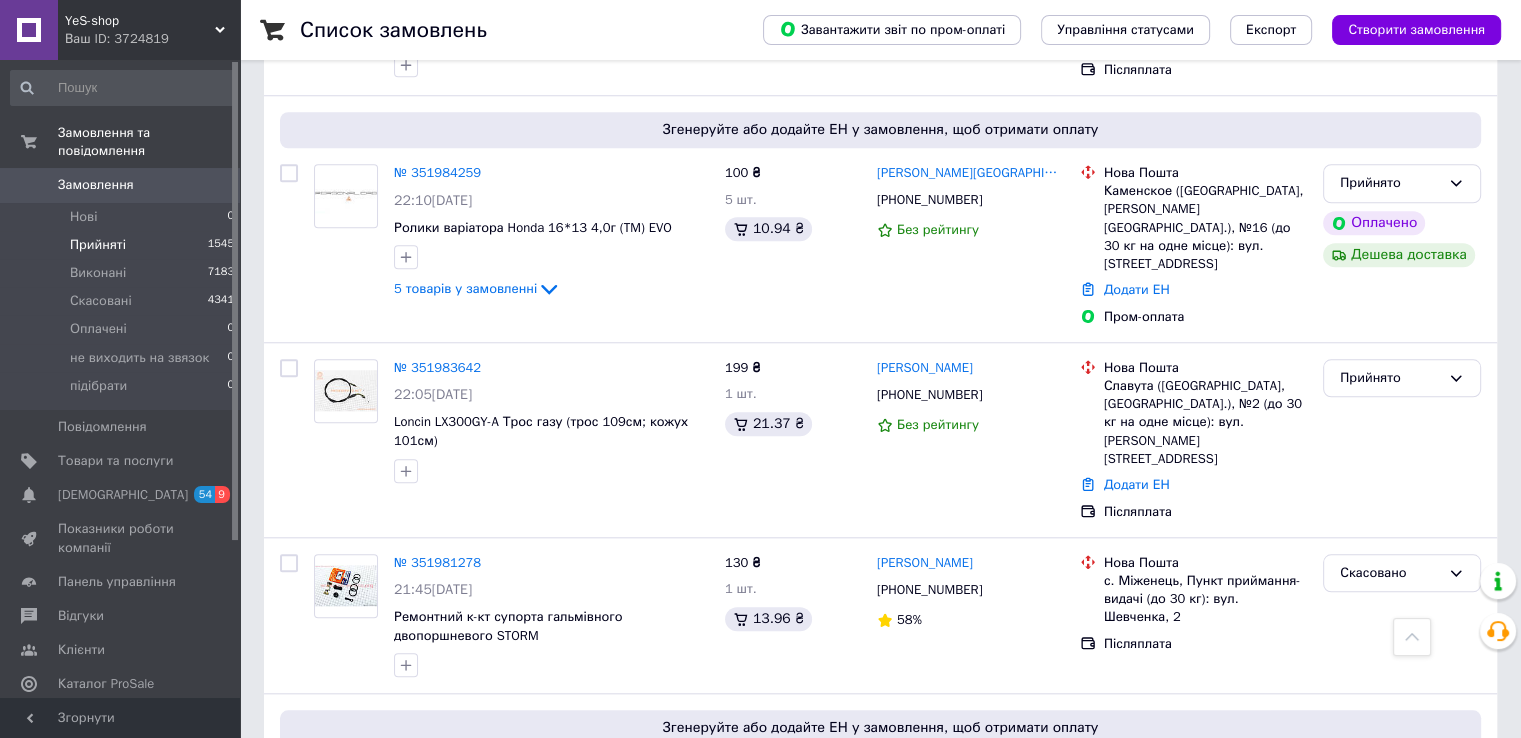 scroll, scrollTop: 1800, scrollLeft: 0, axis: vertical 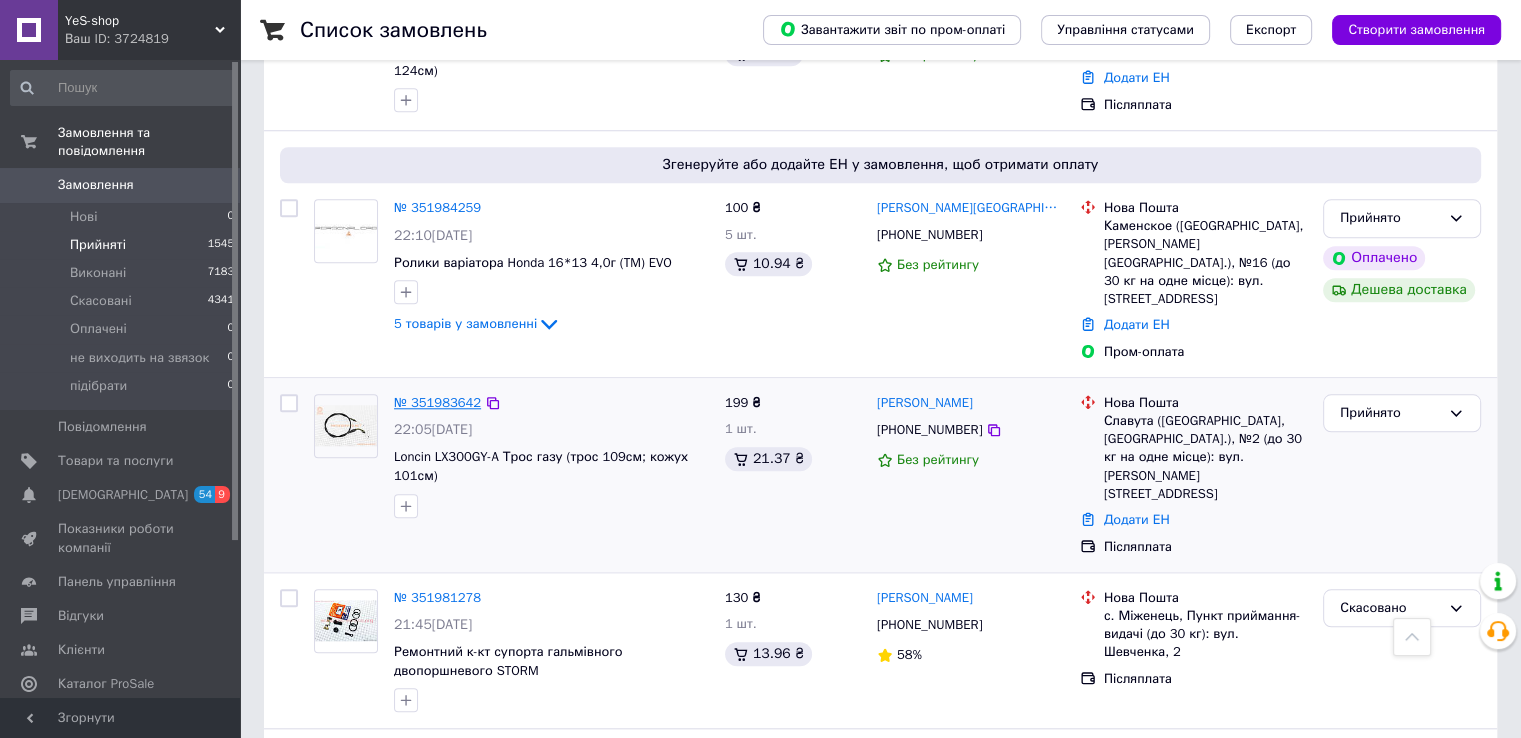 click on "№ 351983642" at bounding box center (437, 402) 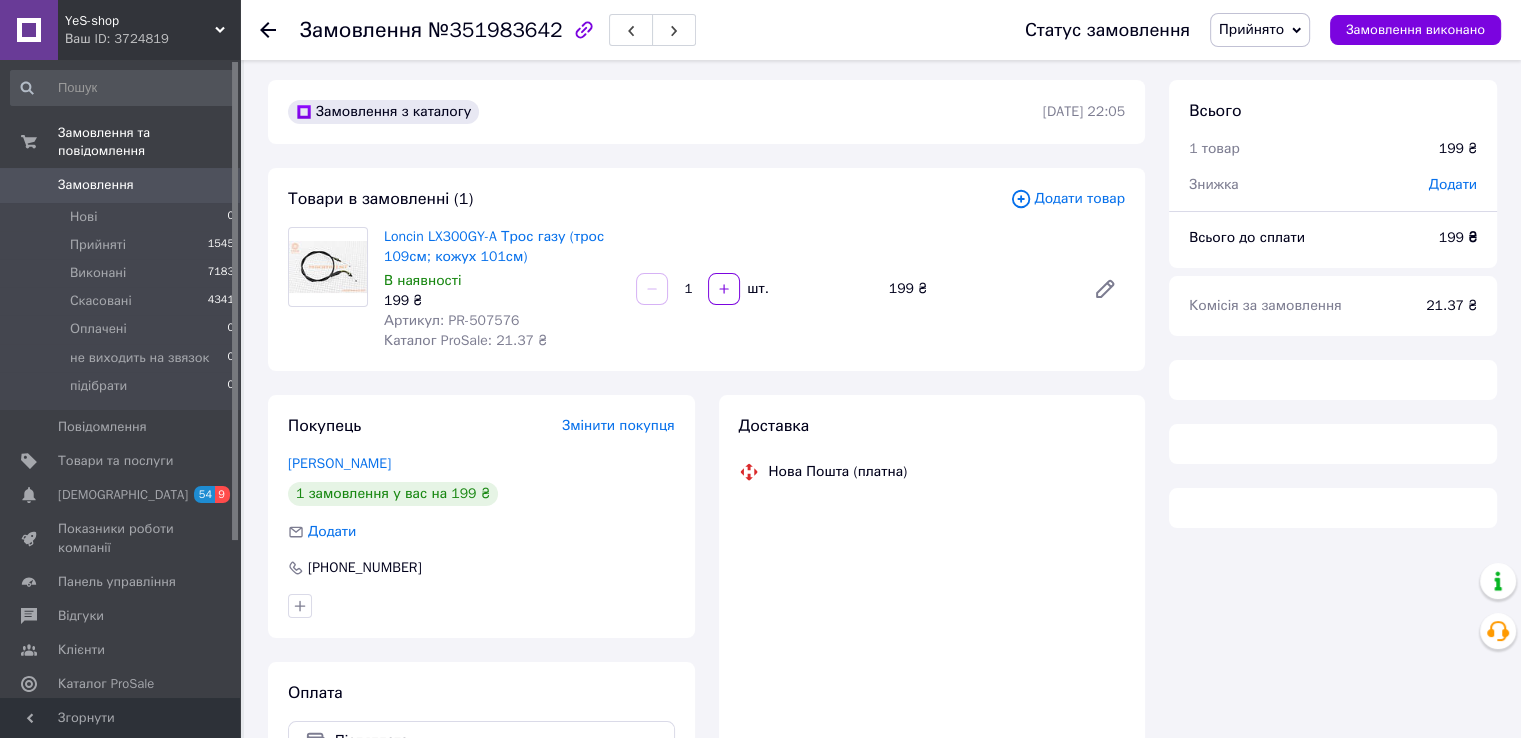 scroll, scrollTop: 0, scrollLeft: 0, axis: both 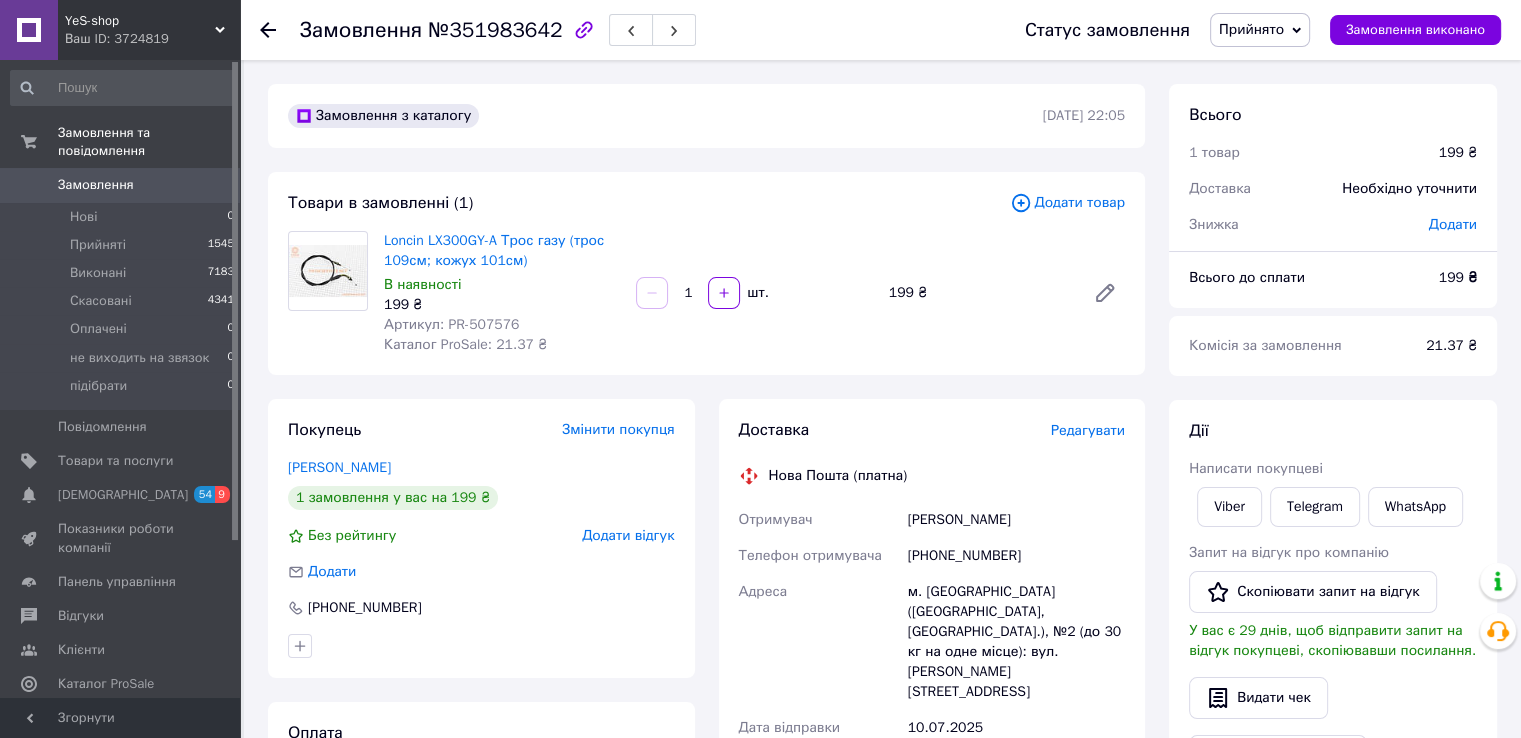 click on "Артикул: PR-507576" at bounding box center (451, 324) 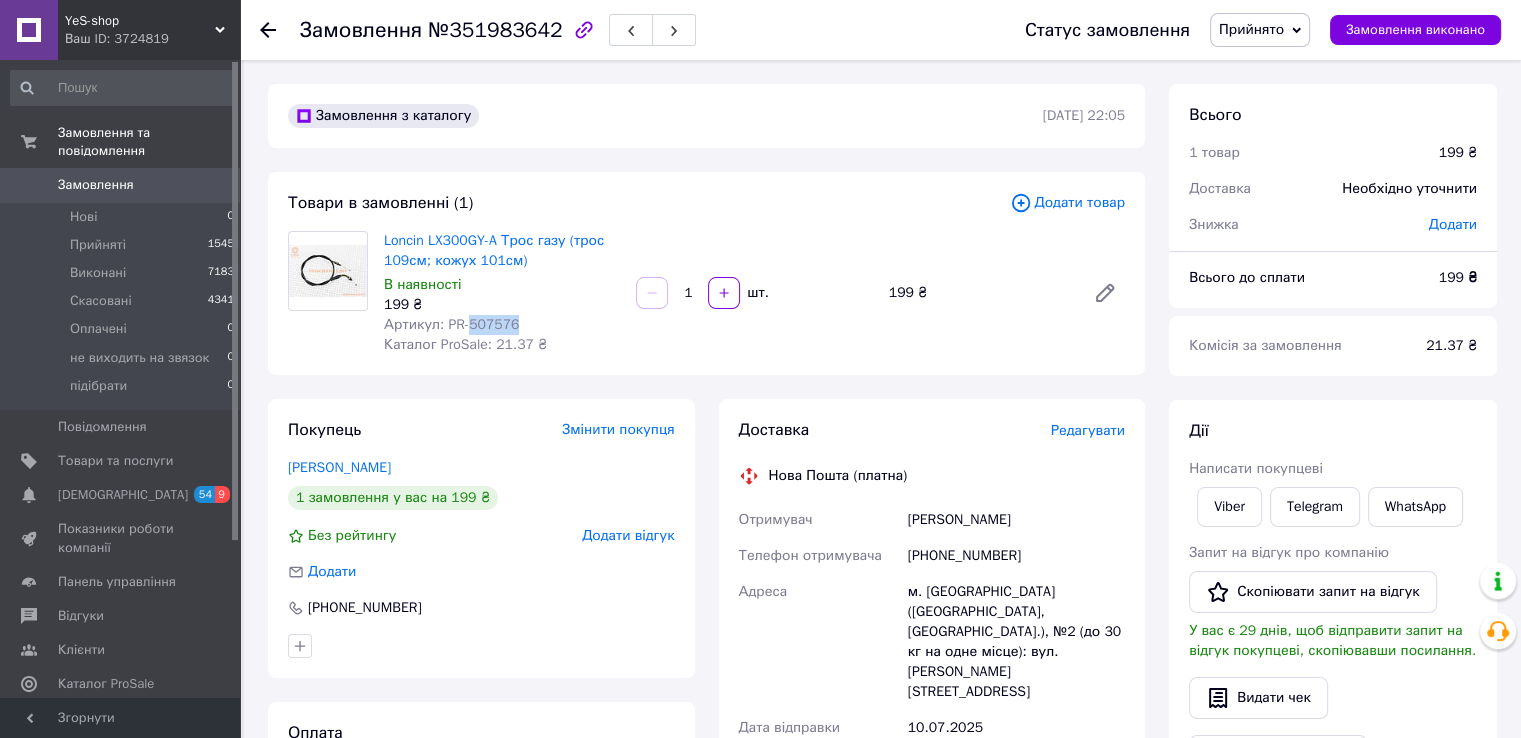click on "Артикул: PR-507576" at bounding box center [451, 324] 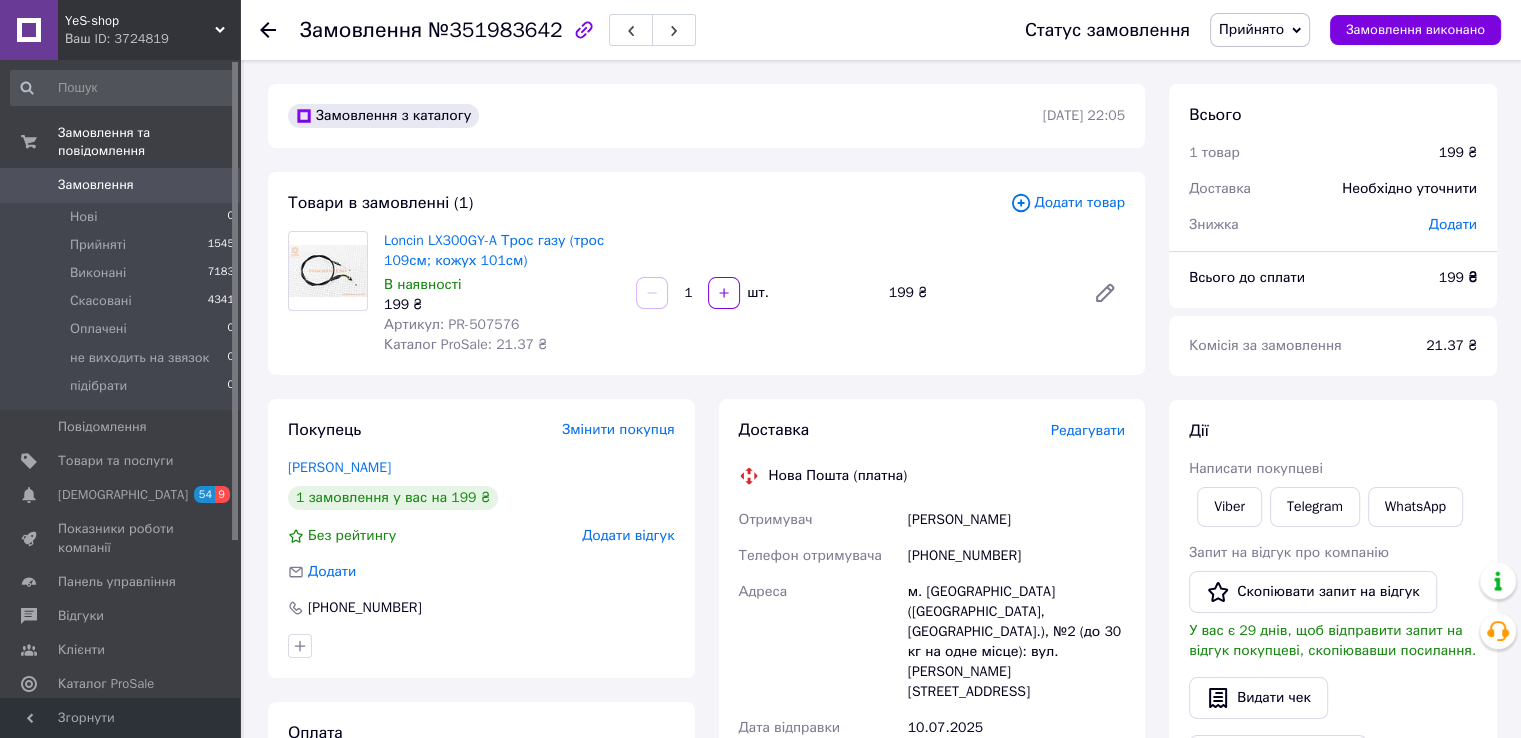 click on "Товари в замовленні (1) Додати товар Loncin LX300GY-A Трос газу (трос 109см; кожух 101см) В наявності 199 ₴ Артикул: PR-507576 Каталог ProSale: 21.37 ₴  1   шт. 199 ₴" at bounding box center [706, 273] 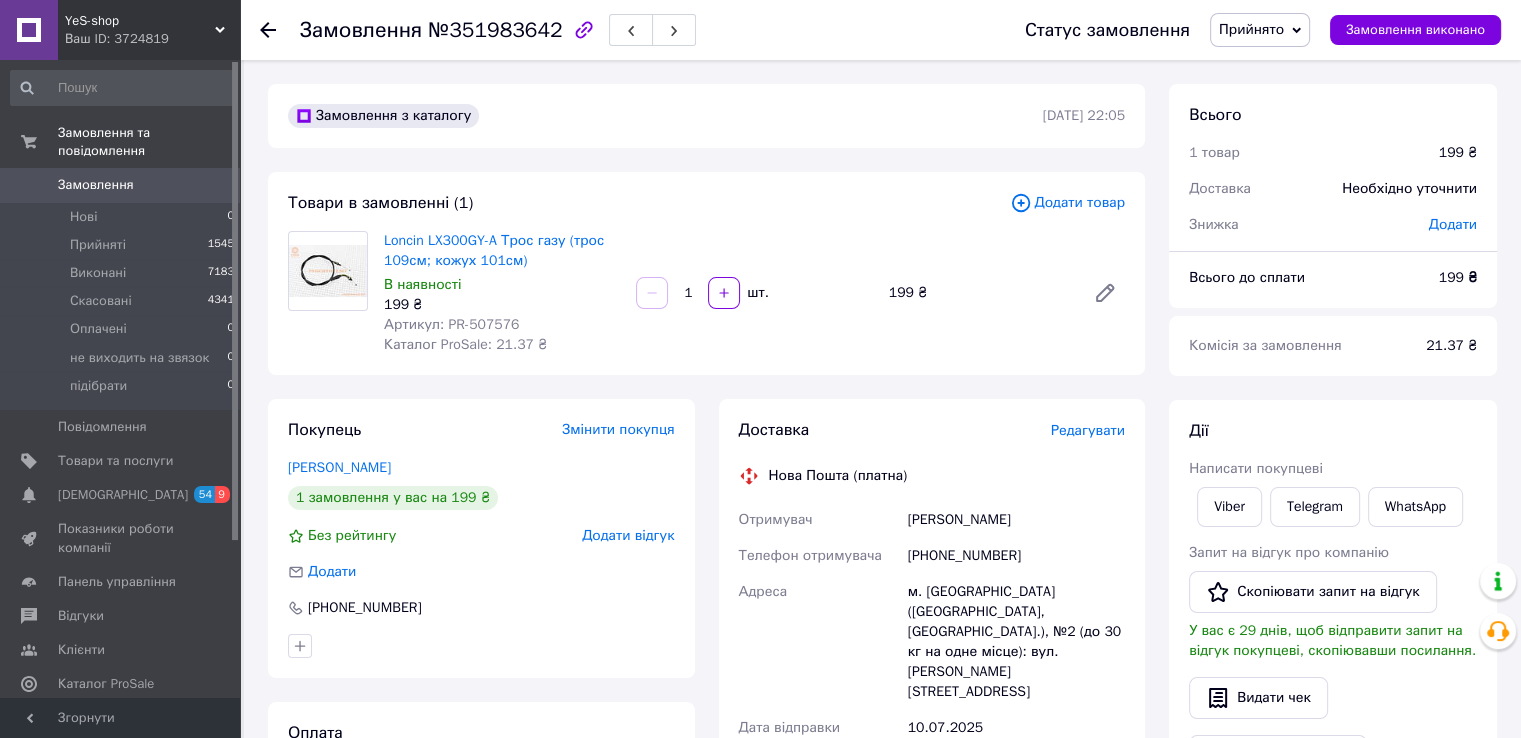 click 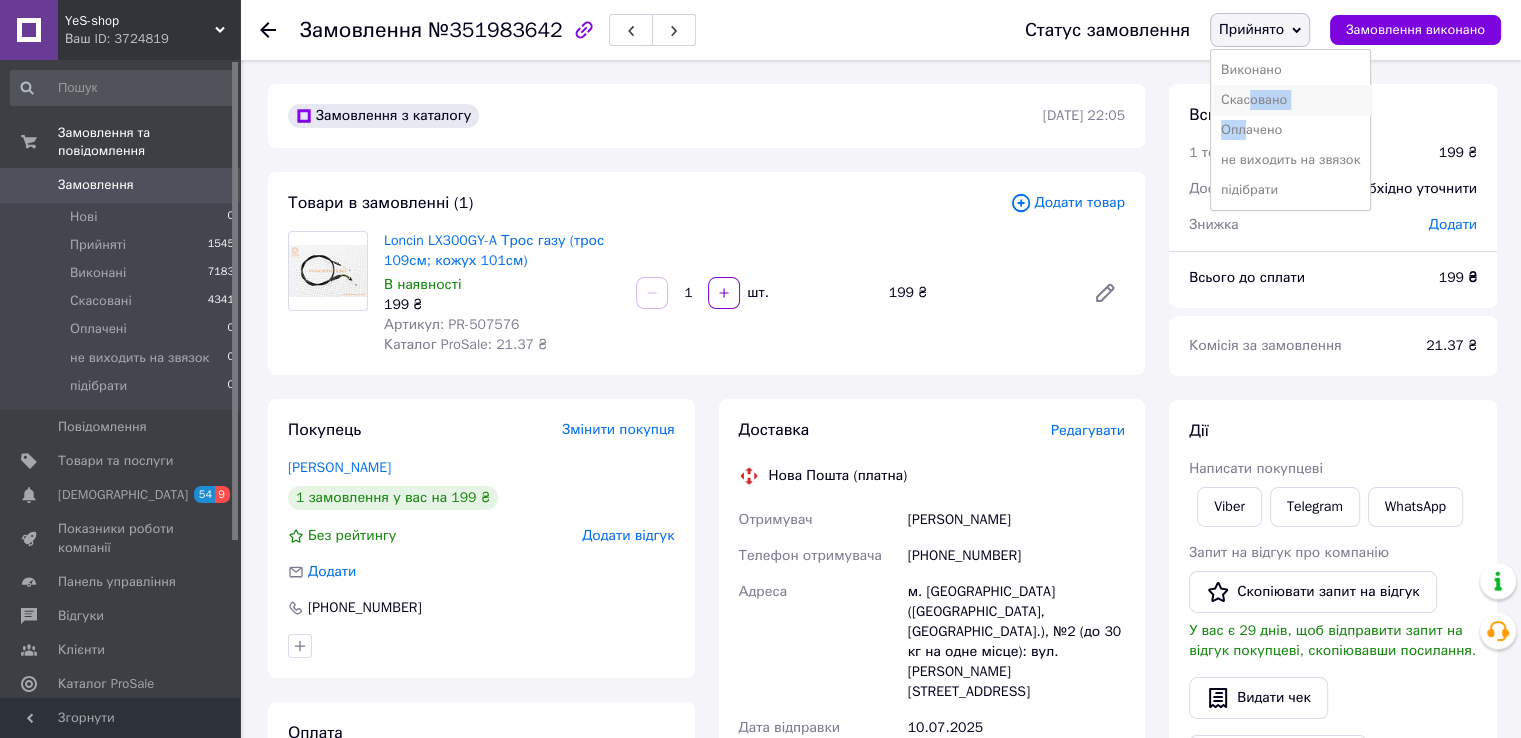 drag, startPoint x: 1249, startPoint y: 124, endPoint x: 1252, endPoint y: 94, distance: 30.149628 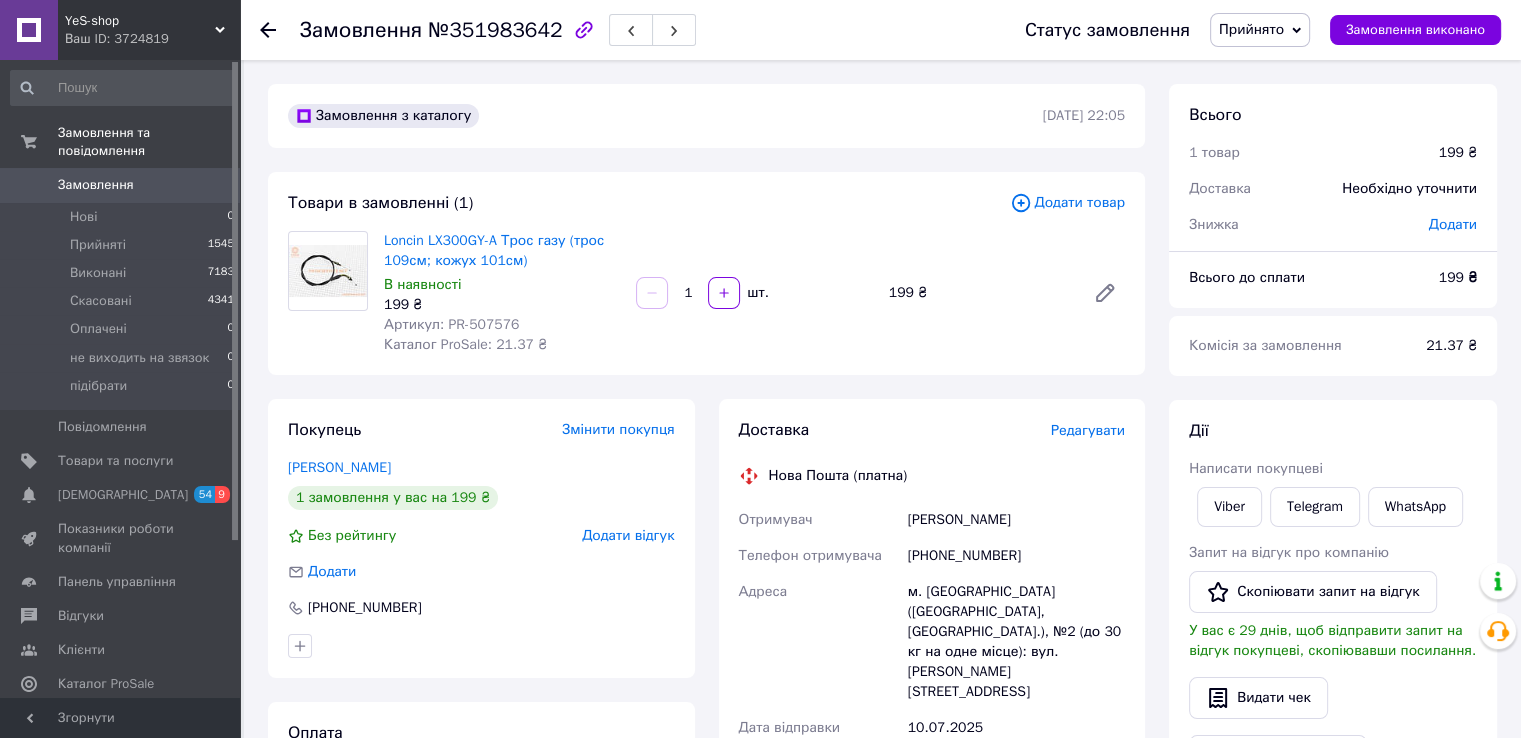 click on "Замовлення №351983642 Статус замовлення Прийнято Виконано Скасовано Оплачено не виходить на звязок підібрати Замовлення виконано Замовлення з каталогу 09.07.2025 | 22:05 Товари в замовленні (1) Додати товар Loncin LX300GY-A Трос газу (трос 109см; кожух 101см) В наявності 199 ₴ Артикул: PR-507576 Каталог ProSale: 21.37 ₴  1   шт. 199 ₴ Покупець Змінити покупця Мегедь  Дмитро  1 замовлення у вас на 199 ₴ Без рейтингу   Додати відгук Додати +380687863452 Оплата Післяплата Доставка Редагувати Нова Пошта (платна) Отримувач Мегедь Дмитро Телефон отримувача +380687863452 Адреса Дата відправки 10.07.2025 Платник 199 ₴" at bounding box center [882, 732] 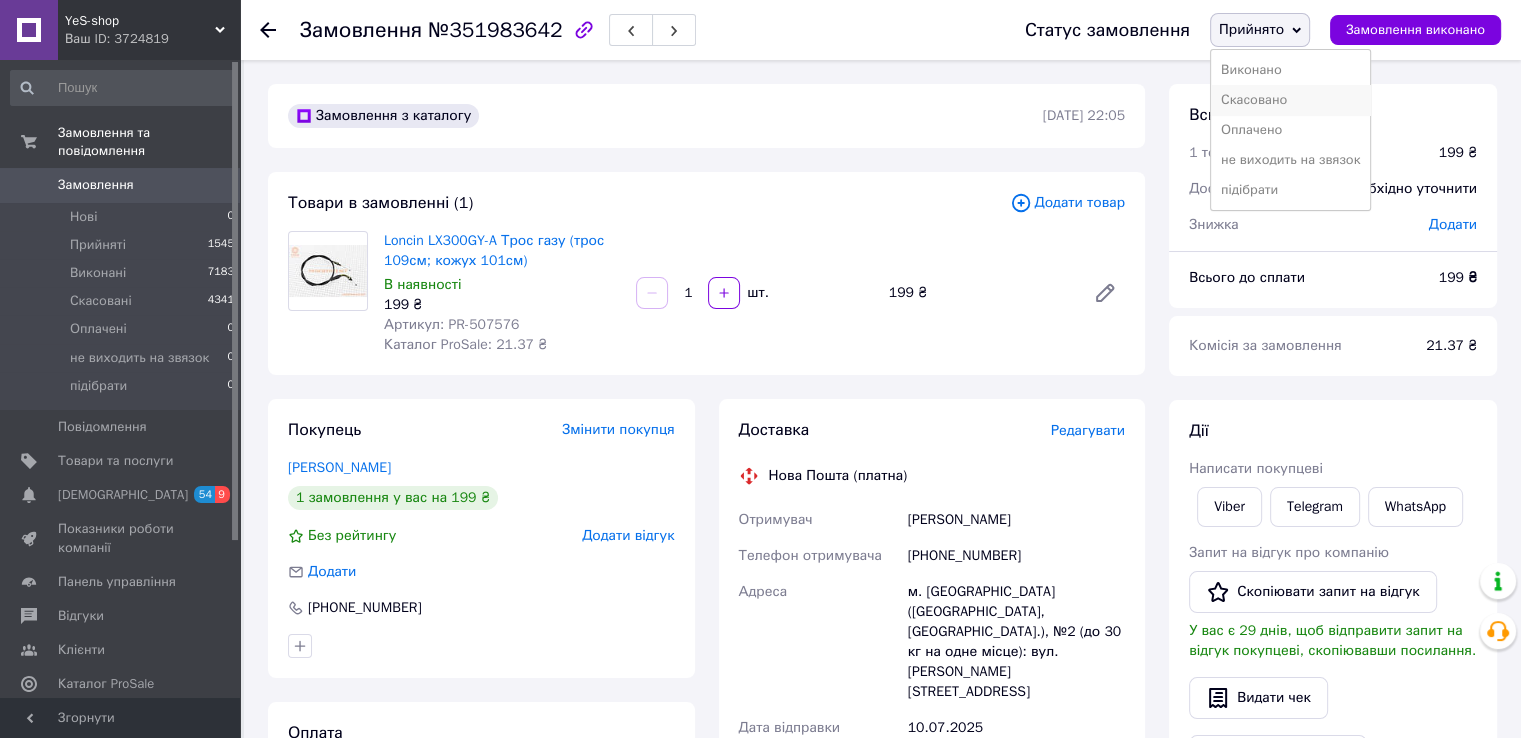 click on "Скасовано" at bounding box center [1290, 100] 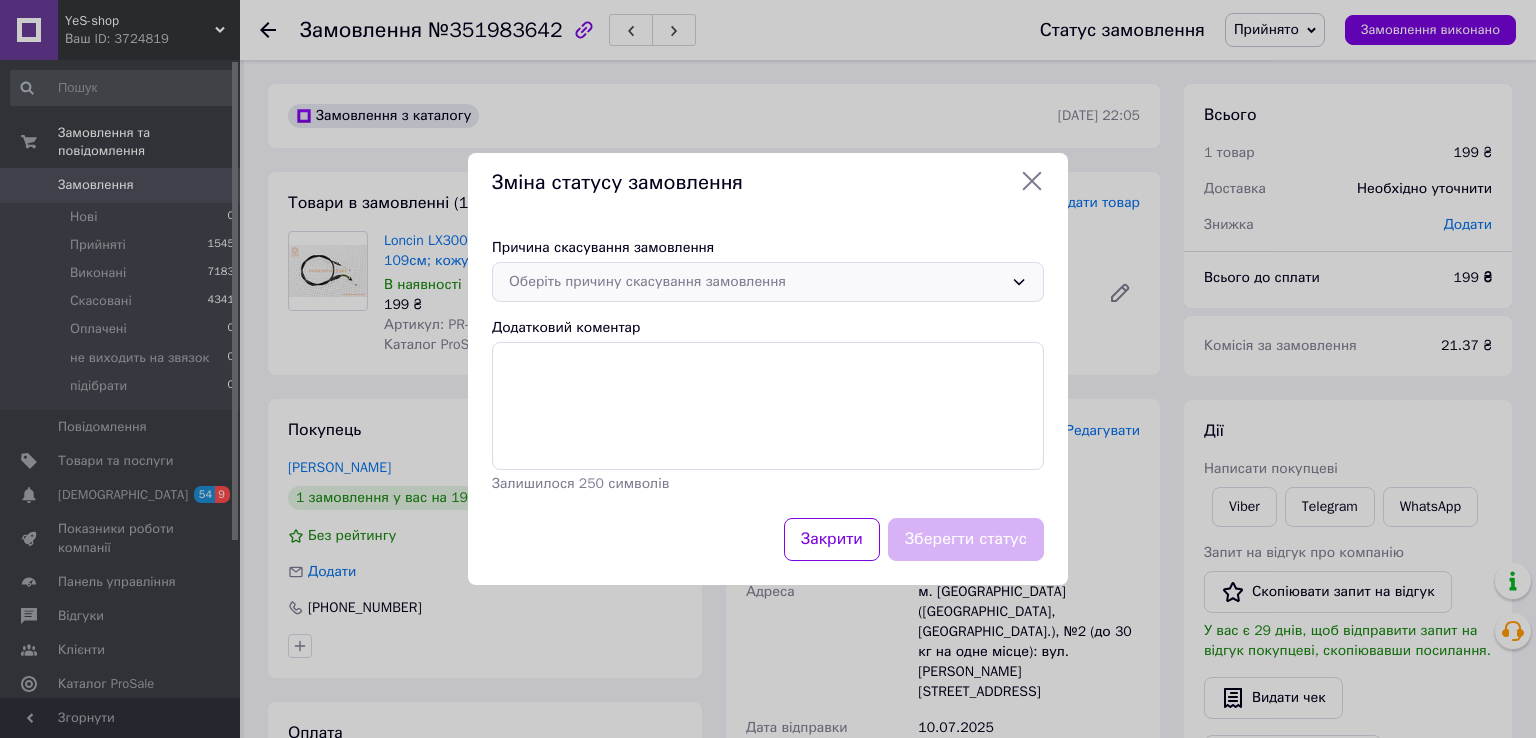 drag, startPoint x: 894, startPoint y: 277, endPoint x: 836, endPoint y: 301, distance: 62.76942 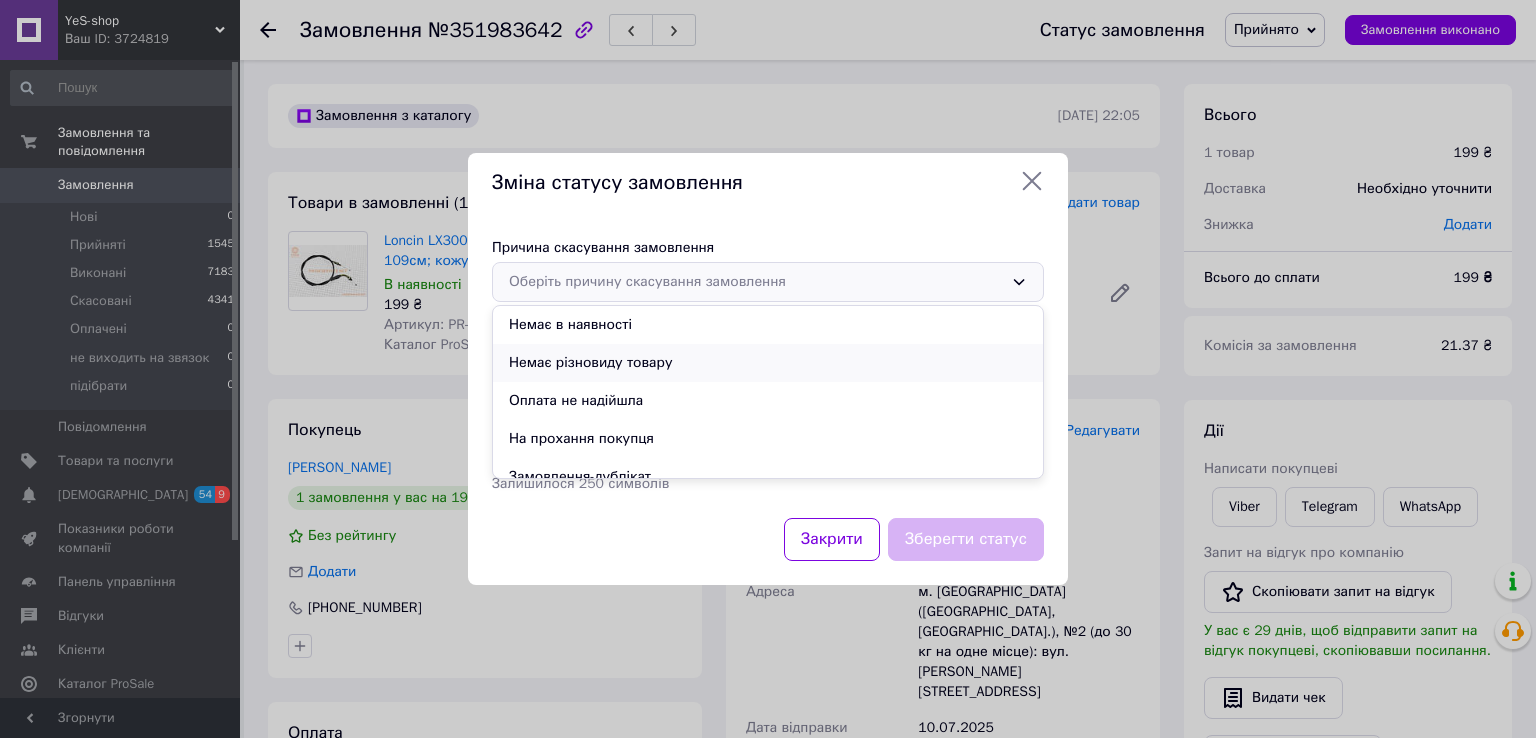 click on "Немає різновиду товару" at bounding box center [768, 363] 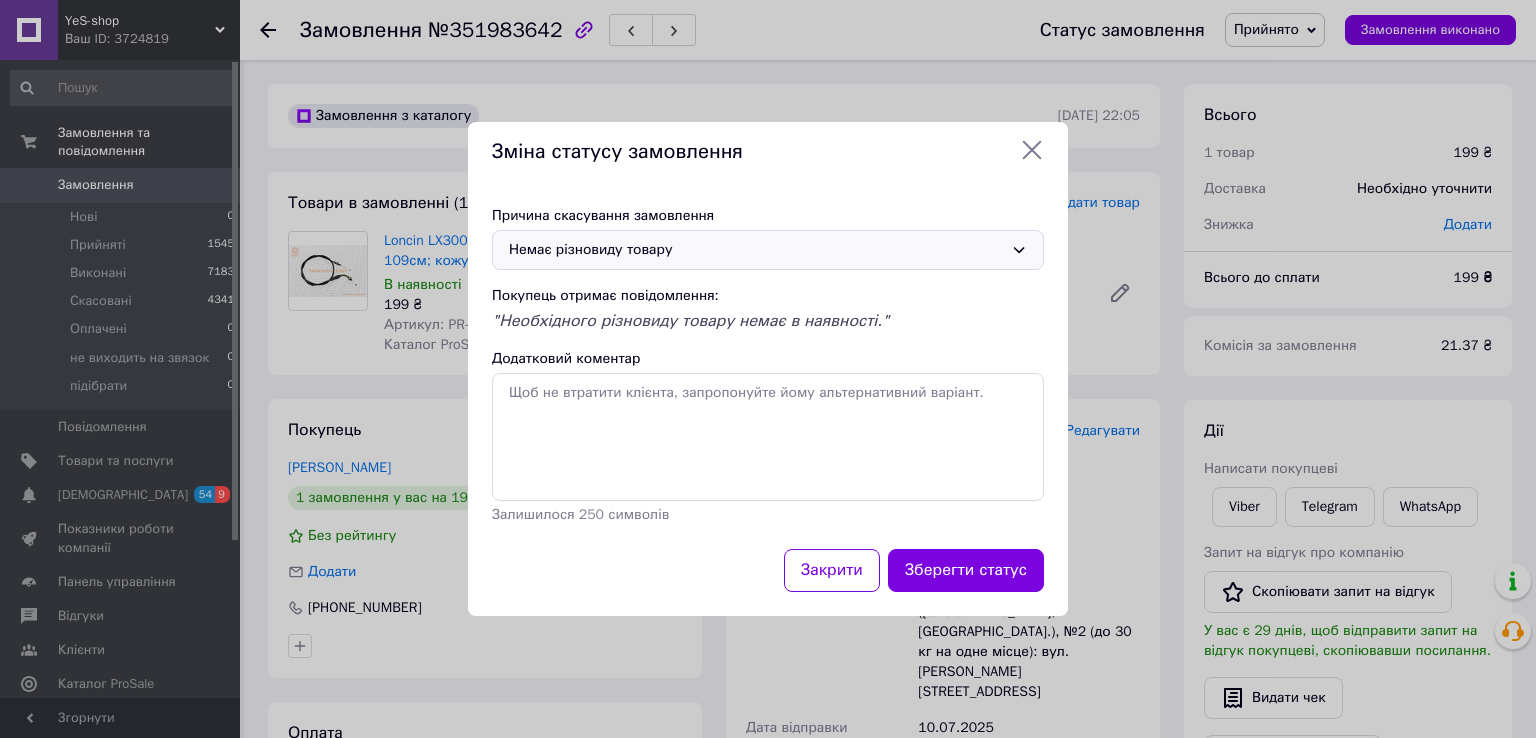 click on "Зберегти статус" at bounding box center [966, 570] 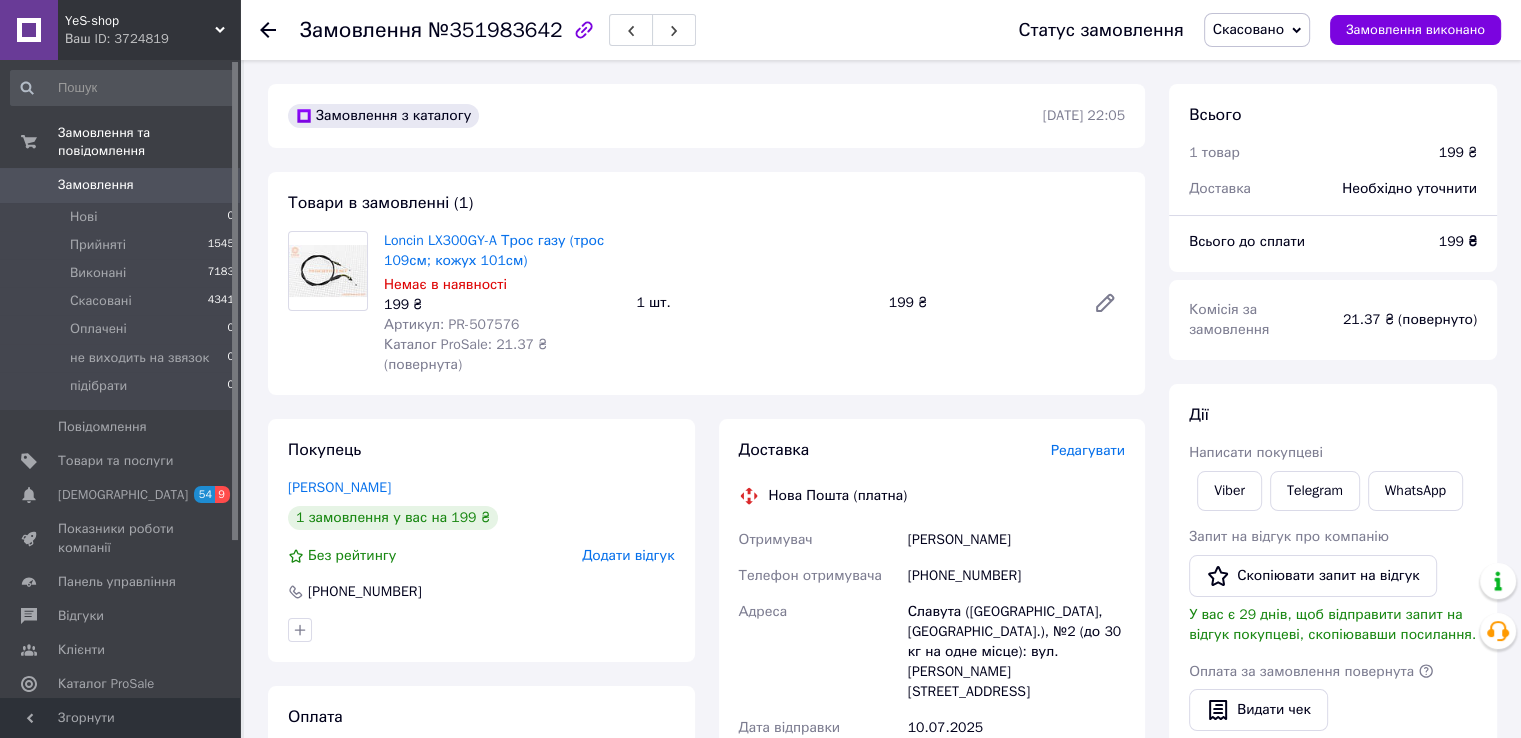 click 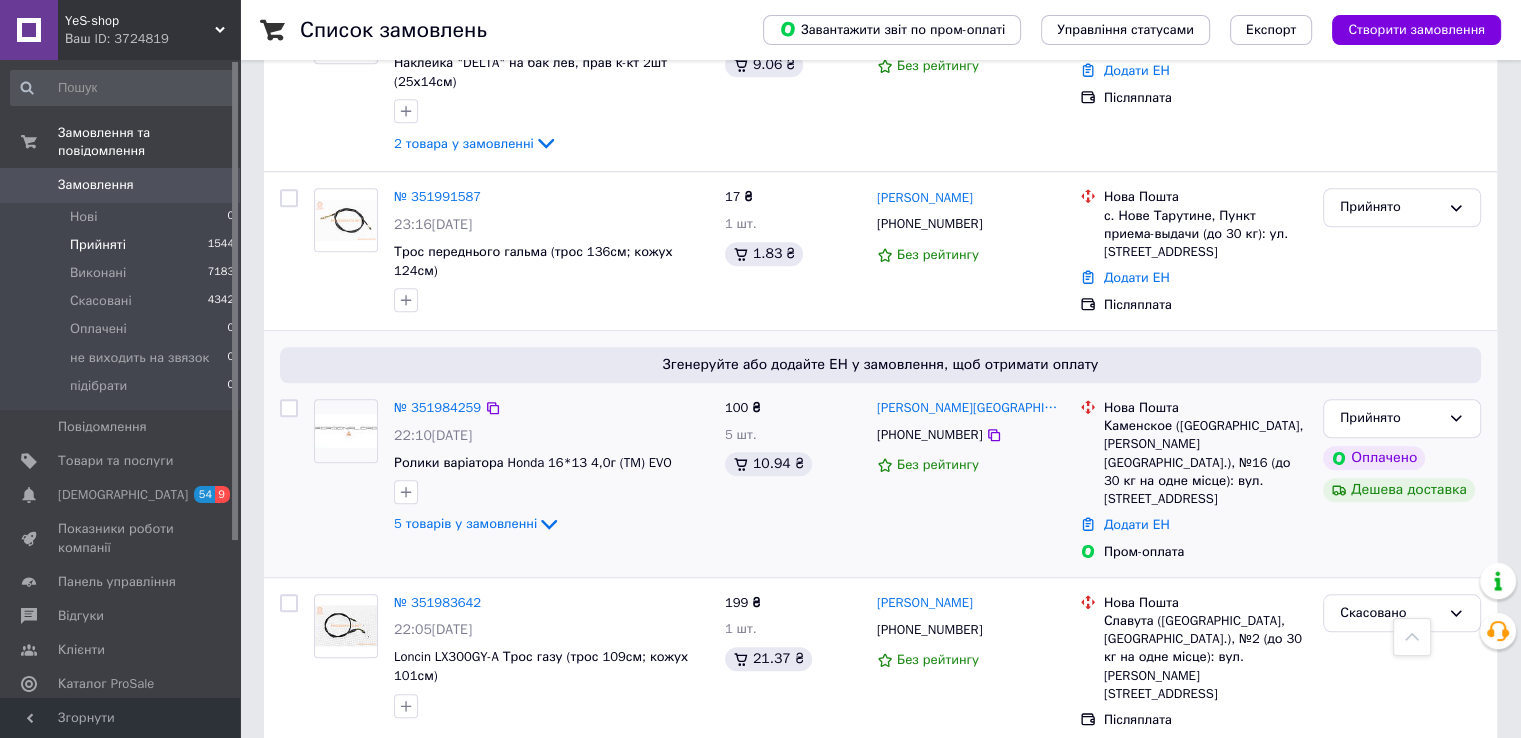 scroll, scrollTop: 1800, scrollLeft: 0, axis: vertical 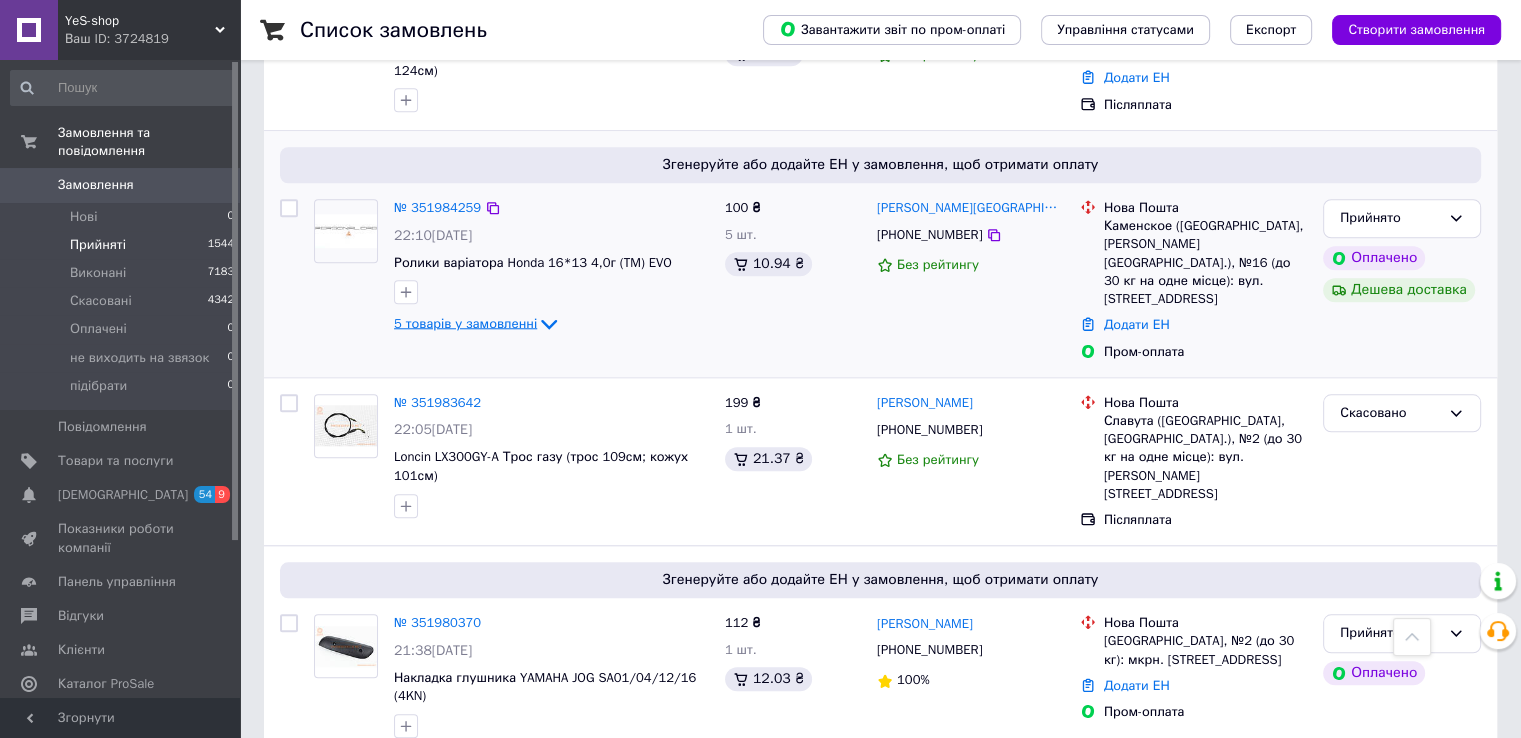 click on "5 товарів у замовленні" at bounding box center (465, 323) 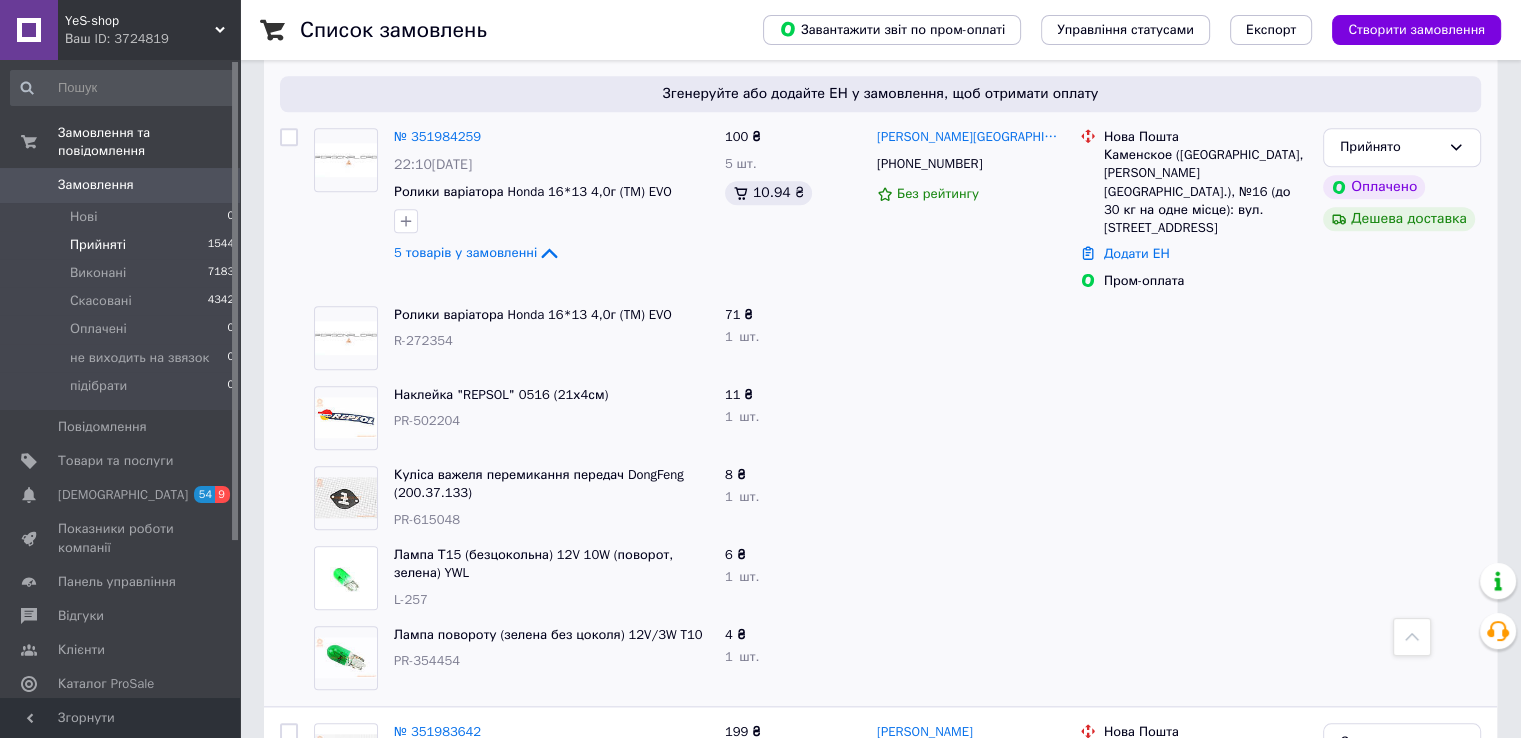 scroll, scrollTop: 1900, scrollLeft: 0, axis: vertical 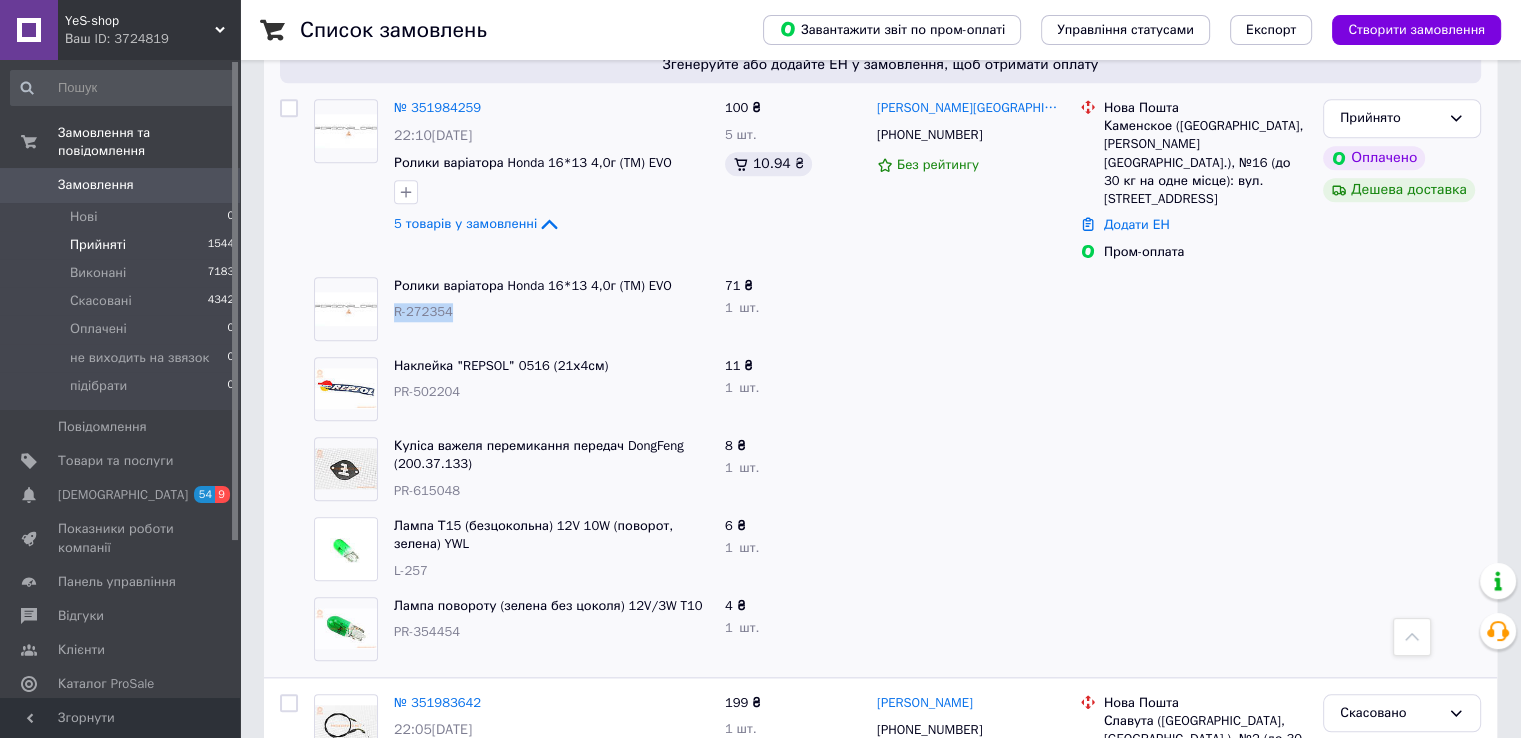 drag, startPoint x: 395, startPoint y: 254, endPoint x: 452, endPoint y: 266, distance: 58.249462 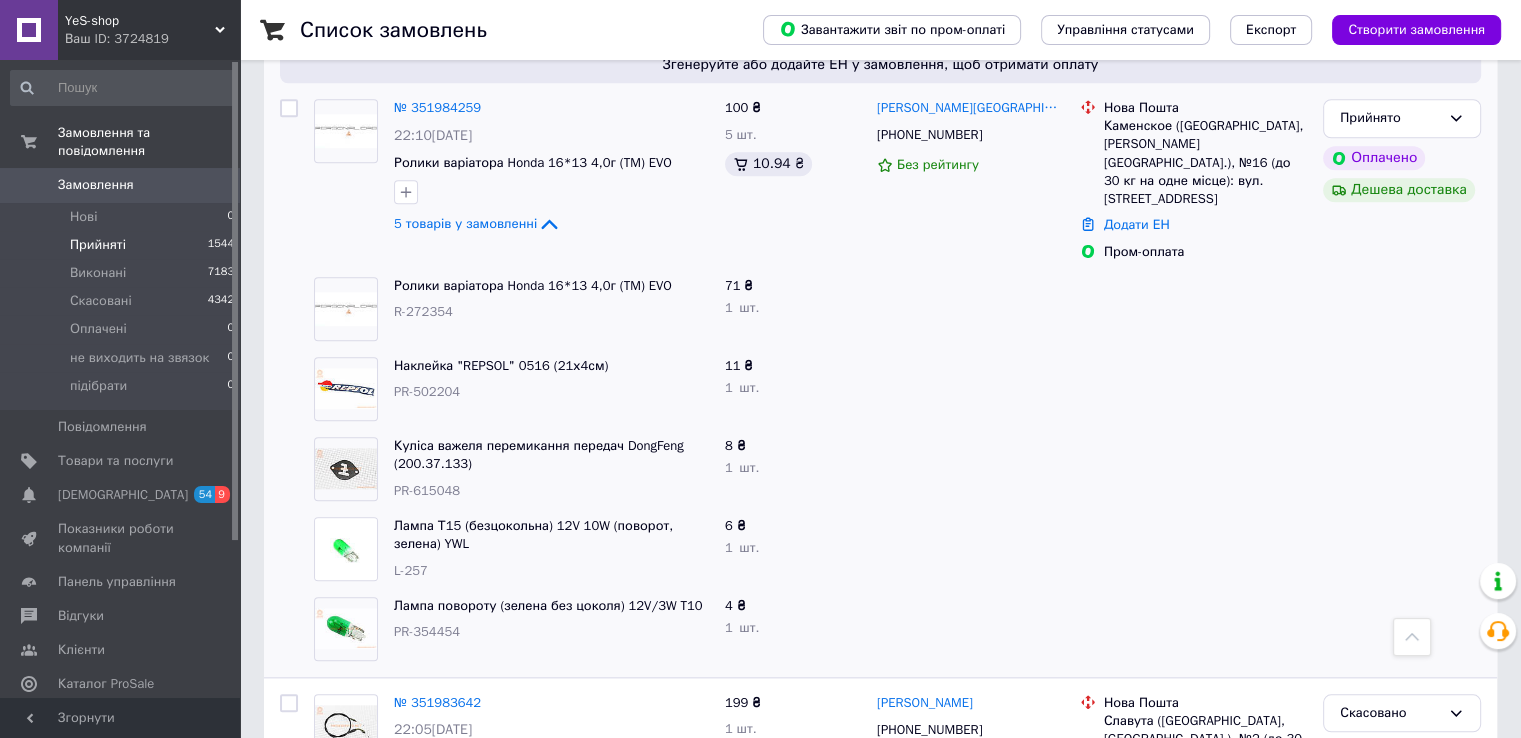click at bounding box center [970, 389] 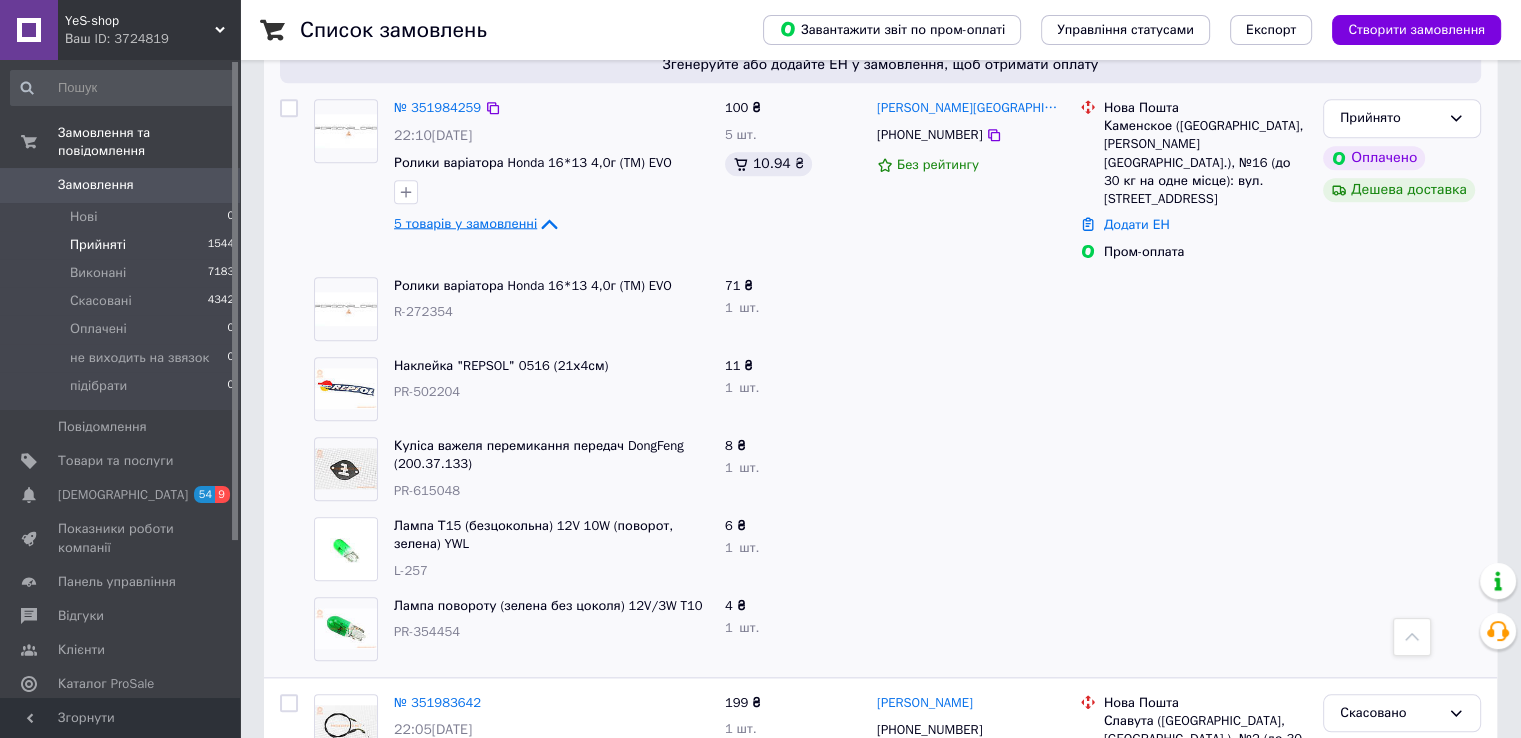 click on "5 товарів у замовленні" at bounding box center (465, 223) 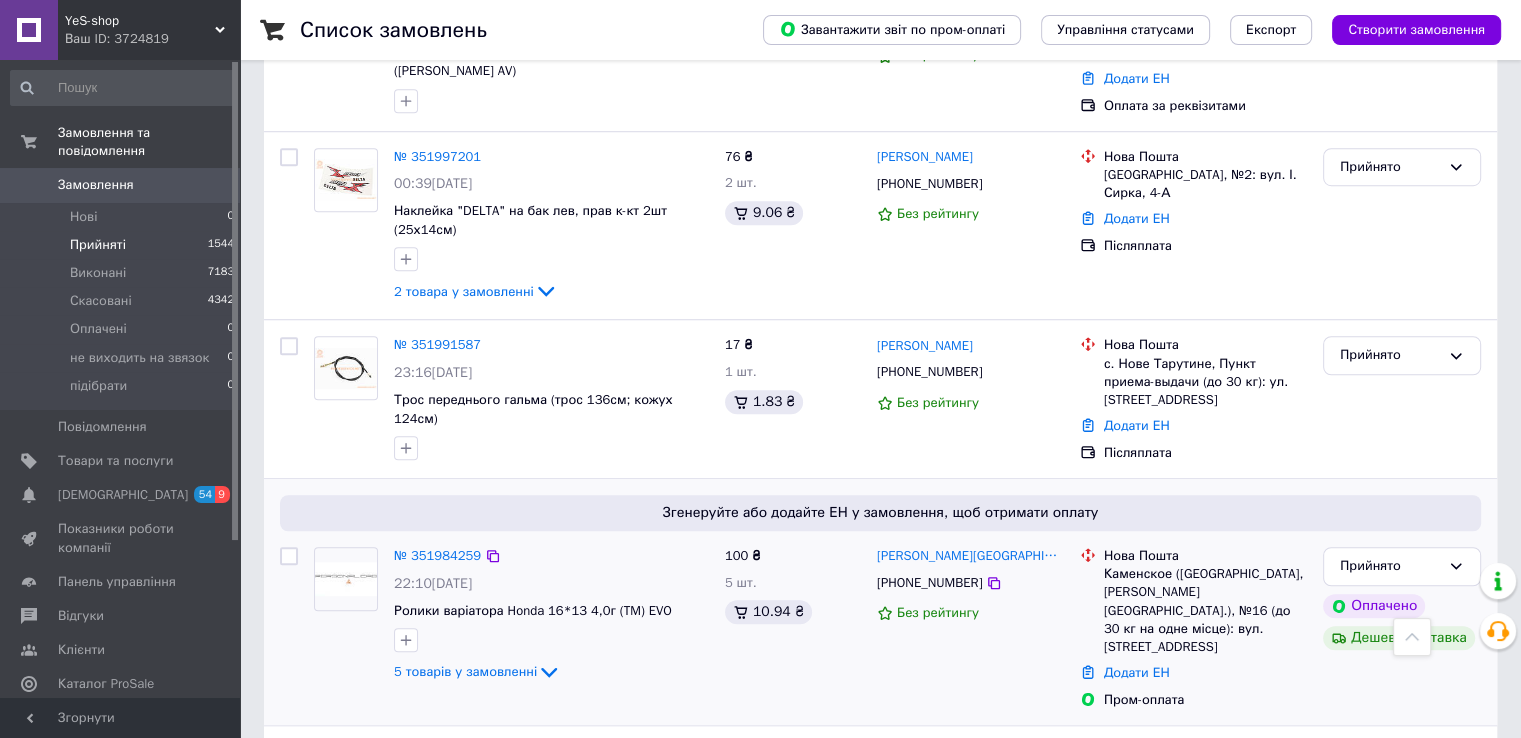 scroll, scrollTop: 1400, scrollLeft: 0, axis: vertical 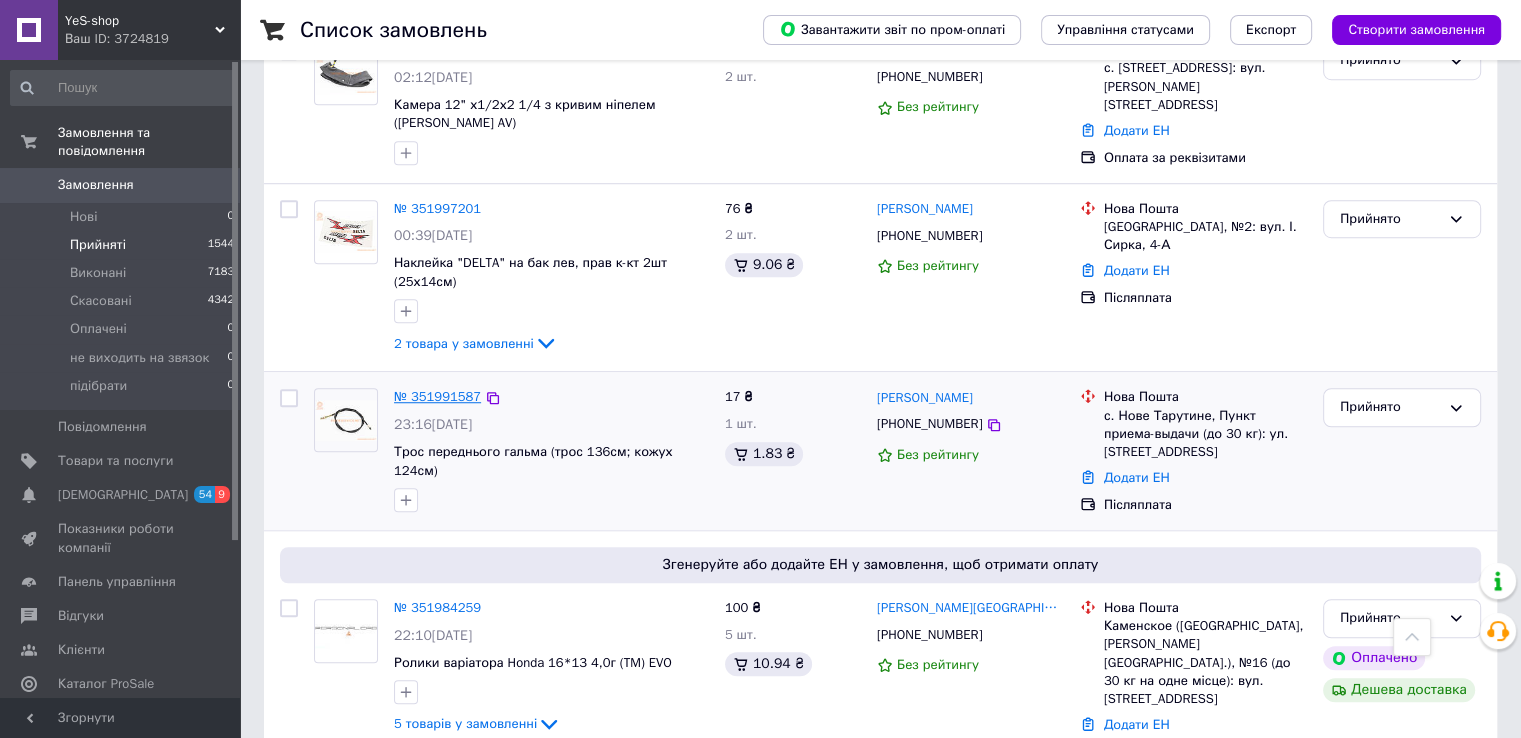 click on "№ 351991587" at bounding box center (437, 396) 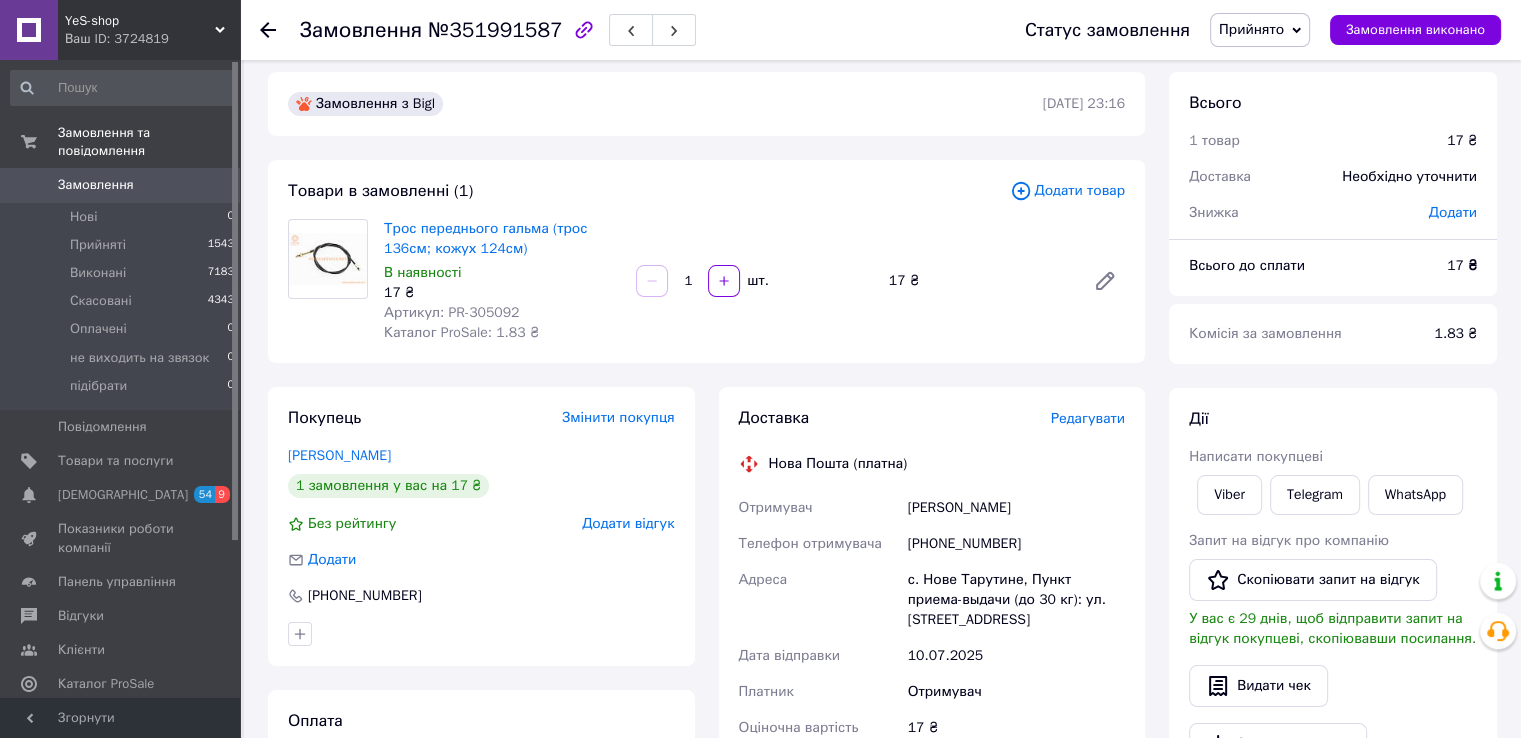 scroll, scrollTop: 0, scrollLeft: 0, axis: both 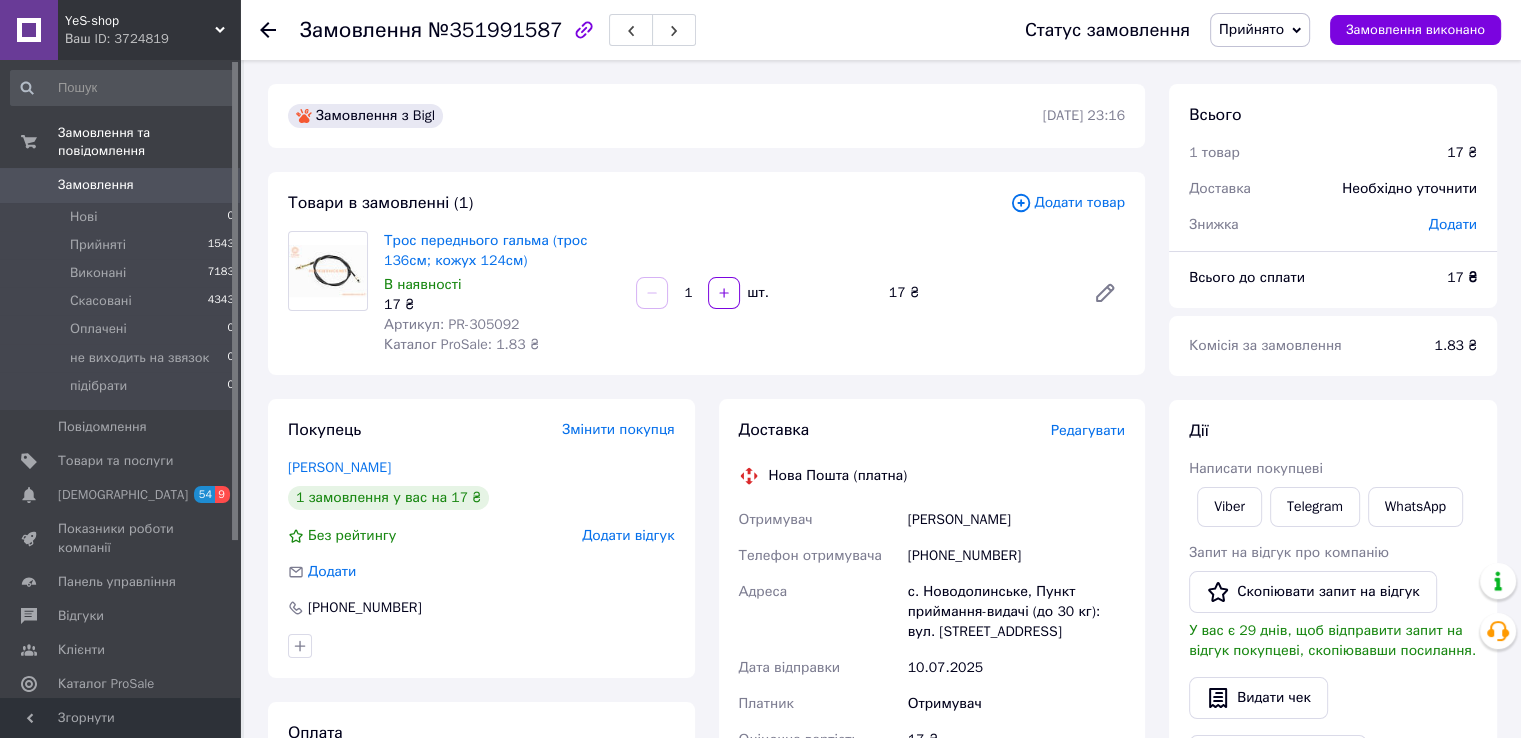 click on "Артикул: PR-305092" at bounding box center (451, 324) 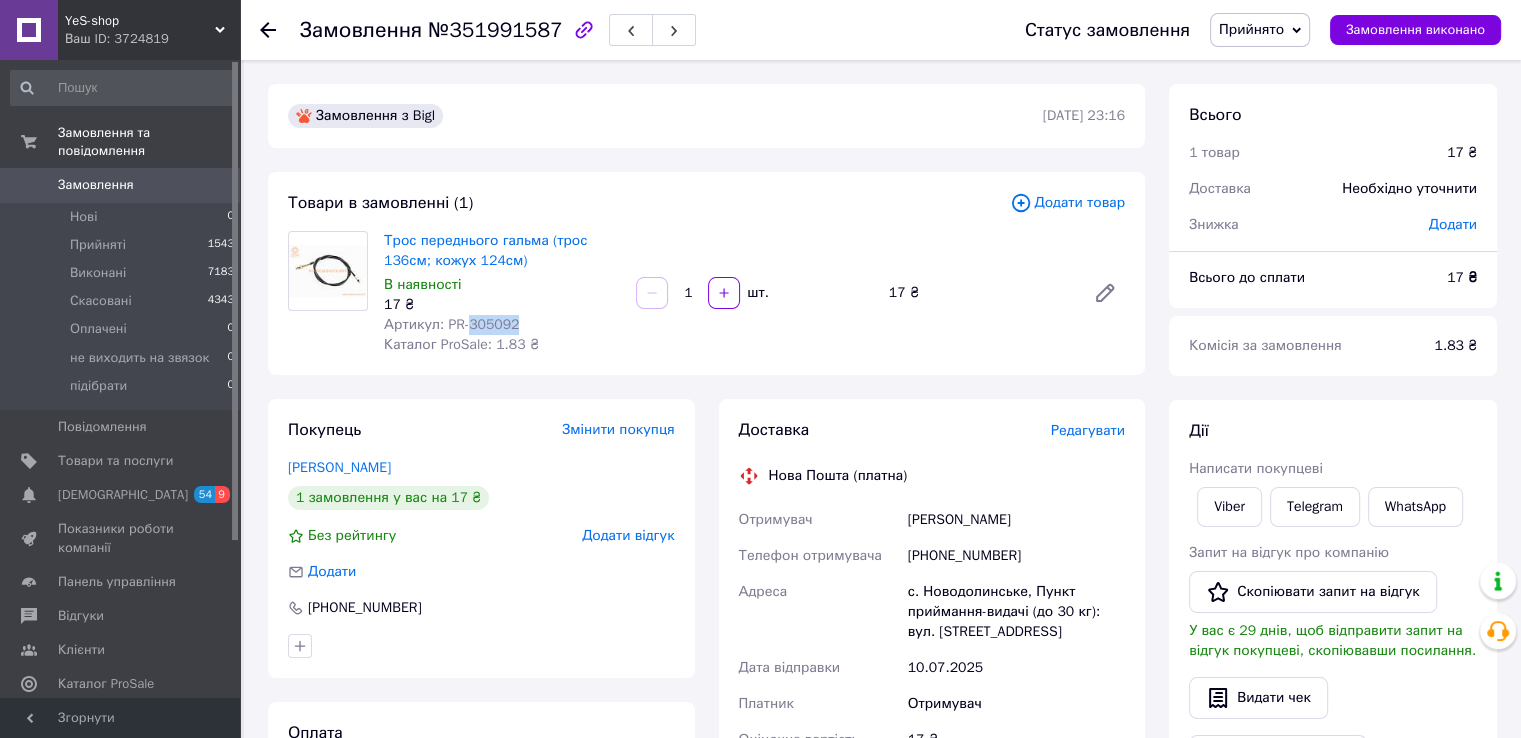 click on "Артикул: PR-305092" at bounding box center (451, 324) 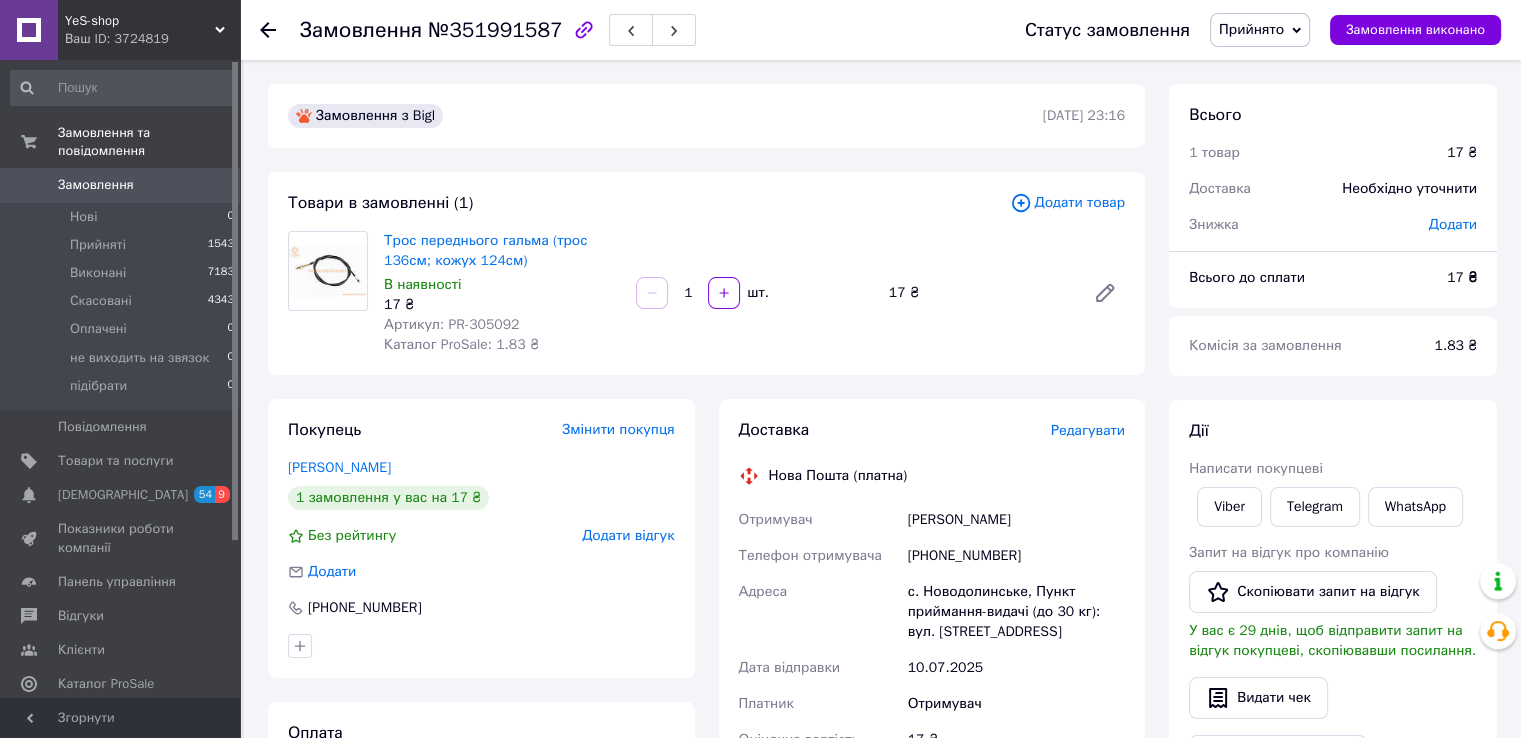 click on "Трос переднього гальма (трос 136см; кожух 124см) В наявності 17 ₴ Артикул: PR-305092 Каталог ProSale: 1.83 ₴  1   шт. 17 ₴" at bounding box center (754, 293) 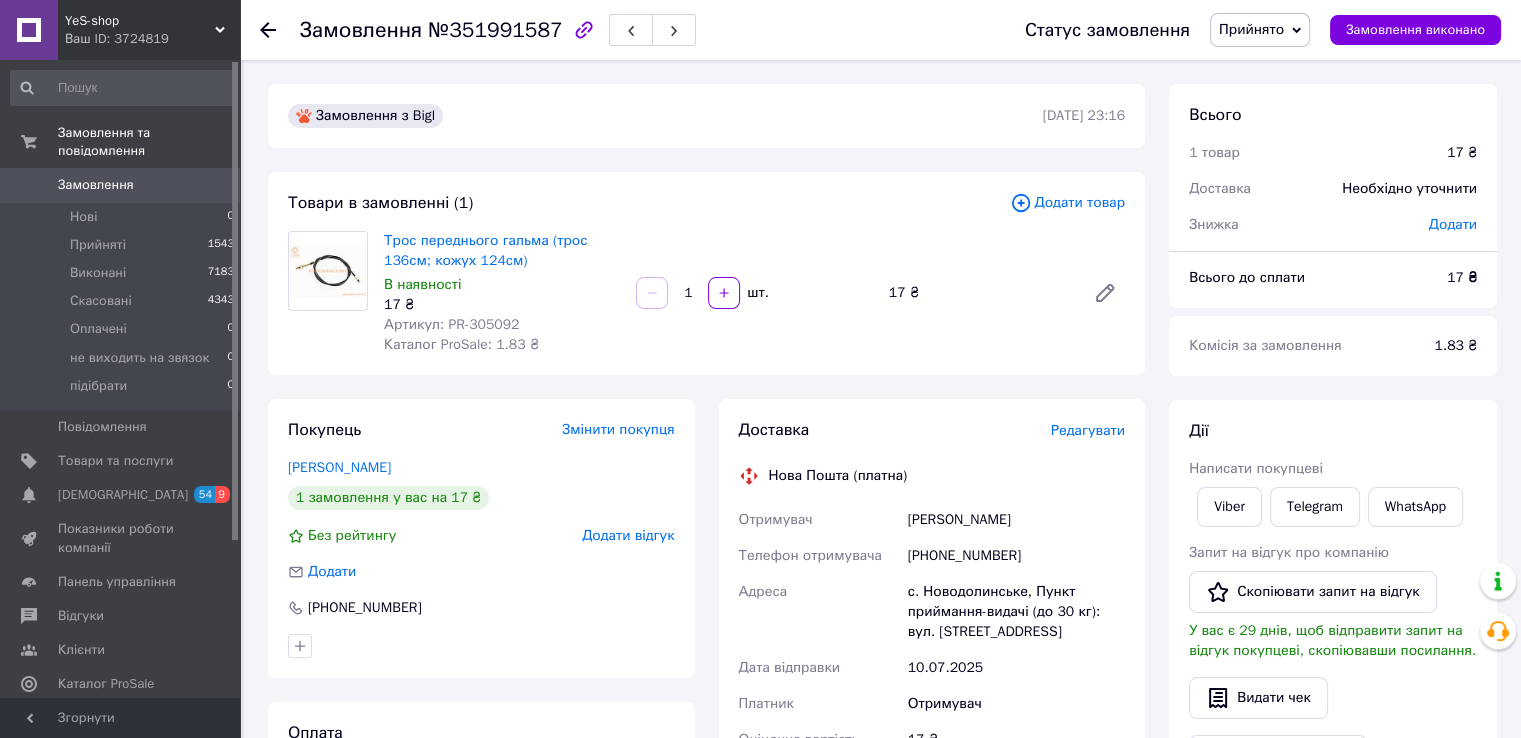 click on "Замовлення з Bigl 09.07.2025 | 23:16 Товари в замовленні (1) Додати товар Трос переднього гальма (трос 136см; кожух 124см) В наявності 17 ₴ Артикул: PR-305092 Каталог ProSale: 1.83 ₴  1   шт. 17 ₴ Покупець Змінити покупця Пирву Влодимир 1 замовлення у вас на 17 ₴ Без рейтингу   Додати відгук Додати +380977519037 Оплата Післяплата Доставка Редагувати Нова Пошта (платна) Отримувач Пирву Влодимир Телефон отримувача +380977519037 Адреса с. Новодолинське, Пункт приймання-видачі (до 30 кг): вул. Центральна,1 Дата відправки 10.07.2025 Платник Отримувач Оціночна вартість 17 ₴ Сума післяплати 17 ₴ 20.34 ₴ або Пирву" at bounding box center [706, 732] 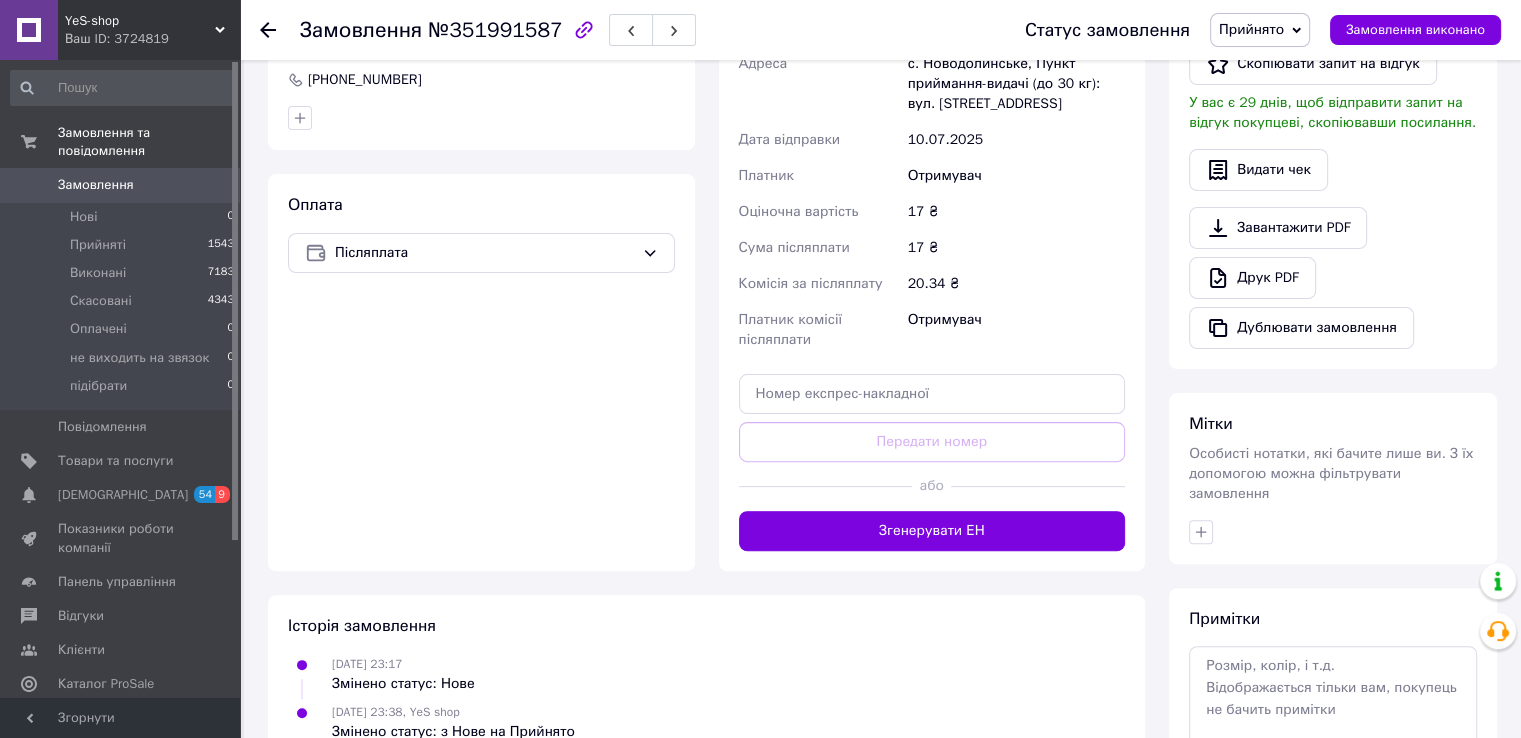scroll, scrollTop: 600, scrollLeft: 0, axis: vertical 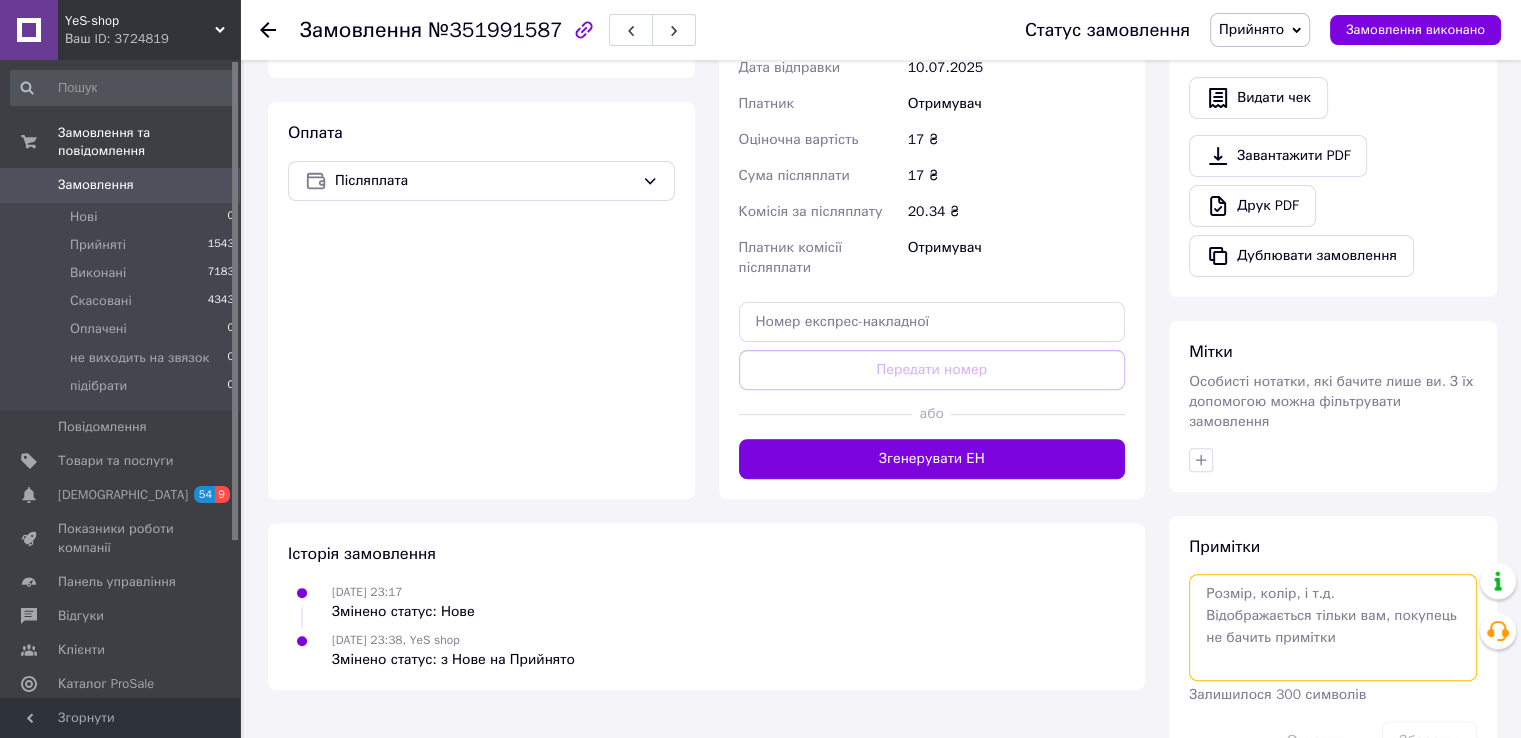 click at bounding box center (1333, 627) 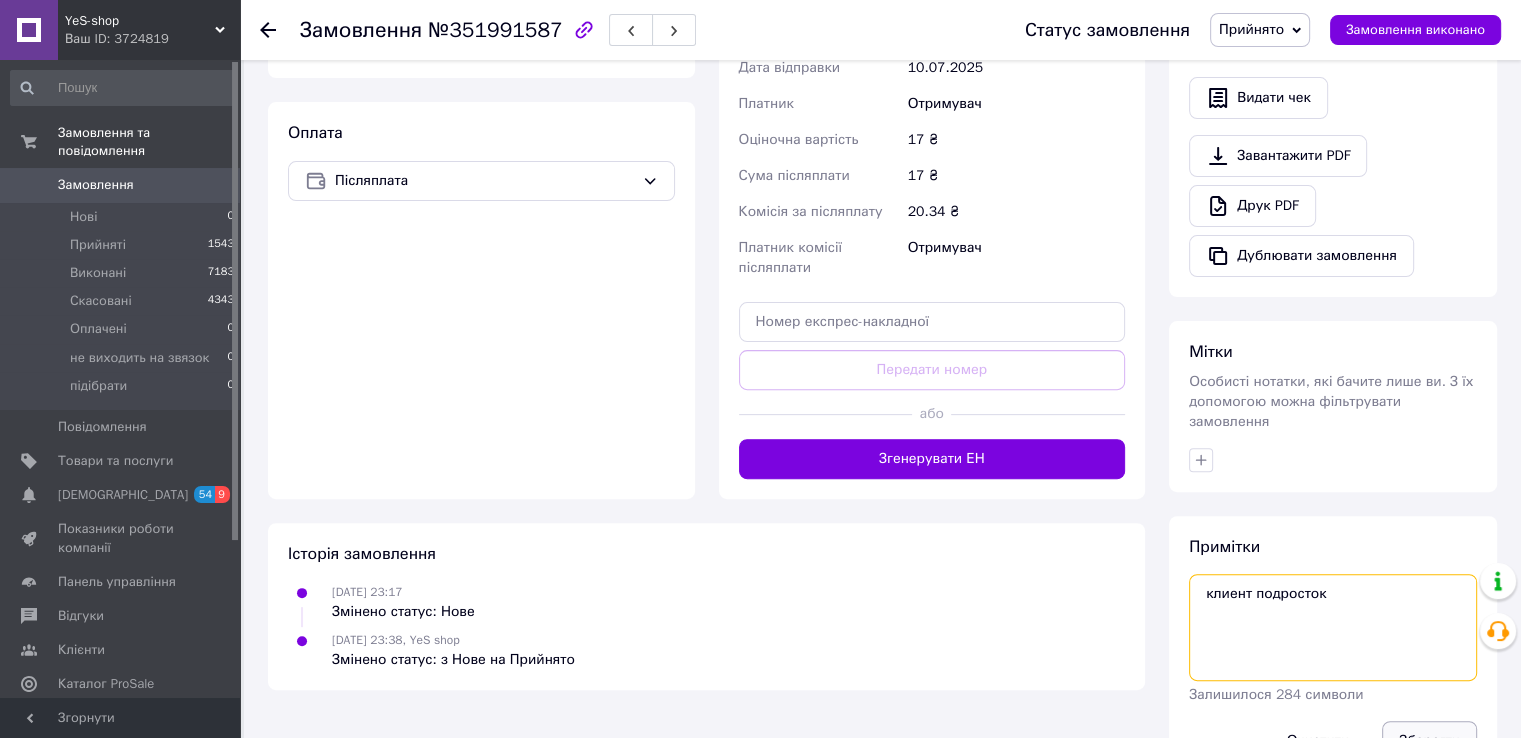 type on "клиент подросток" 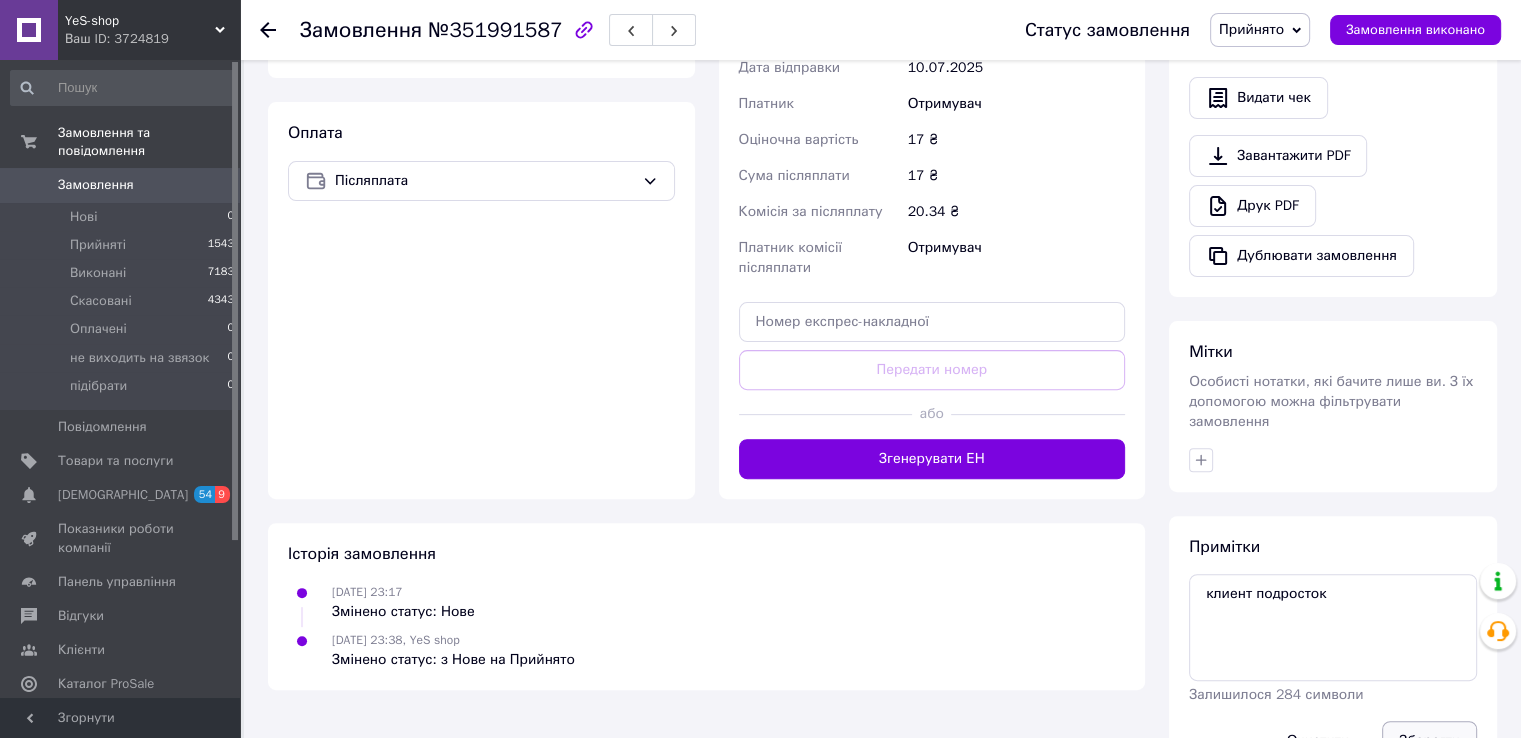 click on "Зберегти" at bounding box center (1429, 741) 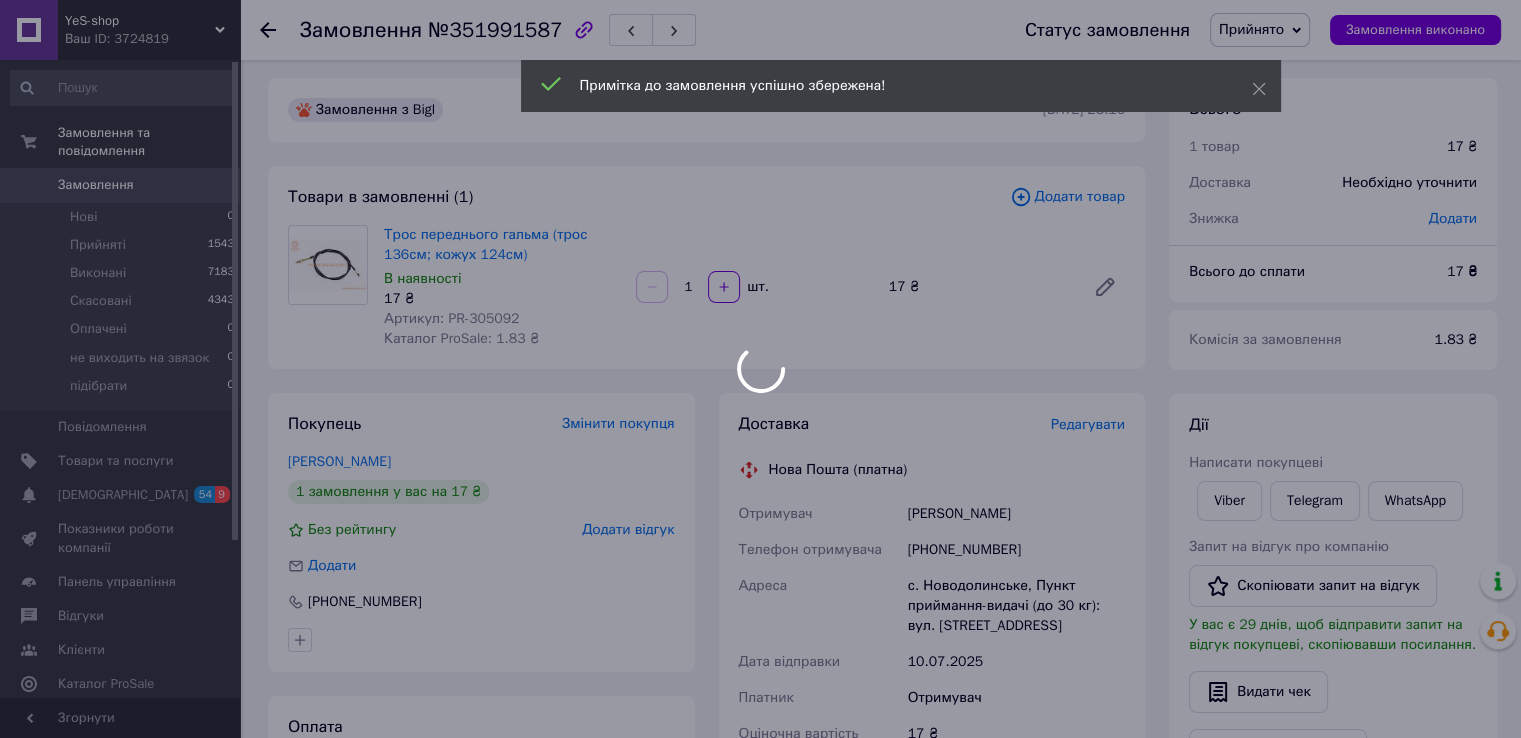 scroll, scrollTop: 0, scrollLeft: 0, axis: both 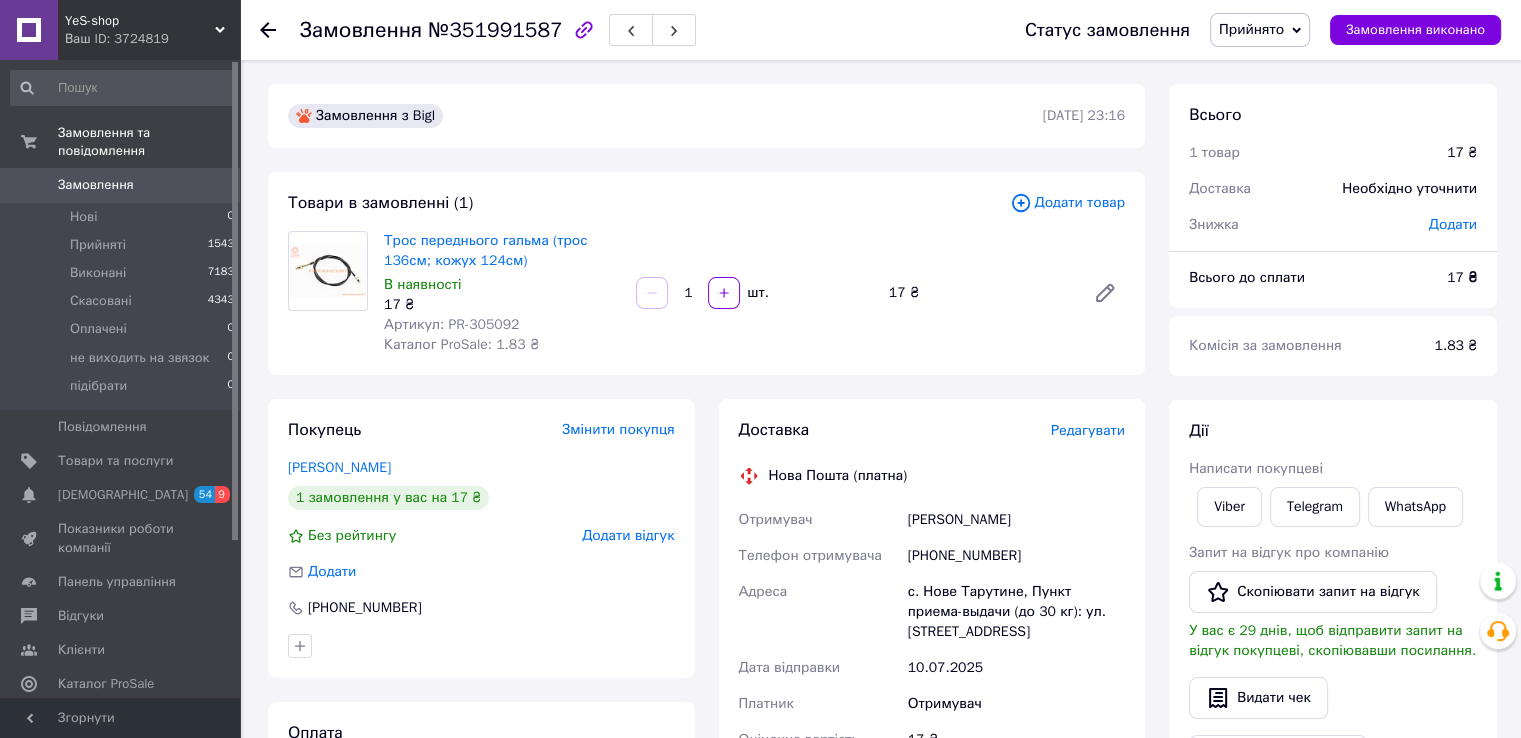 click 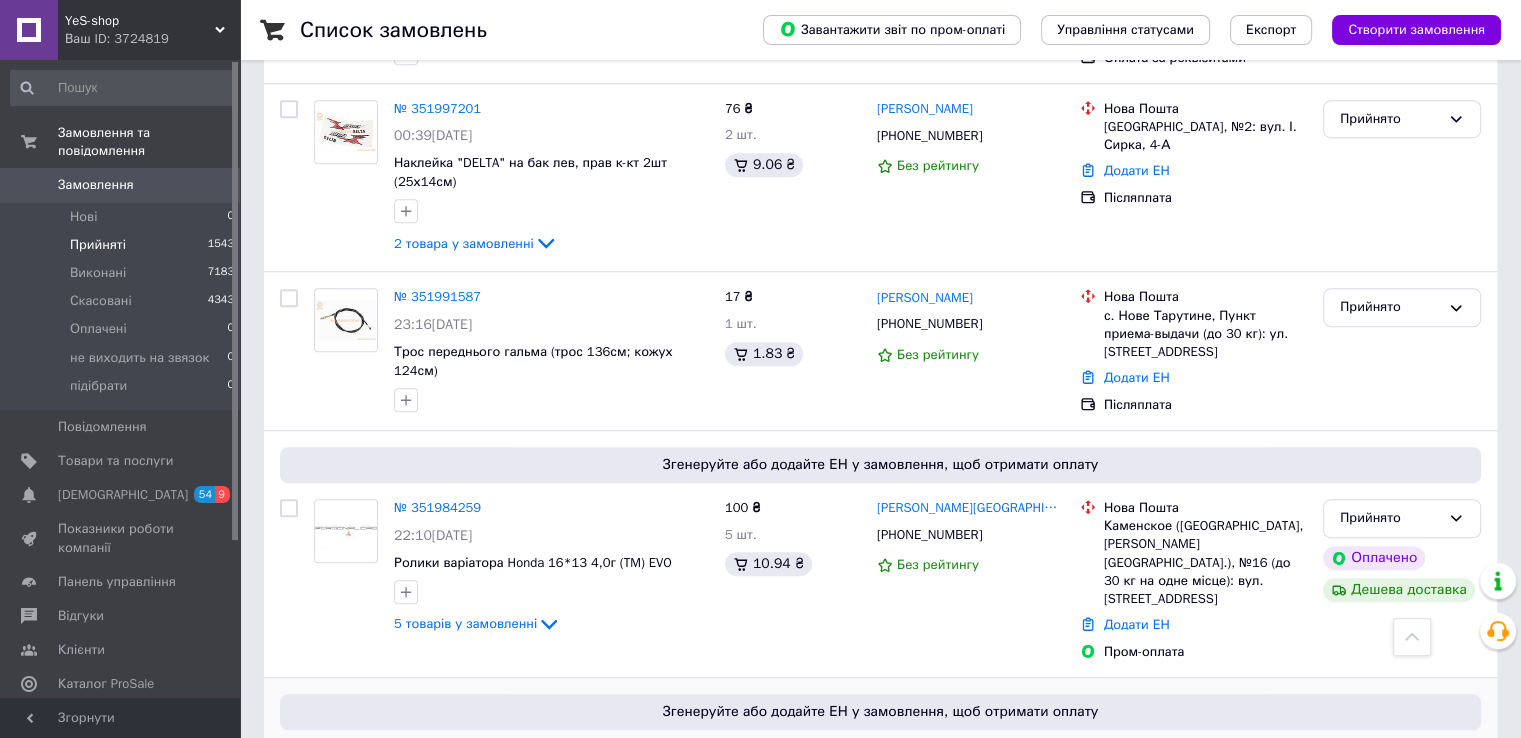 scroll, scrollTop: 1300, scrollLeft: 0, axis: vertical 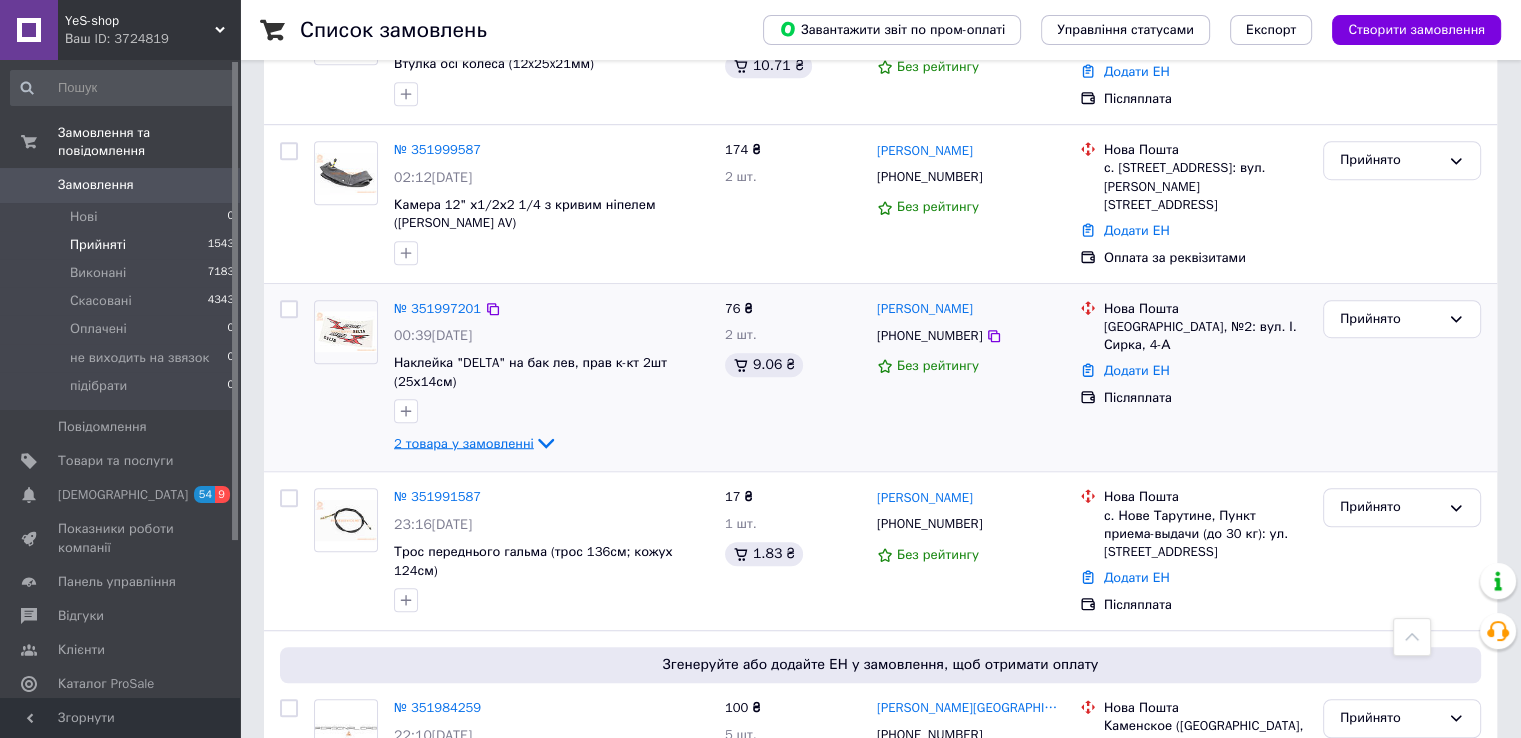 click on "2 товара у замовленні" at bounding box center [464, 442] 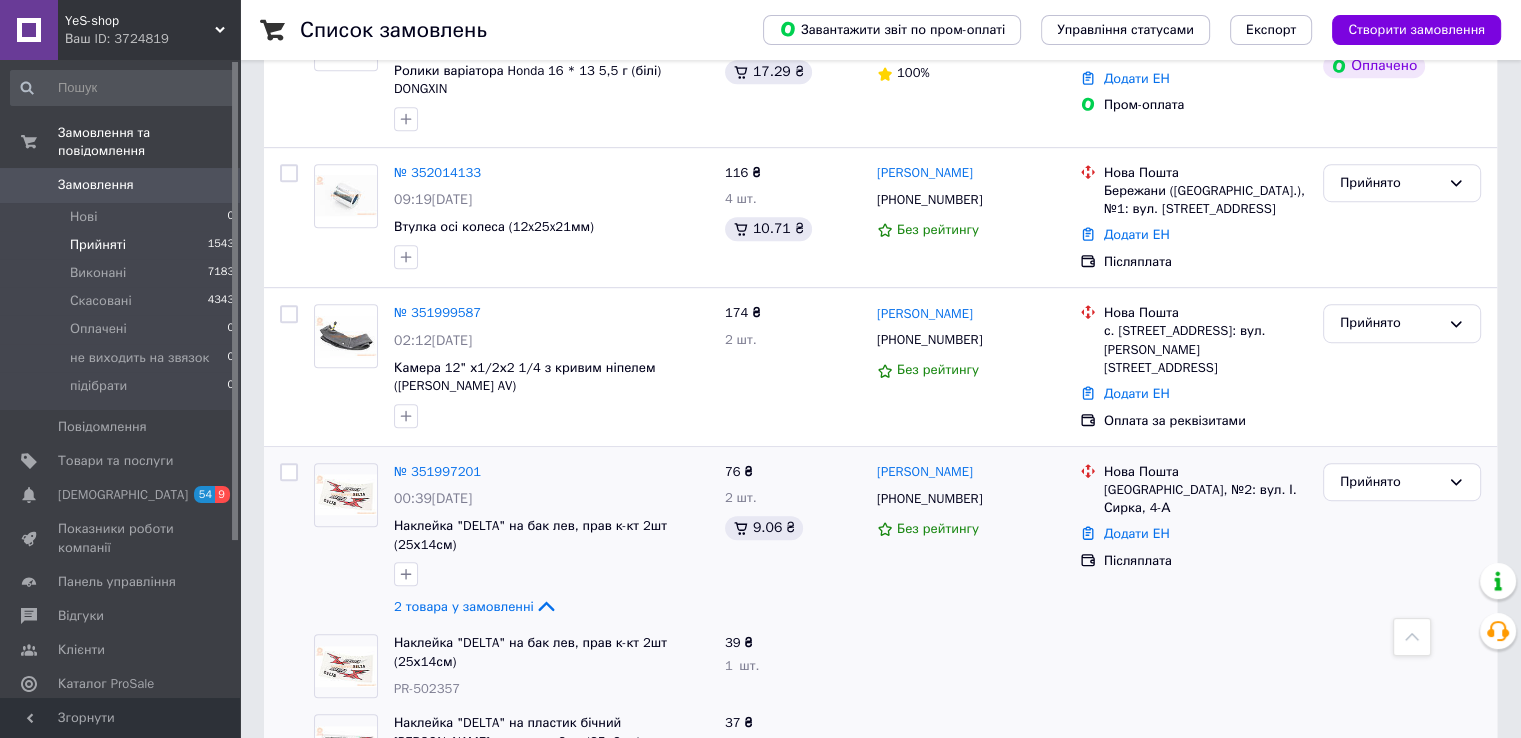 scroll, scrollTop: 1400, scrollLeft: 0, axis: vertical 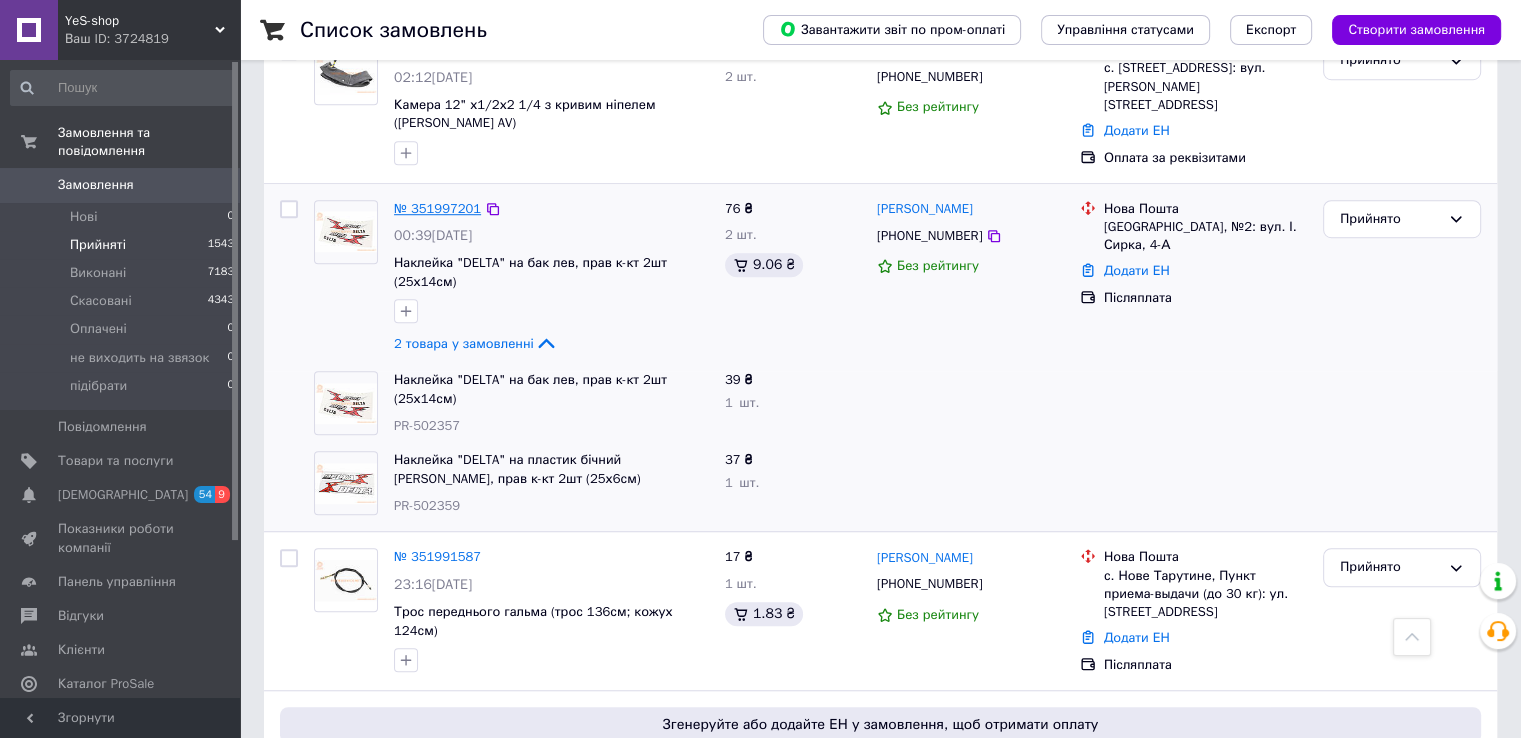 click on "№ 351997201" at bounding box center [437, 208] 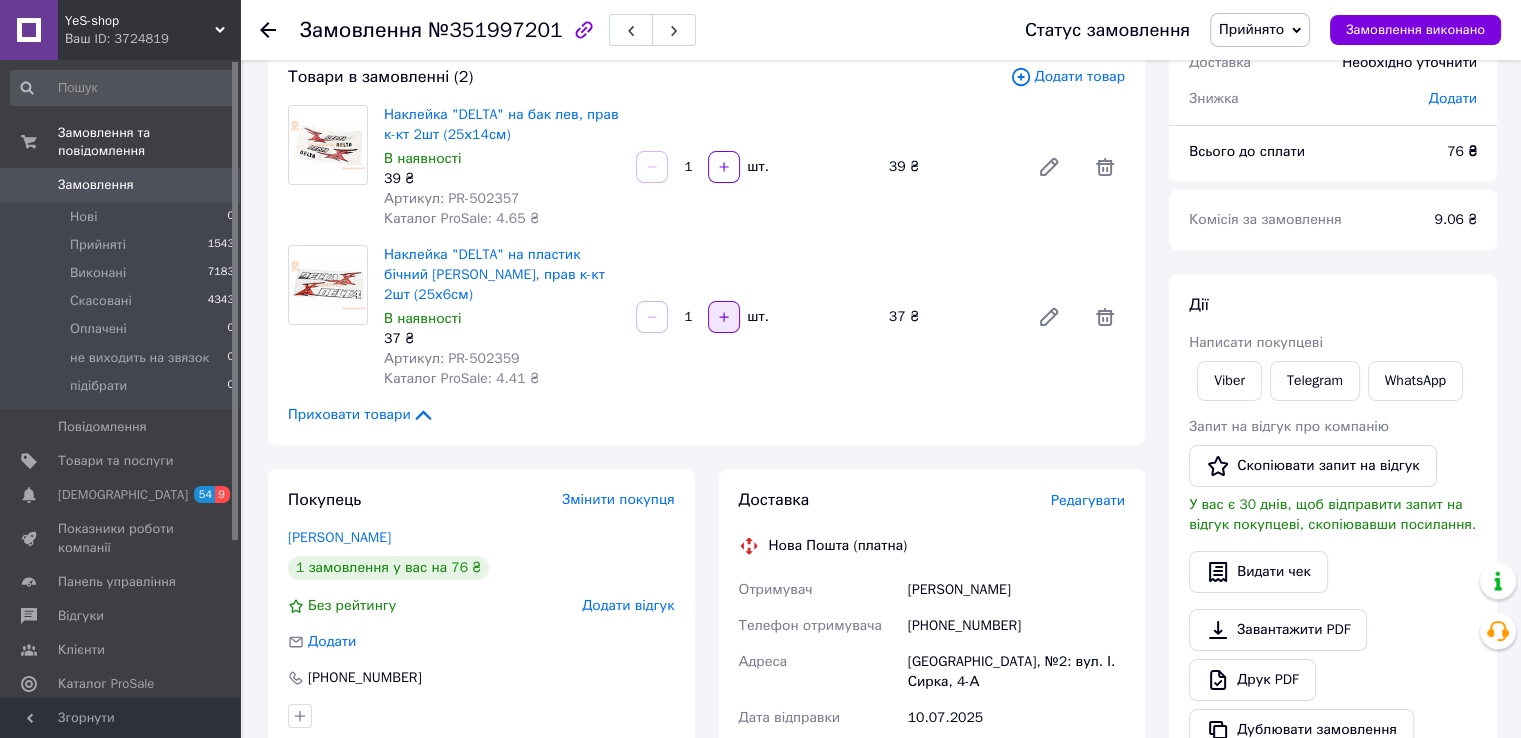 scroll, scrollTop: 32, scrollLeft: 0, axis: vertical 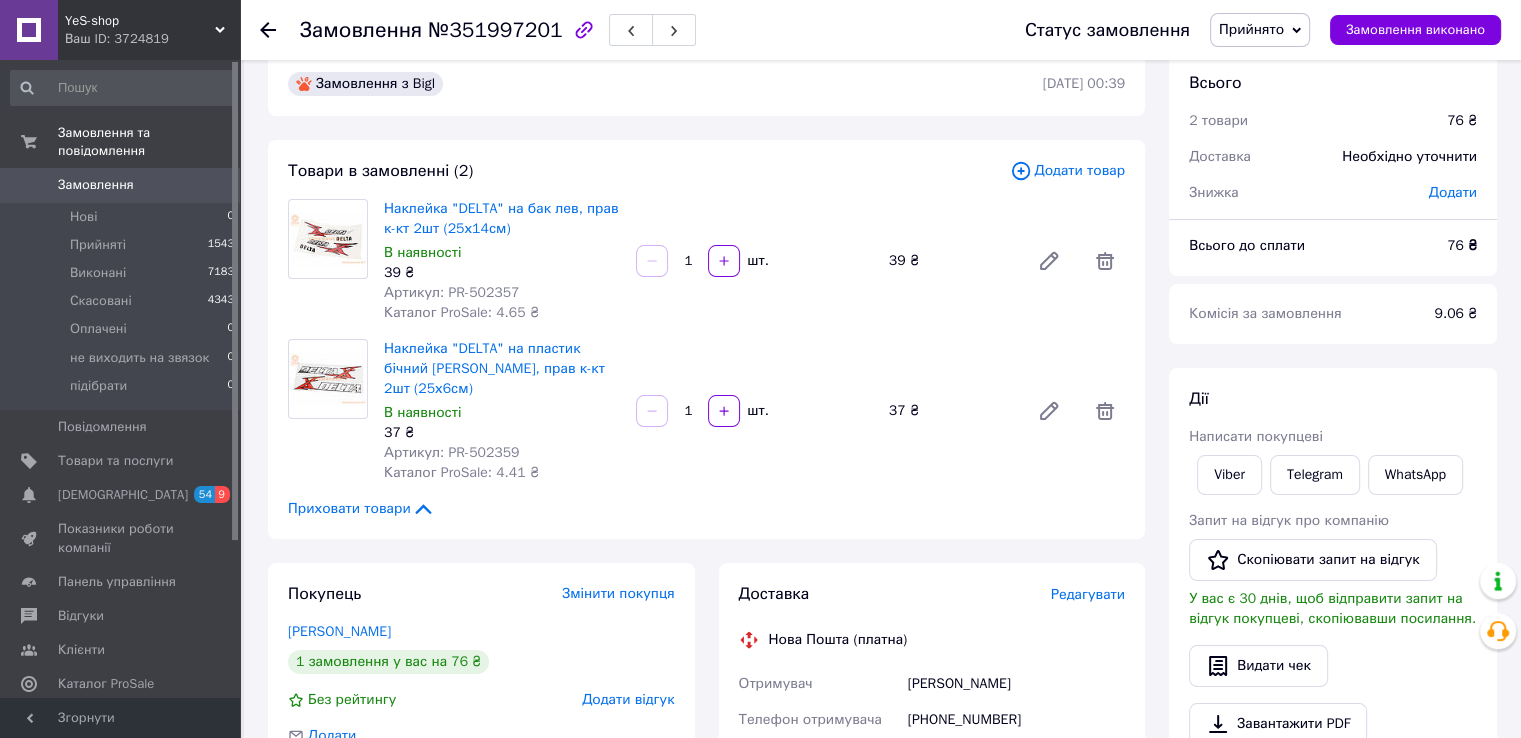 click on "Артикул: PR-502357" at bounding box center (451, 292) 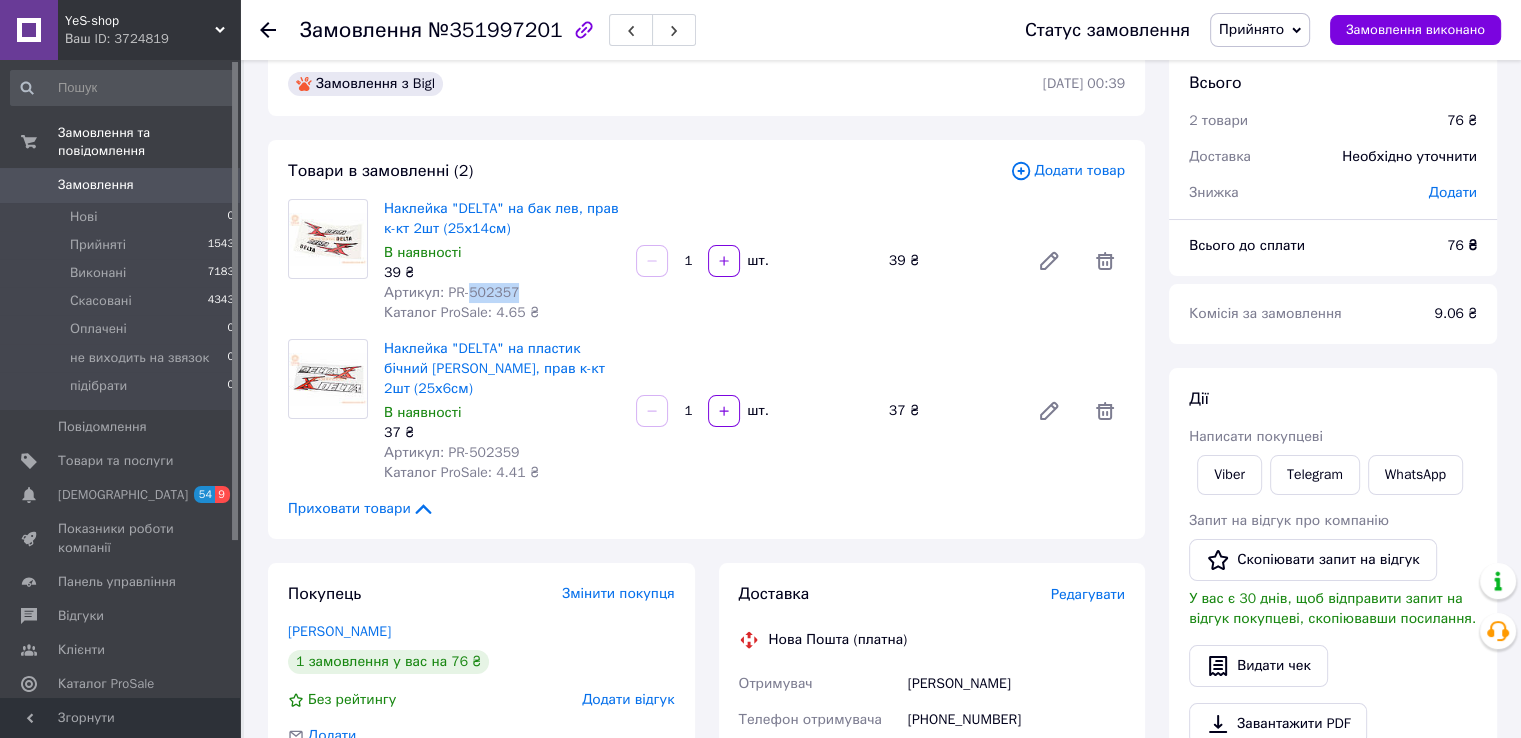 click on "Артикул: PR-502357" at bounding box center [451, 292] 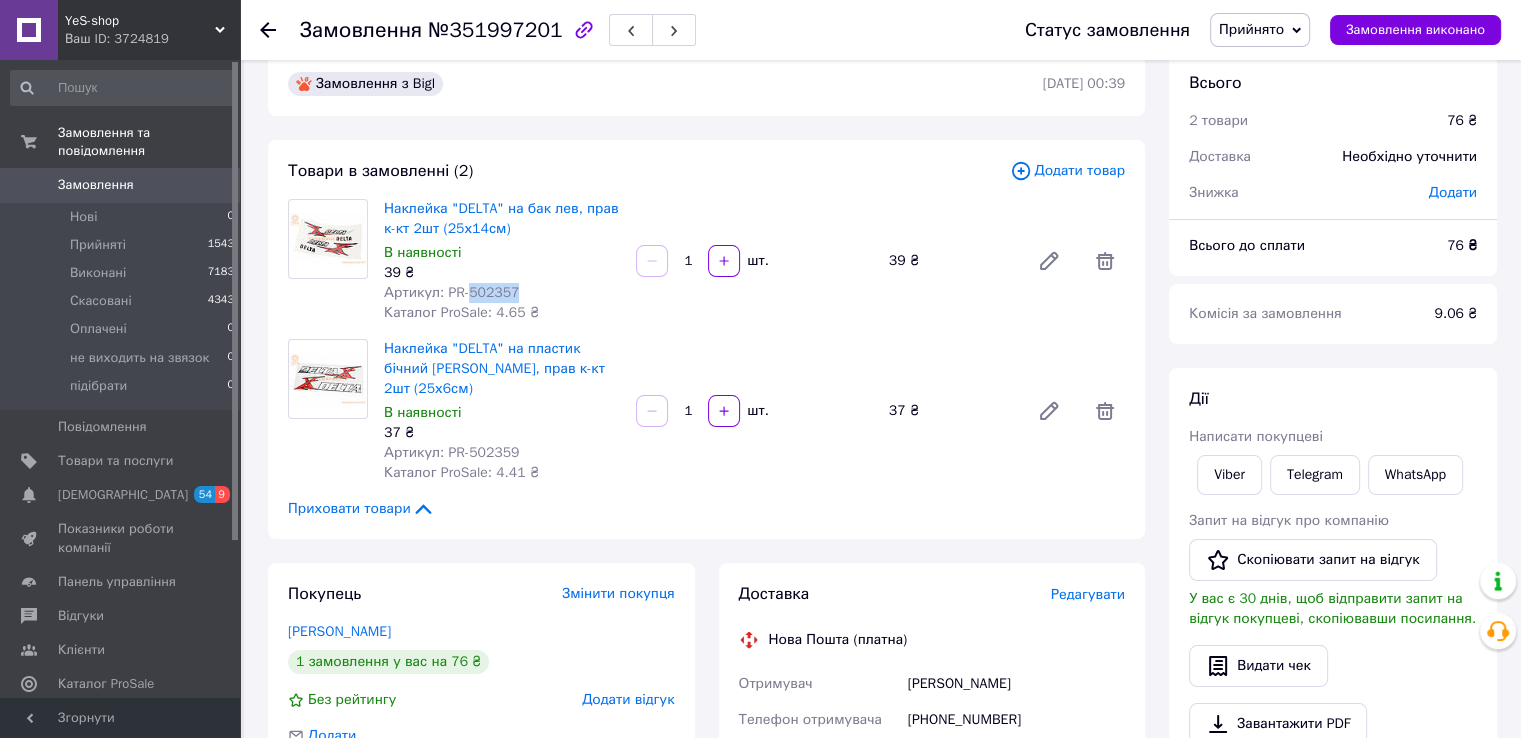 copy on "502357" 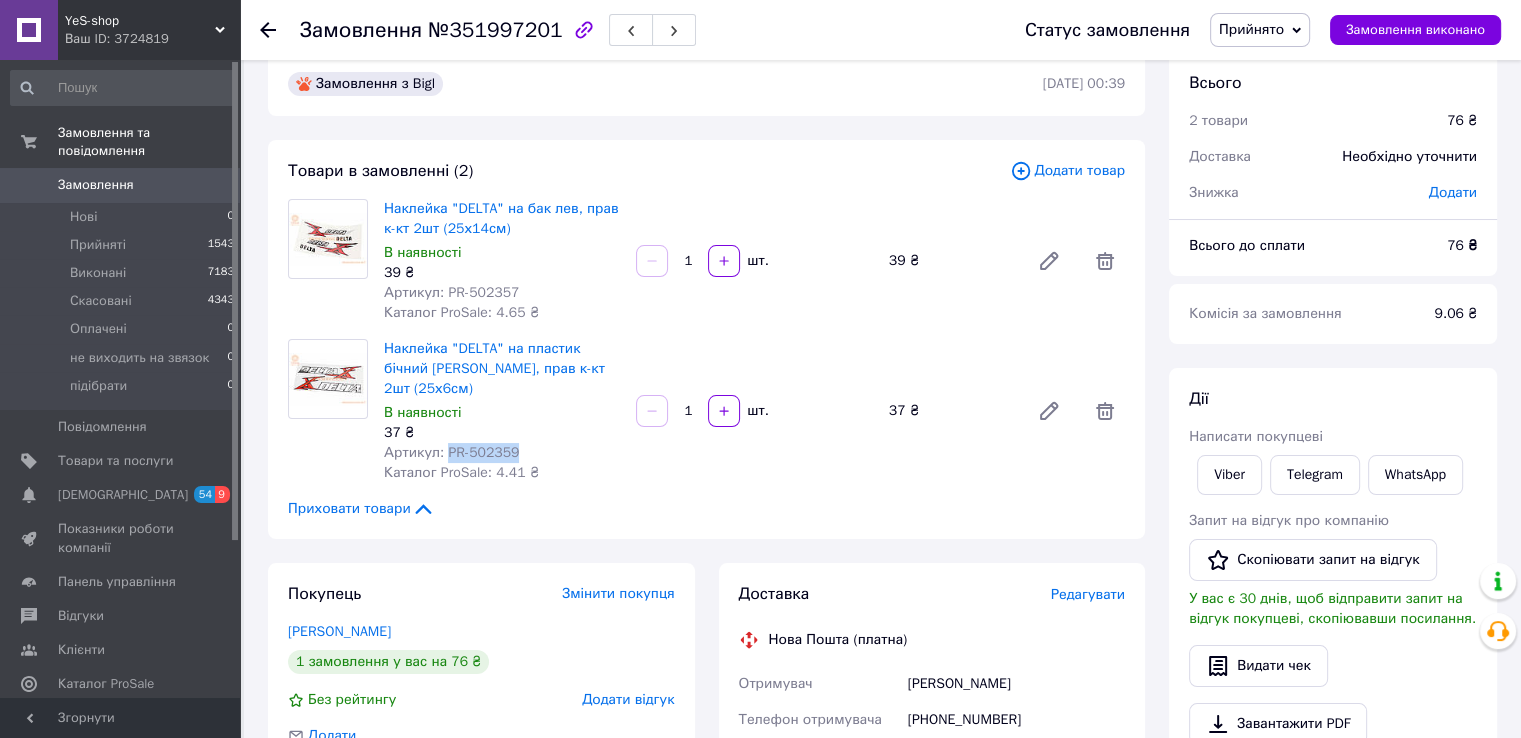 drag, startPoint x: 442, startPoint y: 433, endPoint x: 544, endPoint y: 427, distance: 102.176315 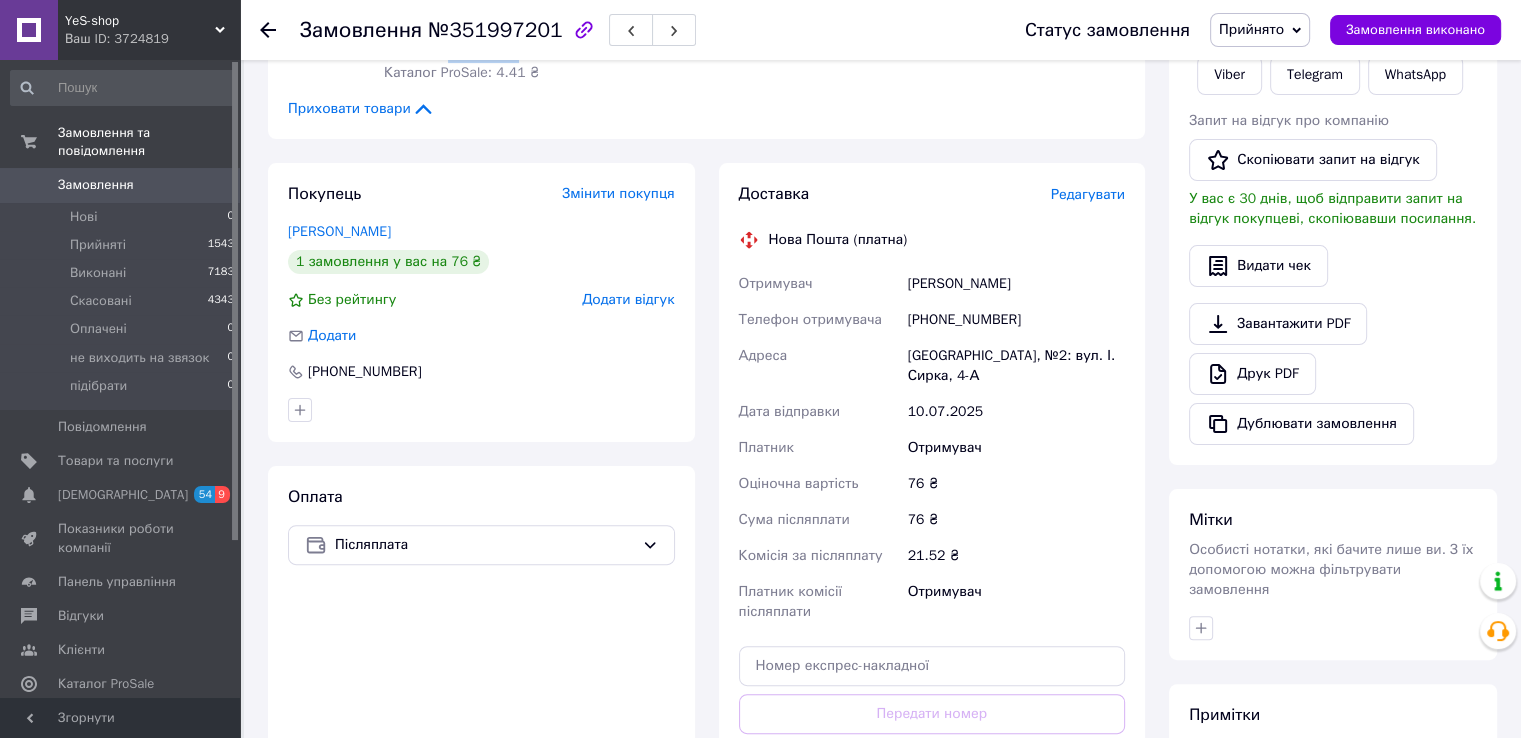scroll, scrollTop: 632, scrollLeft: 0, axis: vertical 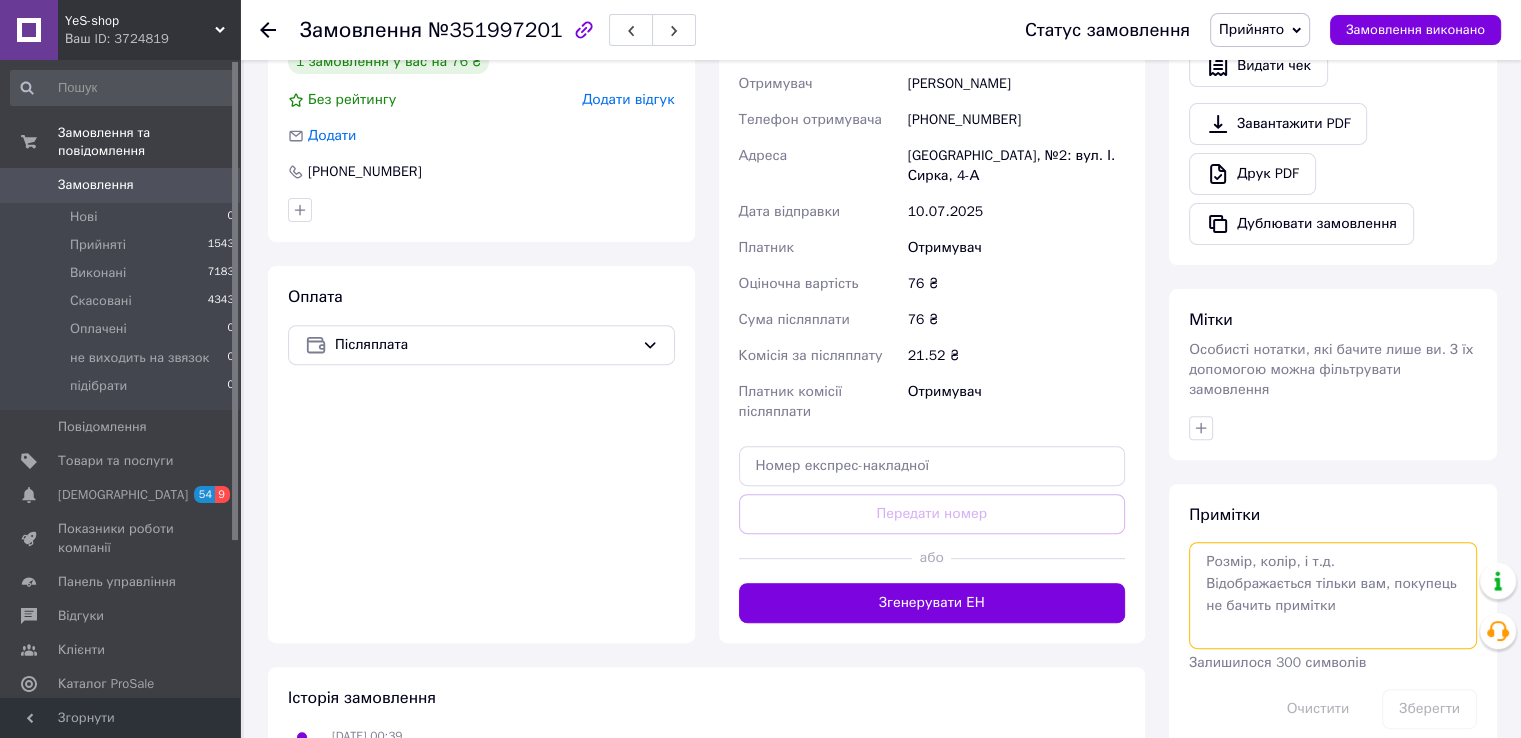 click at bounding box center [1333, 595] 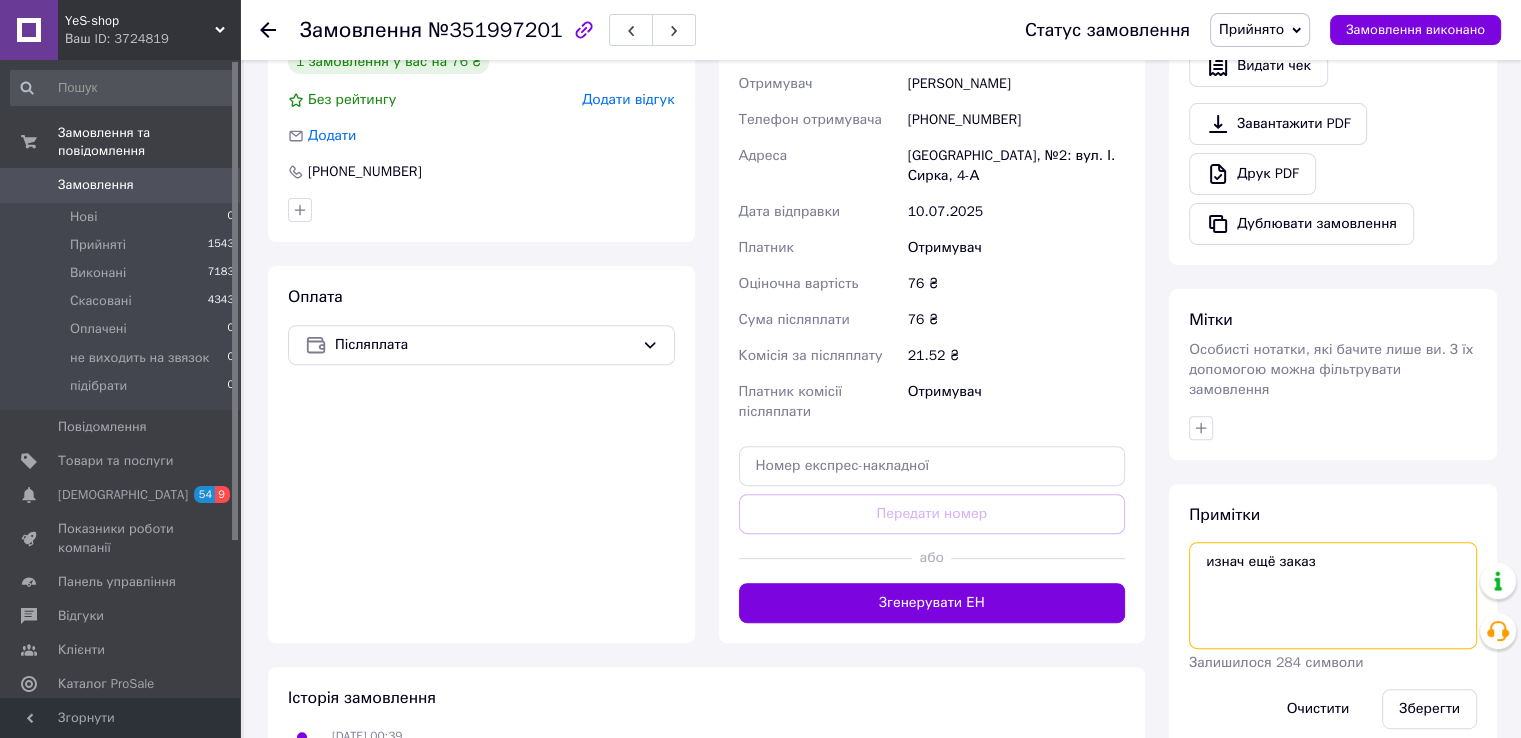 paste on "PR-502359" 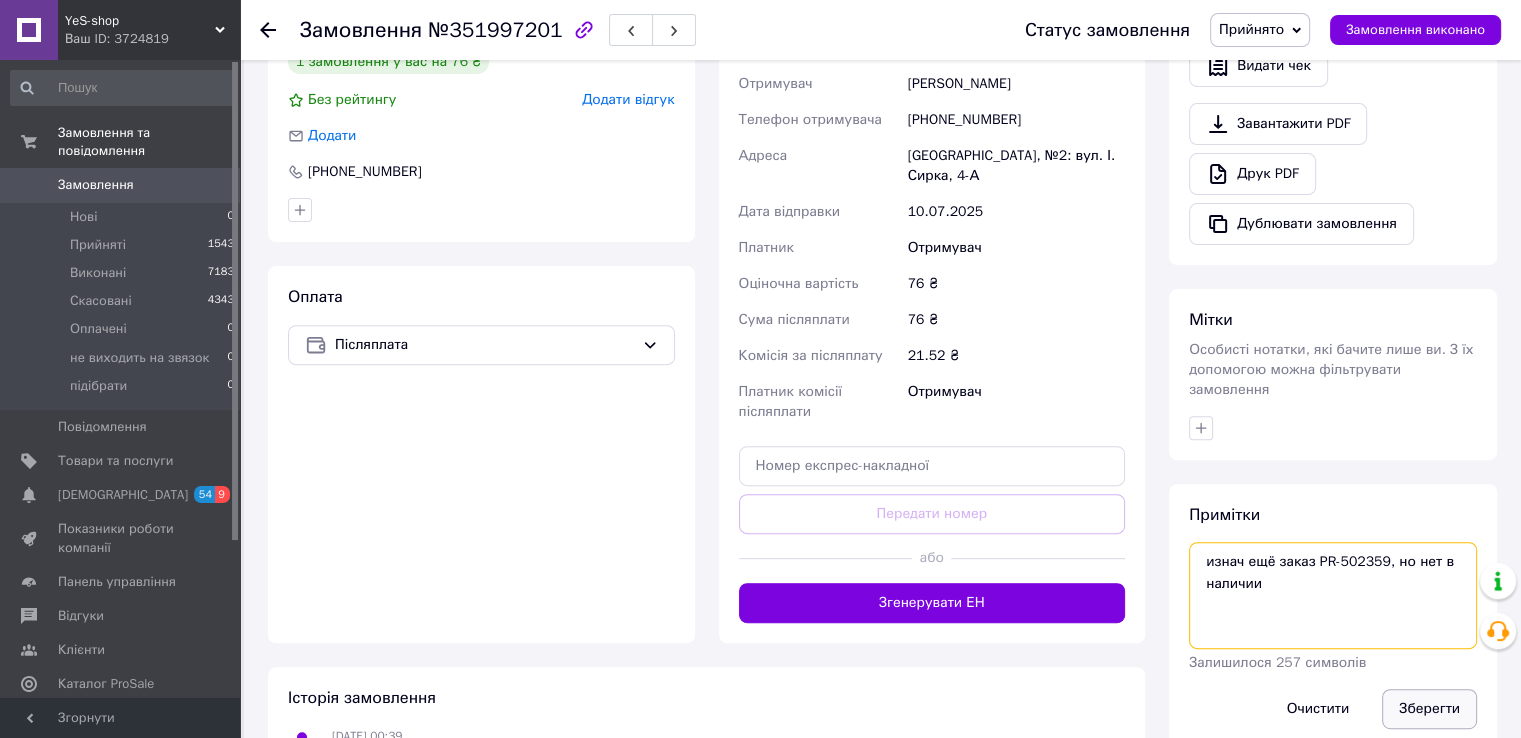 type on "изнач ещё заказ PR-502359, но нет в наличии" 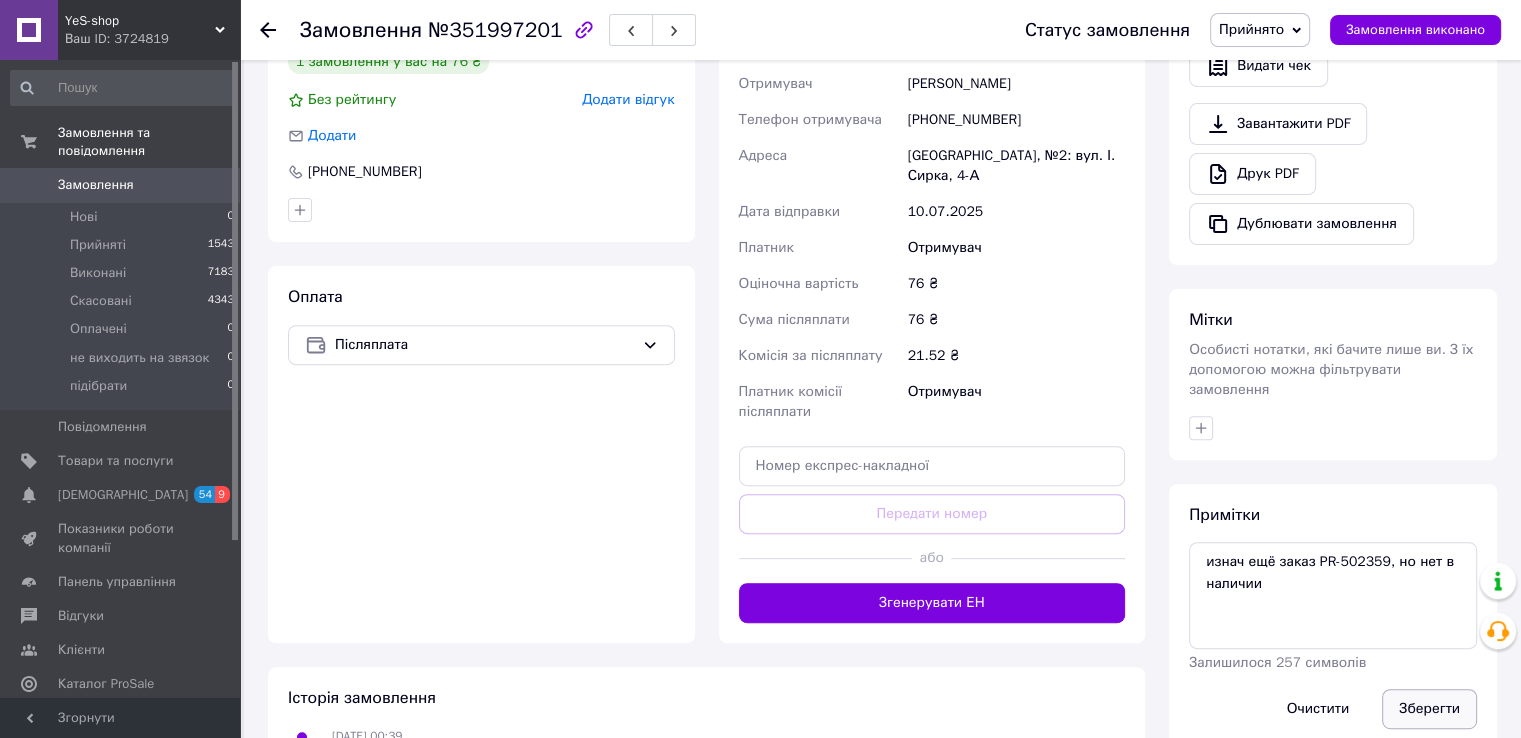 click on "Зберегти" at bounding box center (1429, 709) 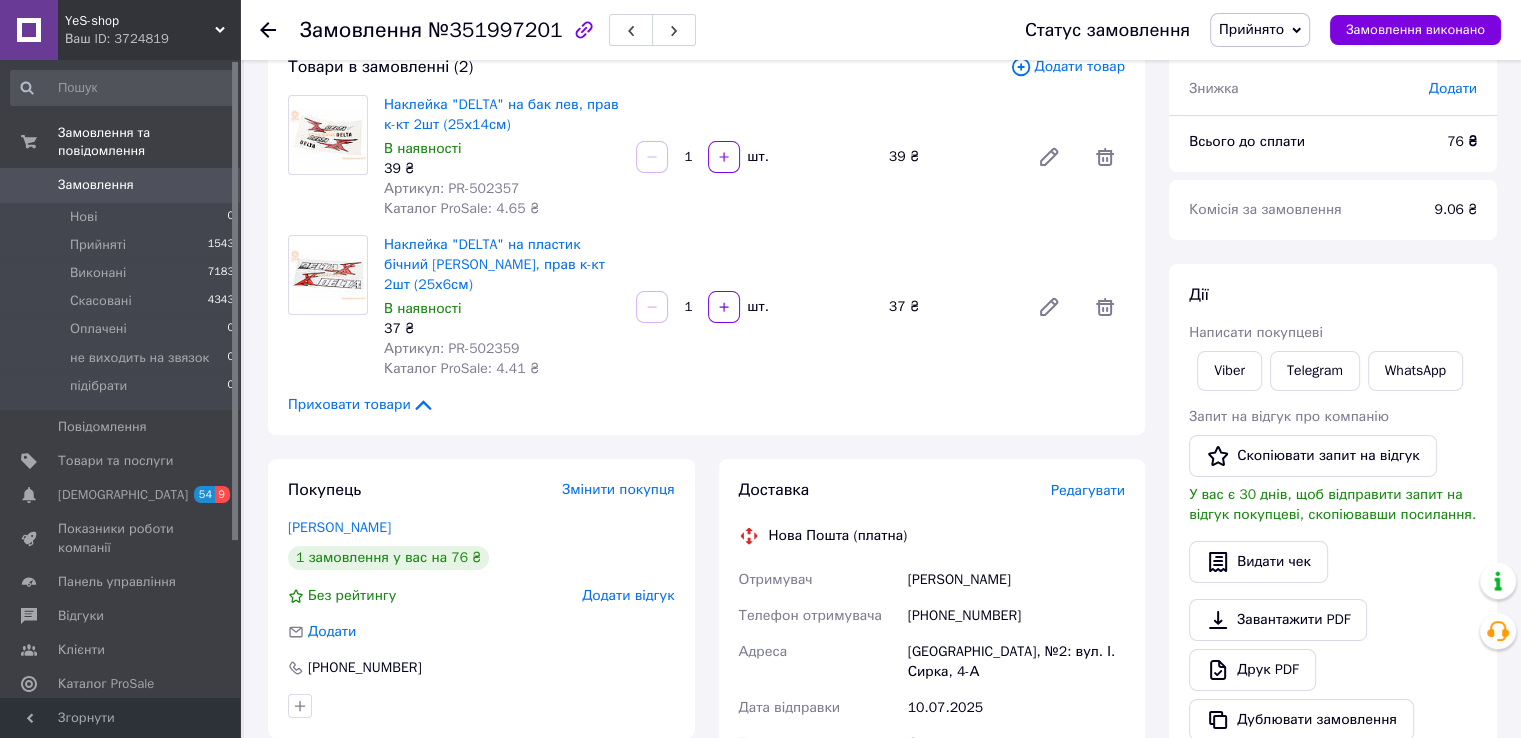 scroll, scrollTop: 132, scrollLeft: 0, axis: vertical 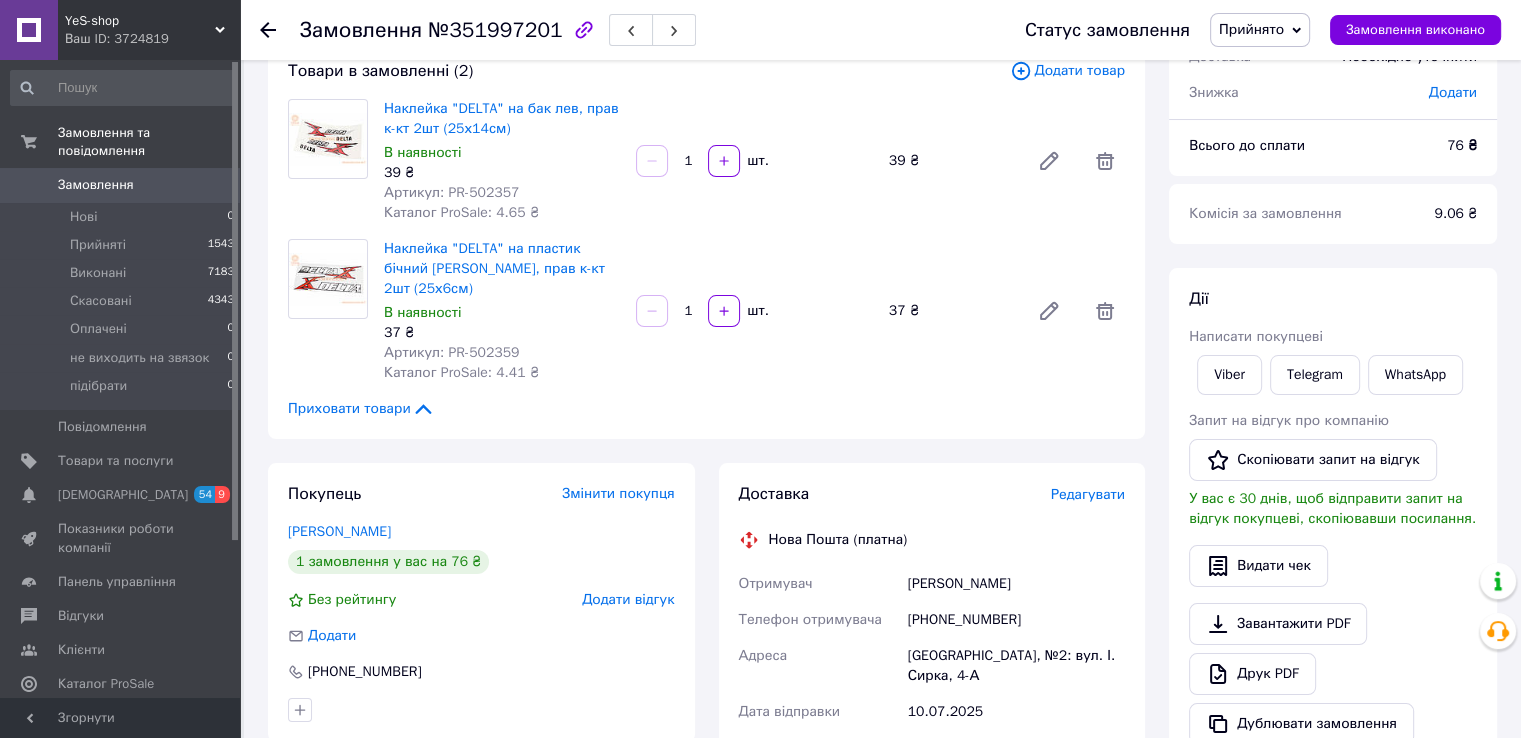 click on "Артикул: PR-502359" at bounding box center [451, 352] 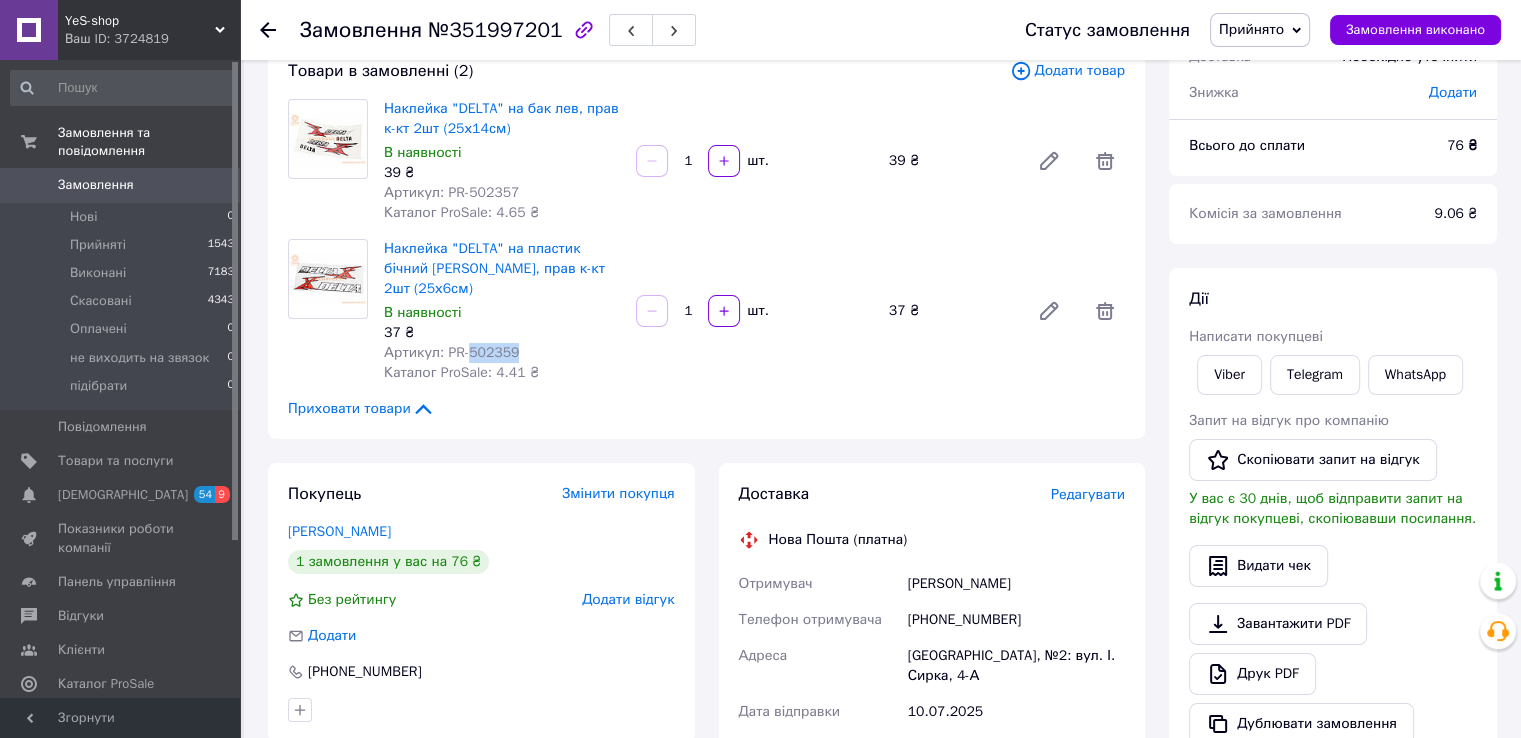 click on "Артикул: PR-502359" at bounding box center (451, 352) 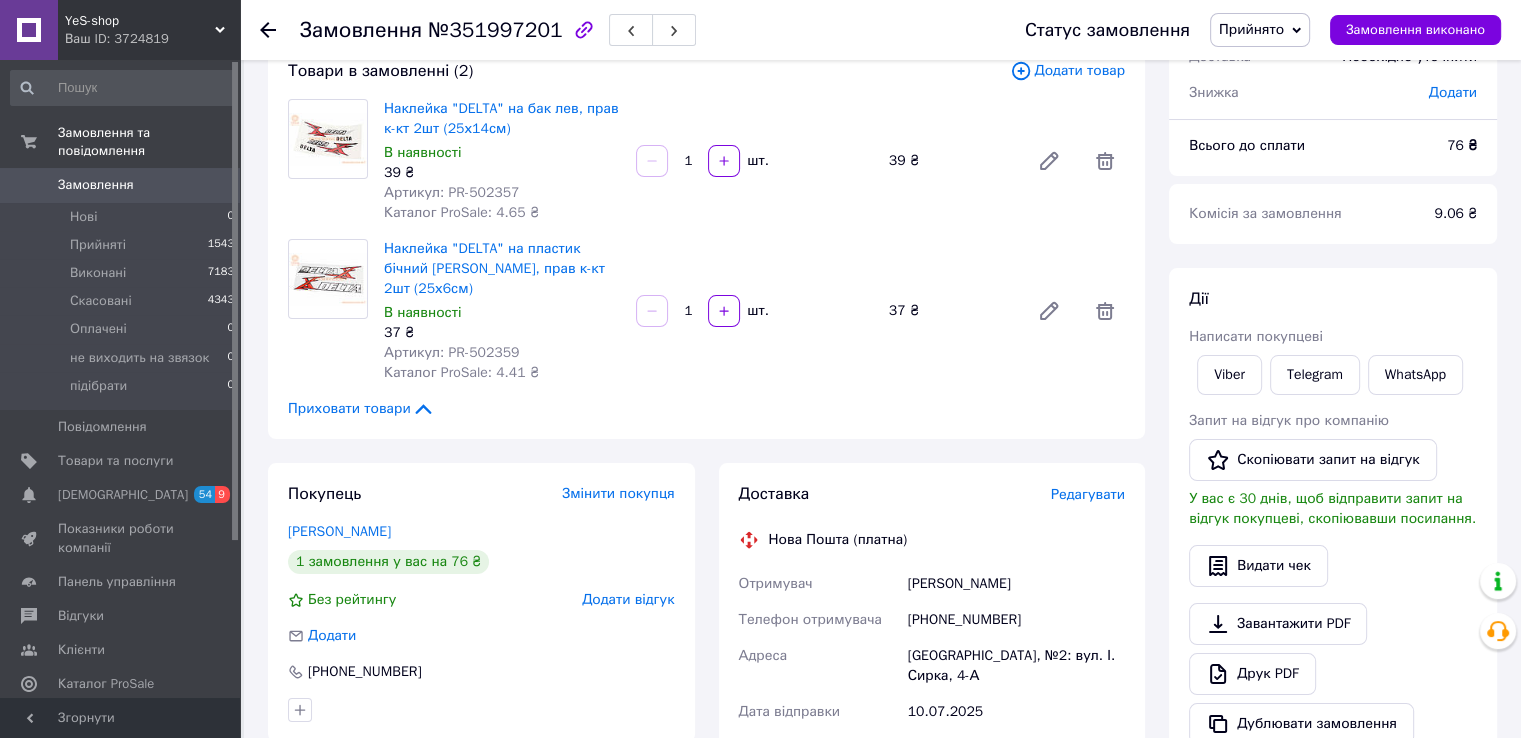drag, startPoint x: 1080, startPoint y: 345, endPoint x: 1100, endPoint y: 323, distance: 29.732138 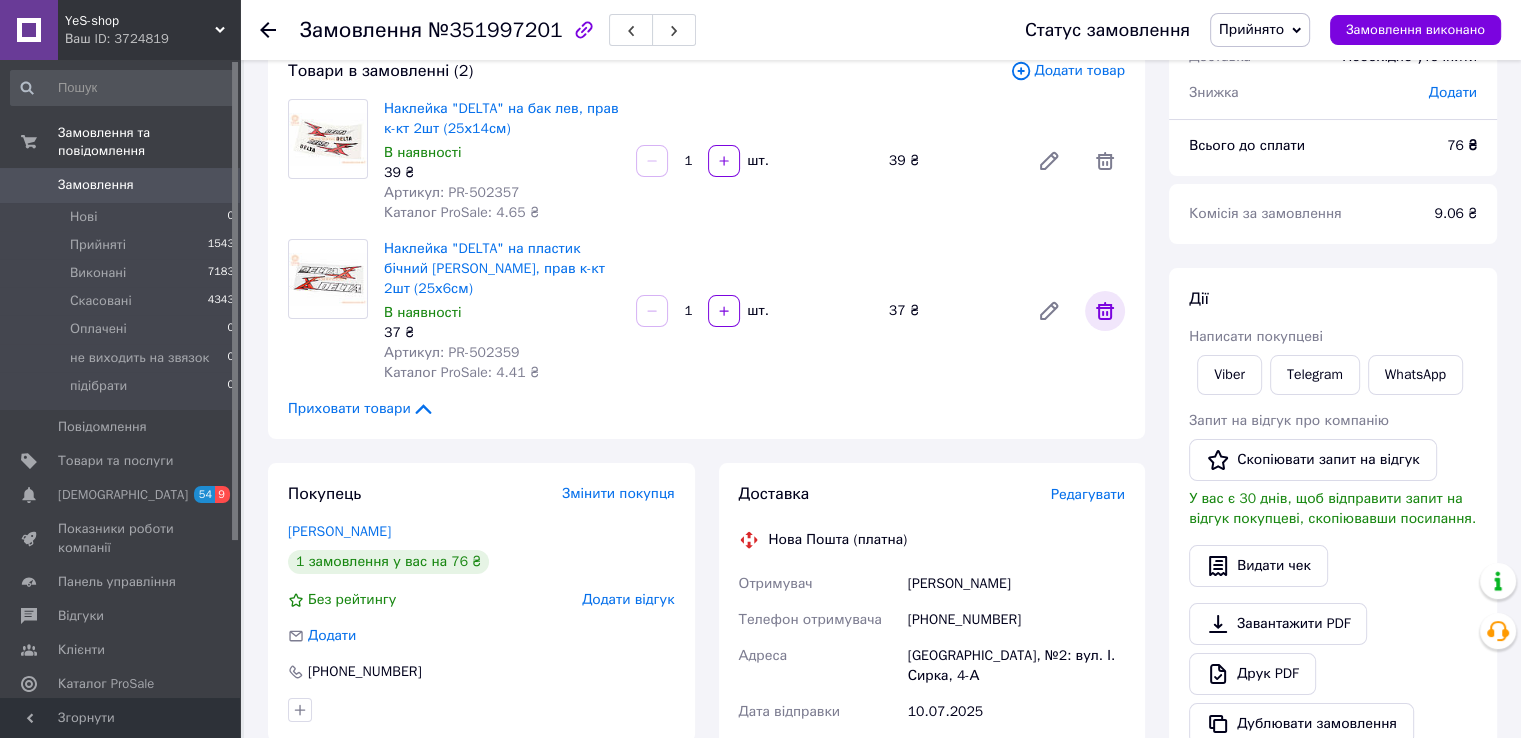 click 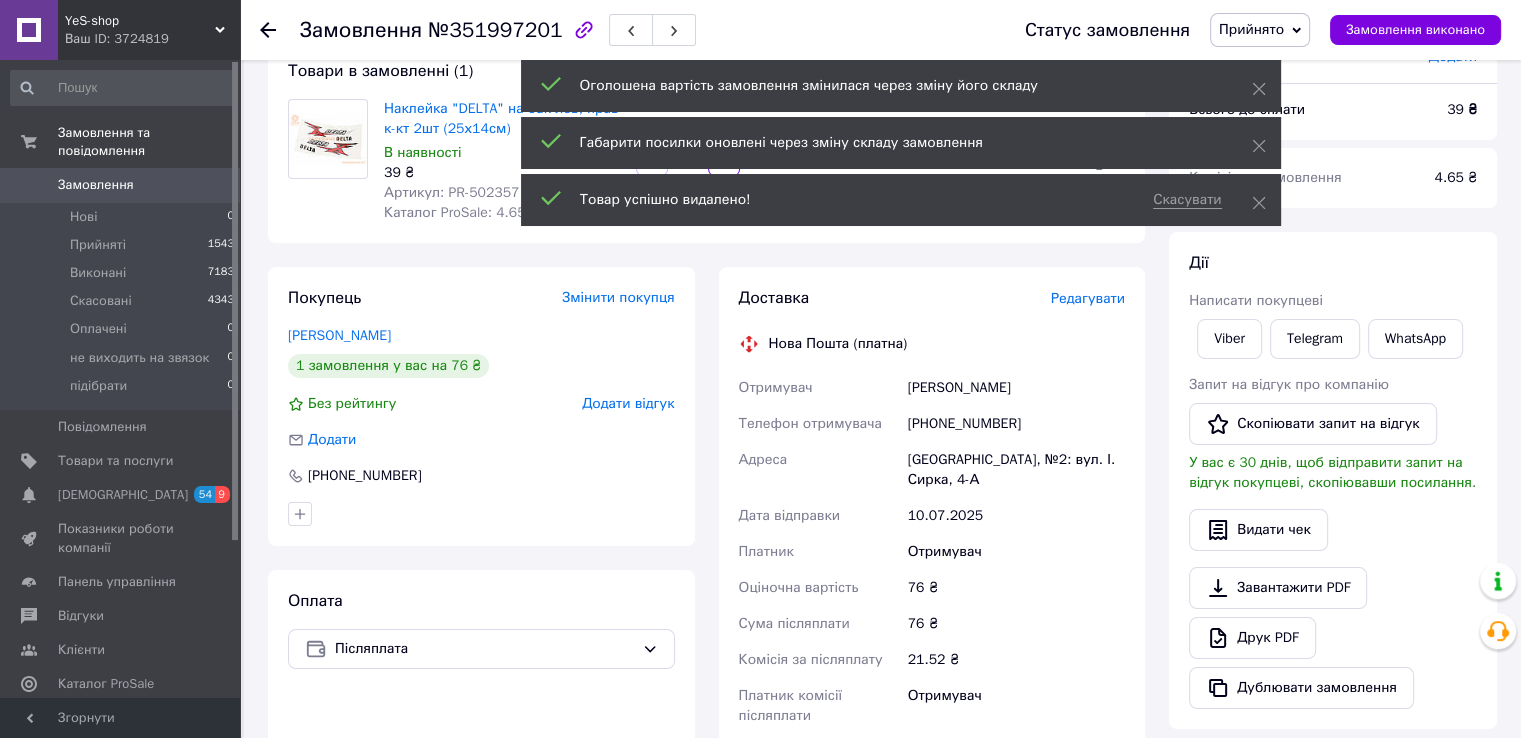 scroll, scrollTop: 0, scrollLeft: 0, axis: both 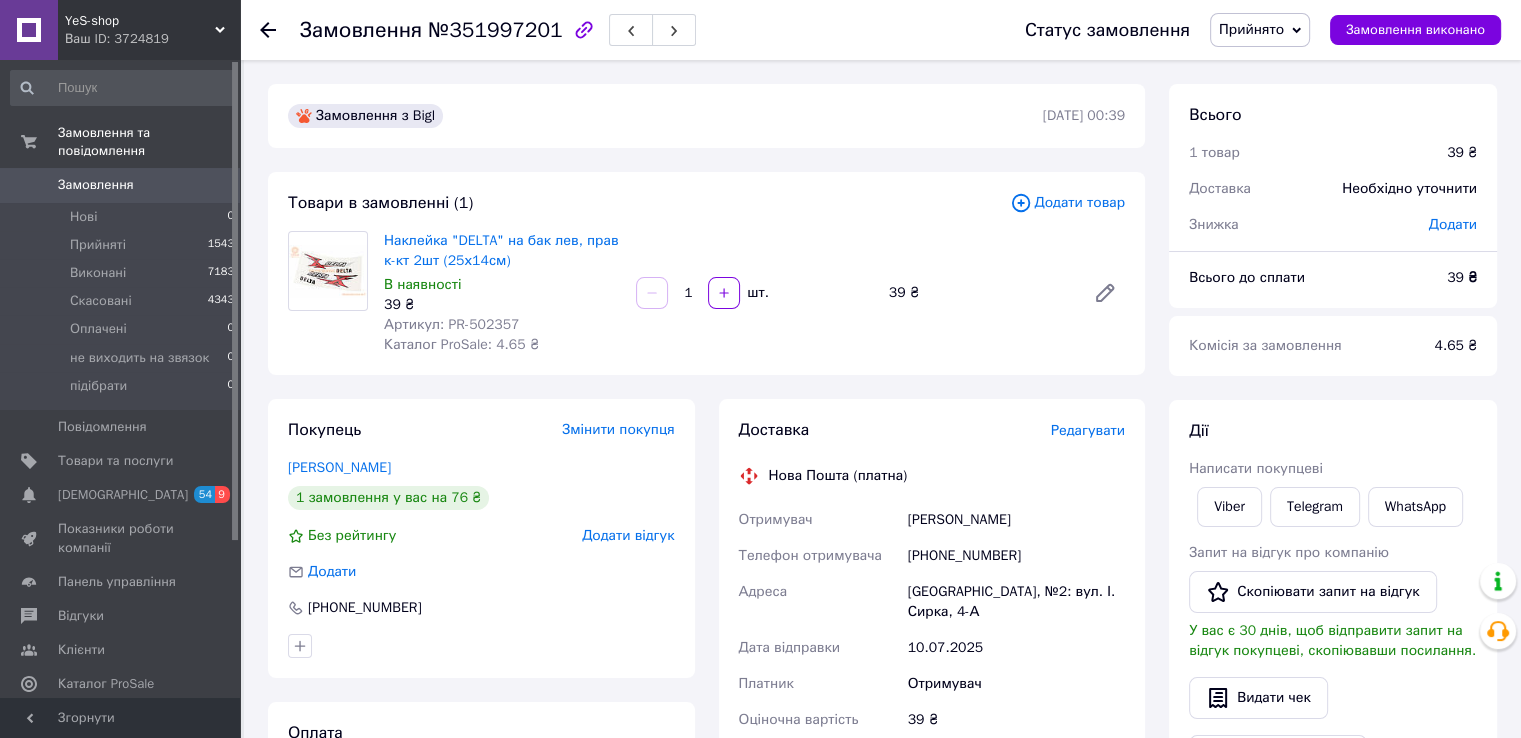 click 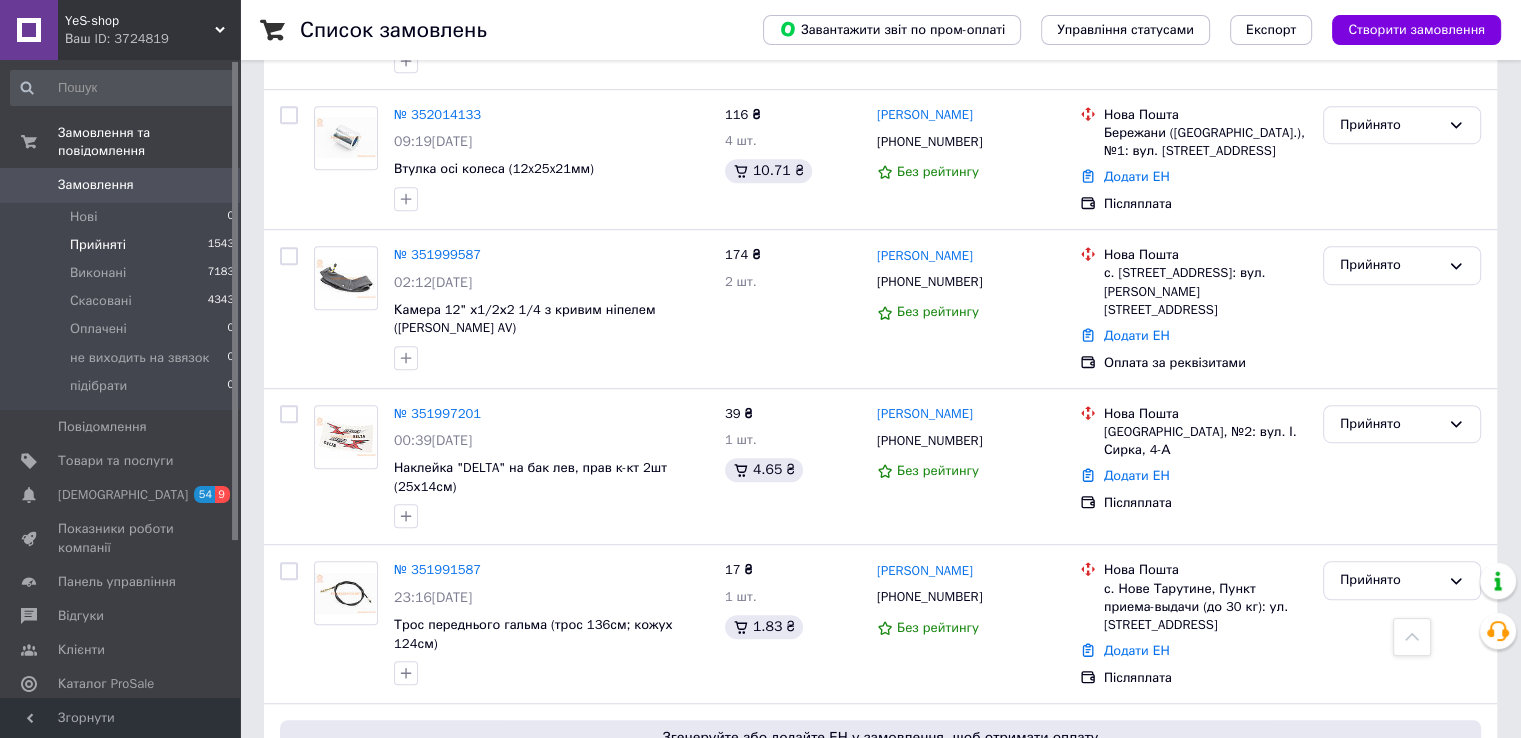 scroll, scrollTop: 1200, scrollLeft: 0, axis: vertical 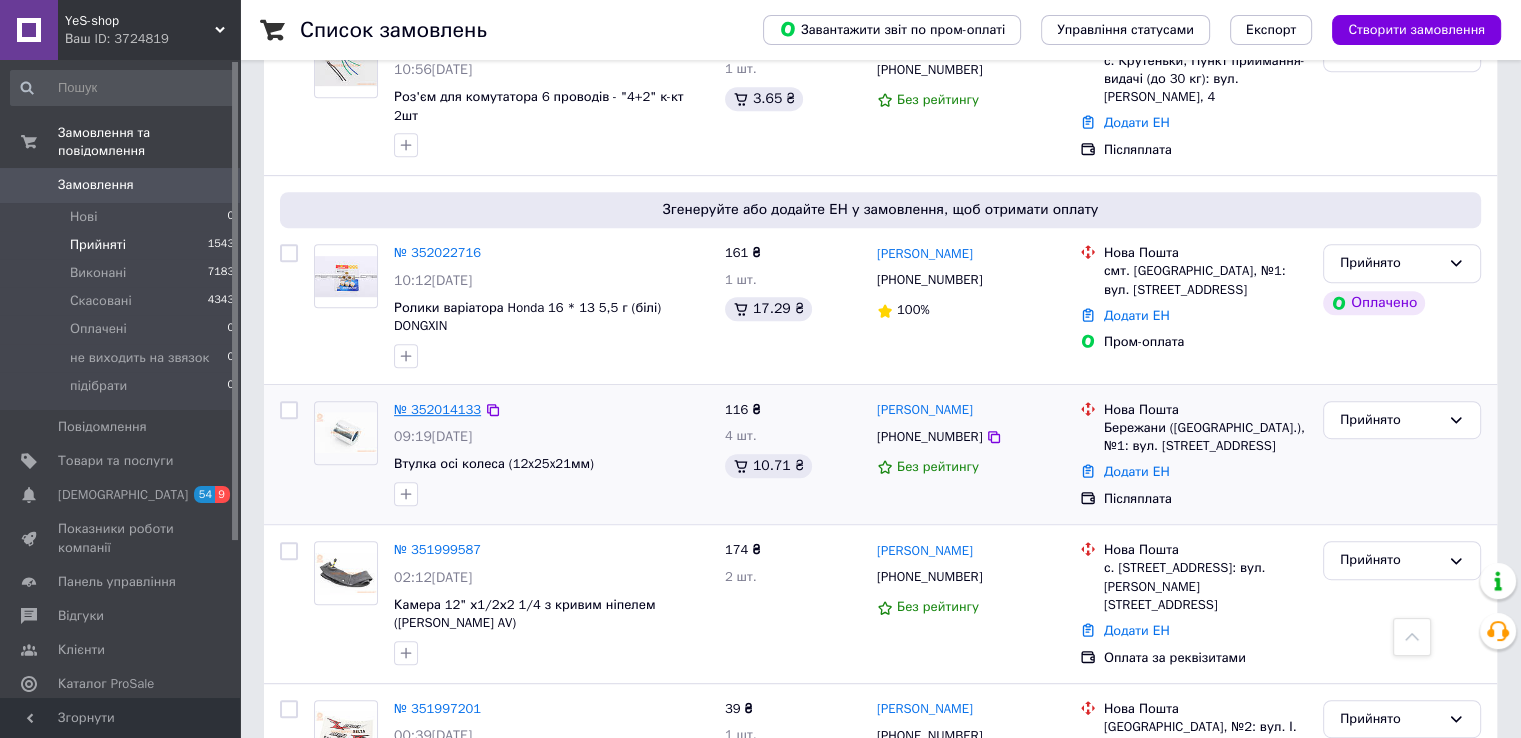 click on "№ 352014133" at bounding box center [437, 409] 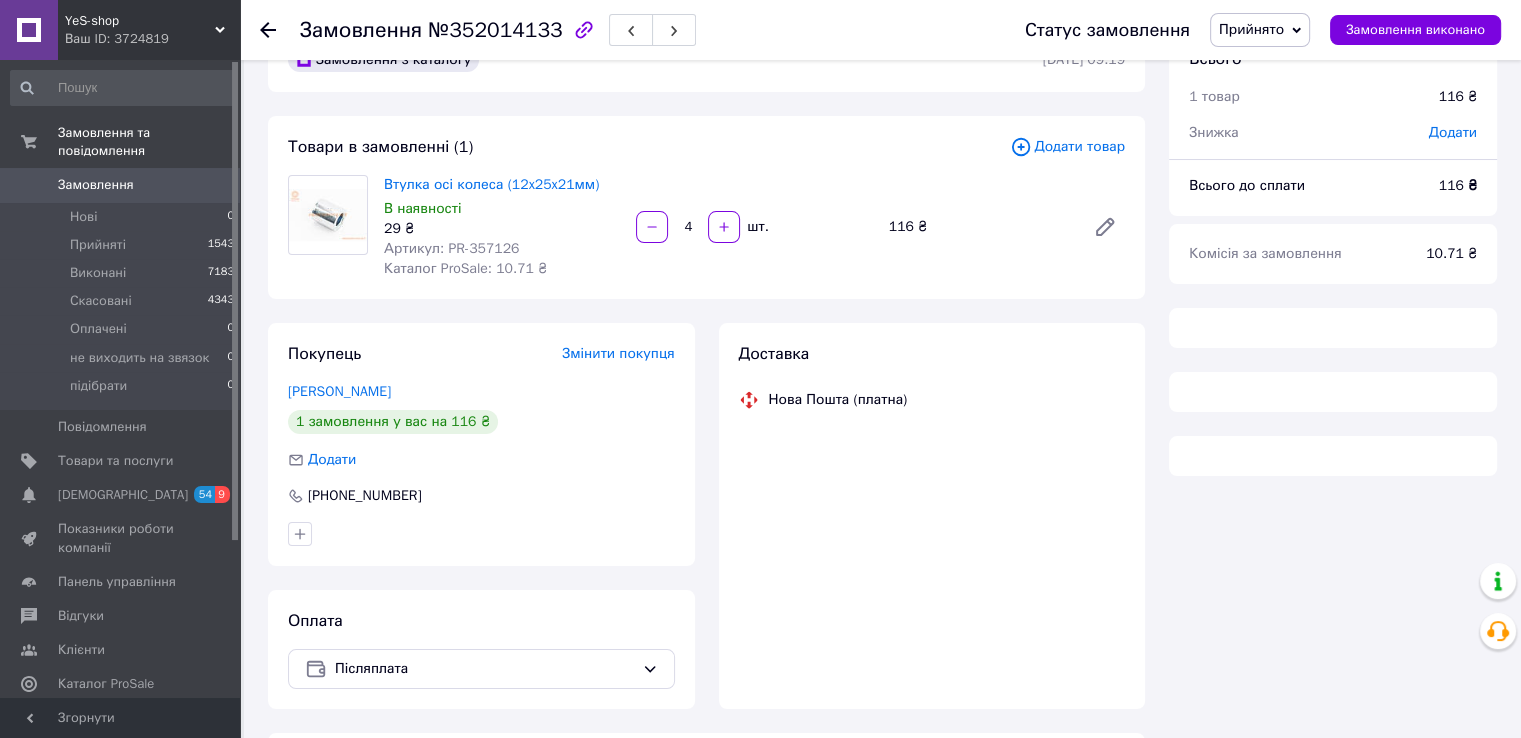 scroll, scrollTop: 0, scrollLeft: 0, axis: both 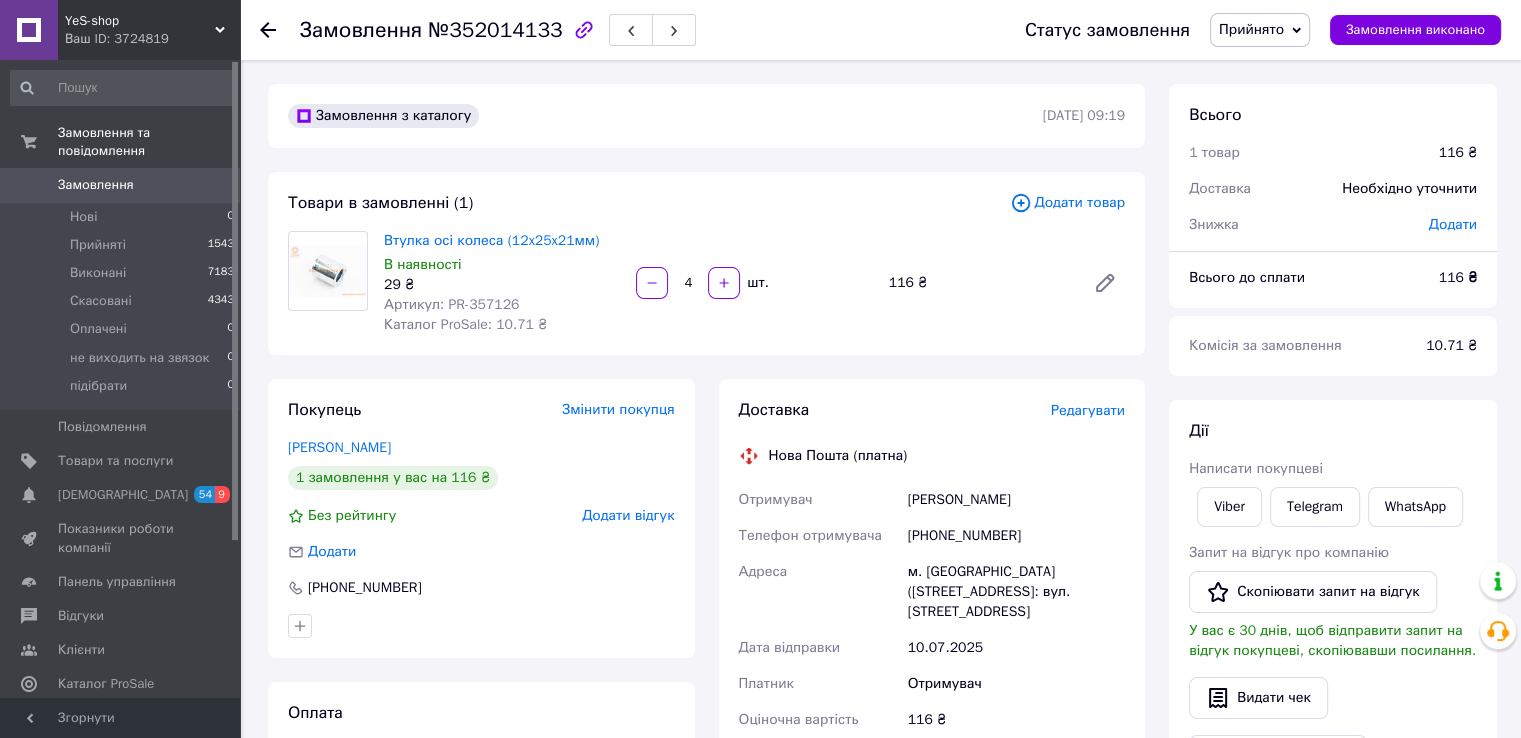 click on "Артикул: PR-357126" at bounding box center [451, 304] 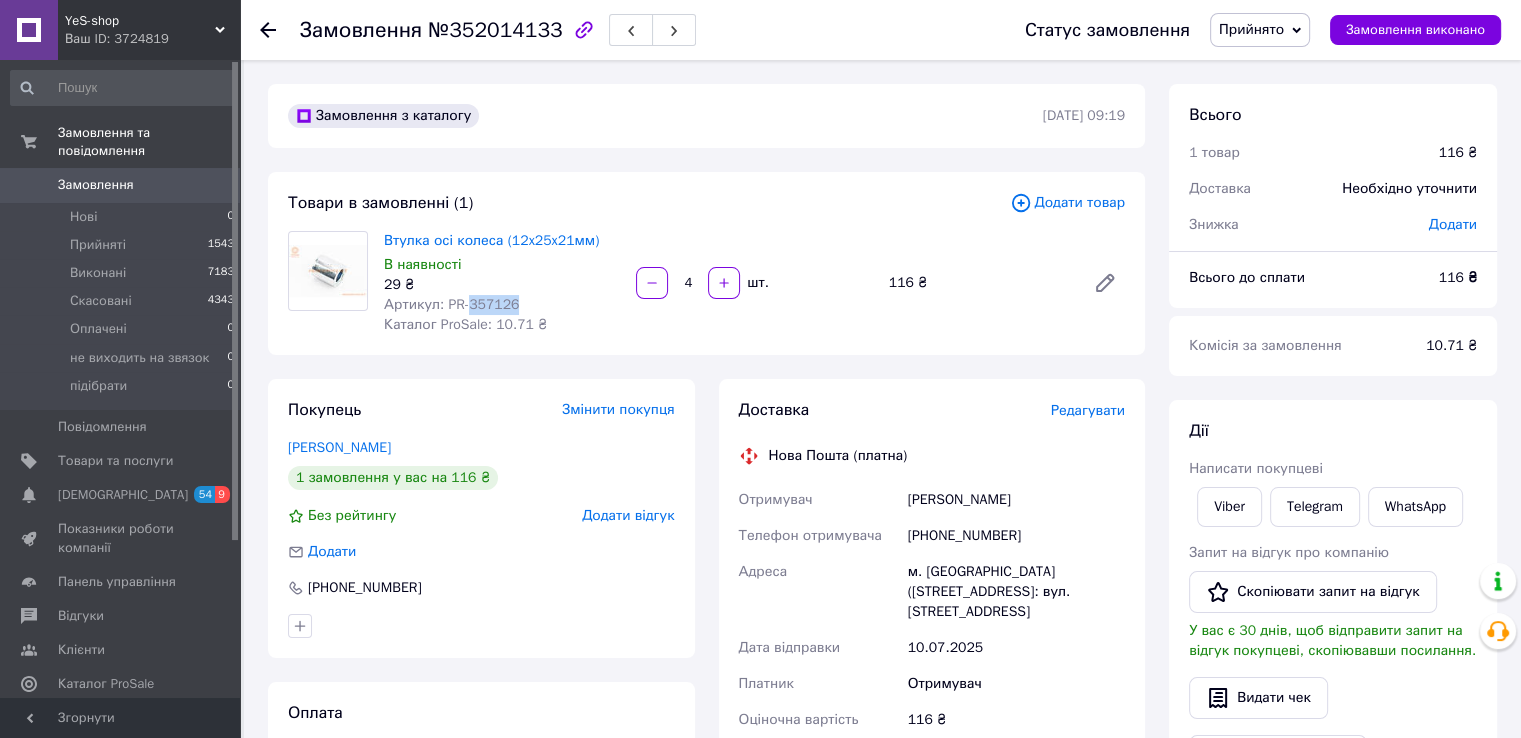 click on "Артикул: PR-357126" at bounding box center (451, 304) 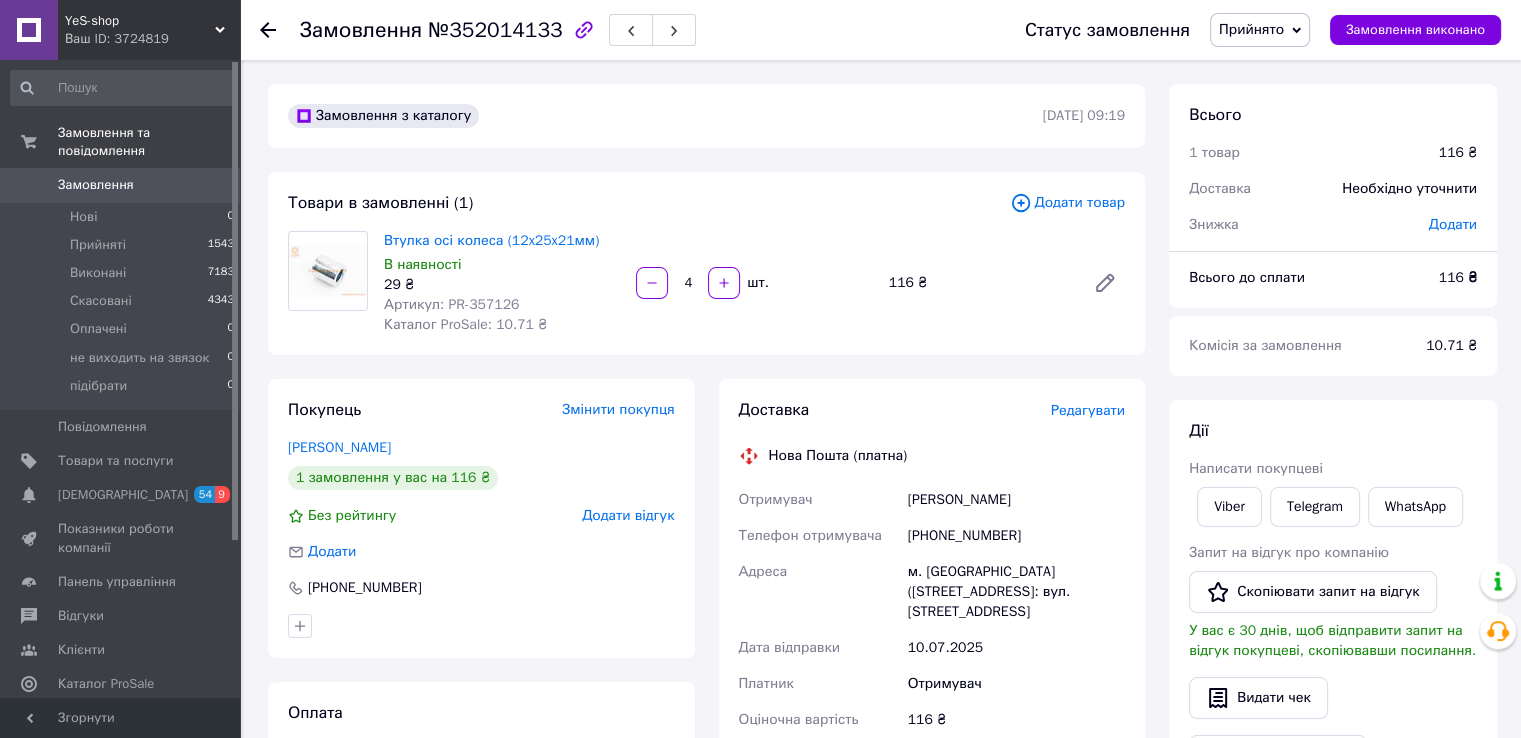 click on "Замовлення з каталогу 10.07.2025 | 09:19 Товари в замовленні (1) Додати товар Втулка осі колеса (12x25x21мм) В наявності 29 ₴ Артикул: PR-357126 Каталог ProSale: 10.71 ₴  4   шт. 116 ₴ Покупець Змінити покупця Руслані Крук 1 замовлення у вас на 116 ₴ Без рейтингу   Додати відгук Додати +380981208133 Оплата Післяплата Доставка Редагувати Нова Пошта (платна) Отримувач Руслані Крук Телефон отримувача +380981208133 Адреса м. Бережани (Тернопільська обл.), №1: вул. Привокзальна, 1 Дата відправки 10.07.2025 Платник Отримувач Оціночна вартість 116 ₴ Сума післяплати 116 ₴ Комісія за післяплату 22.32 ₴ Отримувач 116" at bounding box center [706, 732] 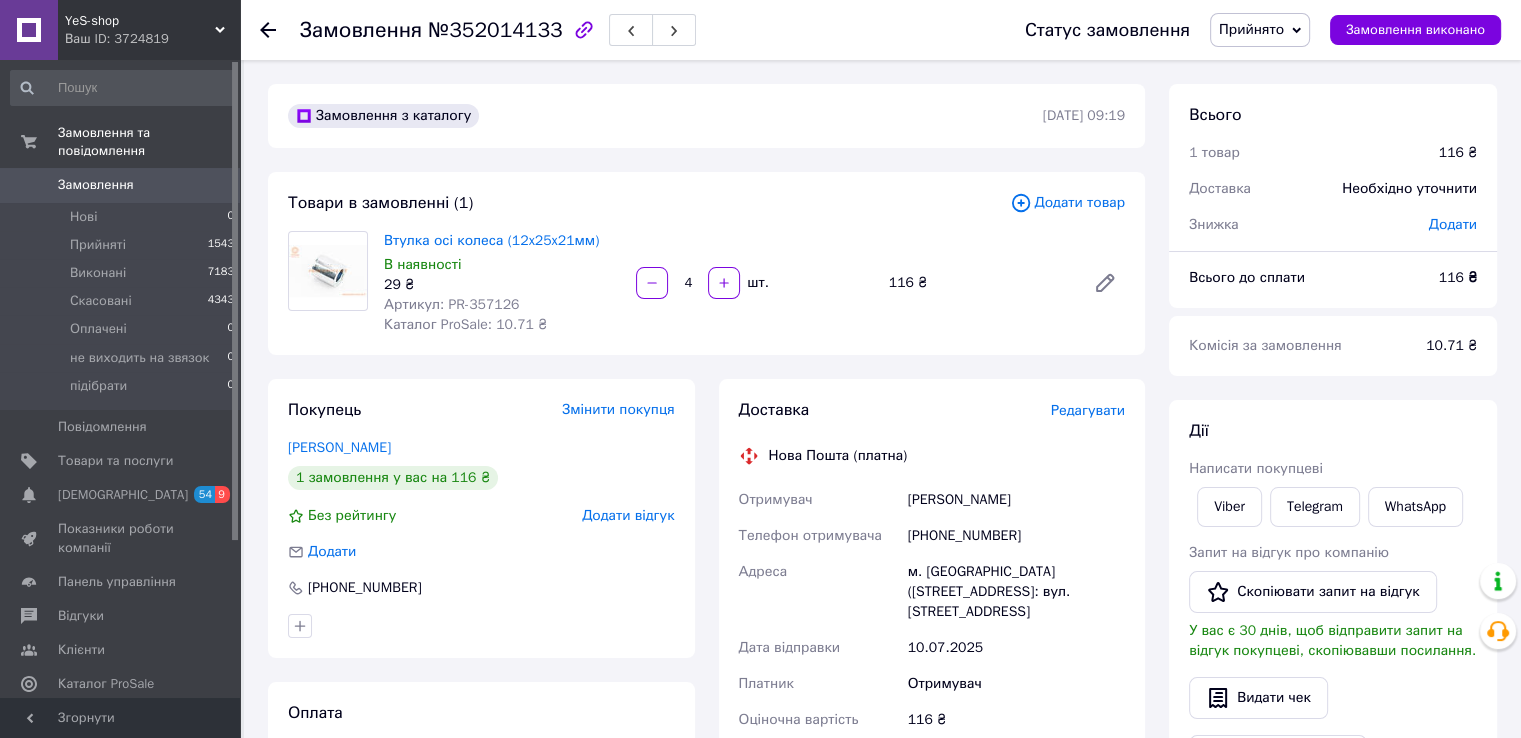 click on "29 ₴" at bounding box center [502, 285] 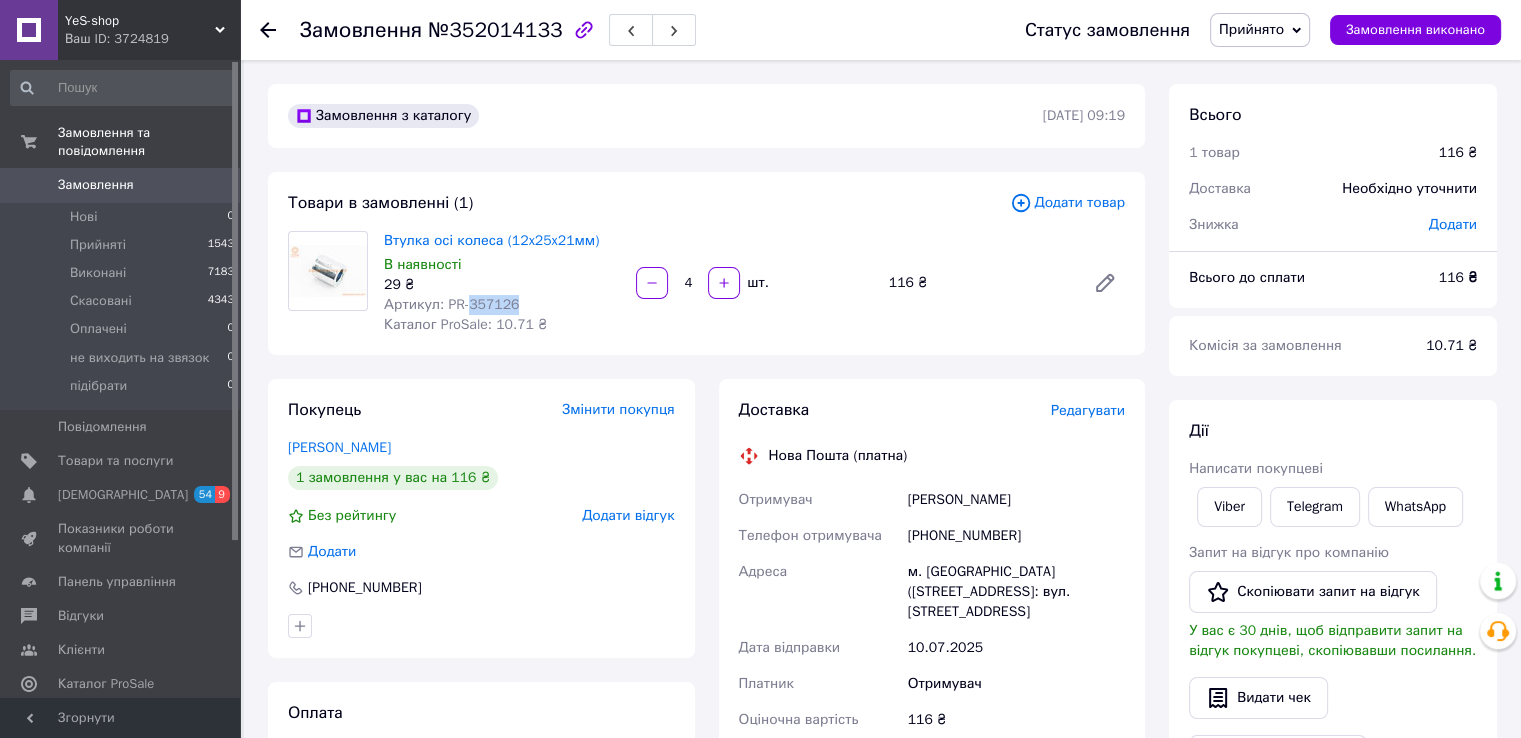 click on "Артикул: PR-357126" at bounding box center (451, 304) 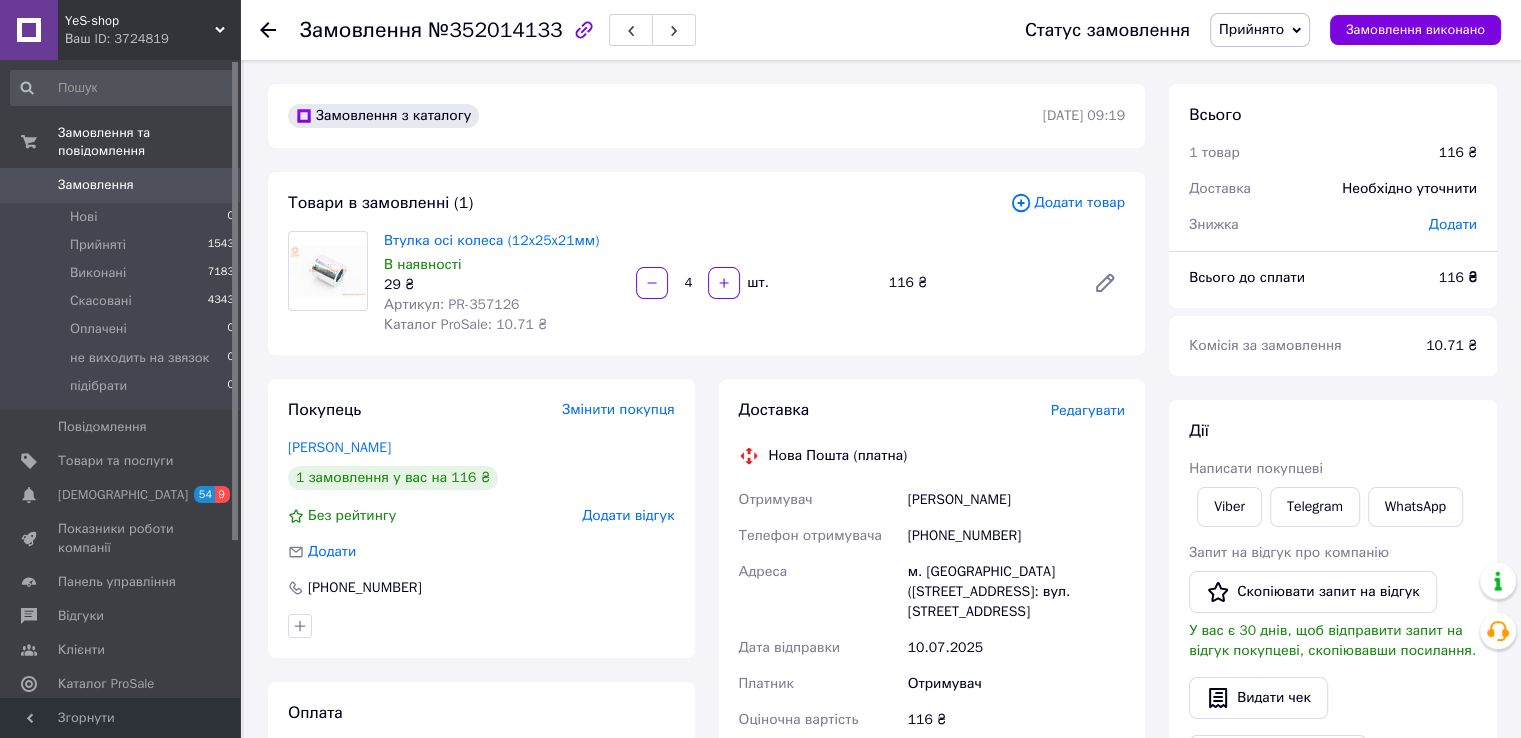 click on "Товари в замовленні (1) Додати товар Втулка осі колеса (12x25x21мм) В наявності 29 ₴ Артикул: PR-357126 Каталог ProSale: 10.71 ₴  4   шт. 116 ₴" at bounding box center (706, 263) 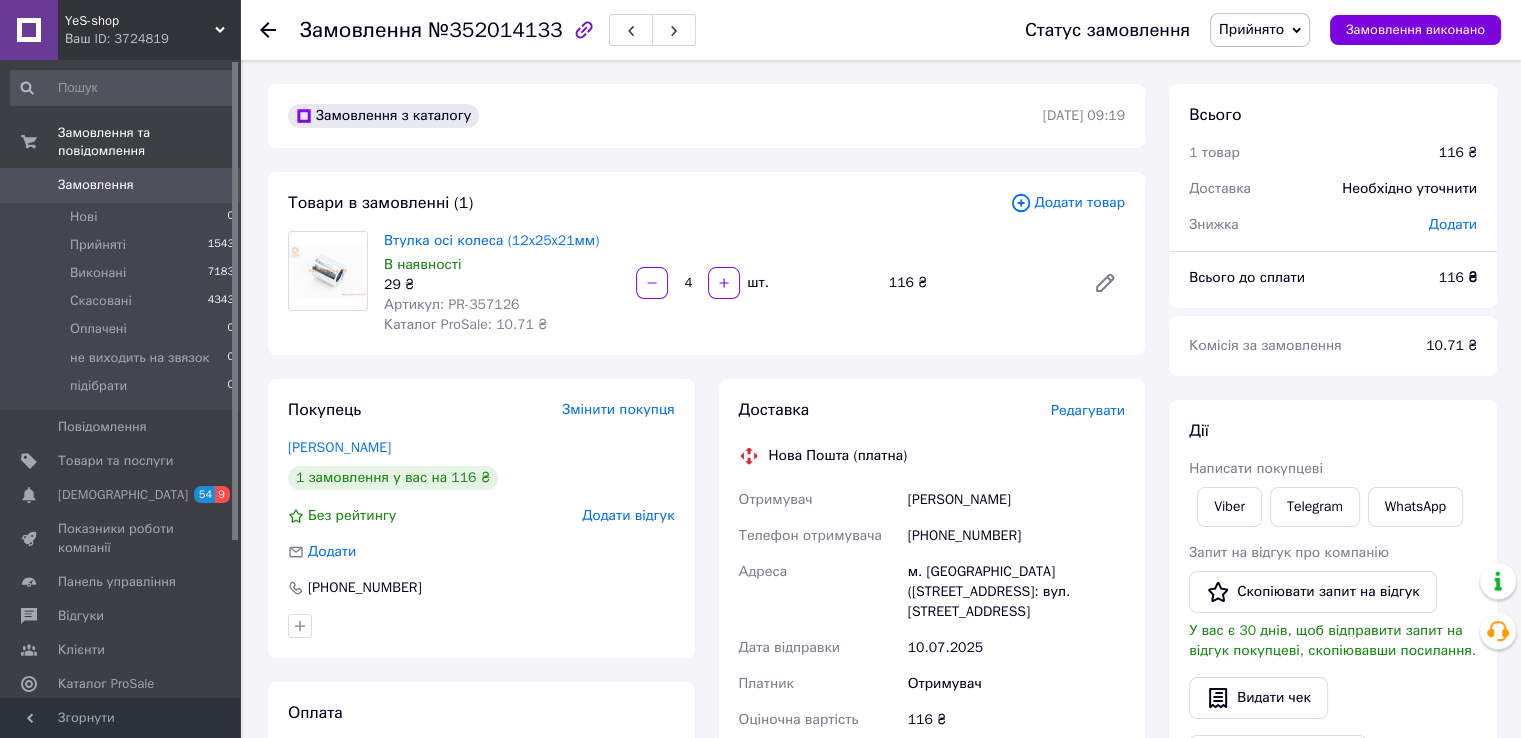 click 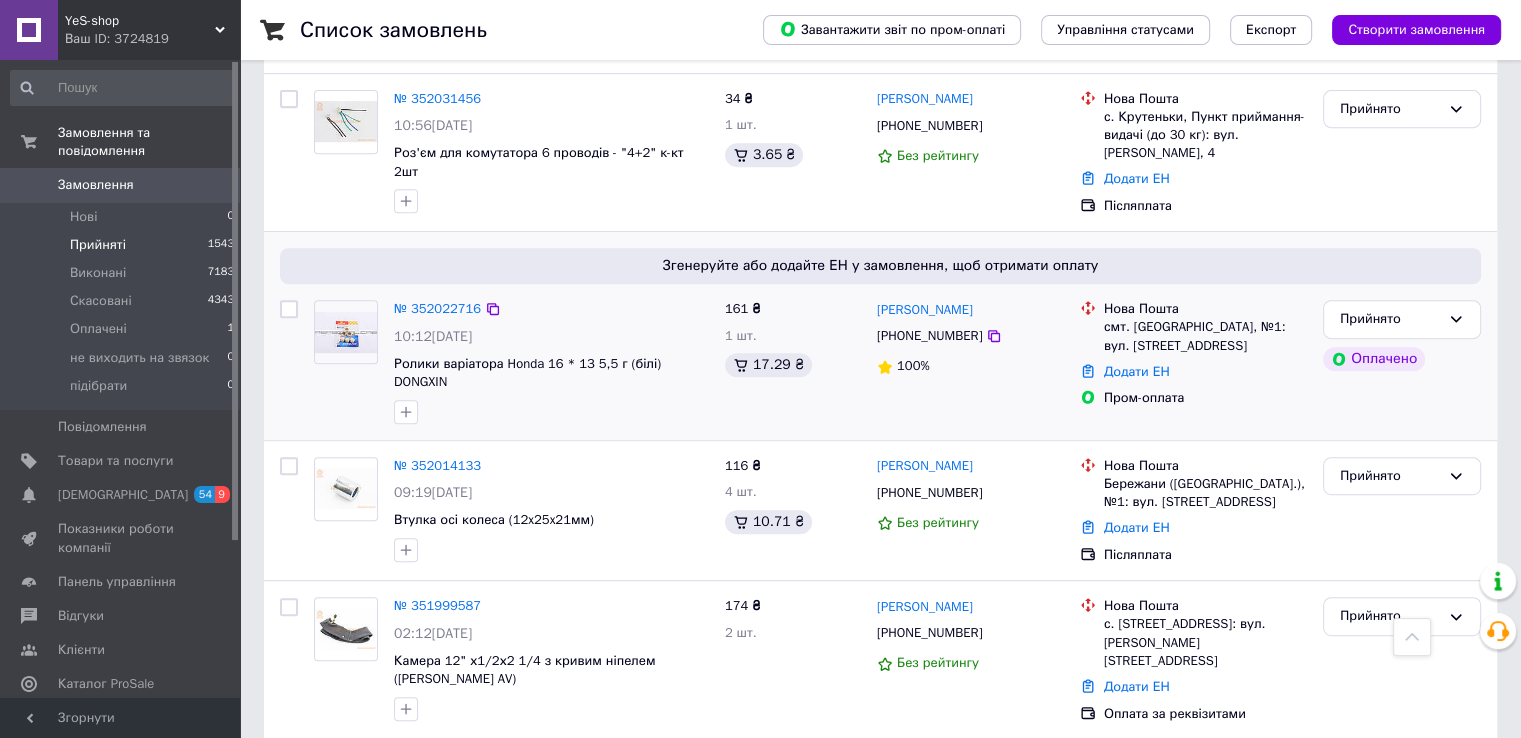 scroll, scrollTop: 800, scrollLeft: 0, axis: vertical 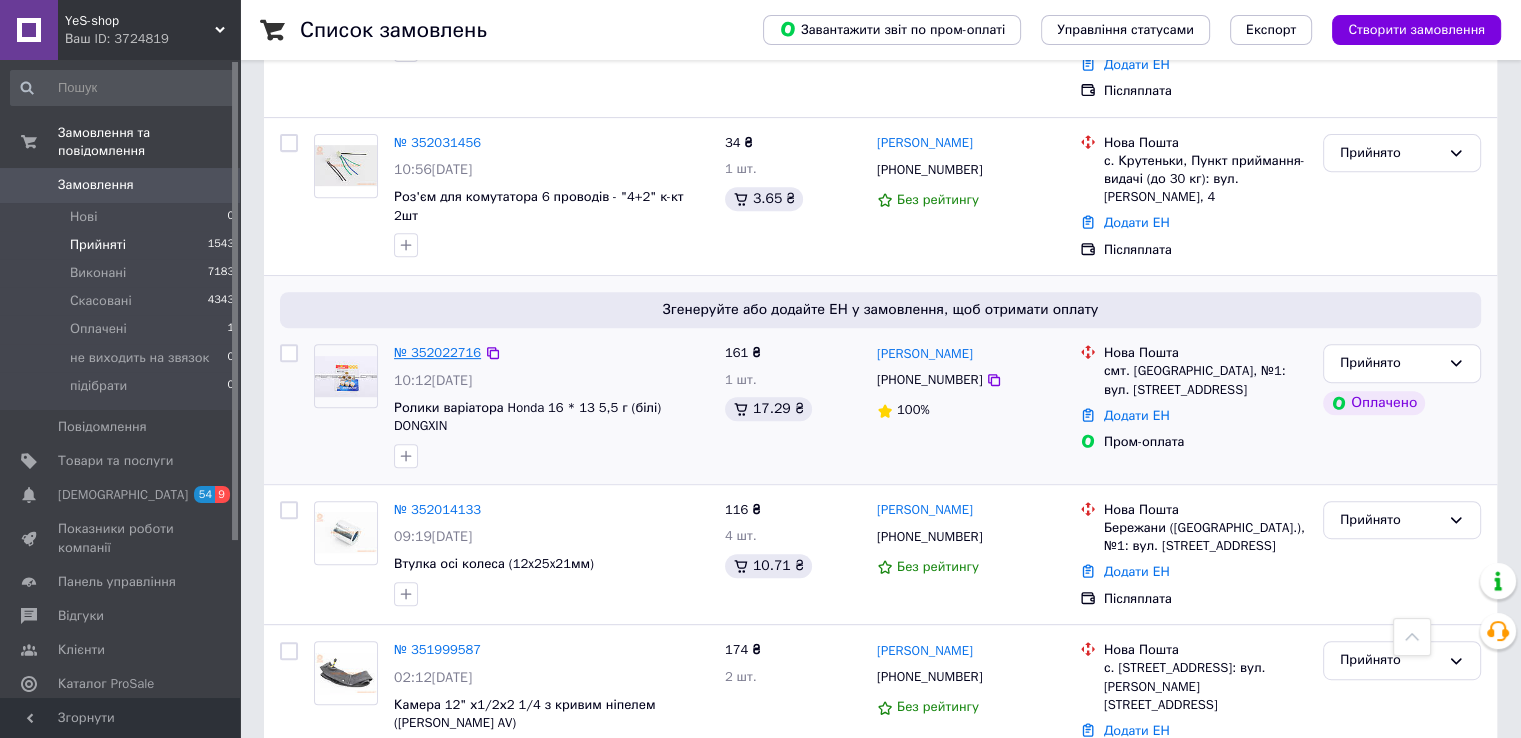 click on "№ 352022716" at bounding box center [437, 352] 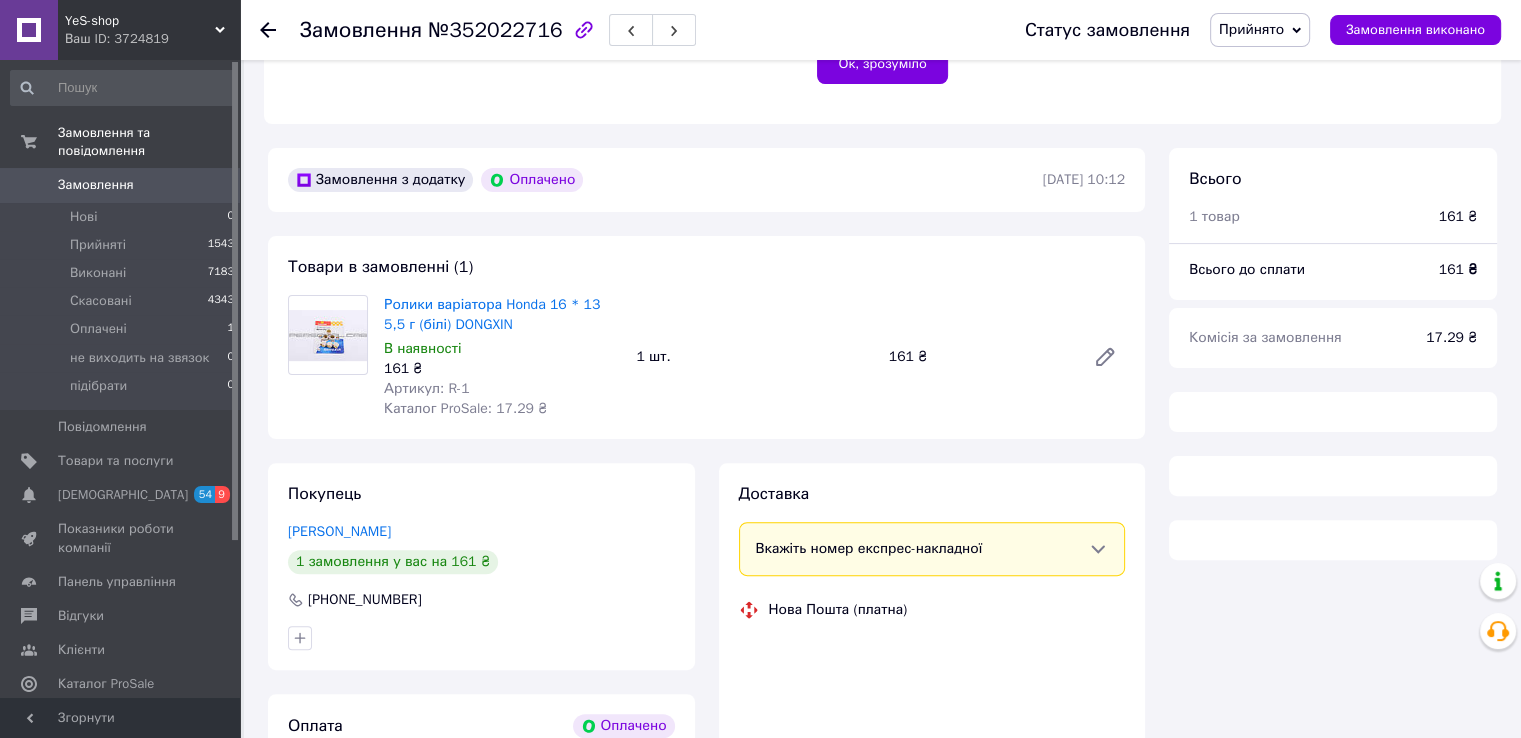 scroll, scrollTop: 360, scrollLeft: 0, axis: vertical 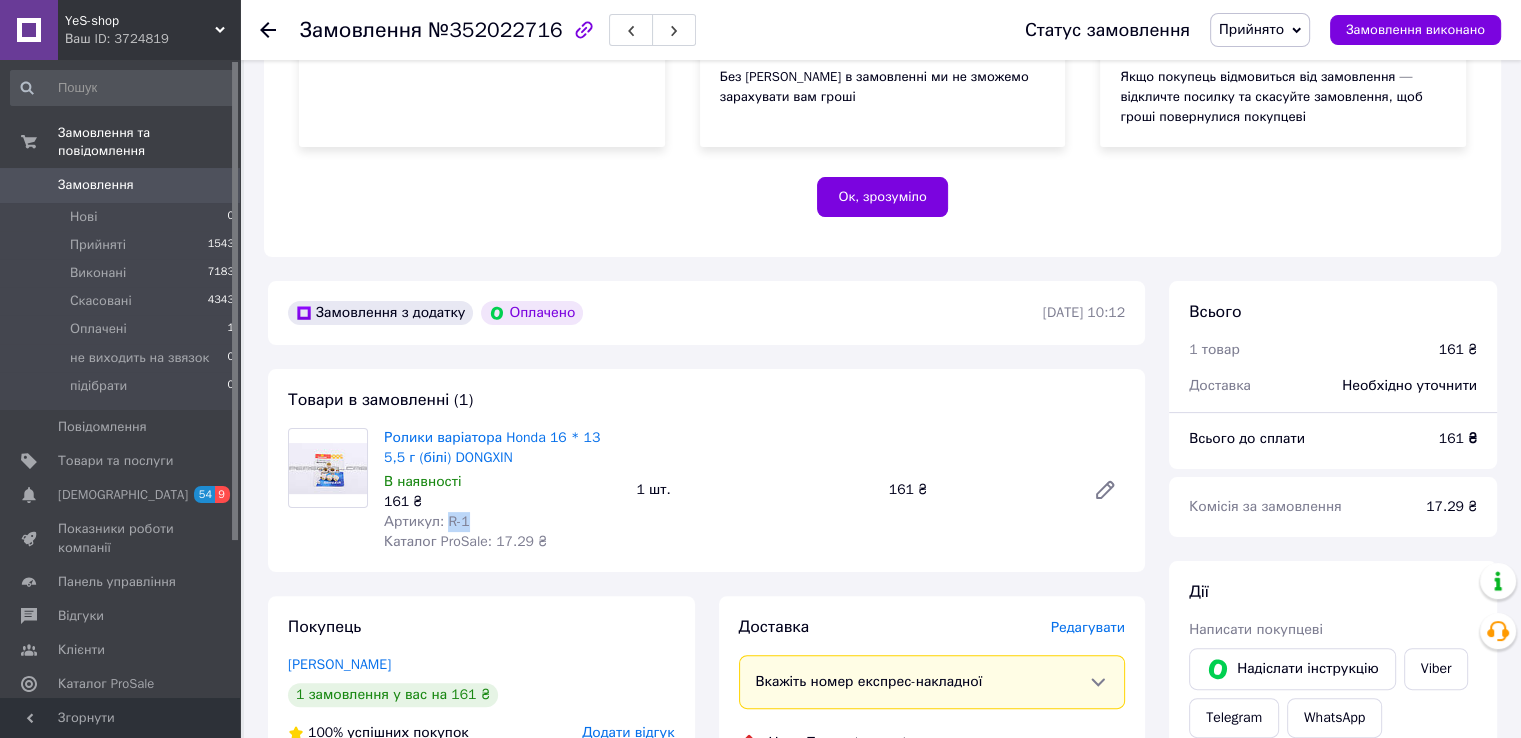 drag, startPoint x: 447, startPoint y: 524, endPoint x: 464, endPoint y: 520, distance: 17.464249 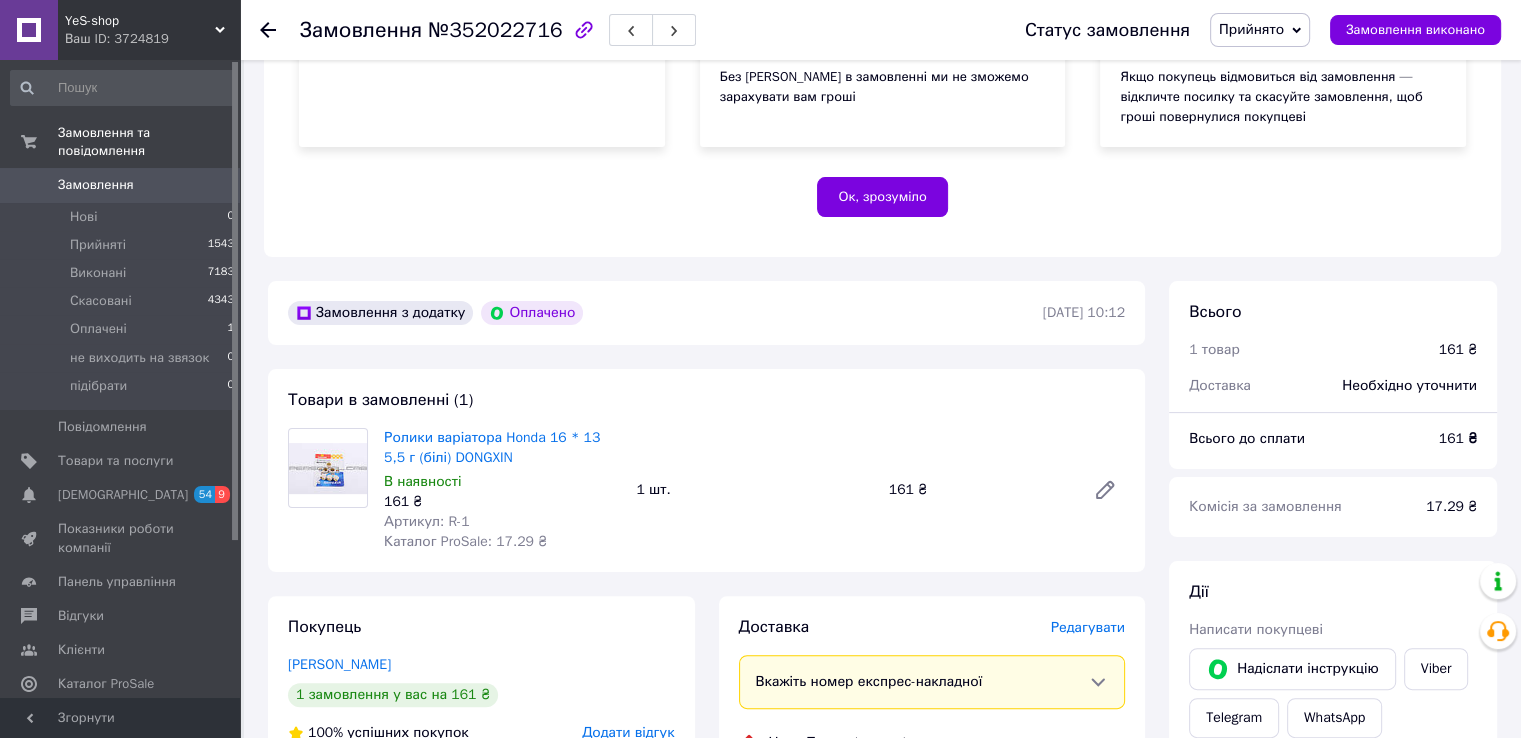 click on "Замовлення з додатку Оплачено 10.07.2025 | 10:12" at bounding box center [706, 313] 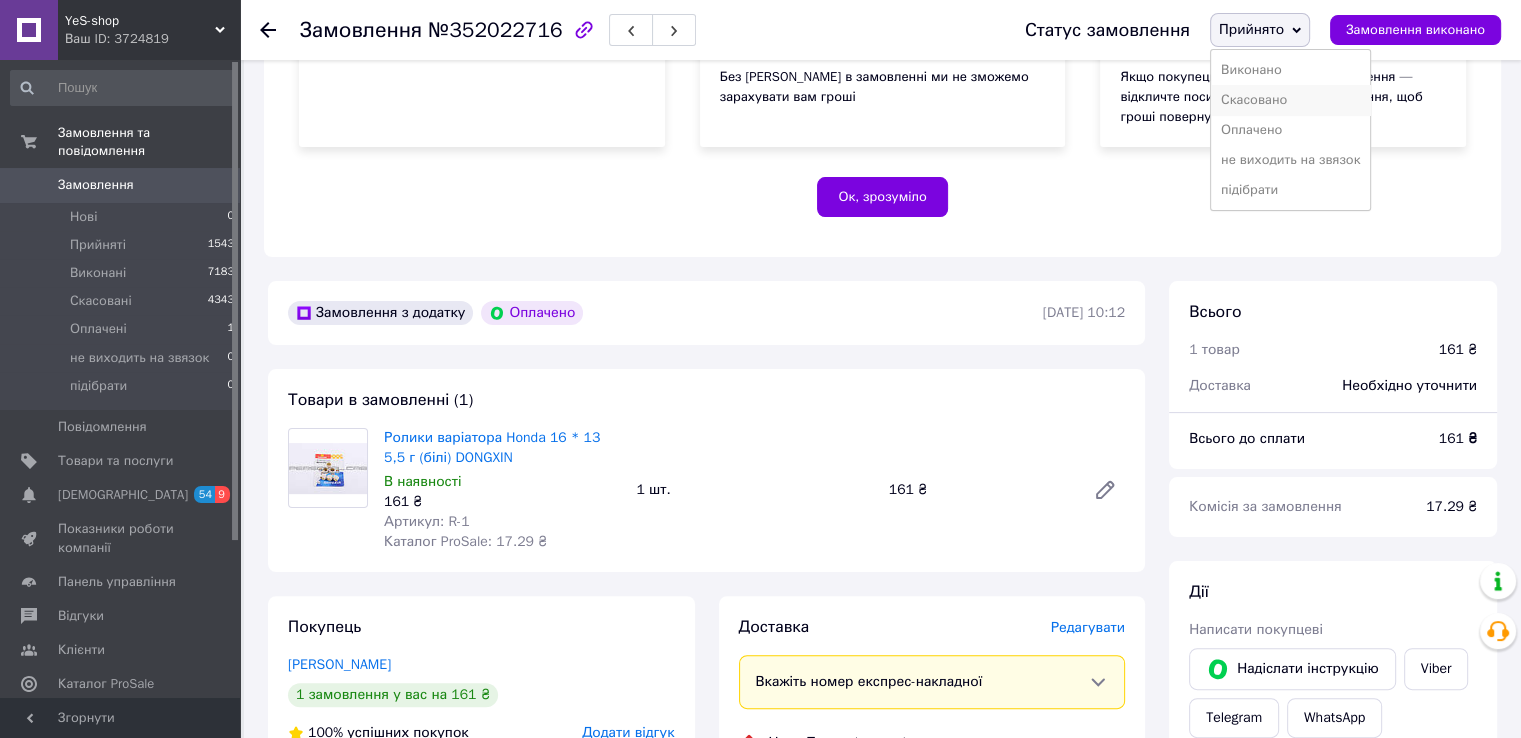 click on "Скасовано" at bounding box center [1290, 100] 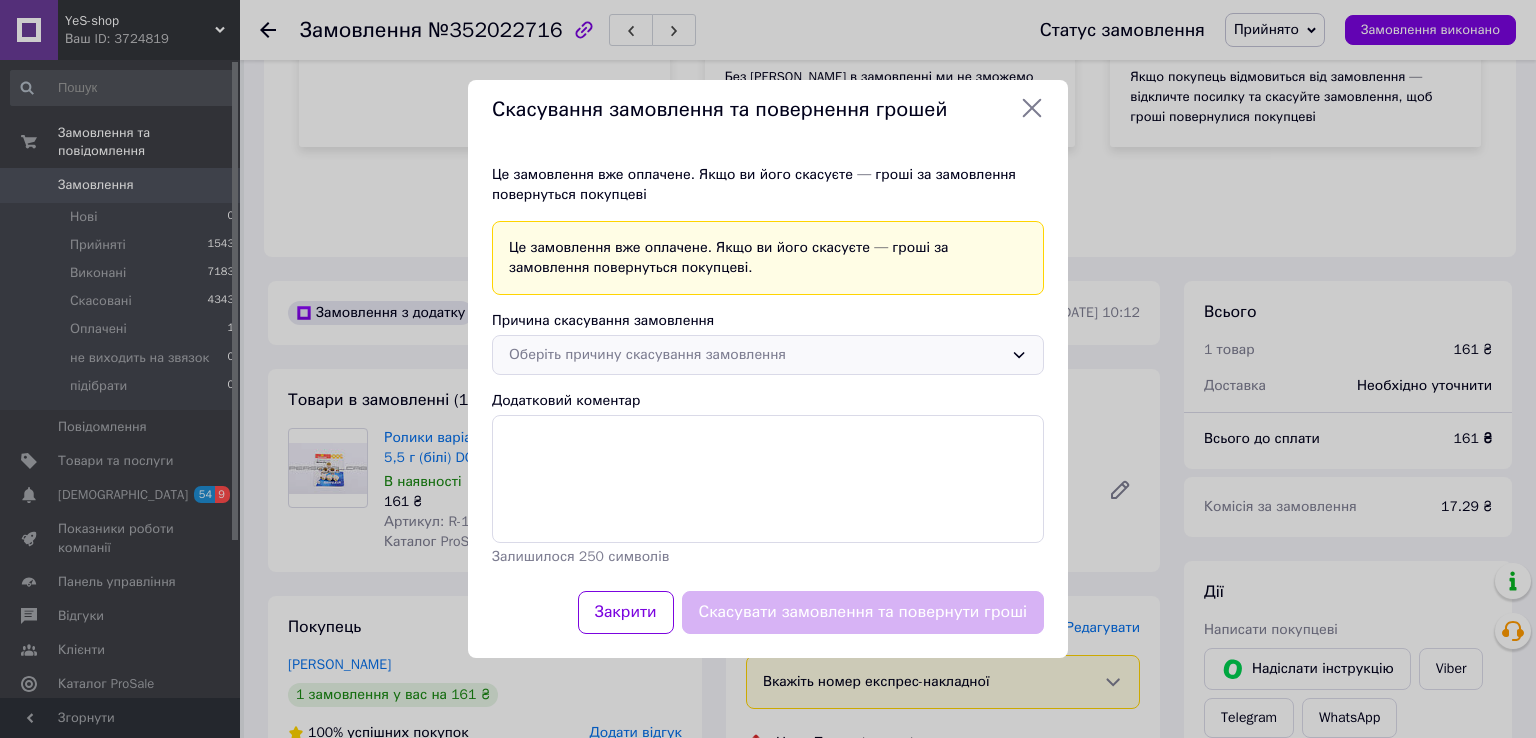 click on "Оберіть причину скасування замовлення" at bounding box center (756, 355) 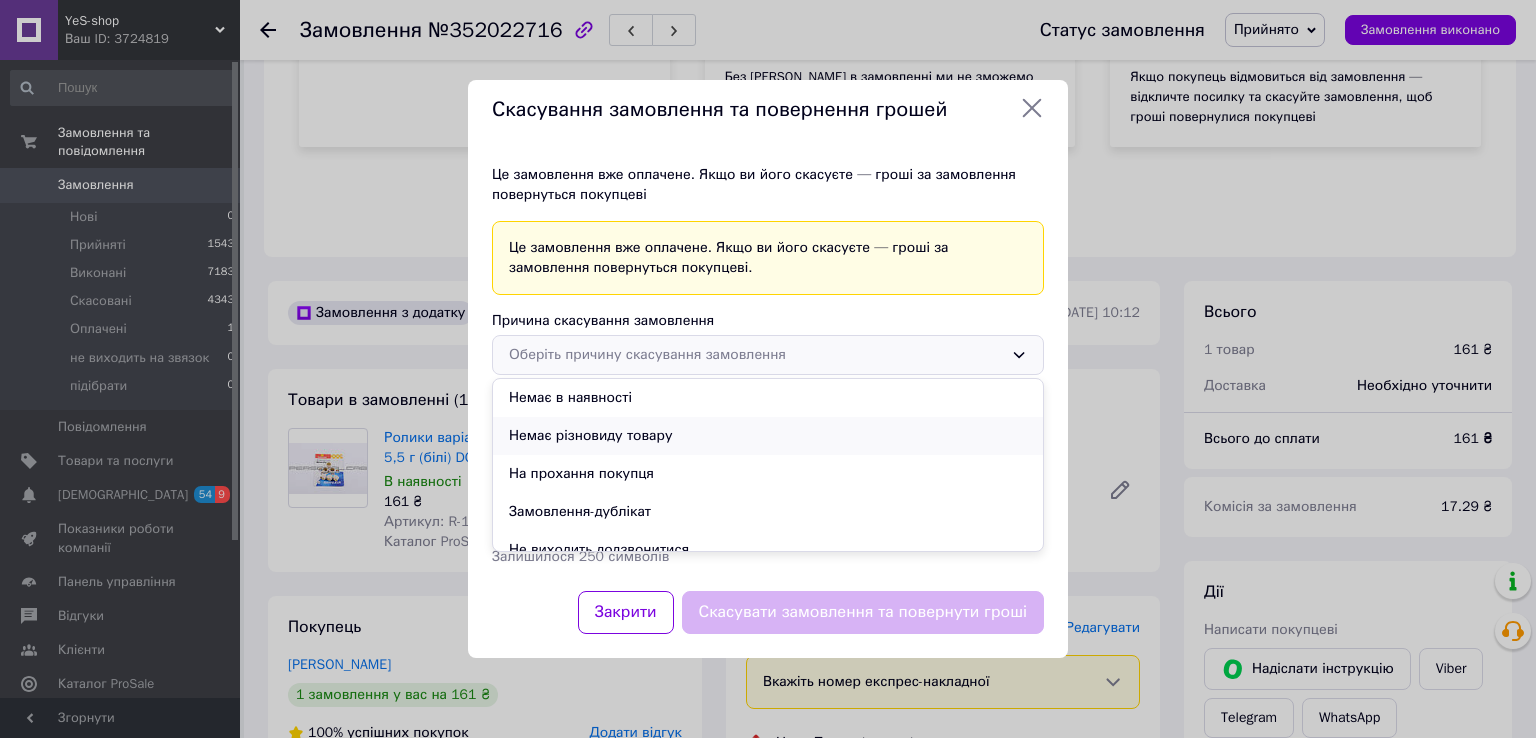 click on "Немає різновиду товару" at bounding box center [768, 436] 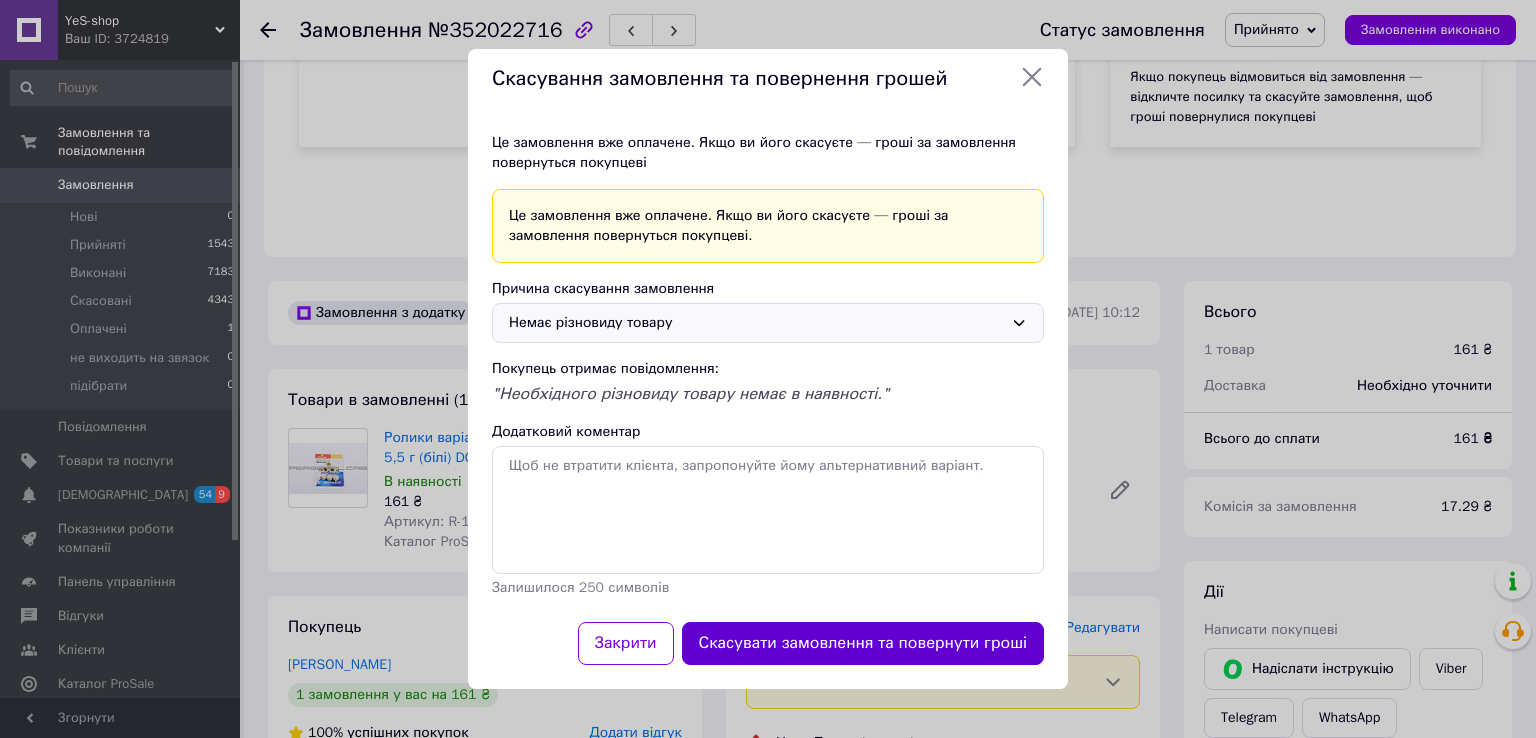 click on "Скасувати замовлення та повернути гроші" at bounding box center [863, 643] 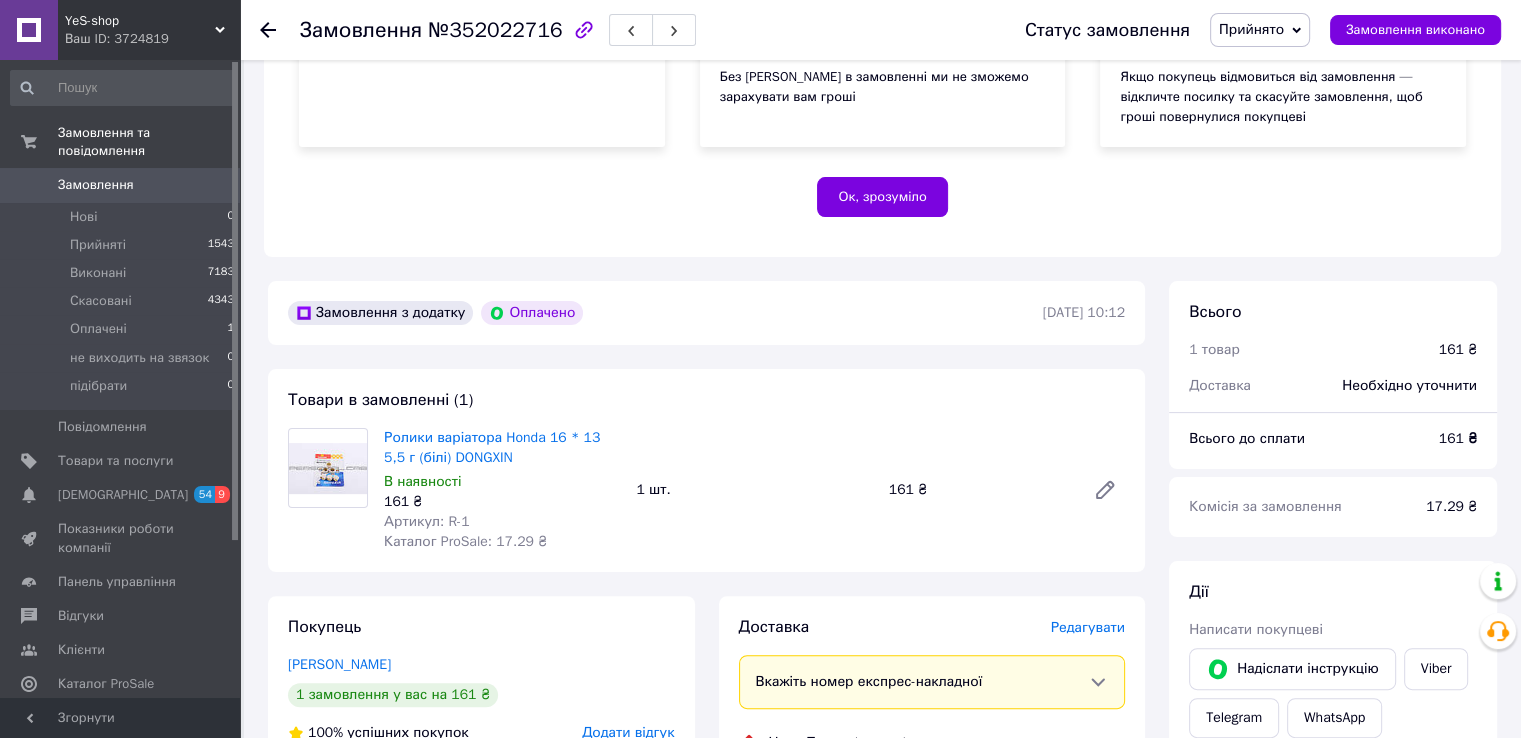 click 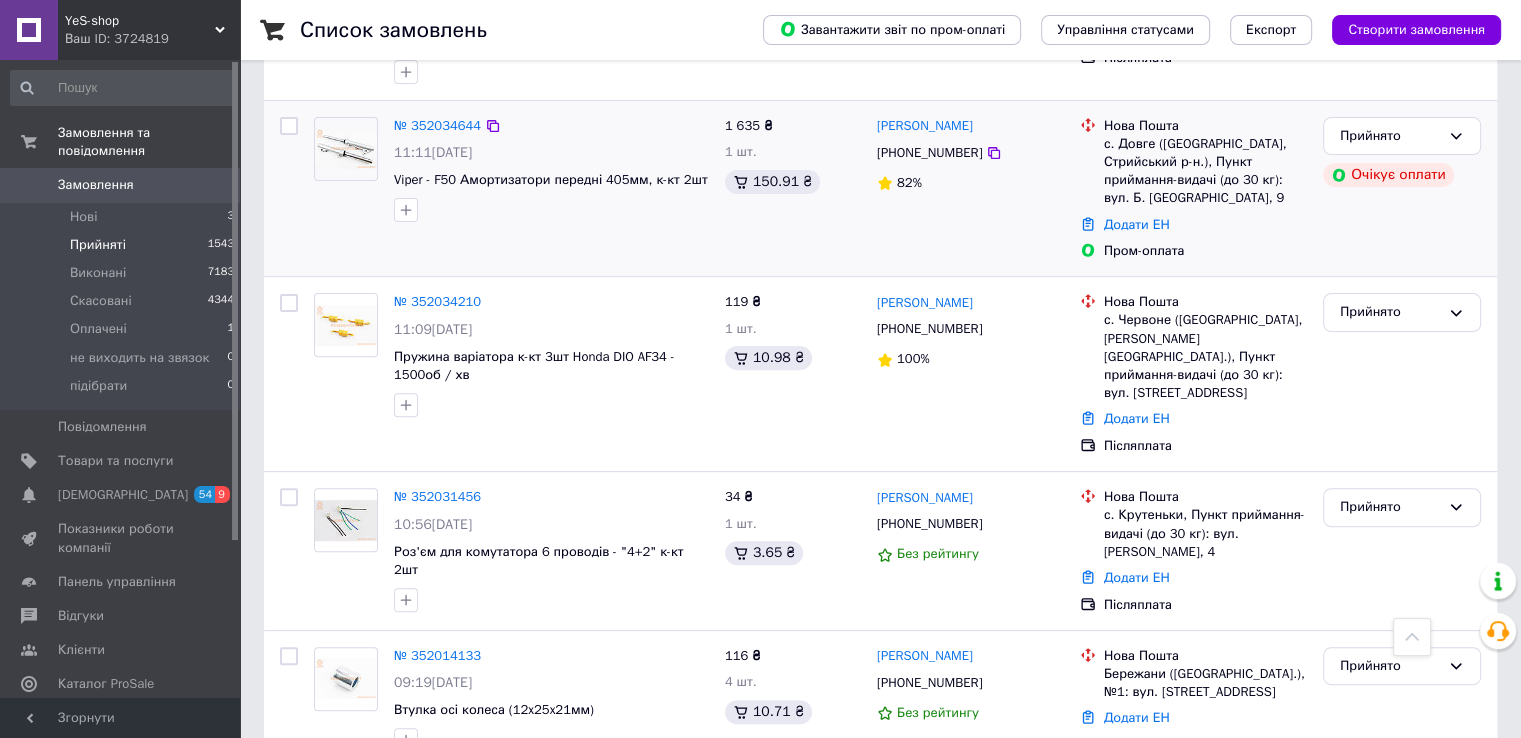 scroll, scrollTop: 600, scrollLeft: 0, axis: vertical 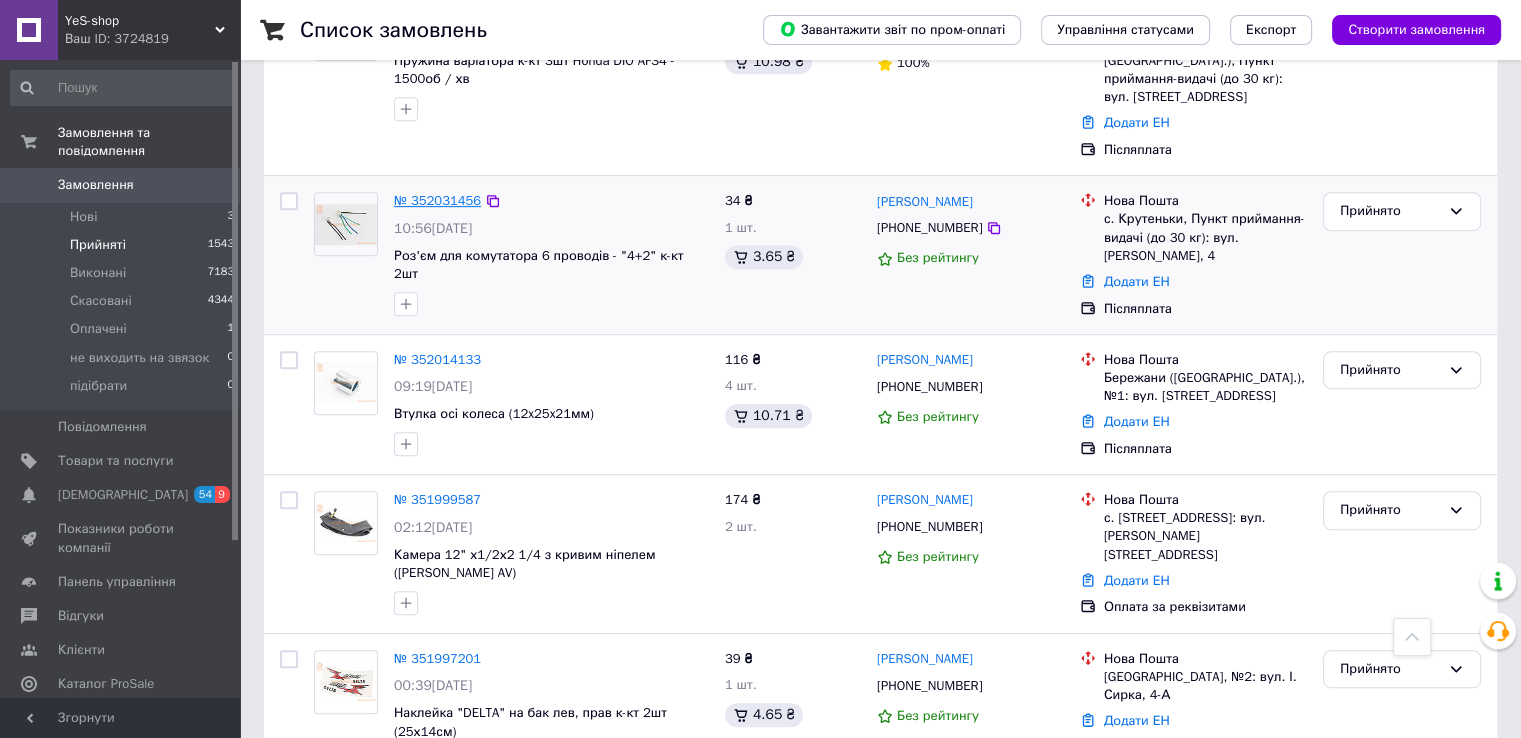 click on "№ 352031456" at bounding box center (437, 200) 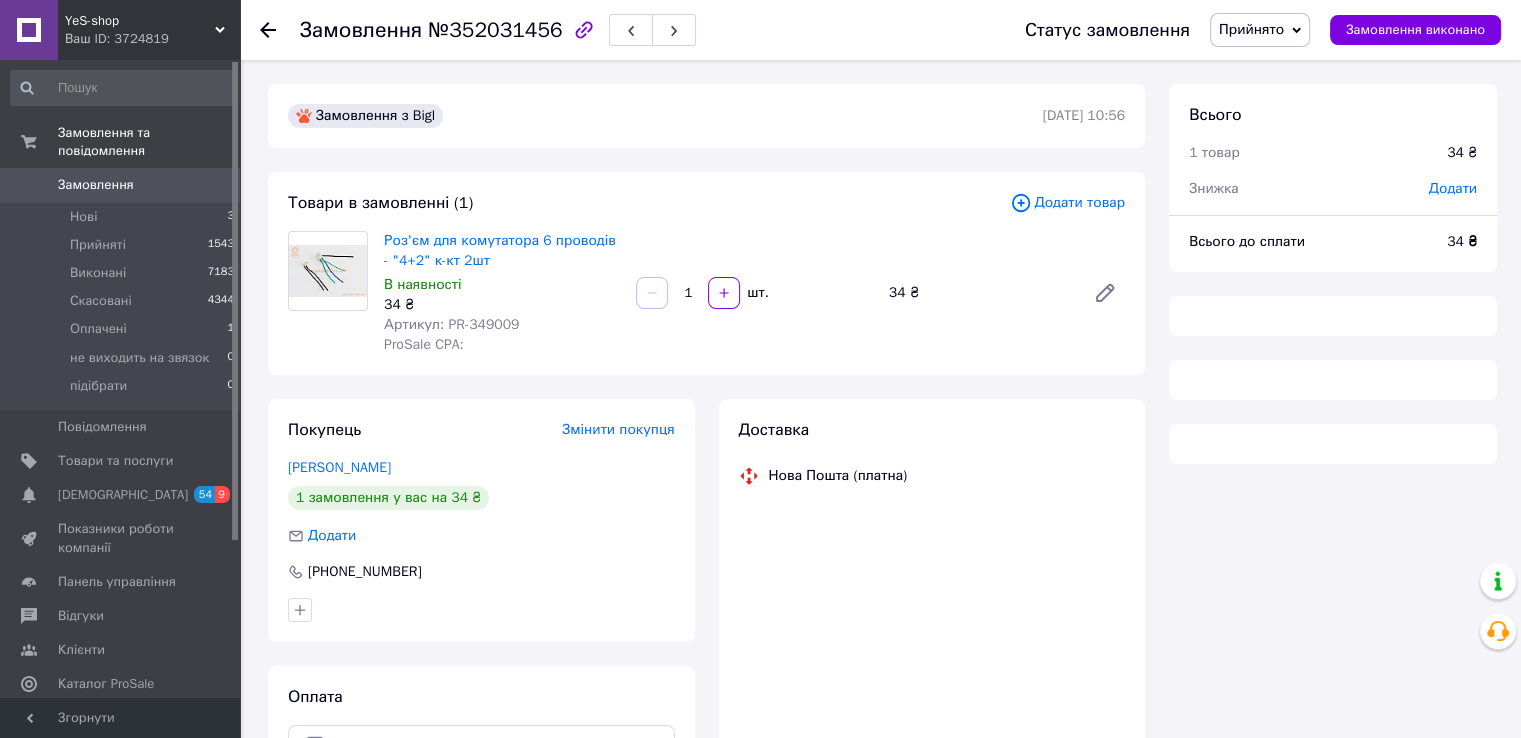 scroll, scrollTop: 0, scrollLeft: 0, axis: both 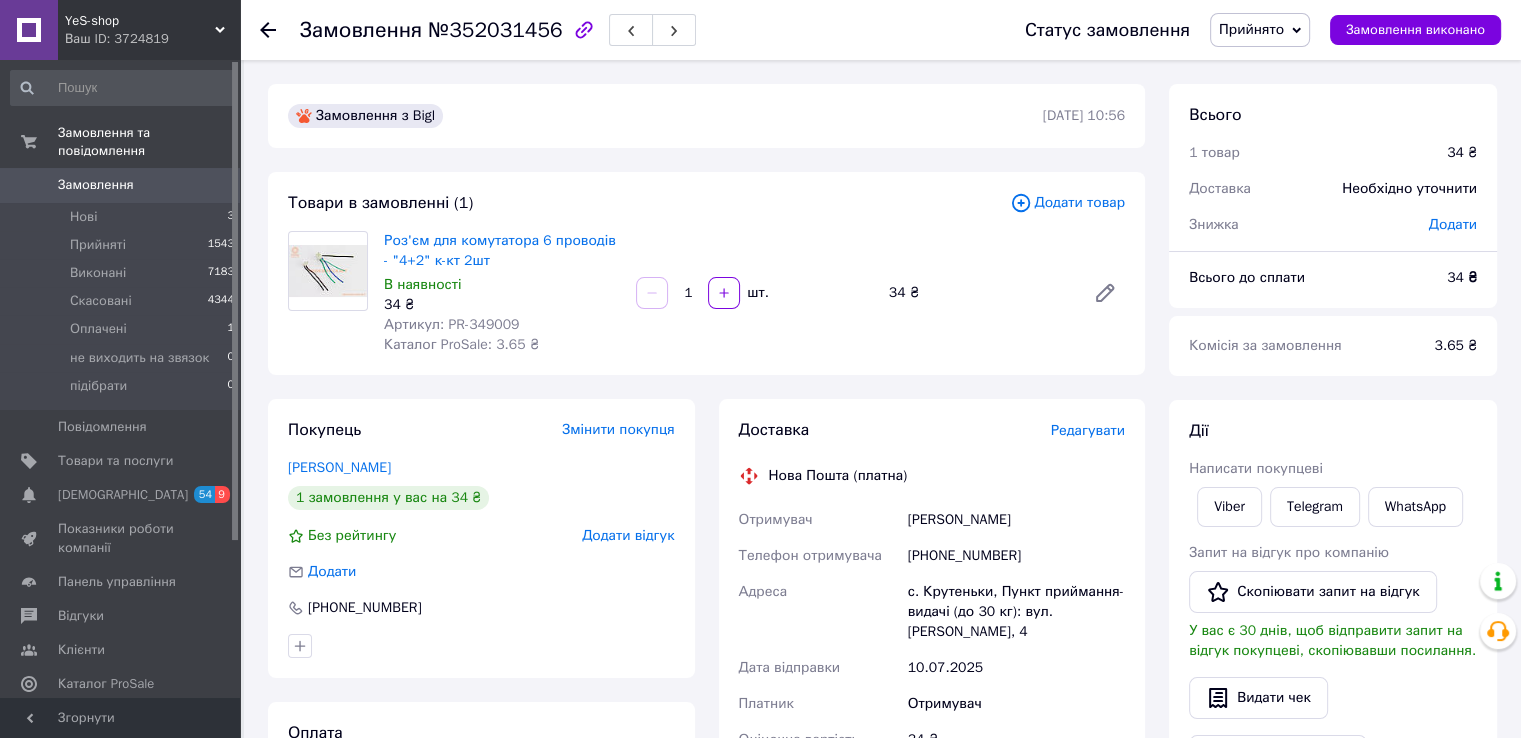 click on "Артикул: PR-349009" at bounding box center [451, 324] 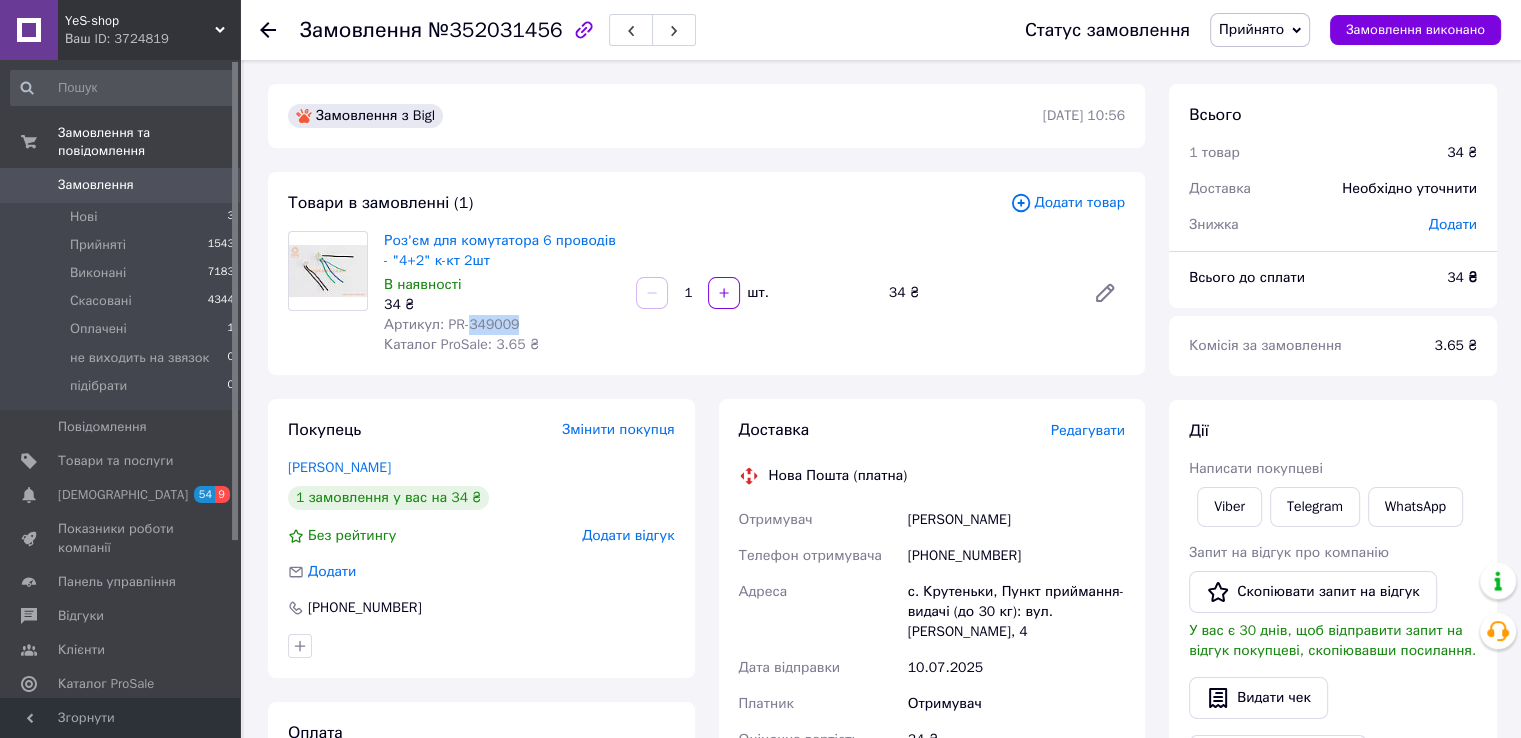 click on "Артикул: PR-349009" at bounding box center [451, 324] 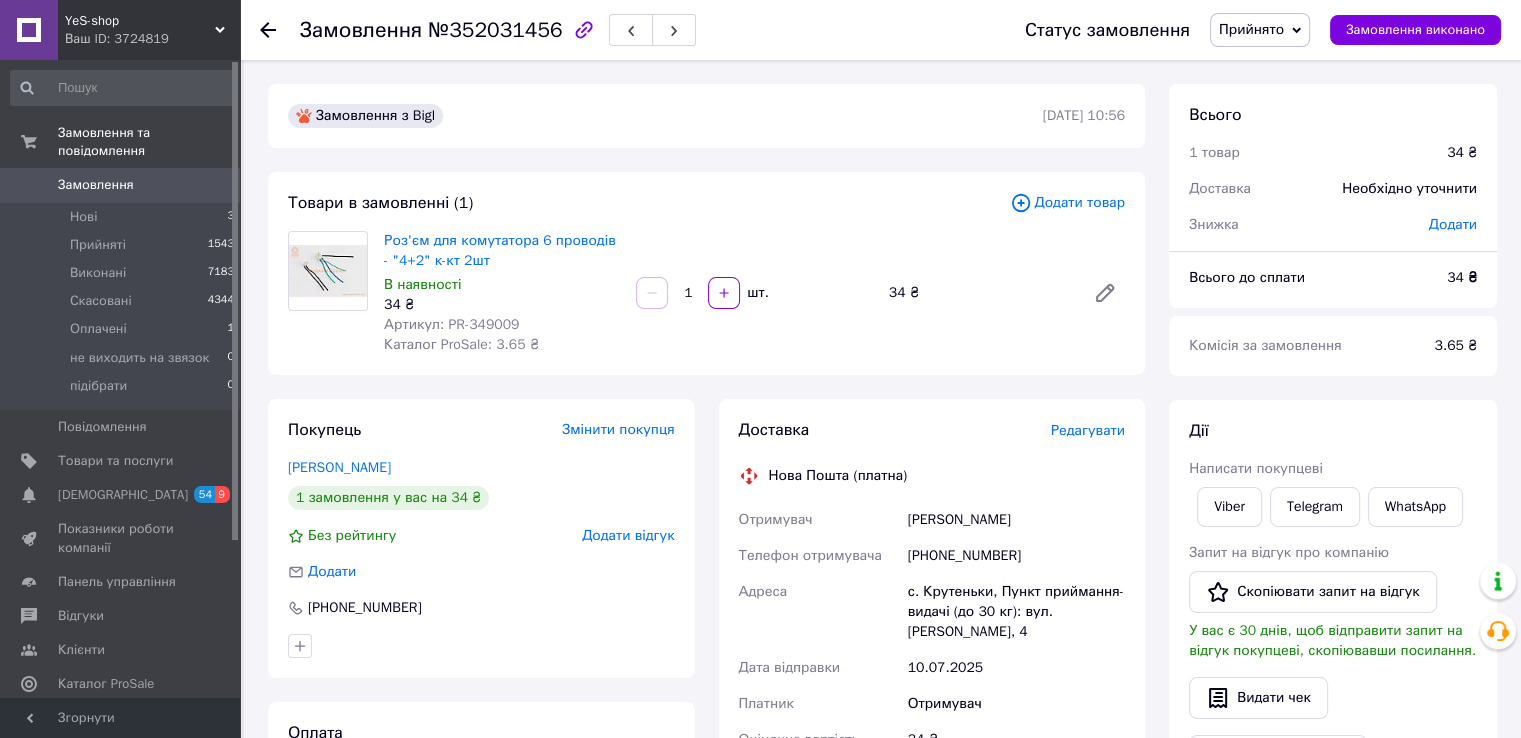 click on "Роз'єм для комутатора 6 проводів - "4+2" к-кт 2шт В наявності 34 ₴ Артикул: PR-349009 Каталог ProSale: 3.65 ₴" at bounding box center [502, 293] 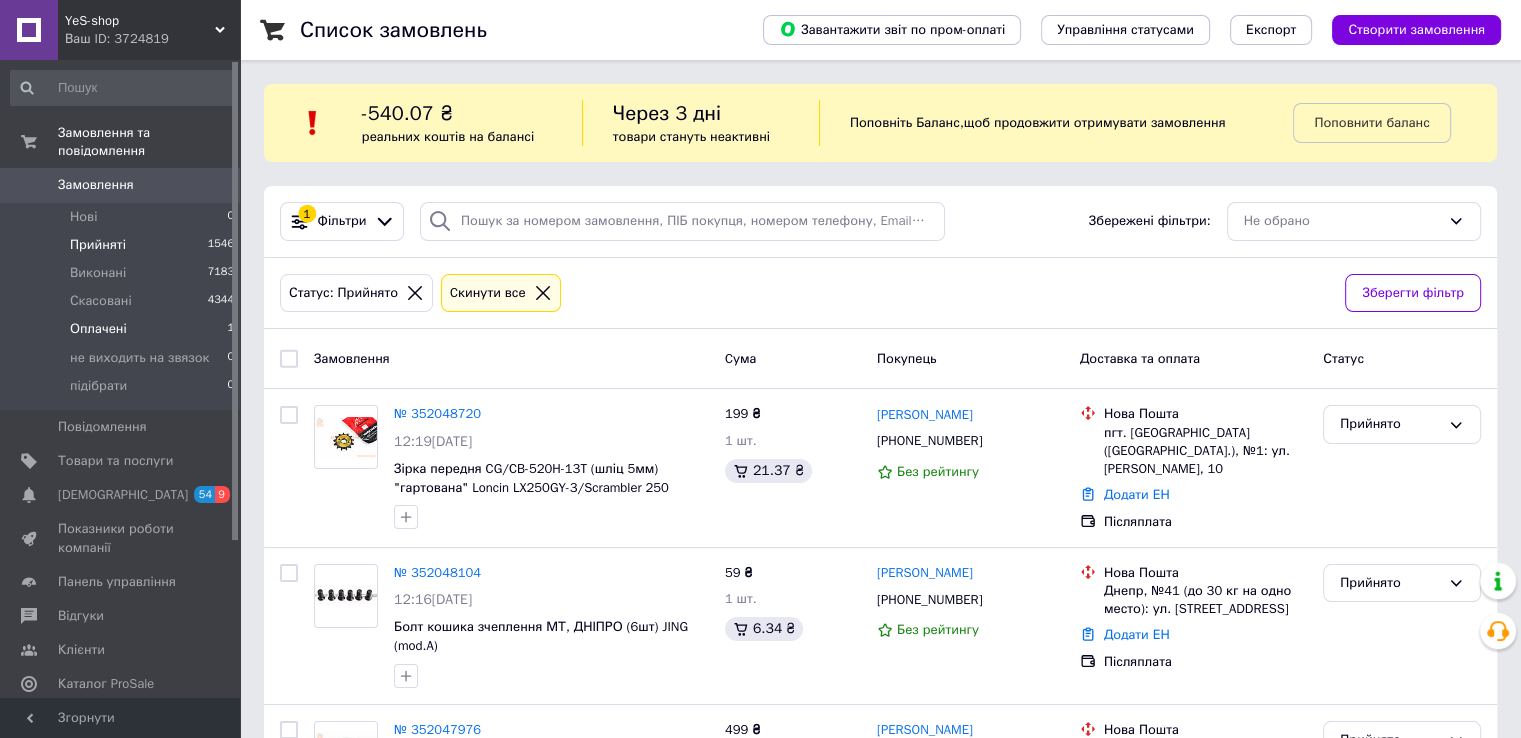 click on "Оплачені" at bounding box center [98, 329] 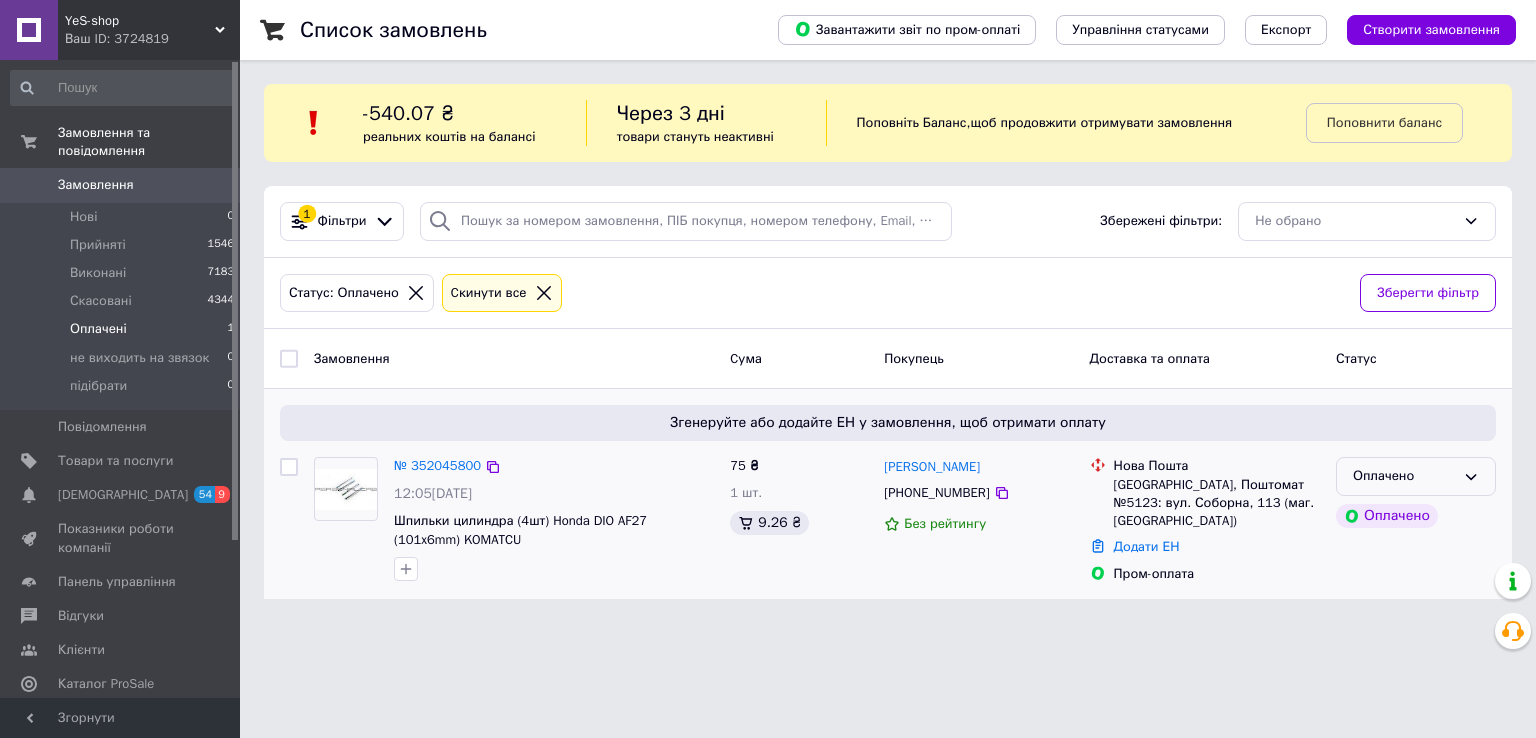 click on "Оплачено" at bounding box center [1416, 476] 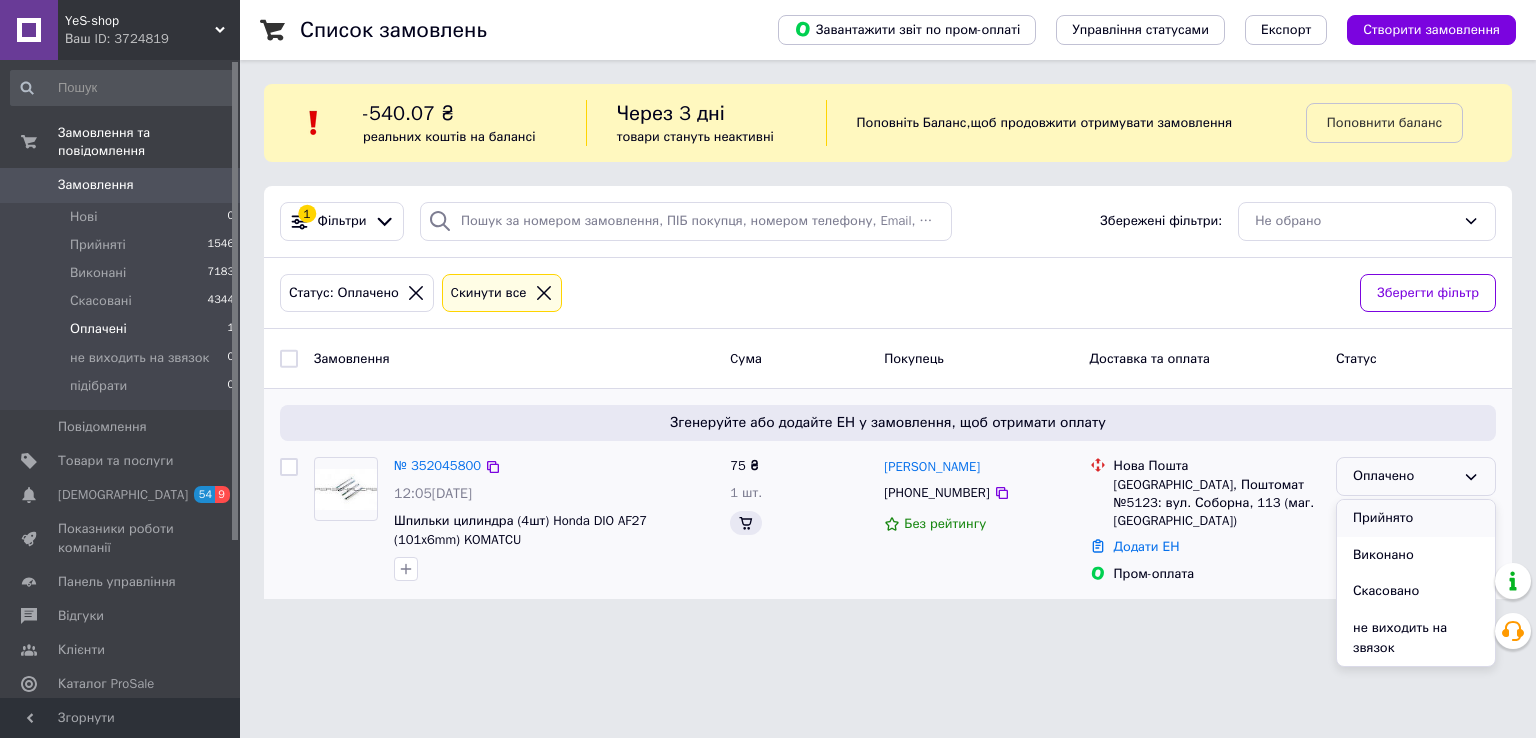 click on "Прийнято" at bounding box center (1416, 518) 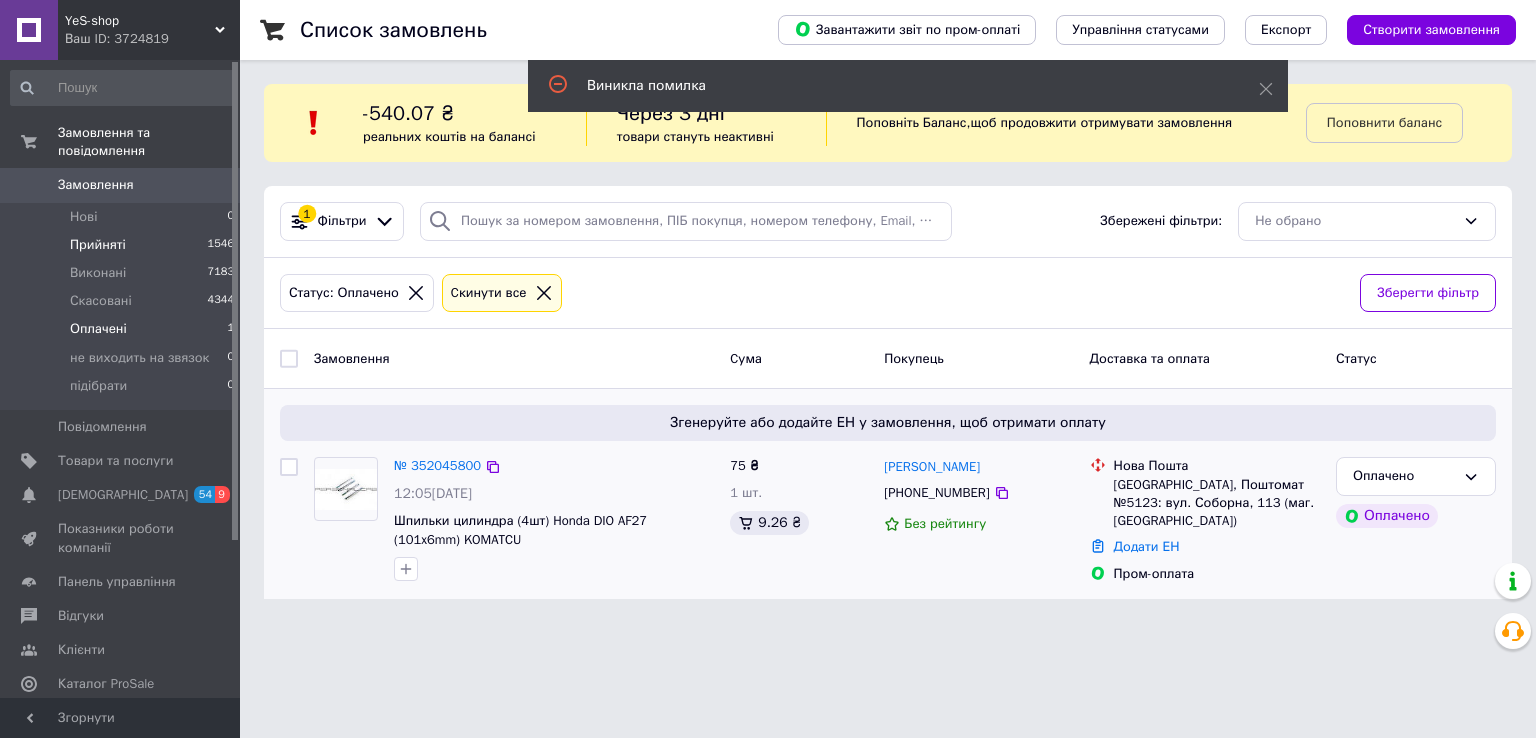click on "Прийняті" at bounding box center (98, 245) 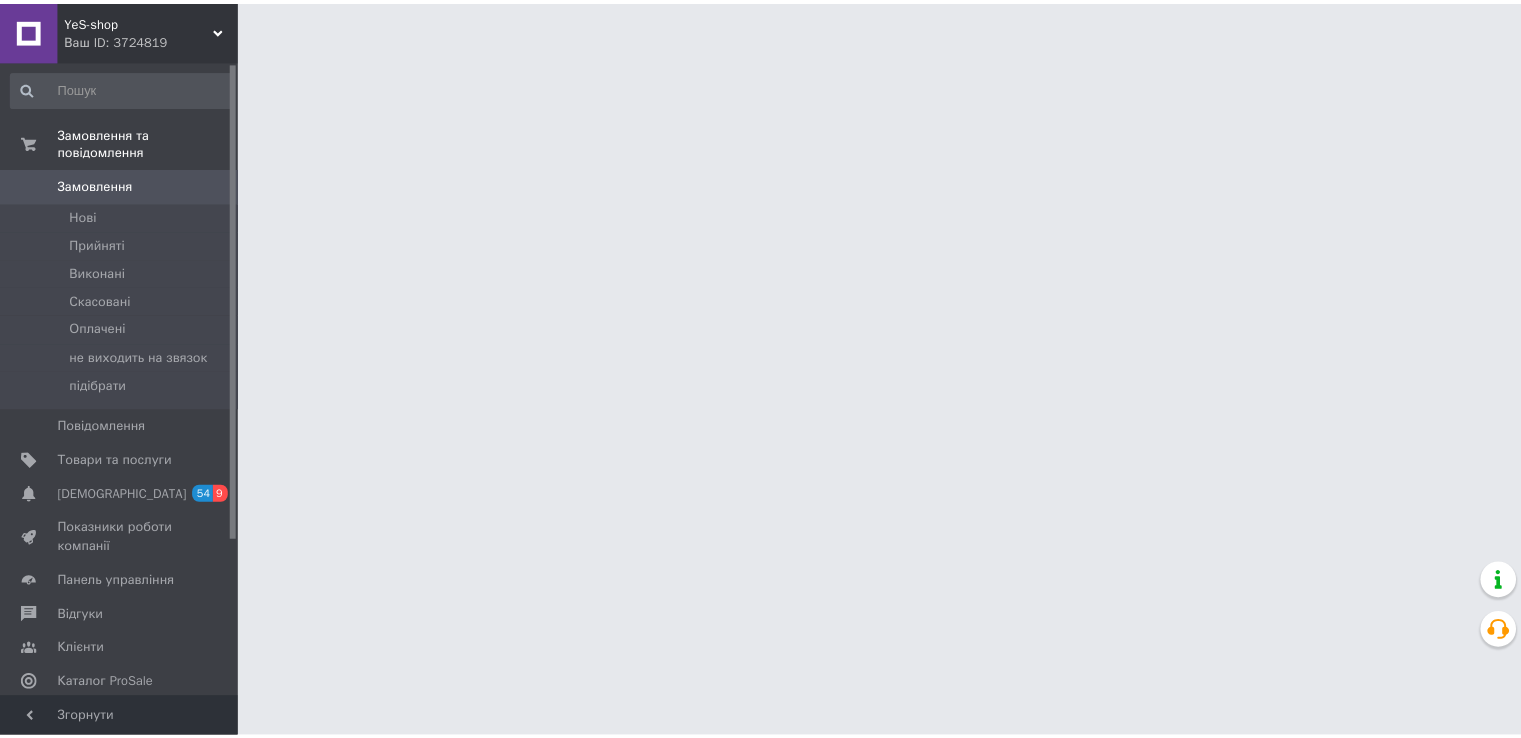scroll, scrollTop: 0, scrollLeft: 0, axis: both 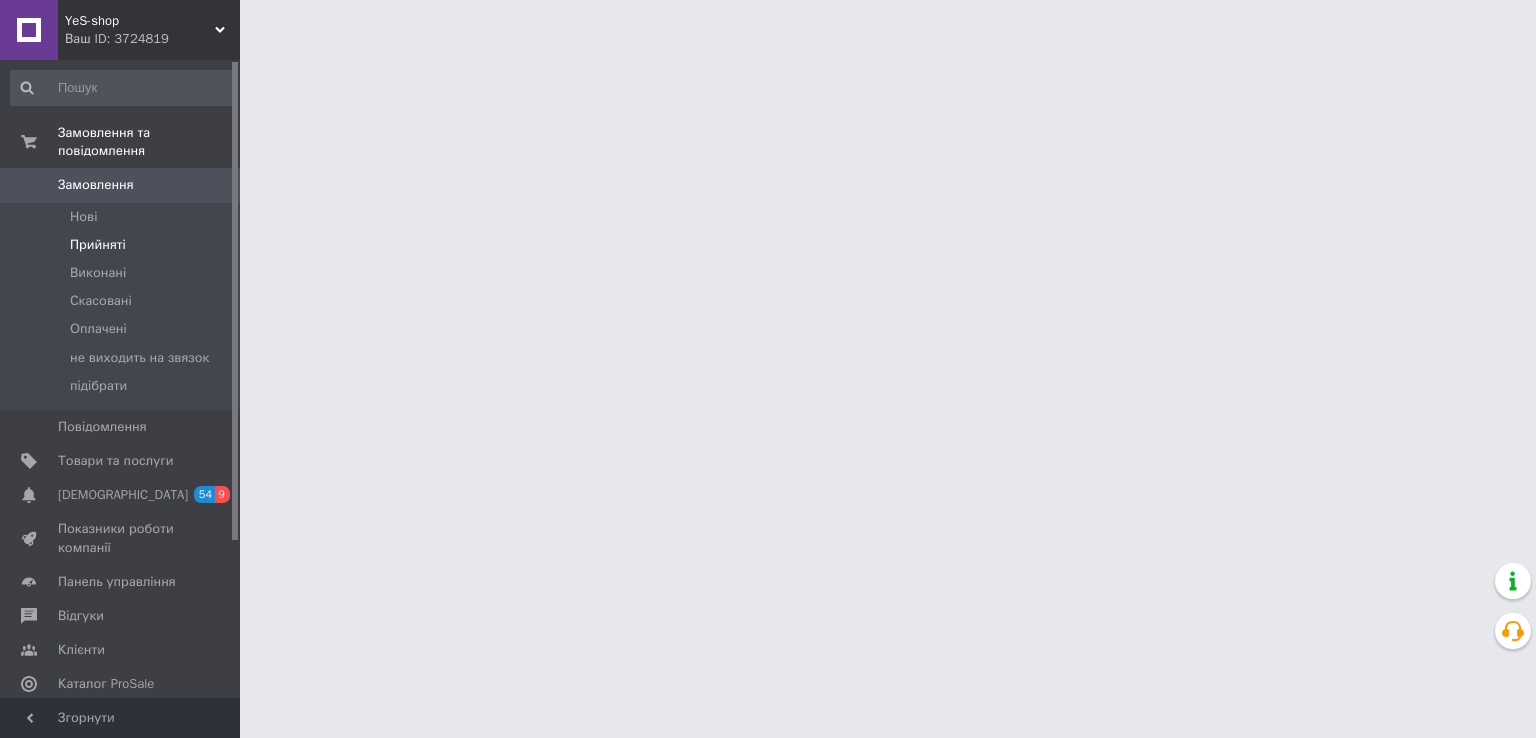 click on "Прийняті" at bounding box center [98, 245] 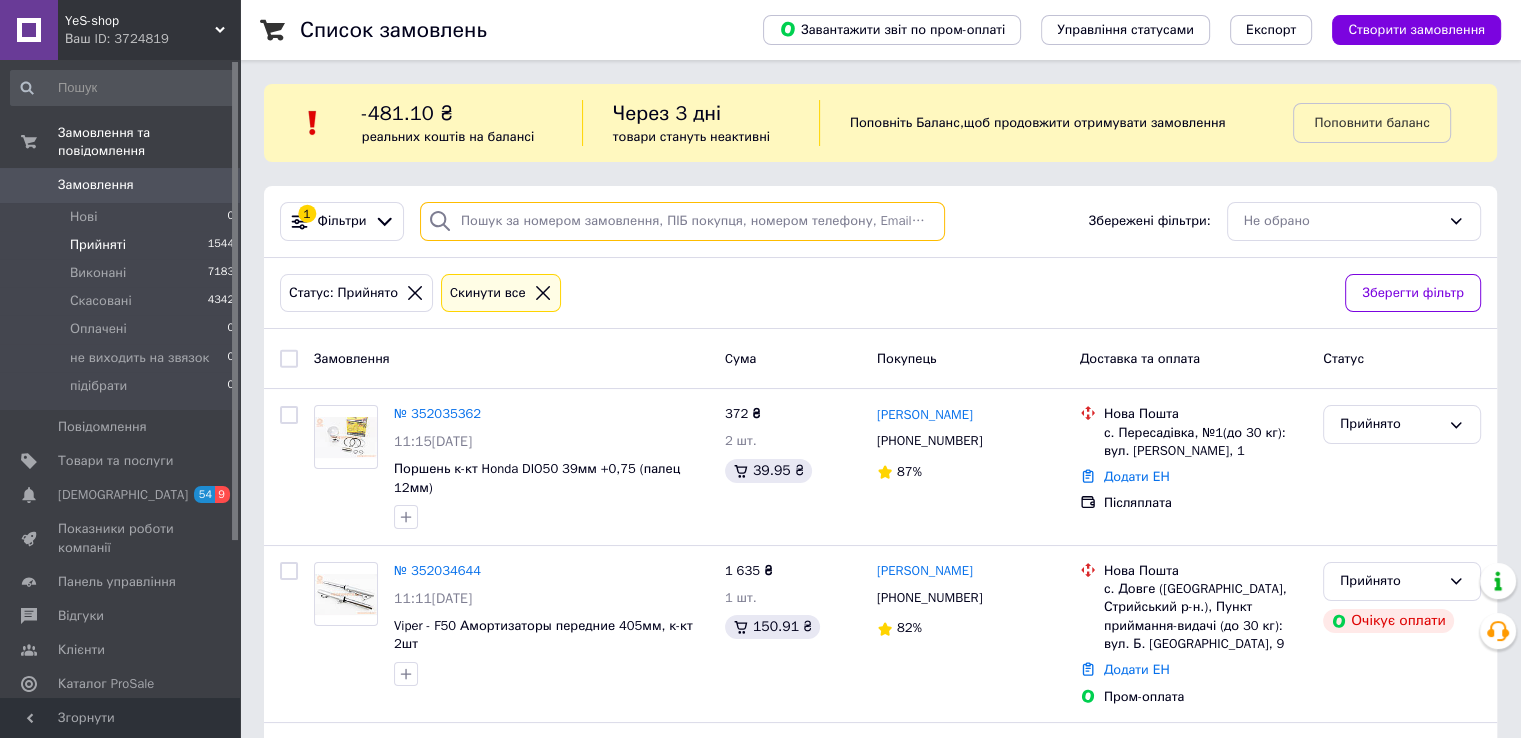 click at bounding box center [682, 221] 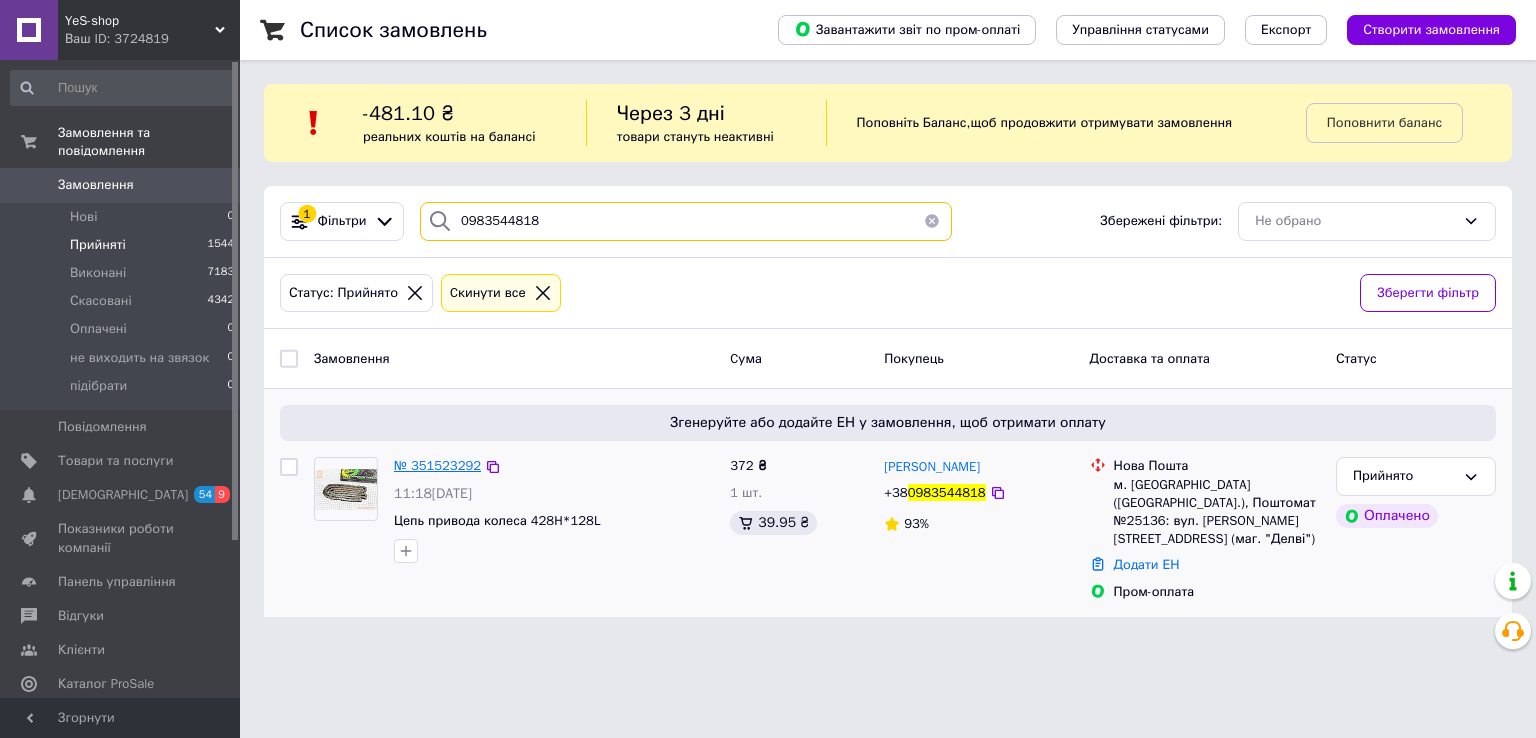 type on "0983544818" 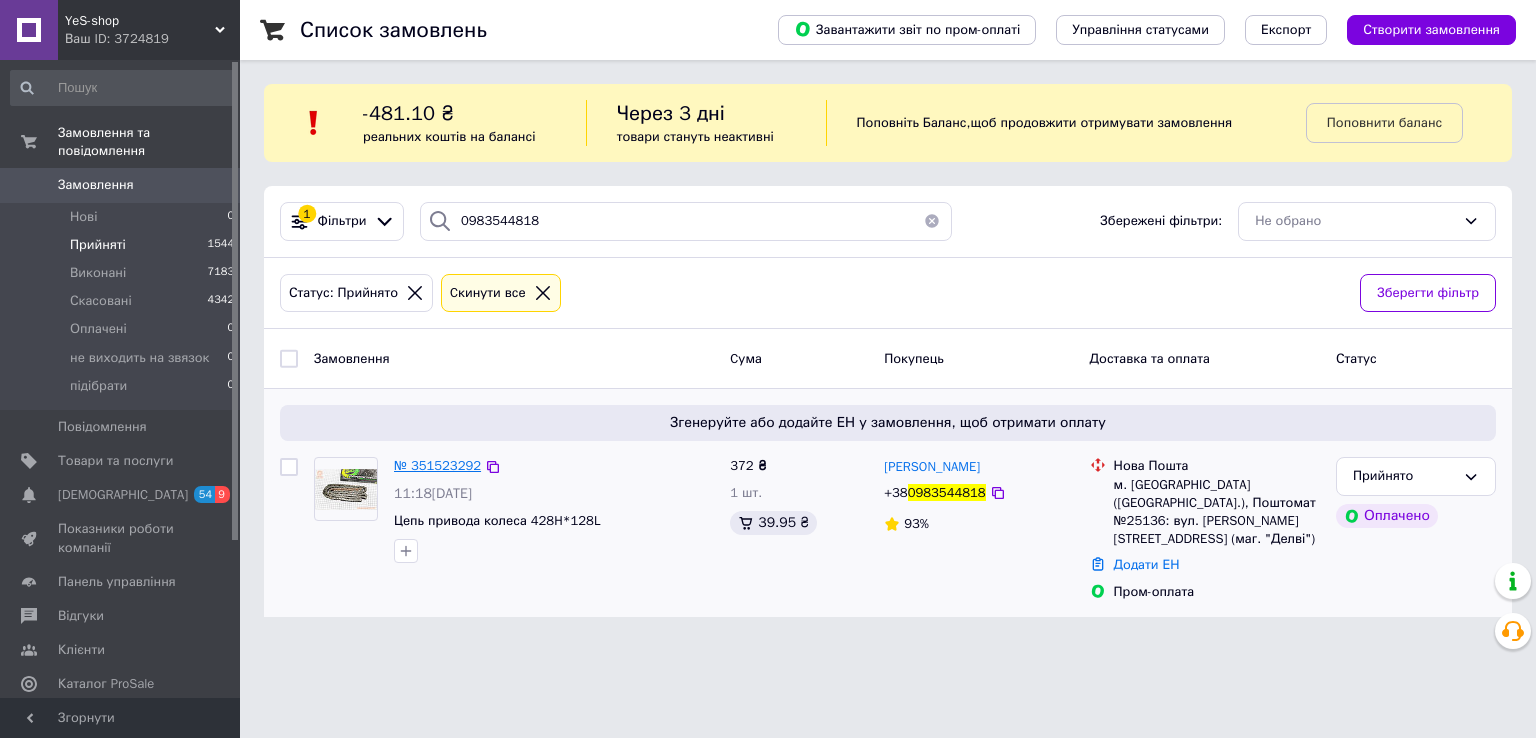 click on "№ 351523292" at bounding box center (437, 465) 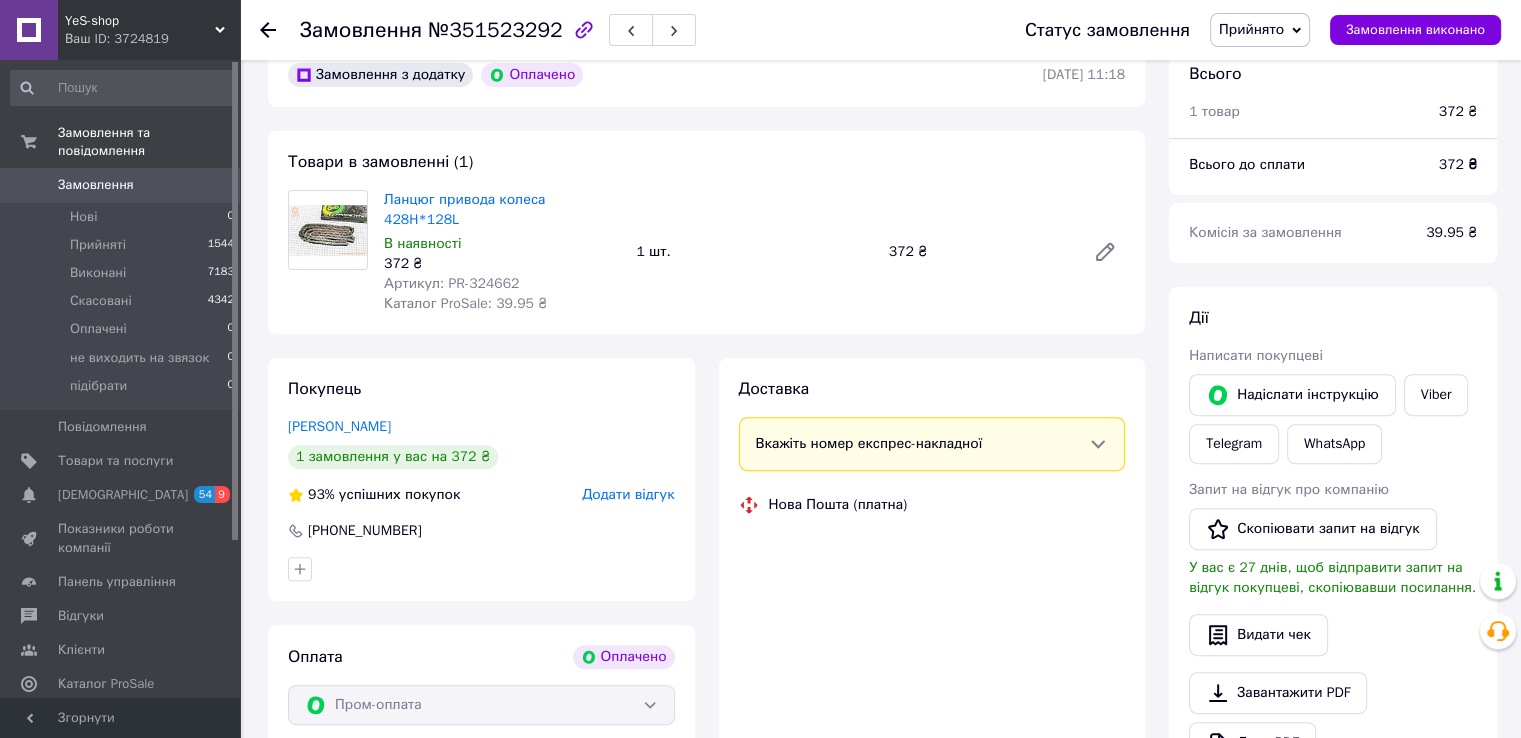 scroll, scrollTop: 600, scrollLeft: 0, axis: vertical 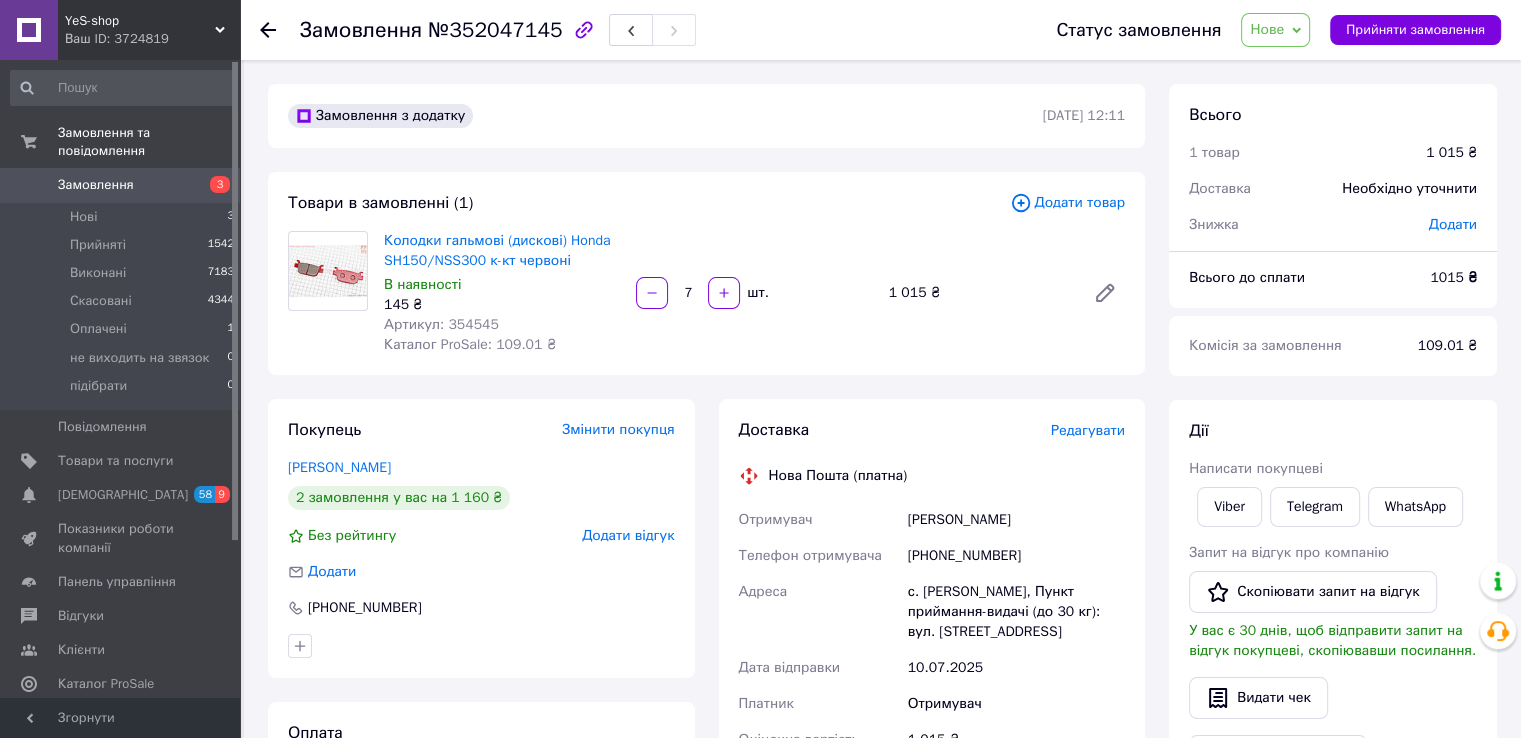 drag, startPoint x: 345, startPoint y: 465, endPoint x: 1304, endPoint y: 31, distance: 1052.6334 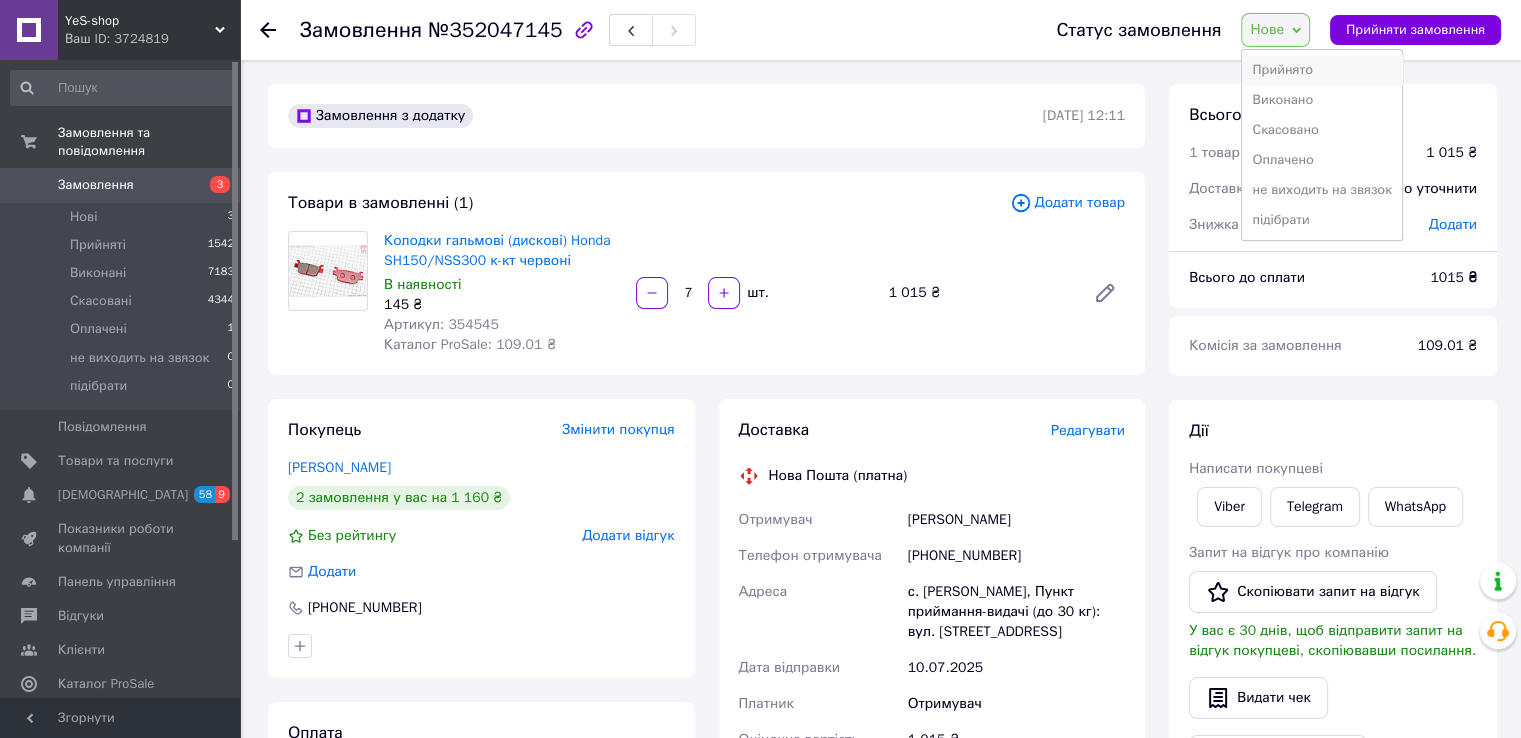click on "Прийнято" at bounding box center (1321, 70) 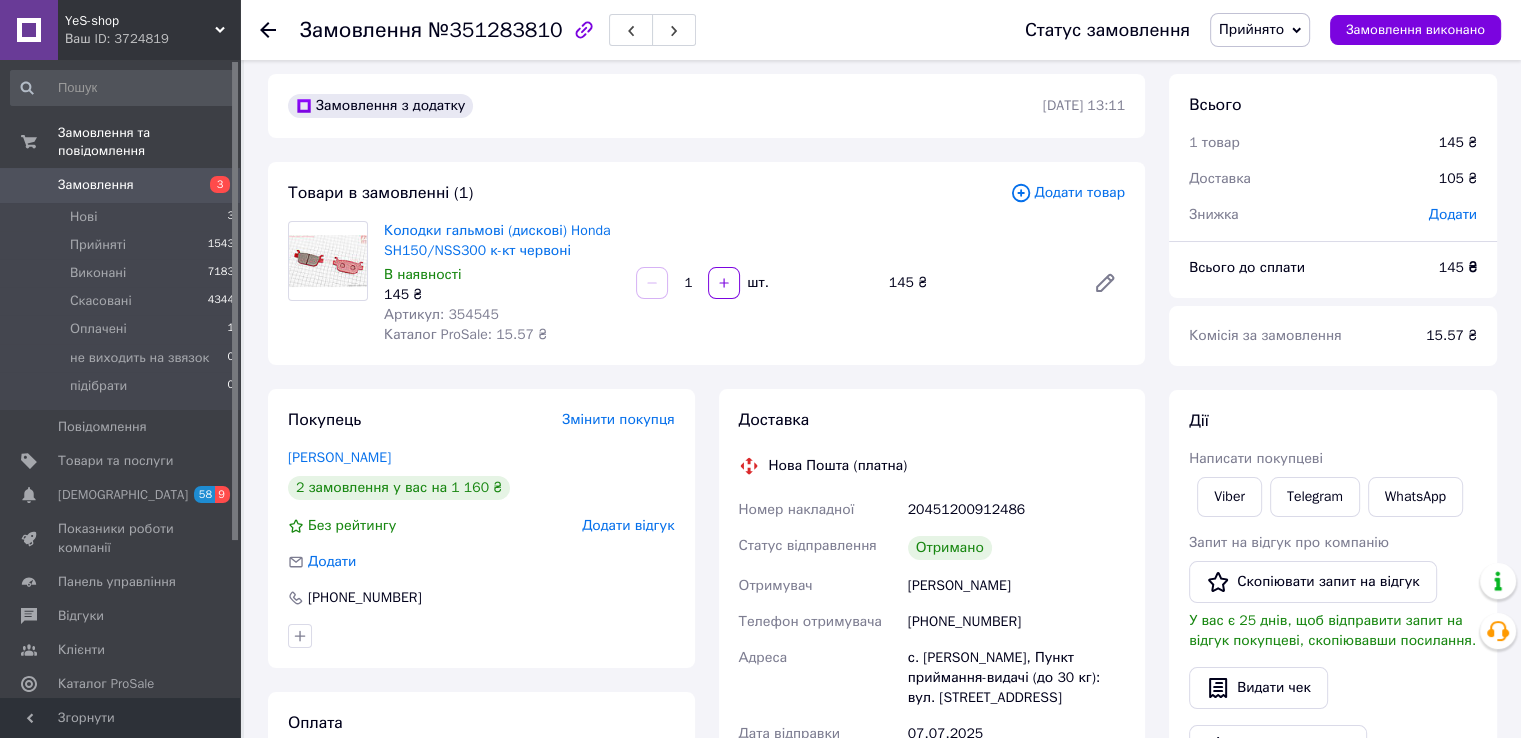 scroll, scrollTop: 0, scrollLeft: 0, axis: both 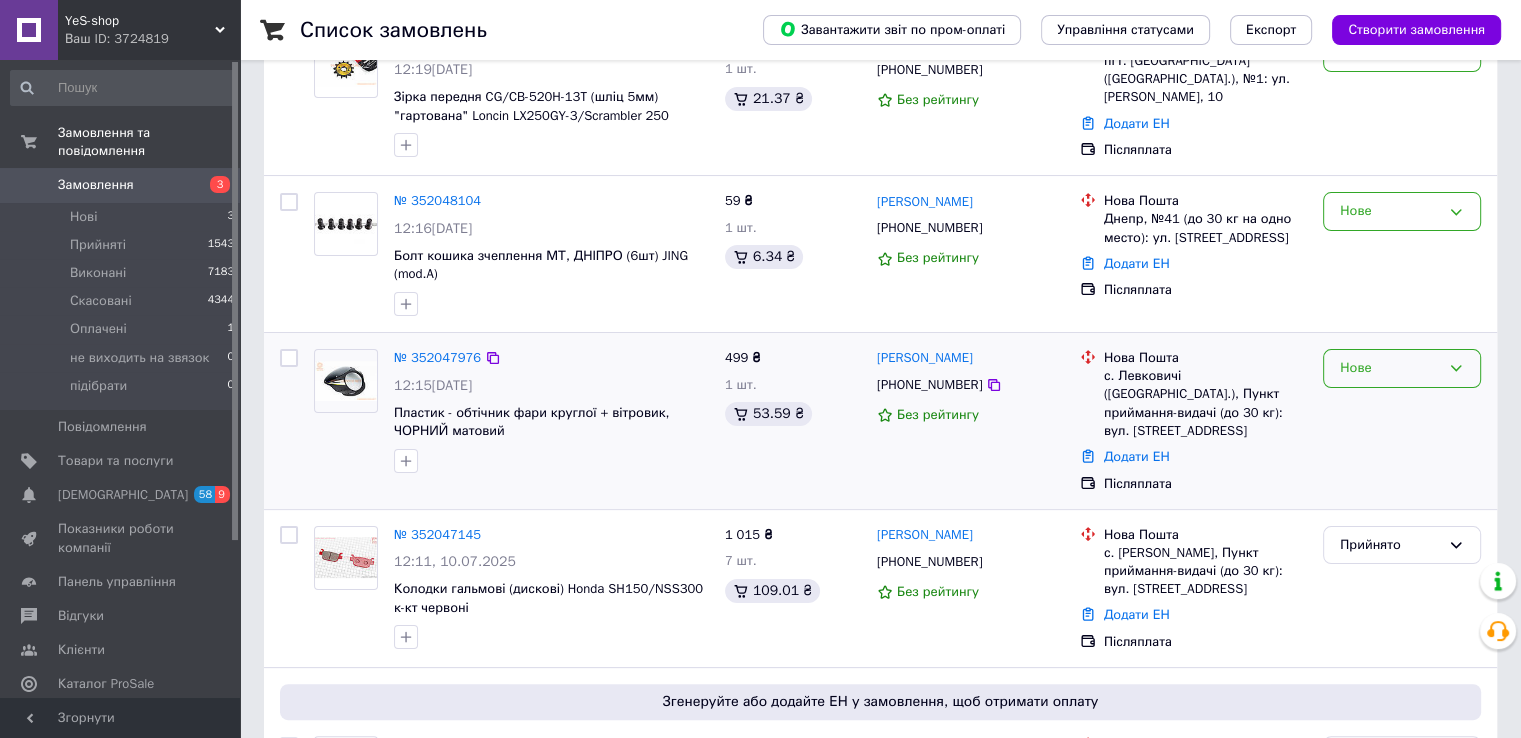 click on "Нове" at bounding box center [1390, 368] 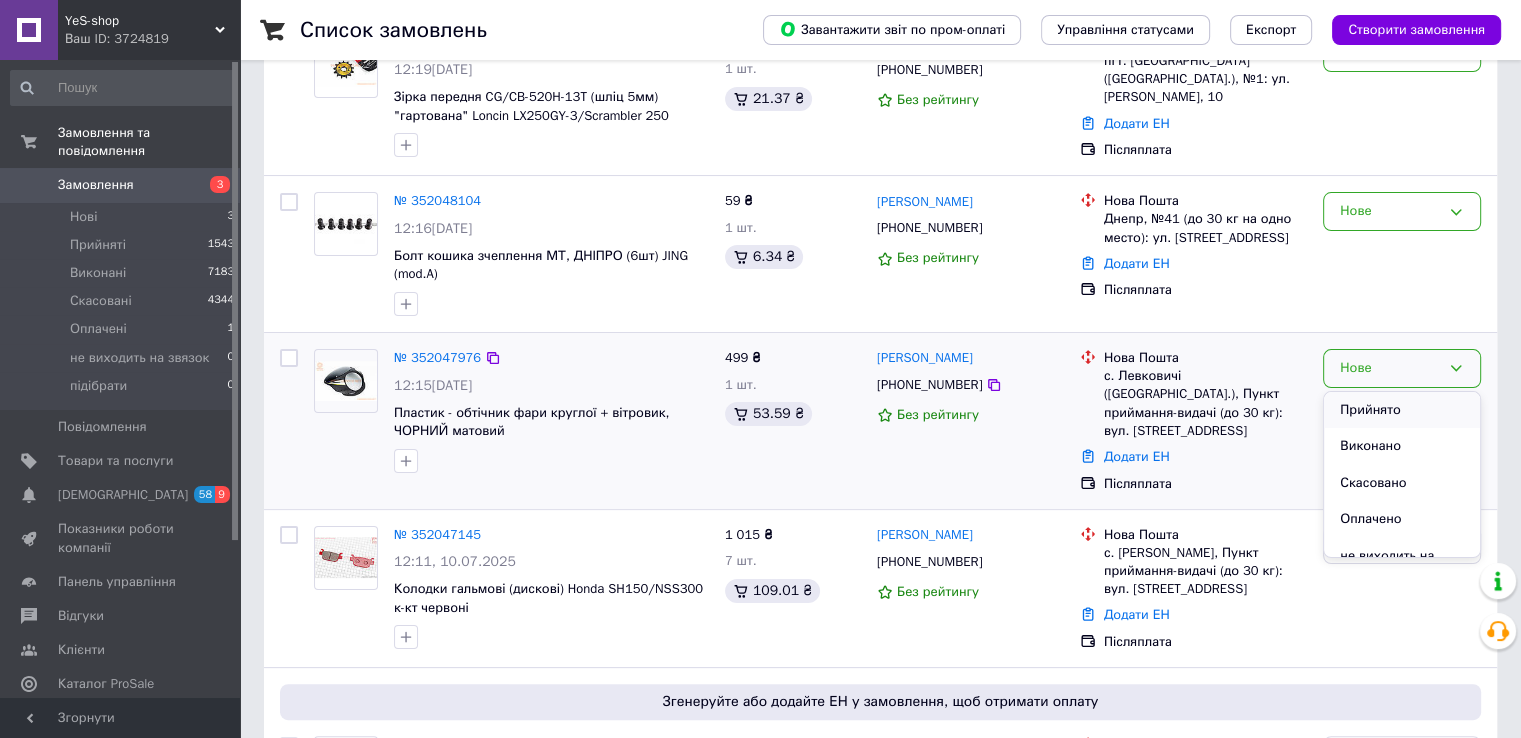 click on "Прийнято" at bounding box center [1402, 410] 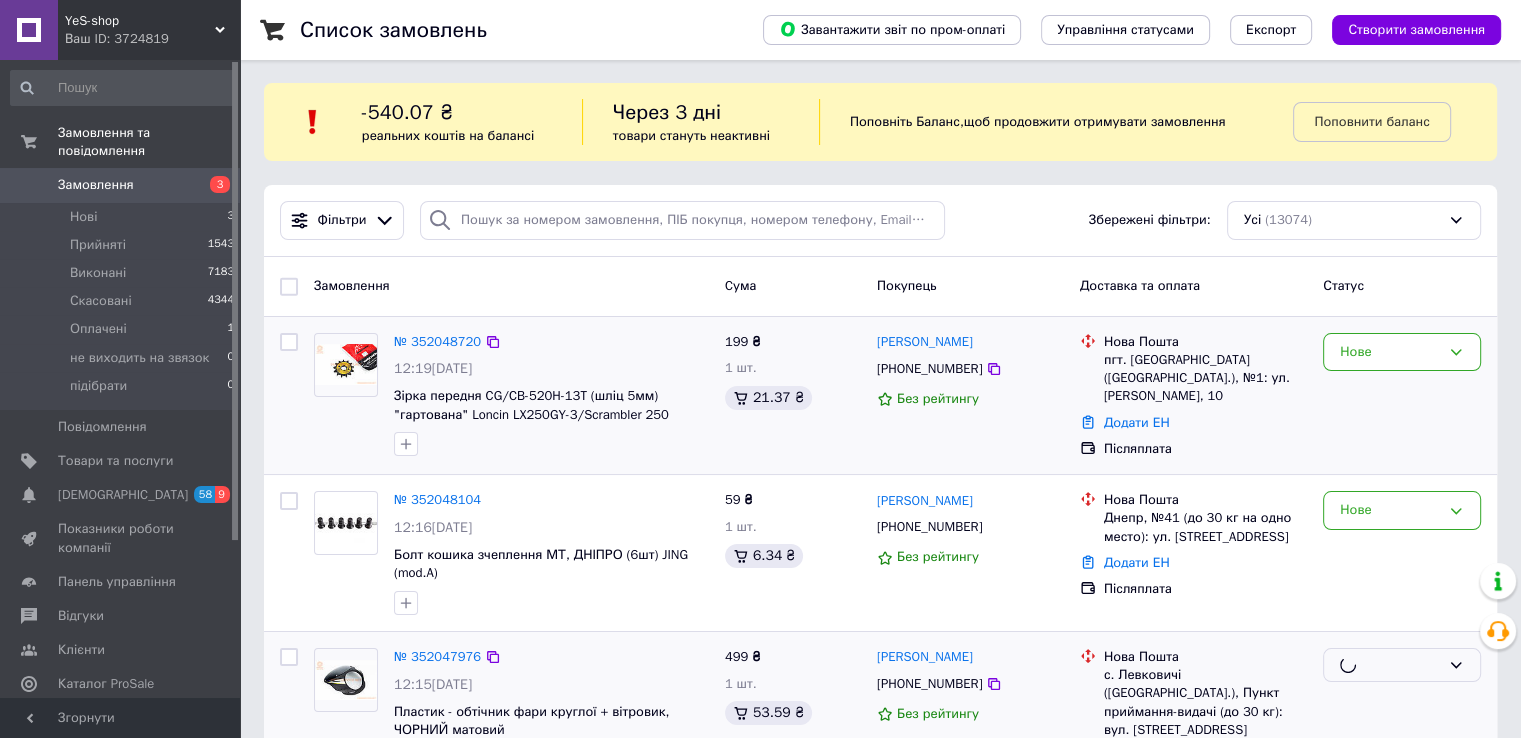 scroll, scrollTop: 0, scrollLeft: 0, axis: both 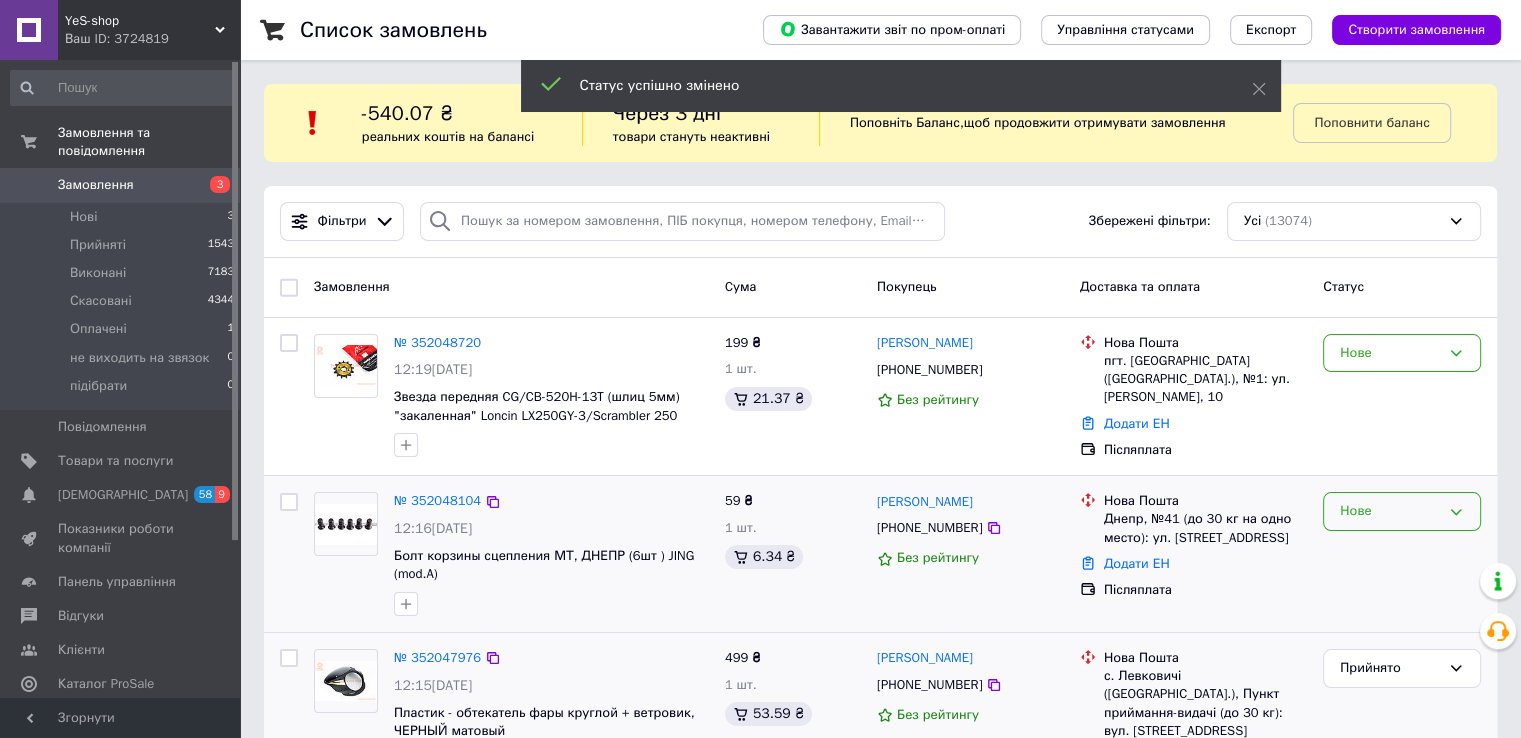 click on "Нове" at bounding box center (1390, 511) 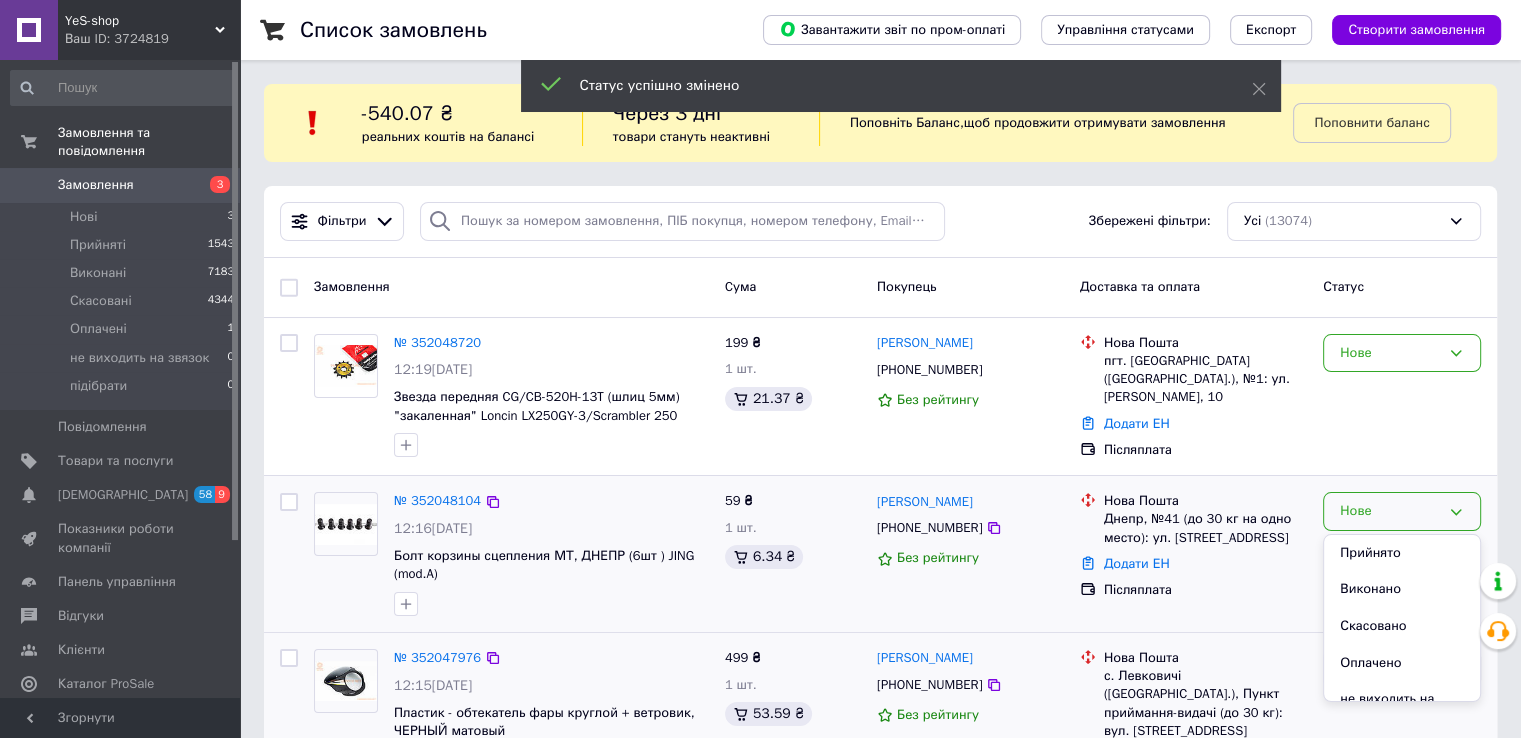 click on "Прийнято" at bounding box center (1402, 553) 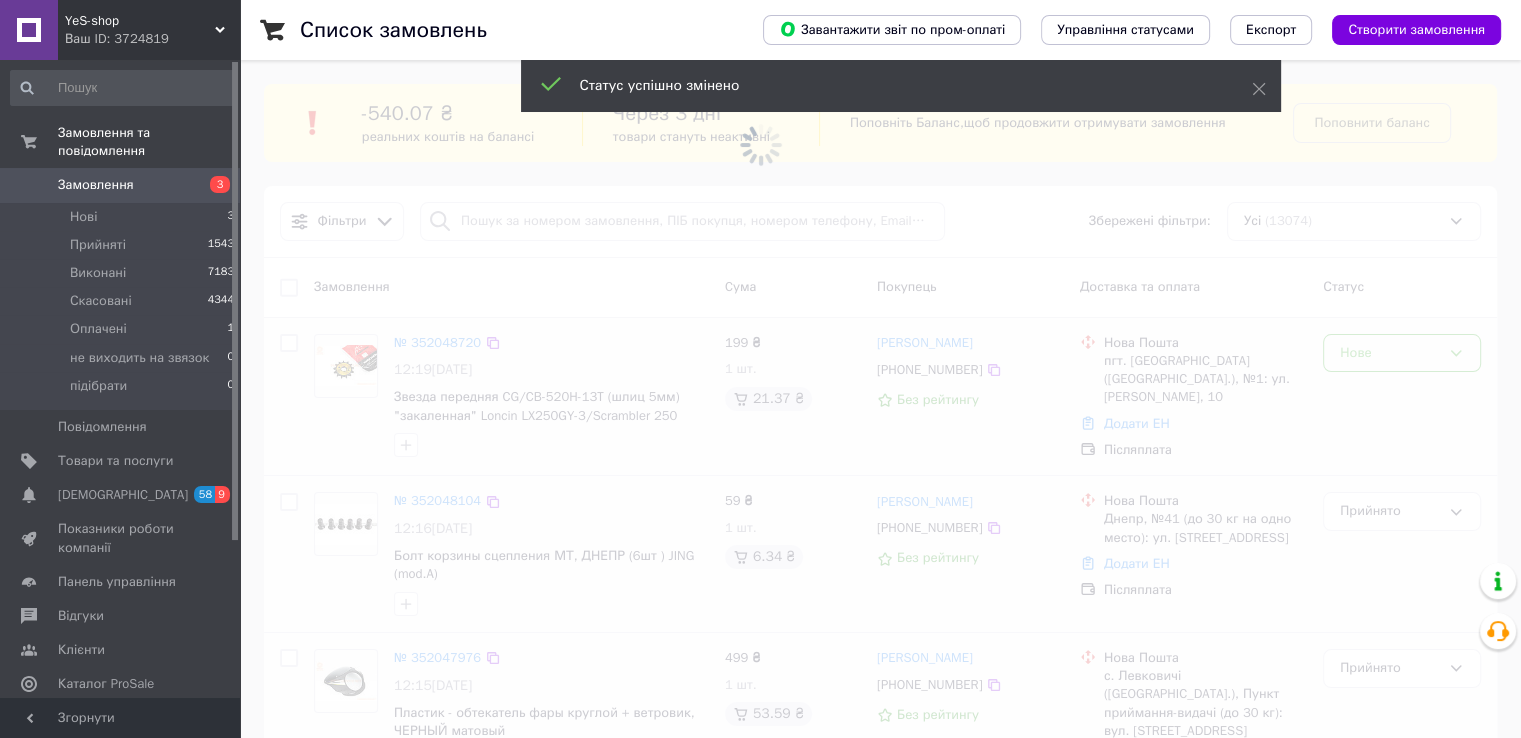 click at bounding box center [760, 369] 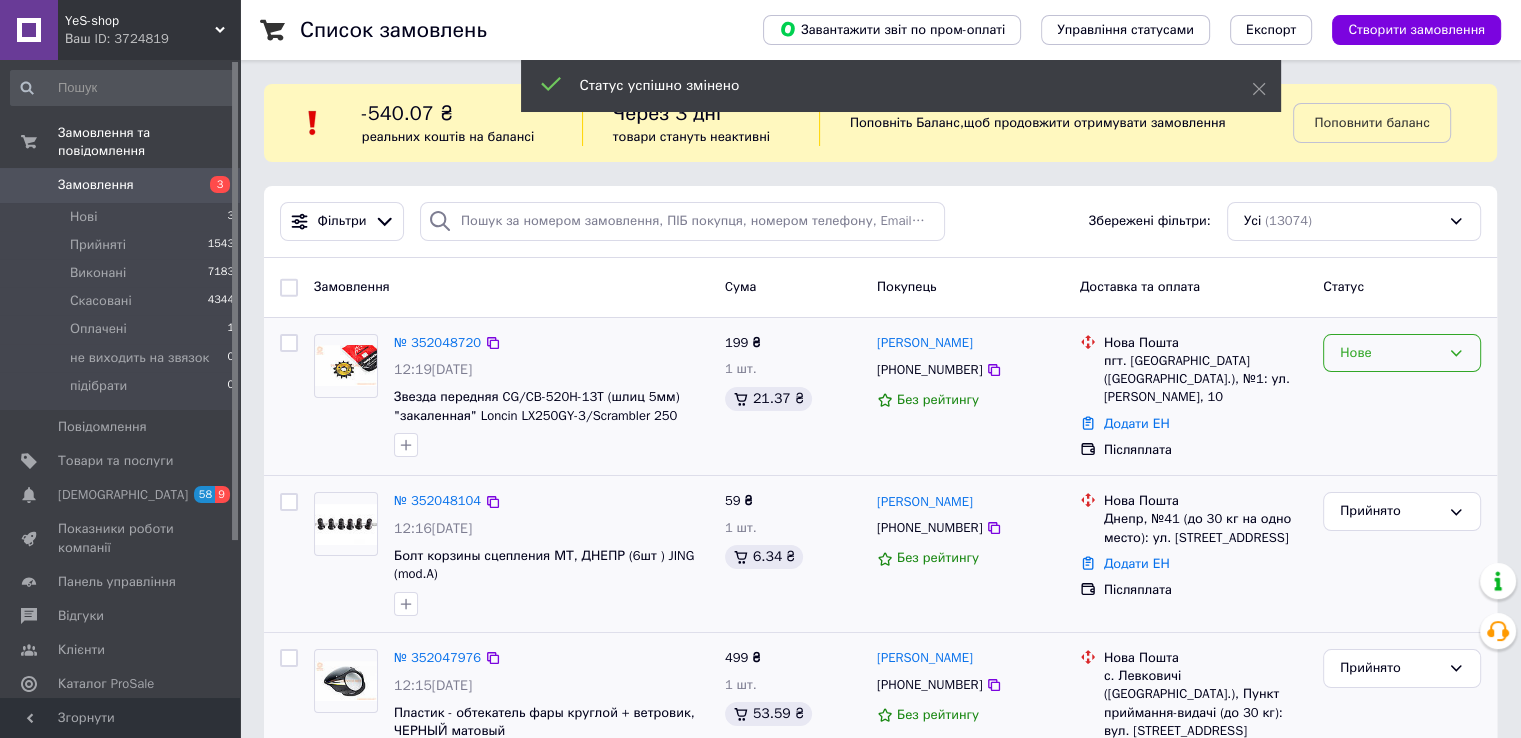drag, startPoint x: 1367, startPoint y: 358, endPoint x: 1365, endPoint y: 370, distance: 12.165525 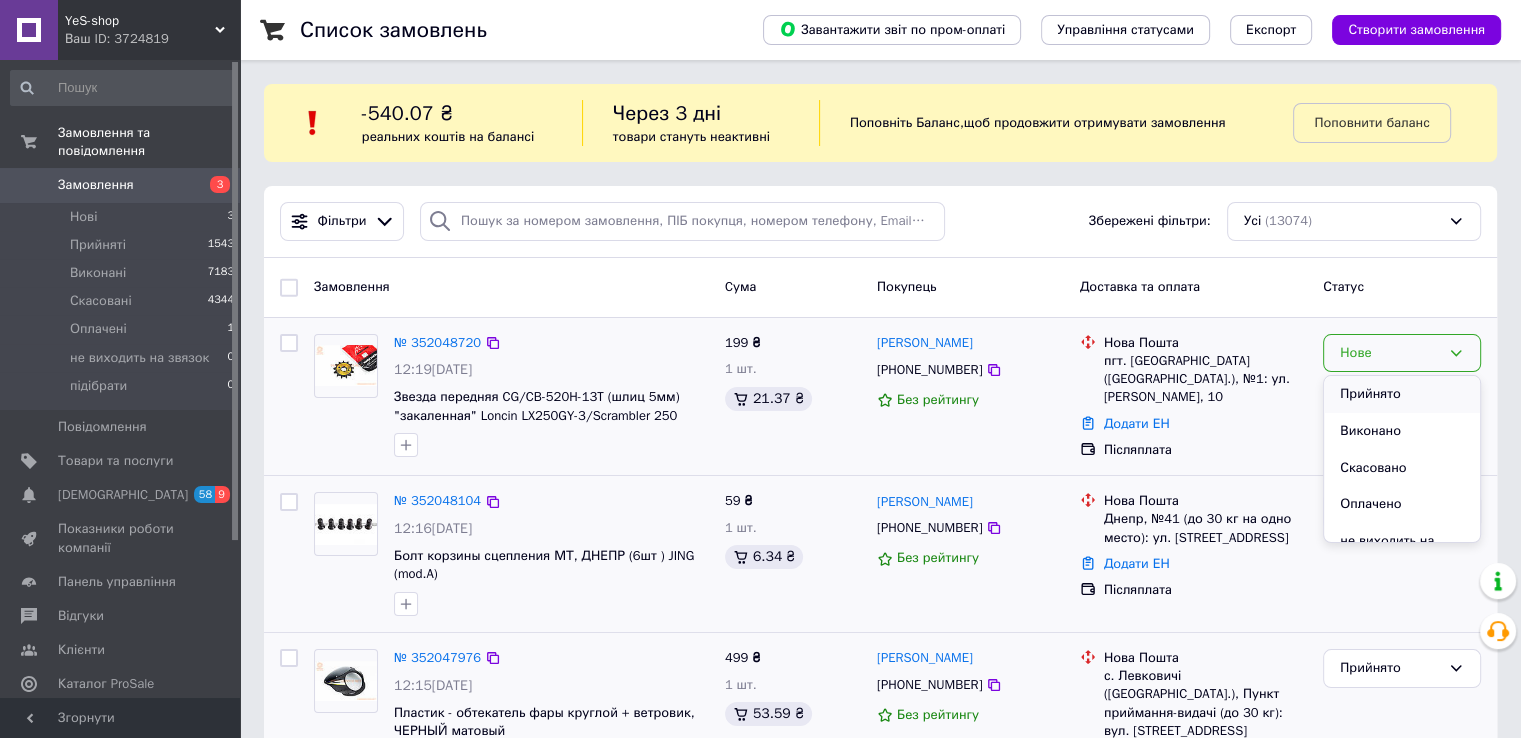 click on "Прийнято" at bounding box center [1402, 394] 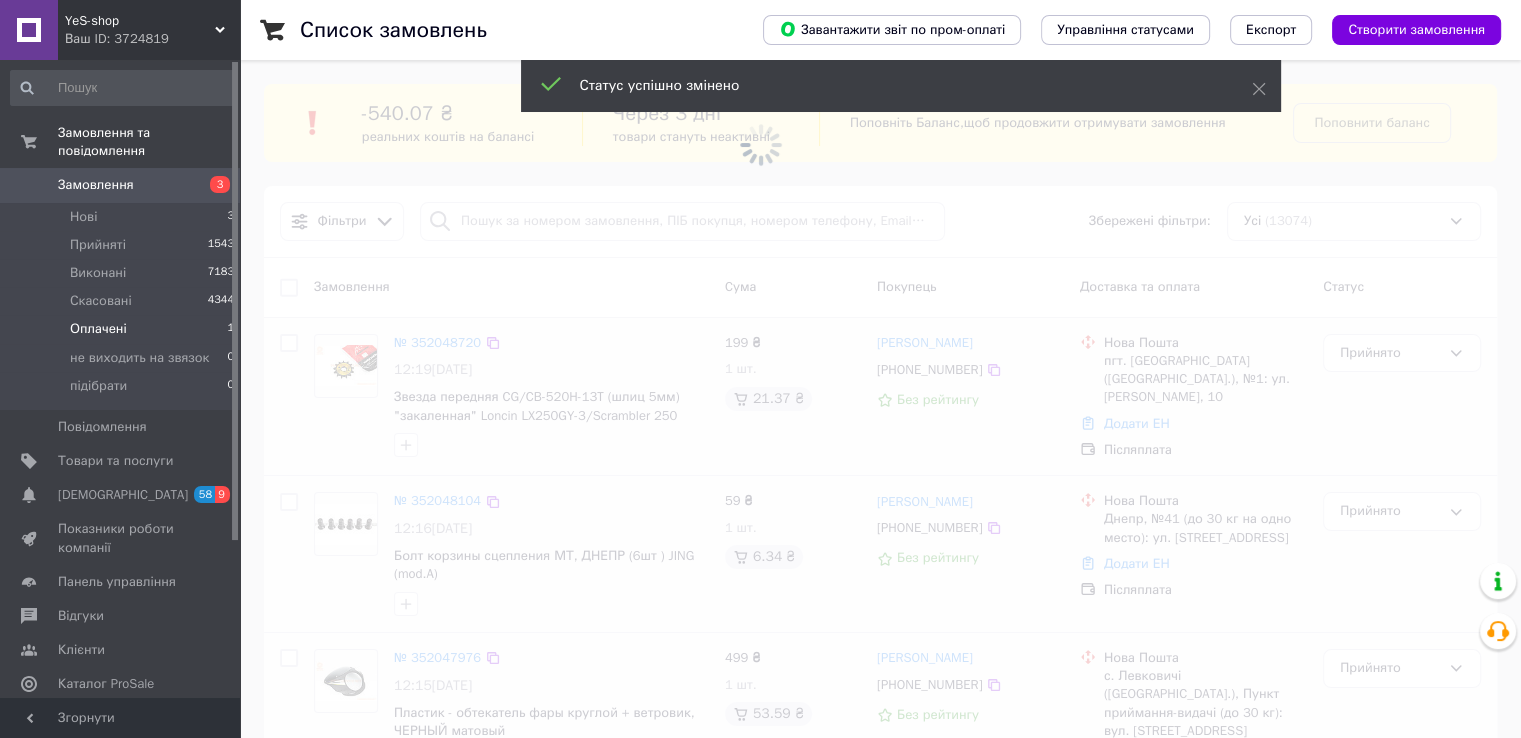 click on "Оплачені" at bounding box center [98, 329] 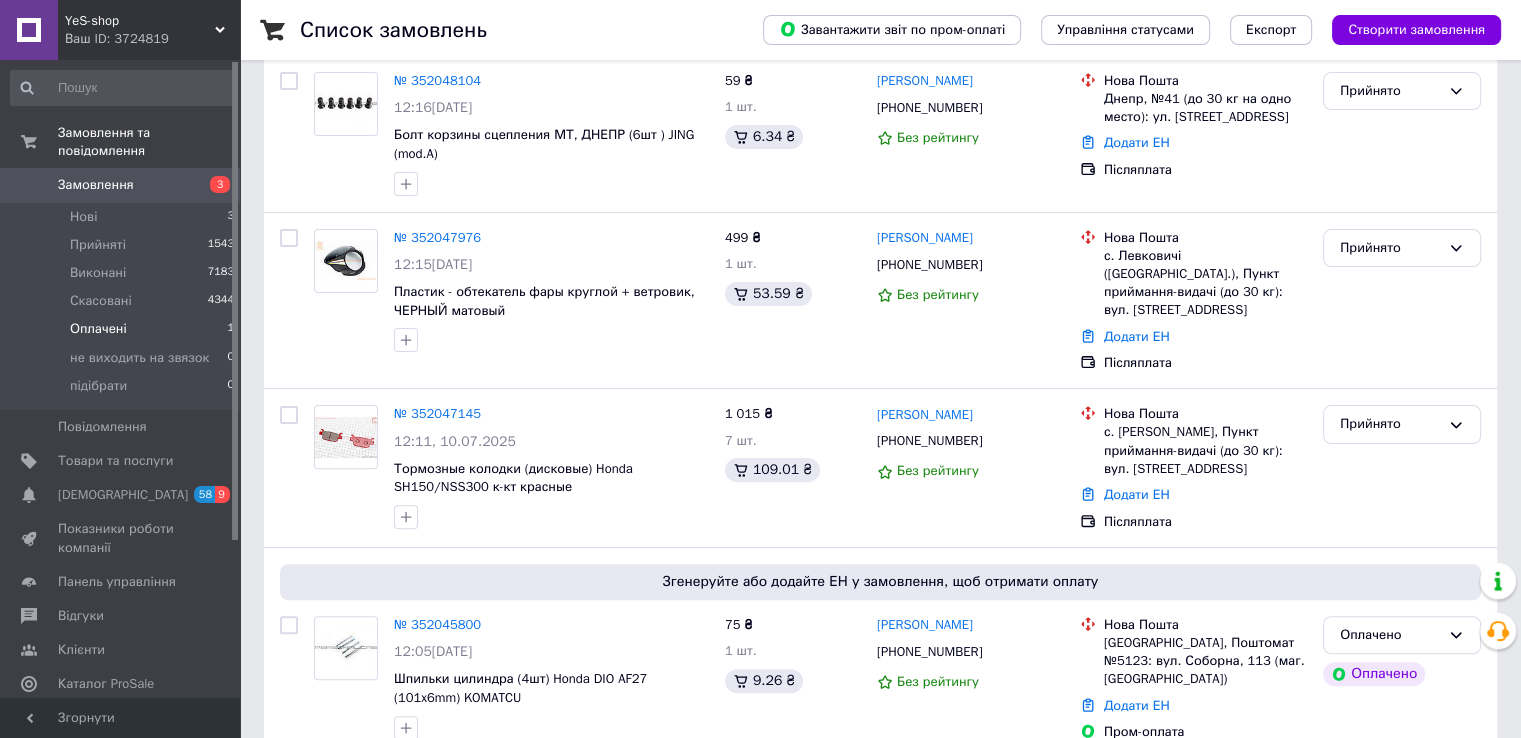 scroll, scrollTop: 0, scrollLeft: 0, axis: both 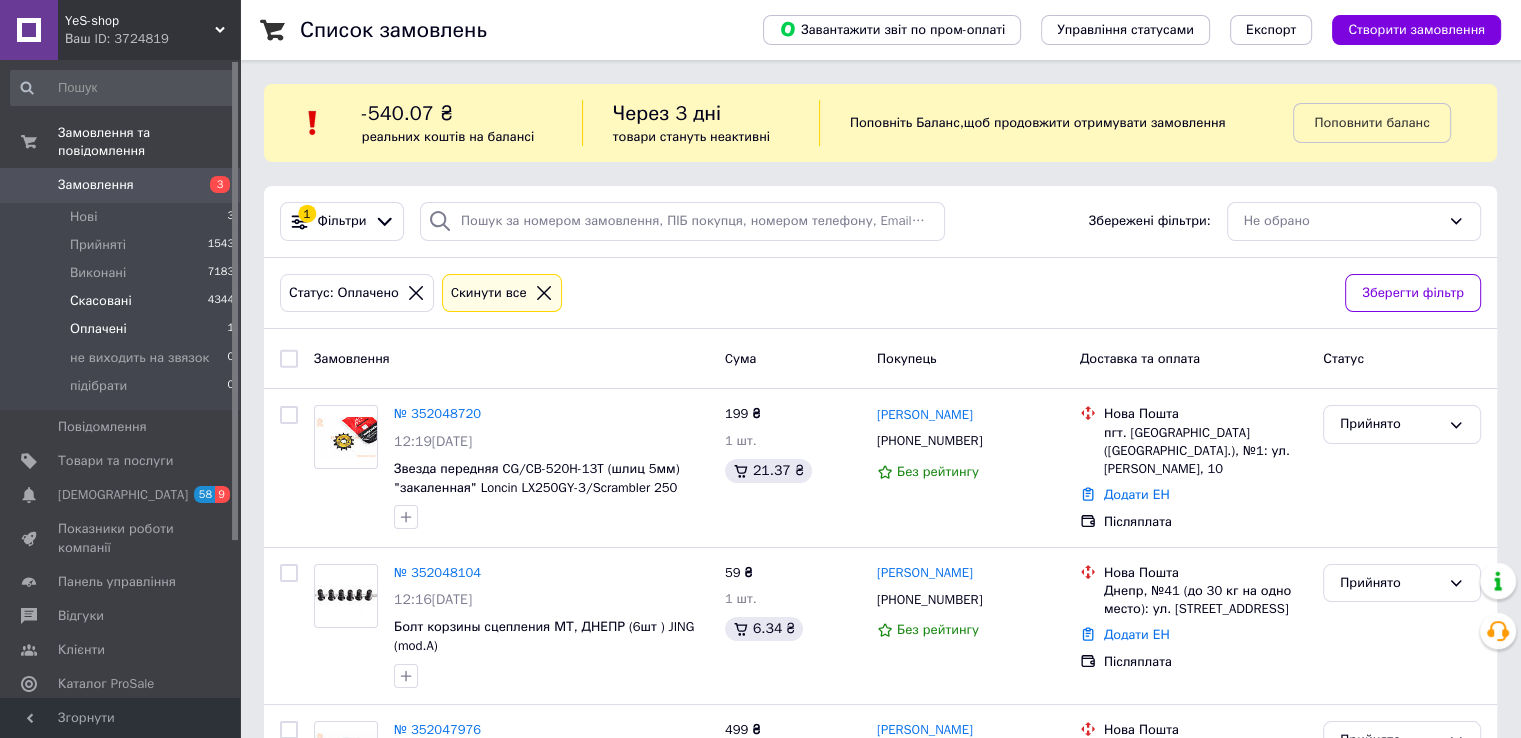 click on "Скасовані" at bounding box center [101, 301] 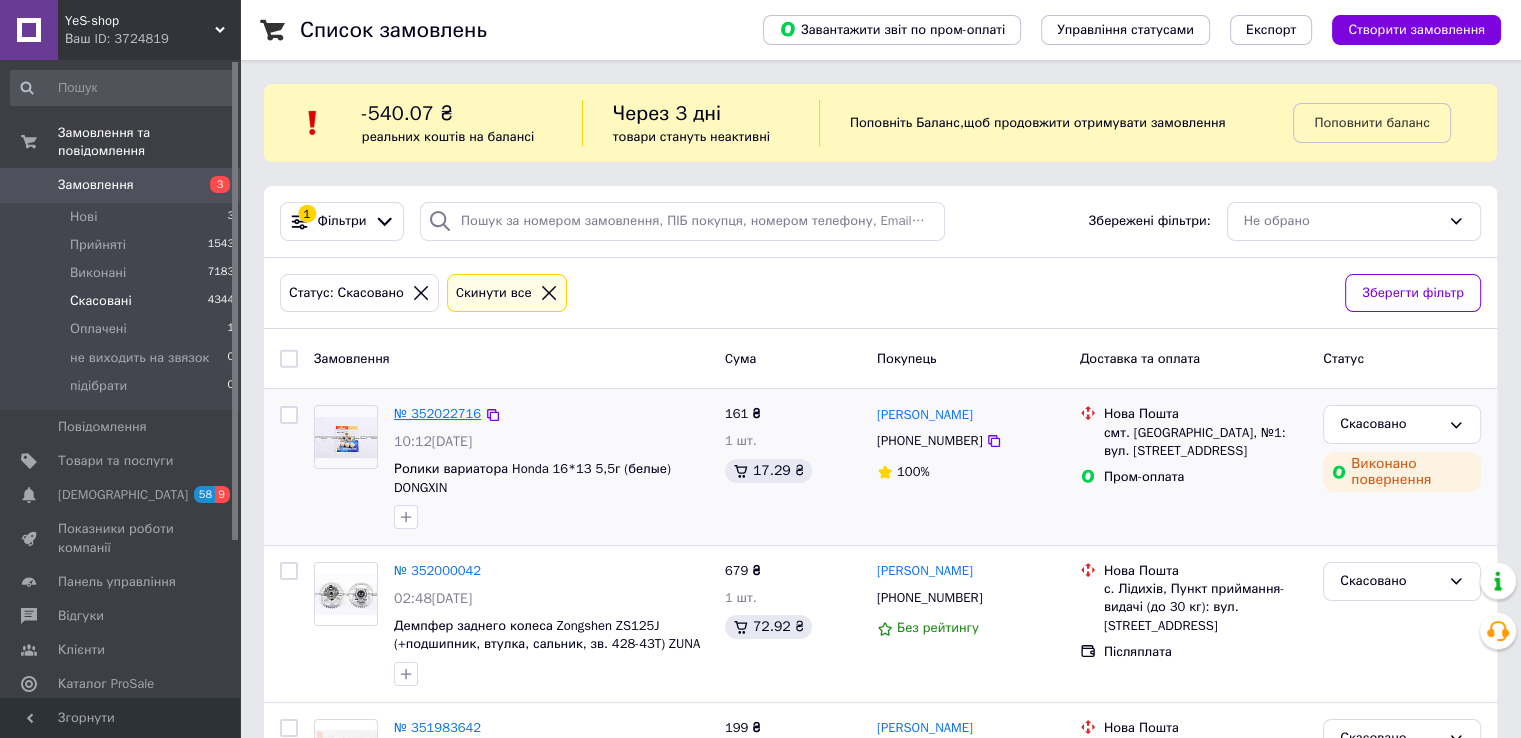 click on "№ 352022716" at bounding box center [437, 413] 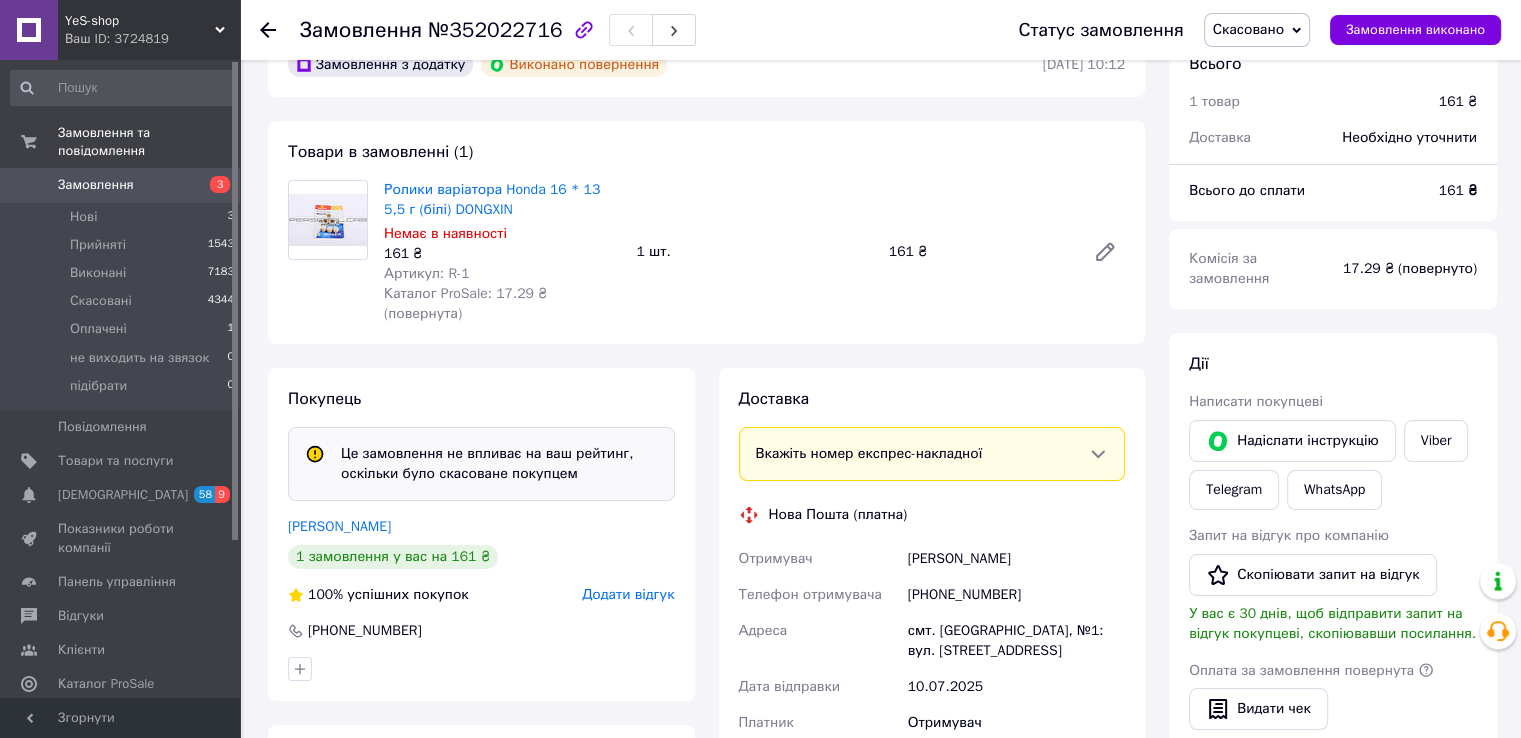 scroll, scrollTop: 0, scrollLeft: 0, axis: both 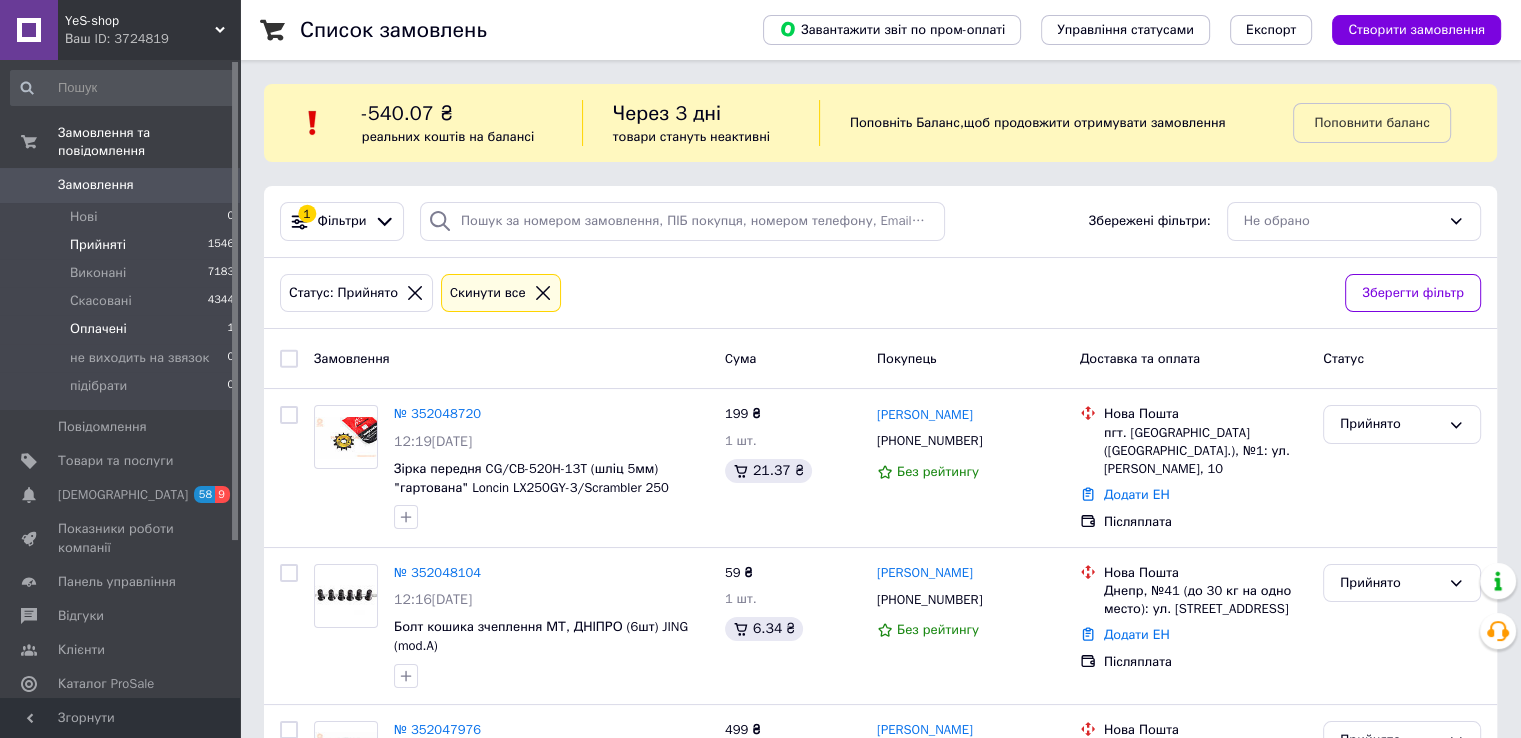 click on "Оплачені" at bounding box center [98, 329] 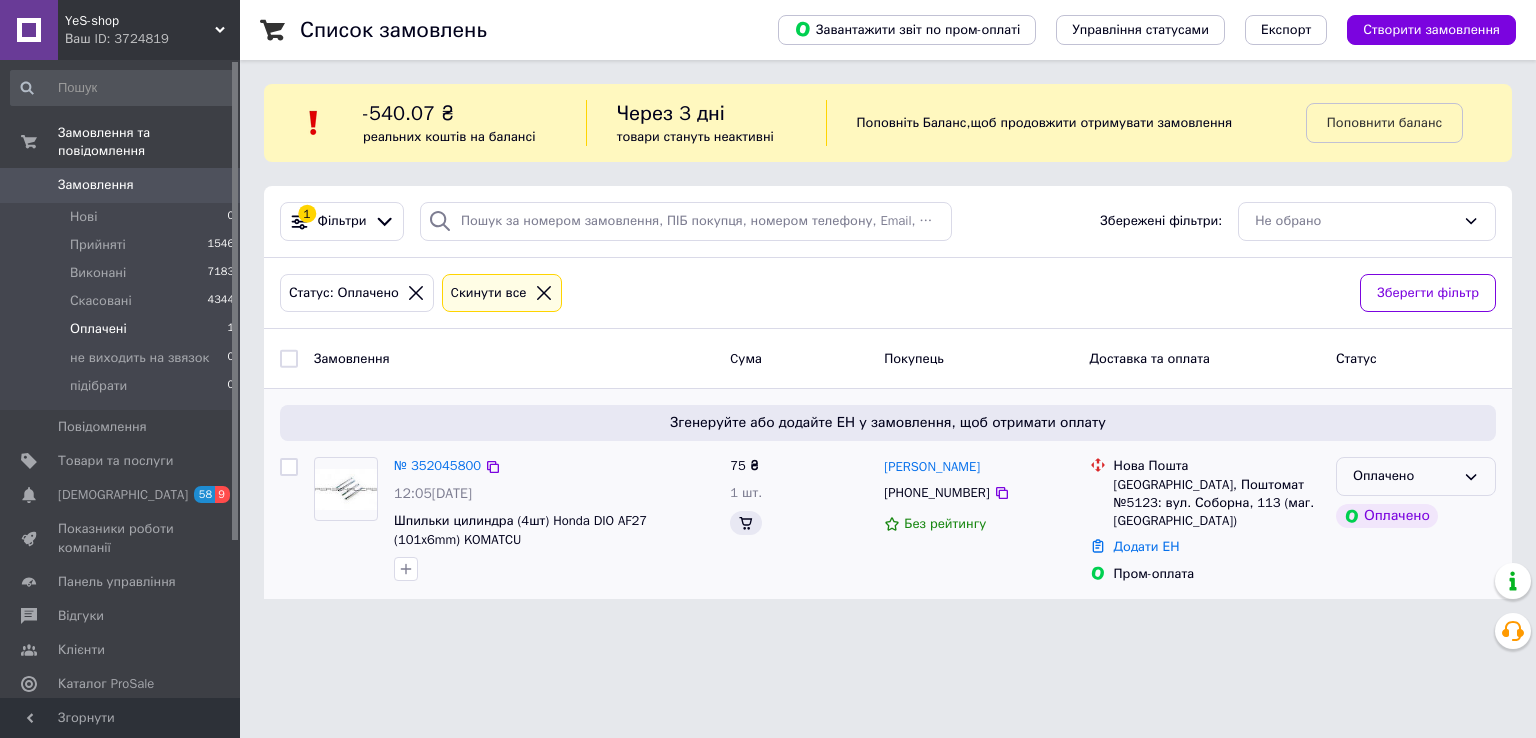 click 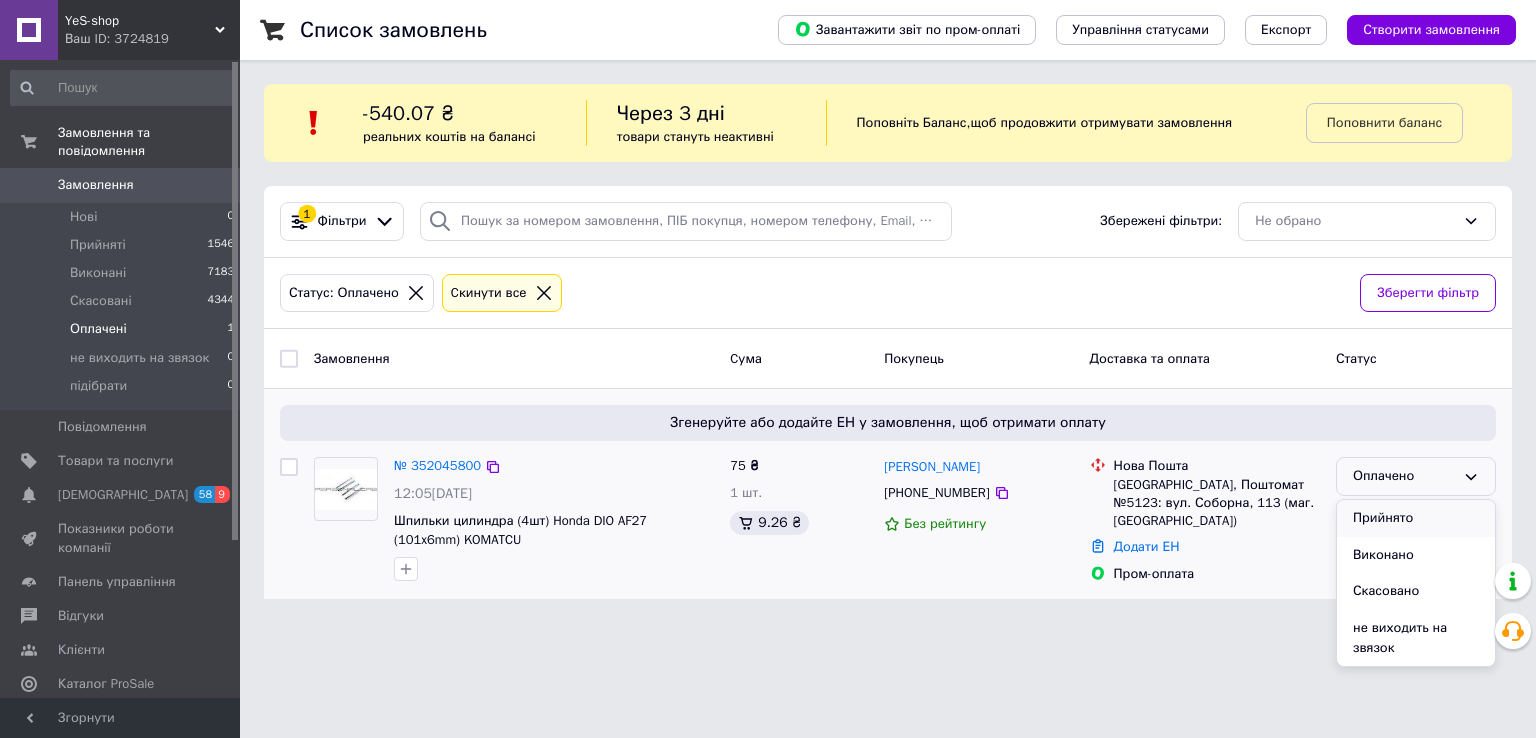 click on "Прийнято" at bounding box center [1416, 518] 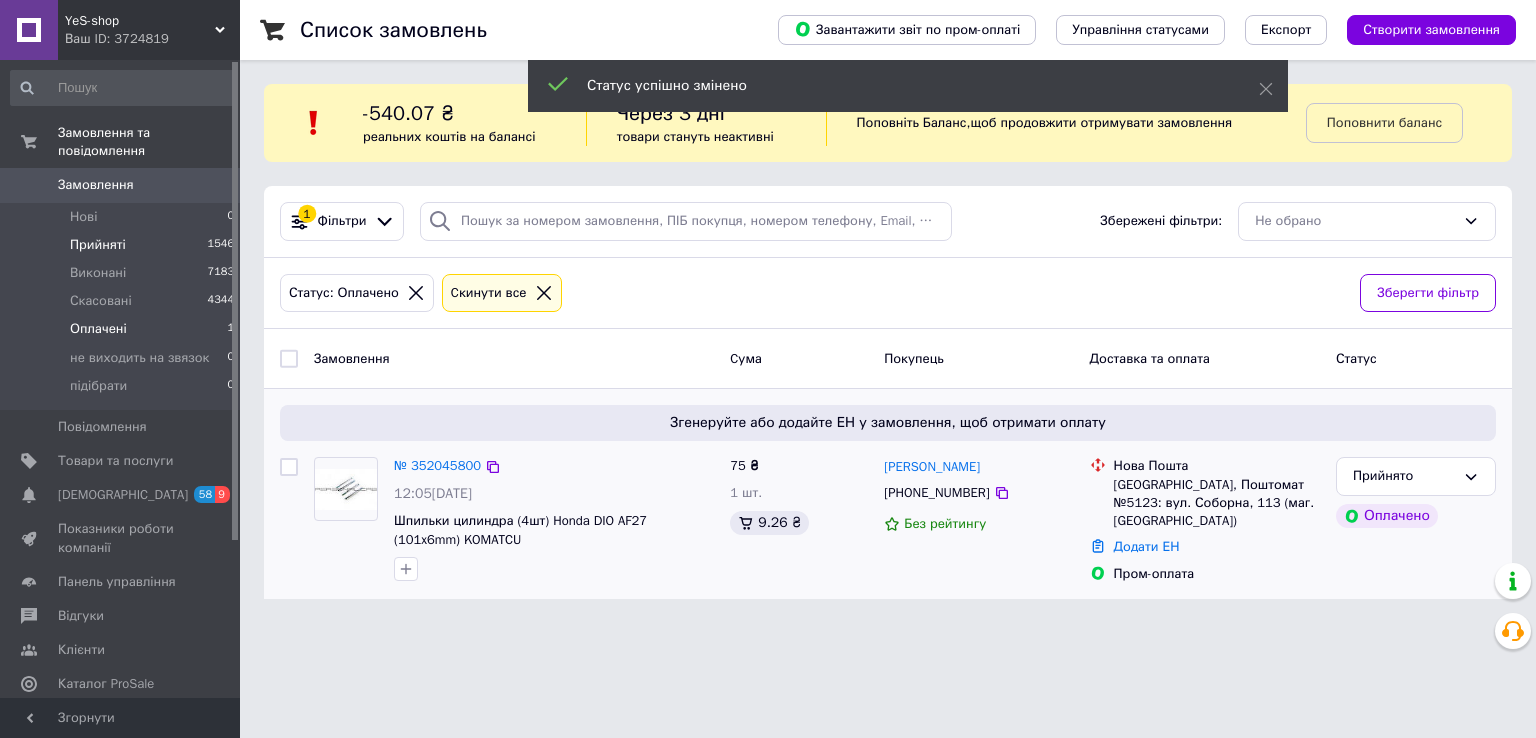 click on "Прийняті" at bounding box center [98, 245] 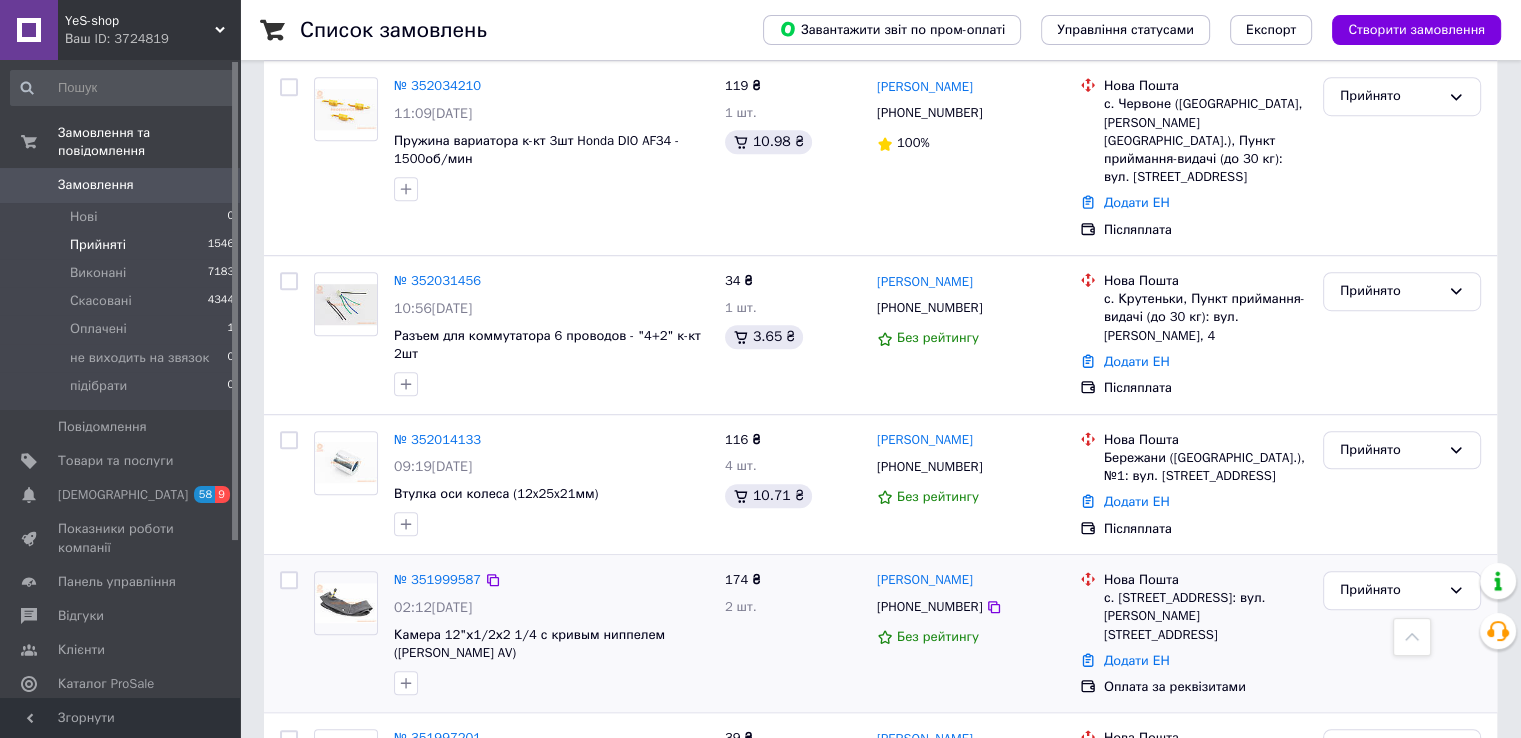 scroll, scrollTop: 1112, scrollLeft: 0, axis: vertical 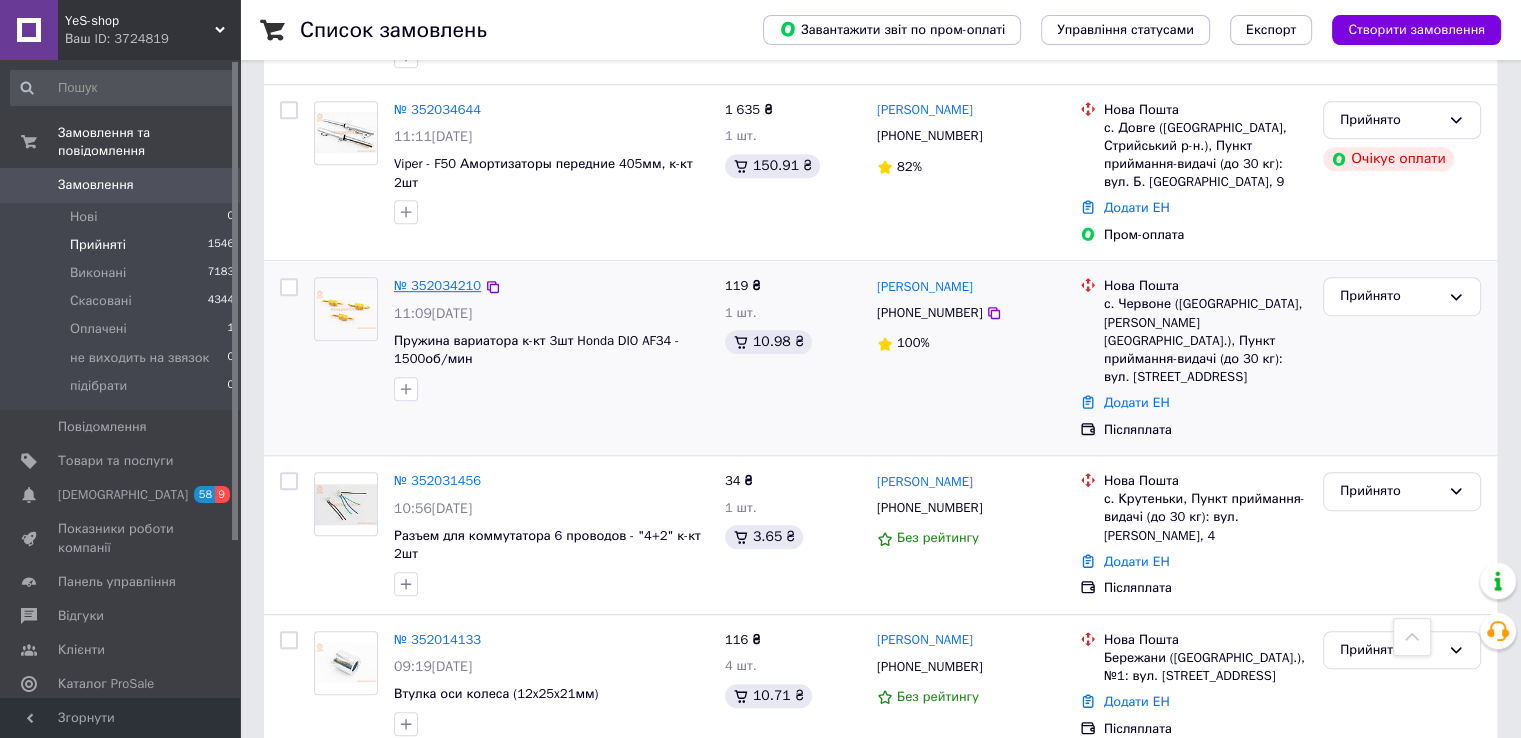 click on "№ 352034210" at bounding box center (437, 285) 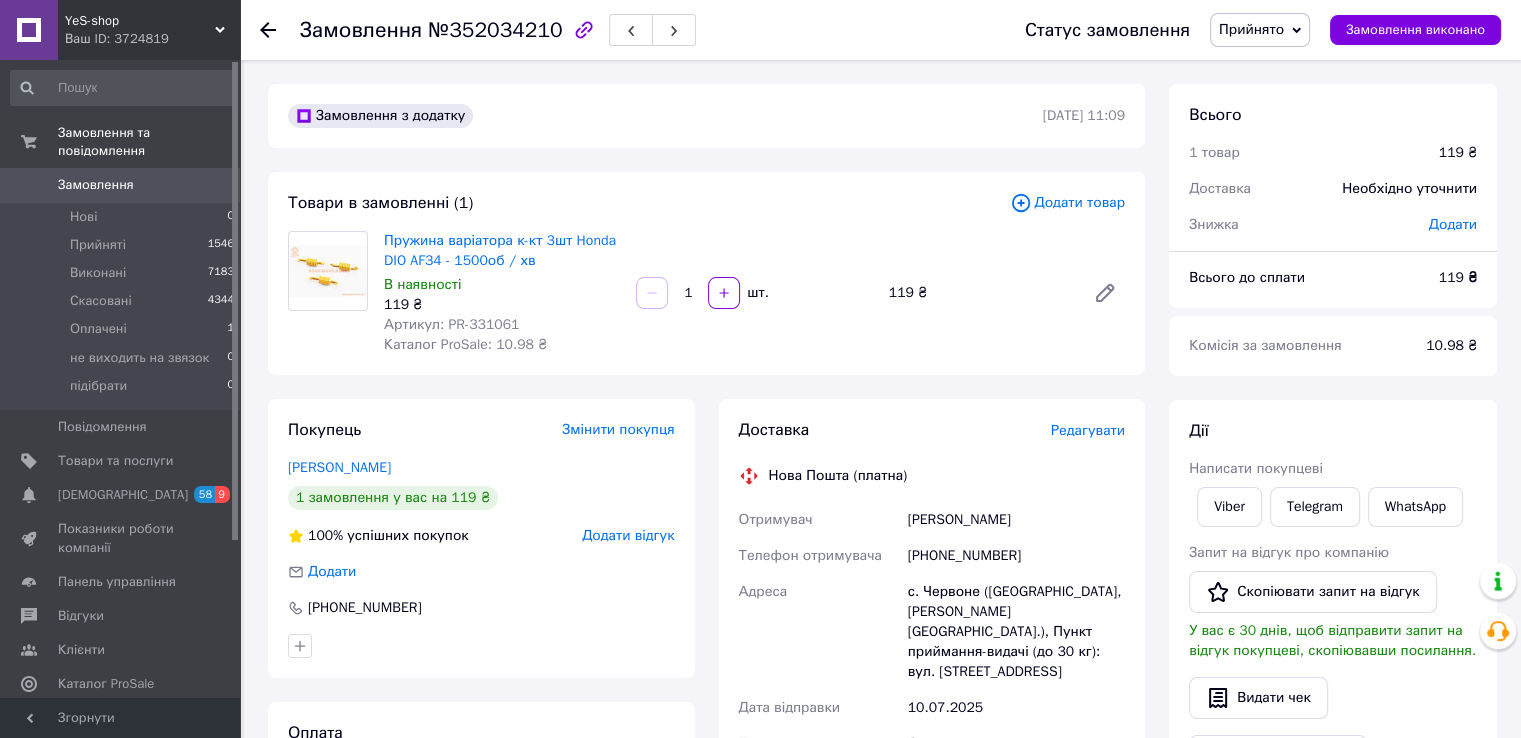 click on "Артикул: PR-331061" at bounding box center [451, 324] 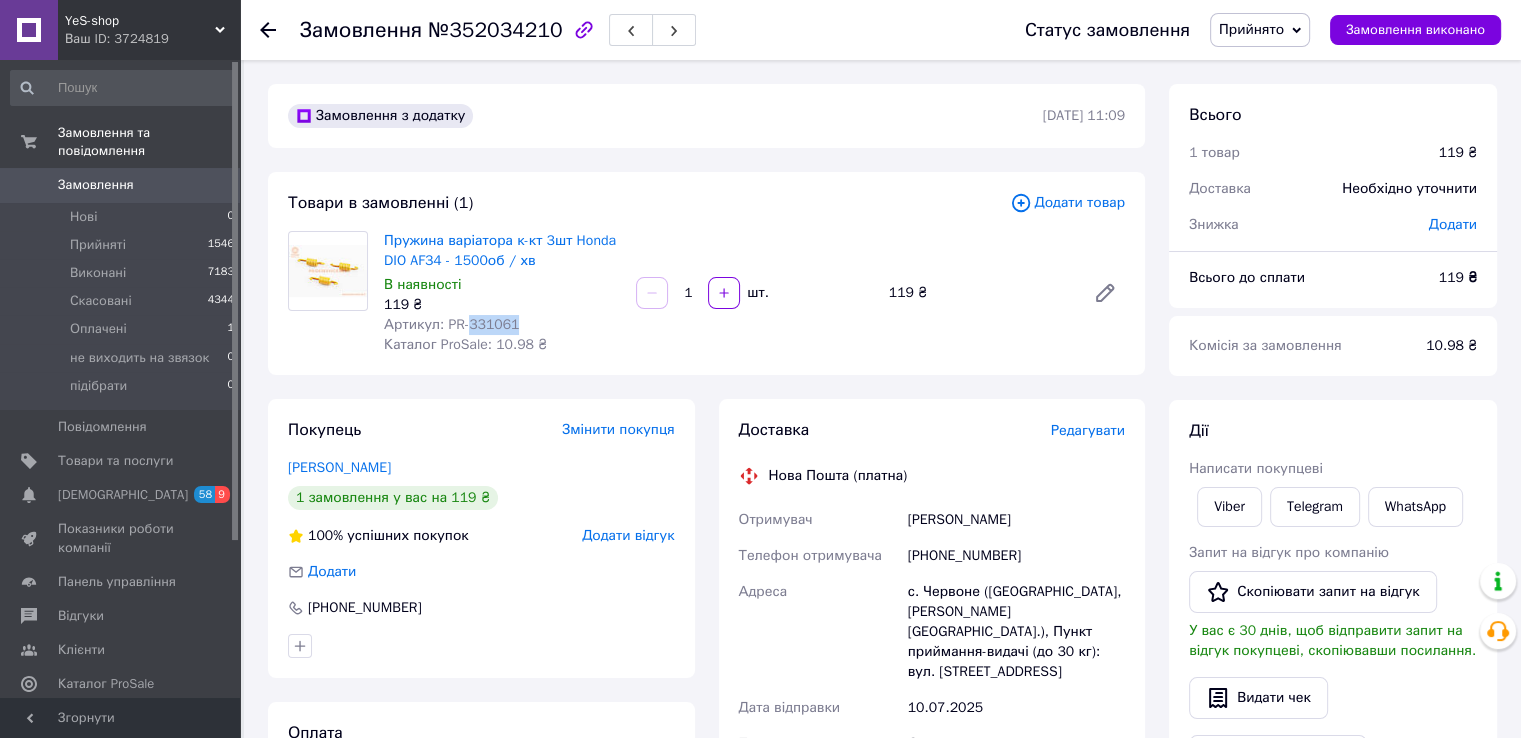 click on "Артикул: PR-331061" at bounding box center (451, 324) 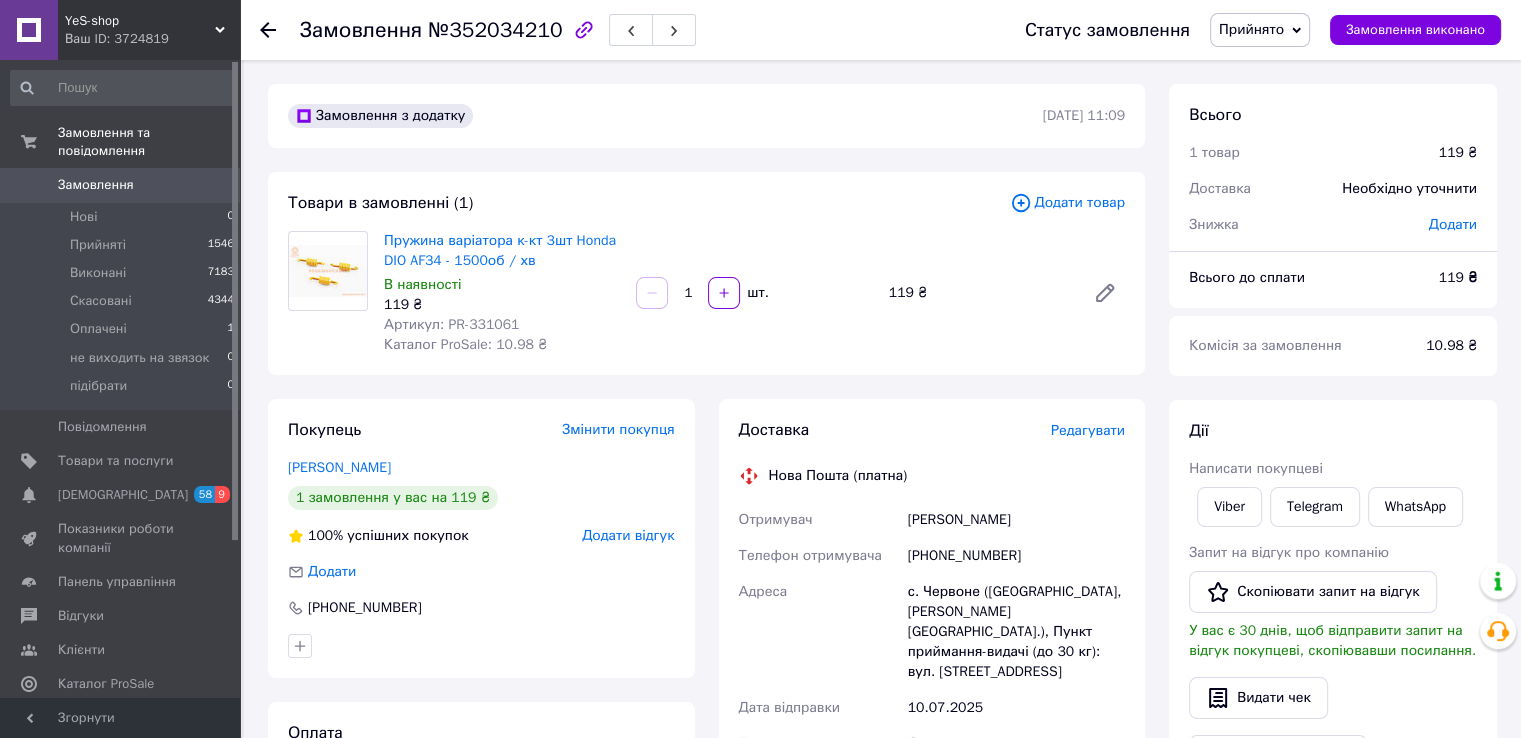 click on "Товари в замовленні (1)" at bounding box center (649, 203) 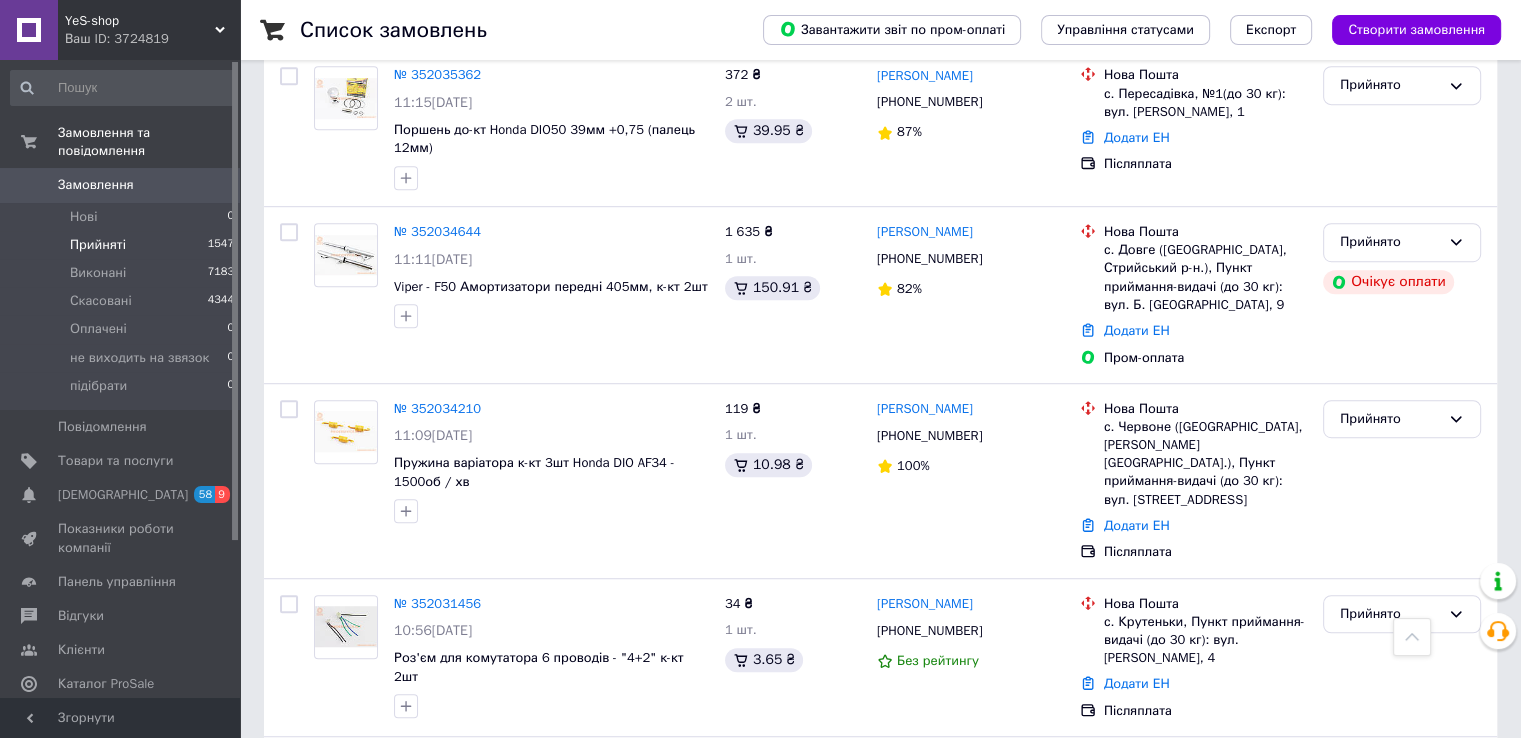 scroll, scrollTop: 1000, scrollLeft: 0, axis: vertical 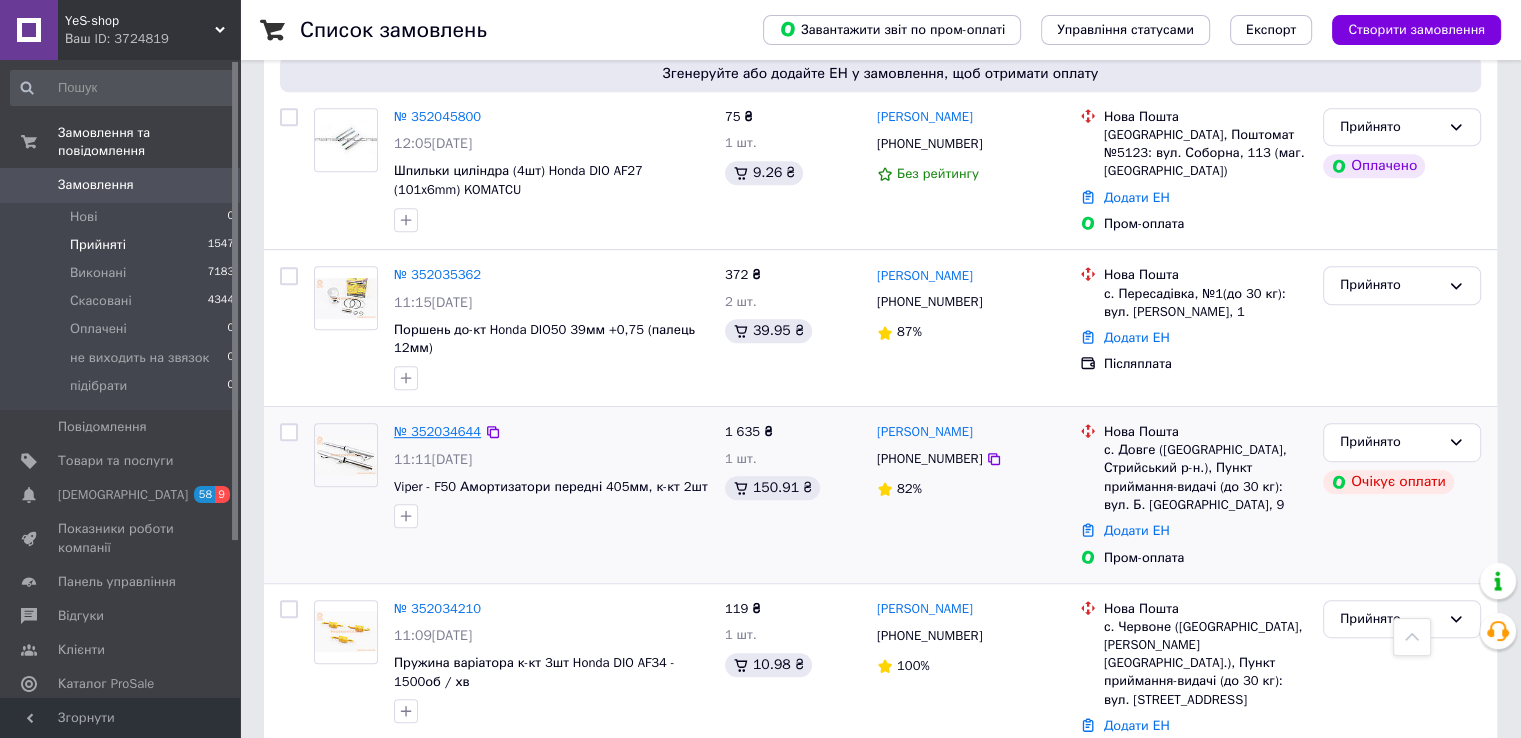 click on "№ 352034644" at bounding box center (437, 431) 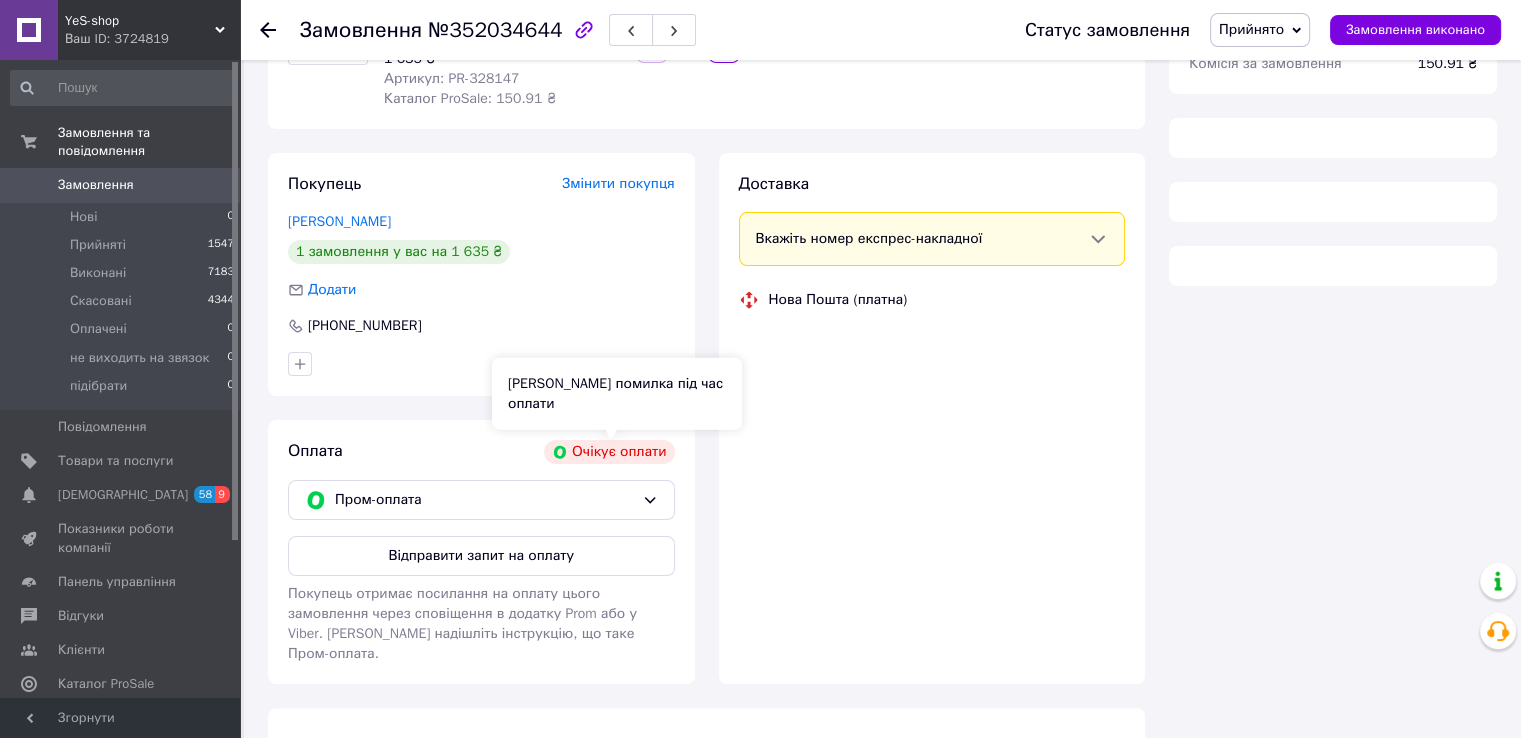 scroll, scrollTop: 0, scrollLeft: 0, axis: both 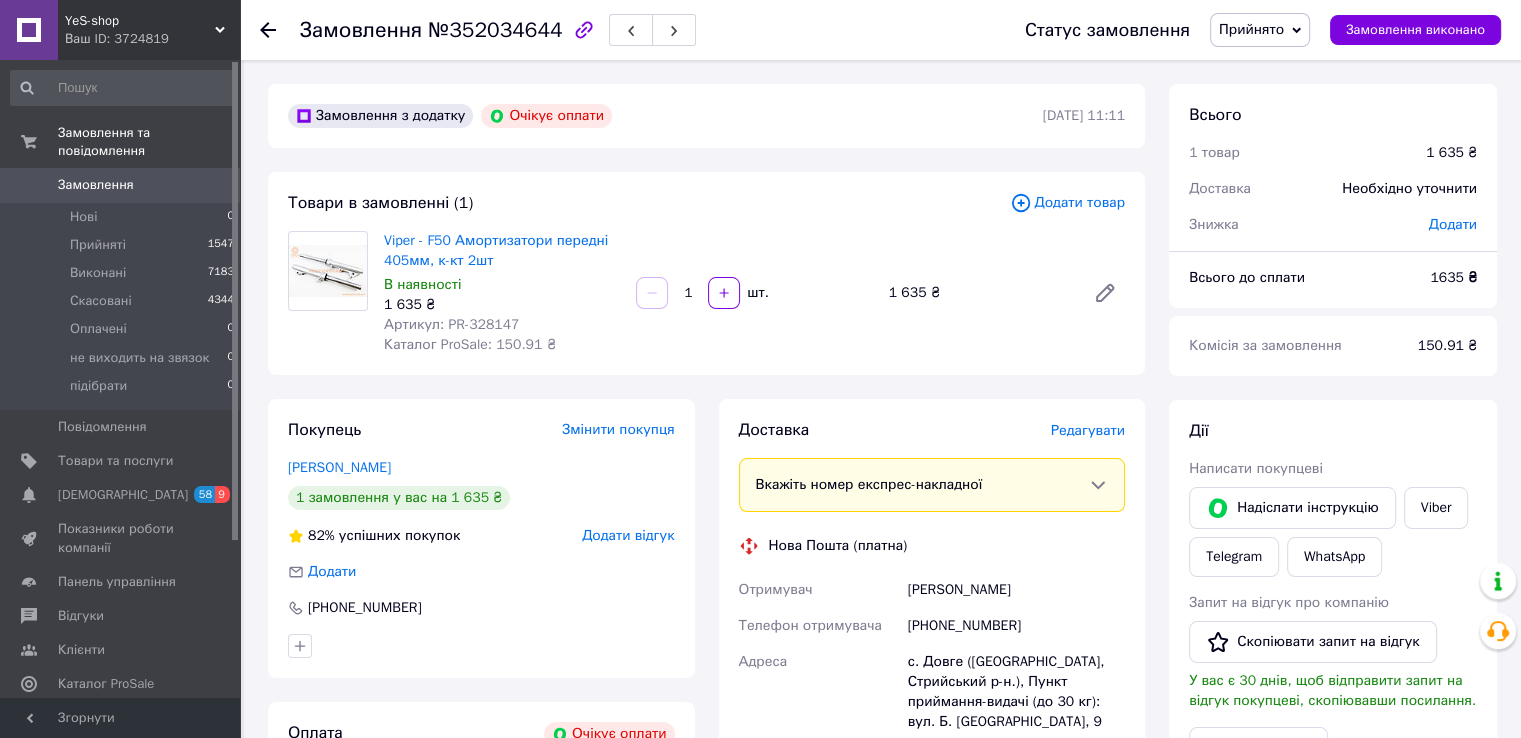 click on "Артикул: PR-328147" at bounding box center (451, 324) 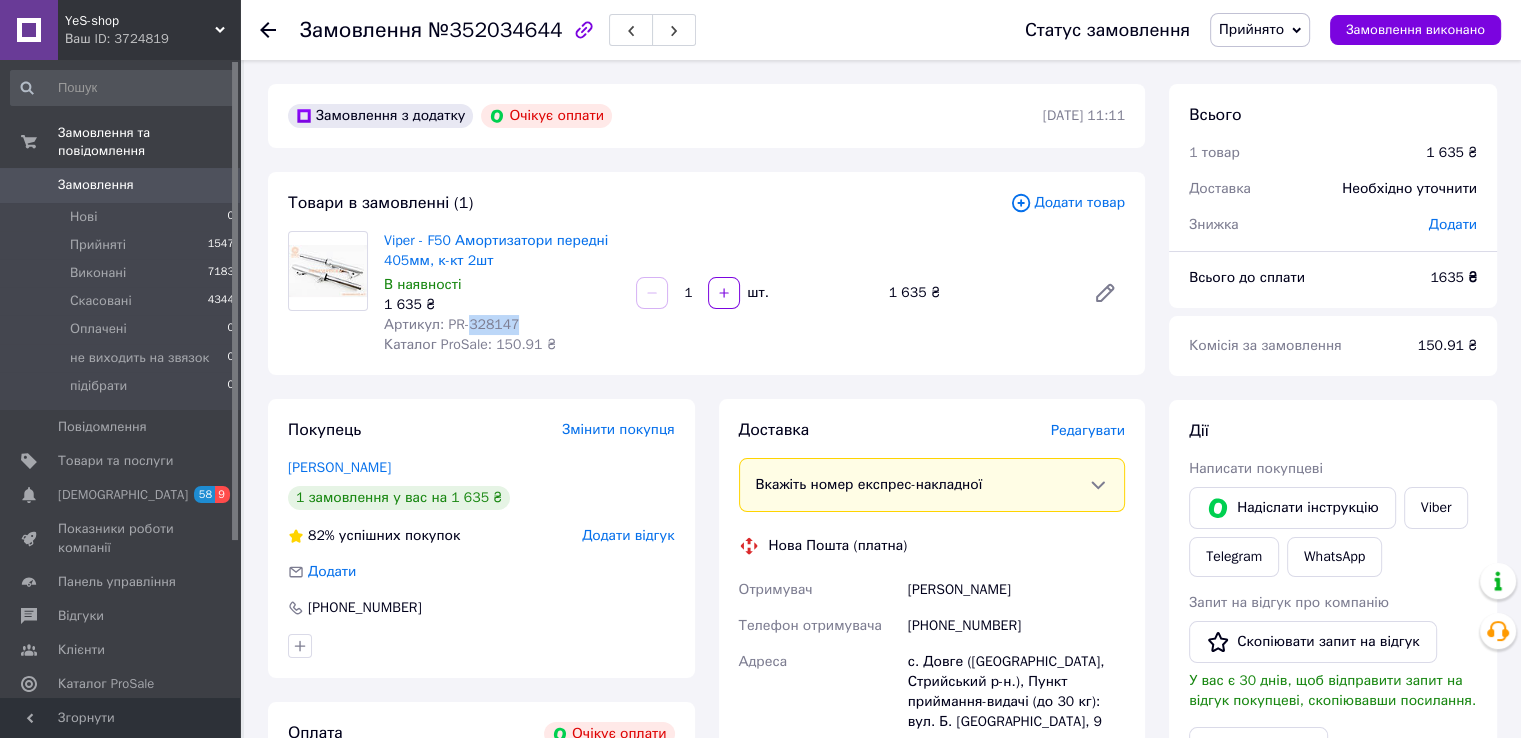 click on "Артикул: PR-328147" at bounding box center [451, 324] 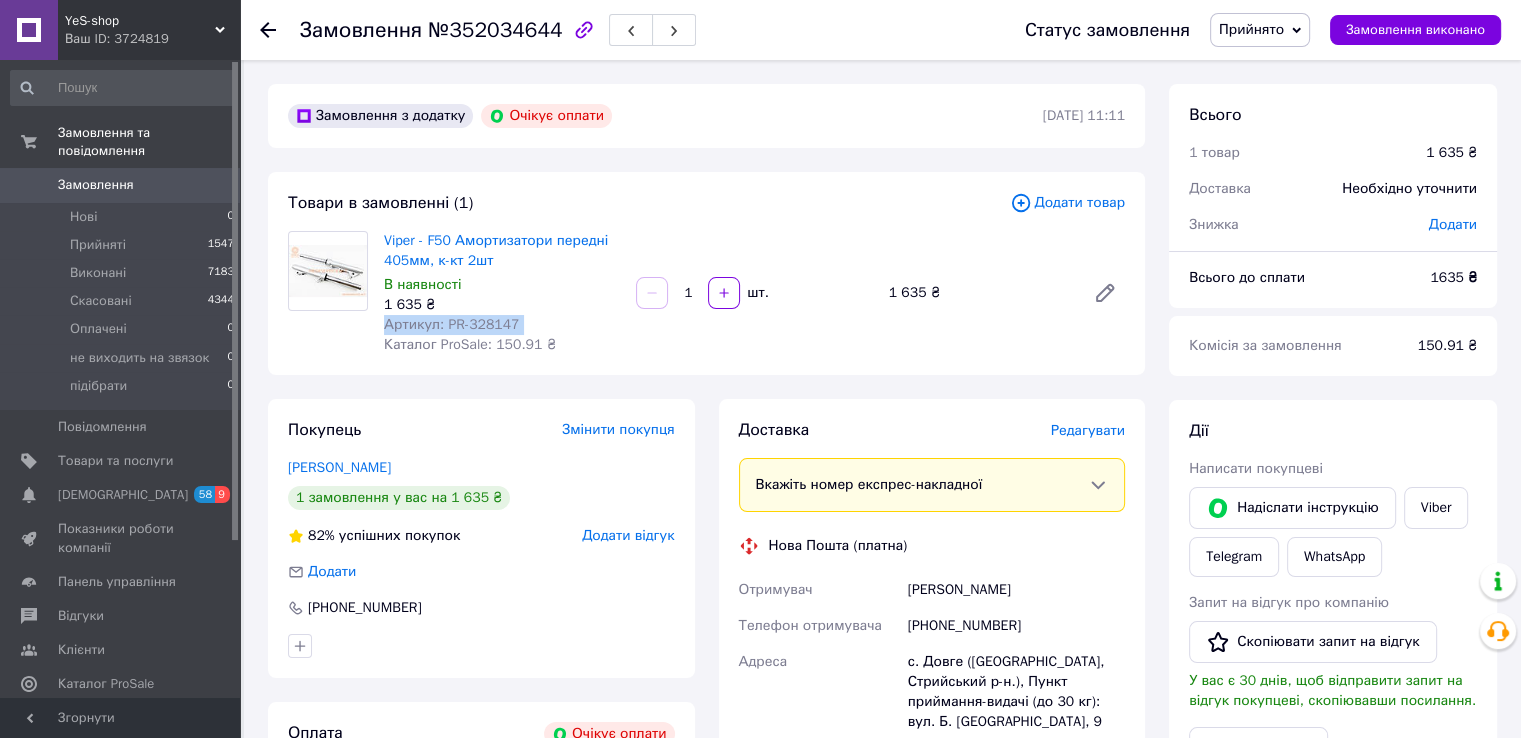 click on "Артикул: PR-328147" at bounding box center [451, 324] 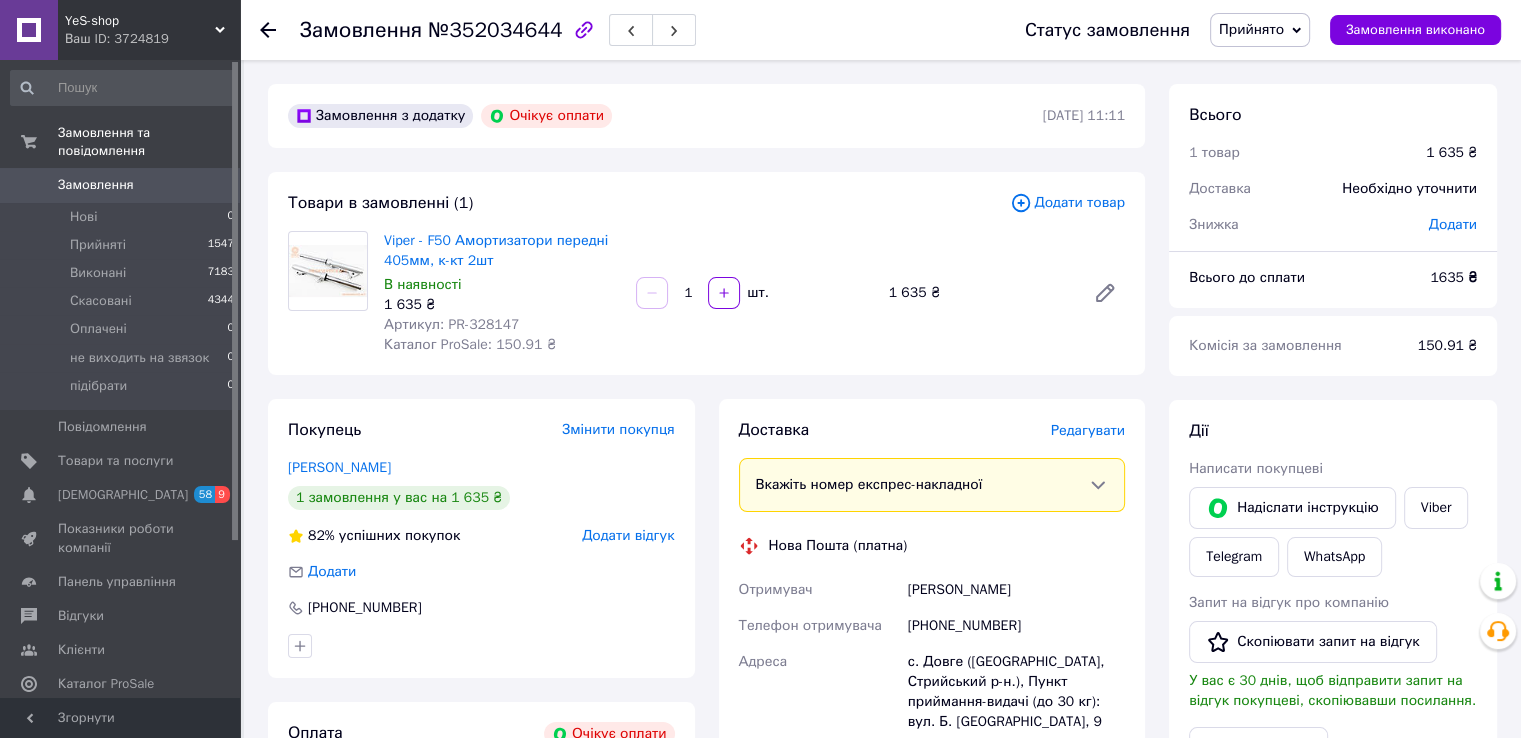 click on "В наявності" at bounding box center (502, 285) 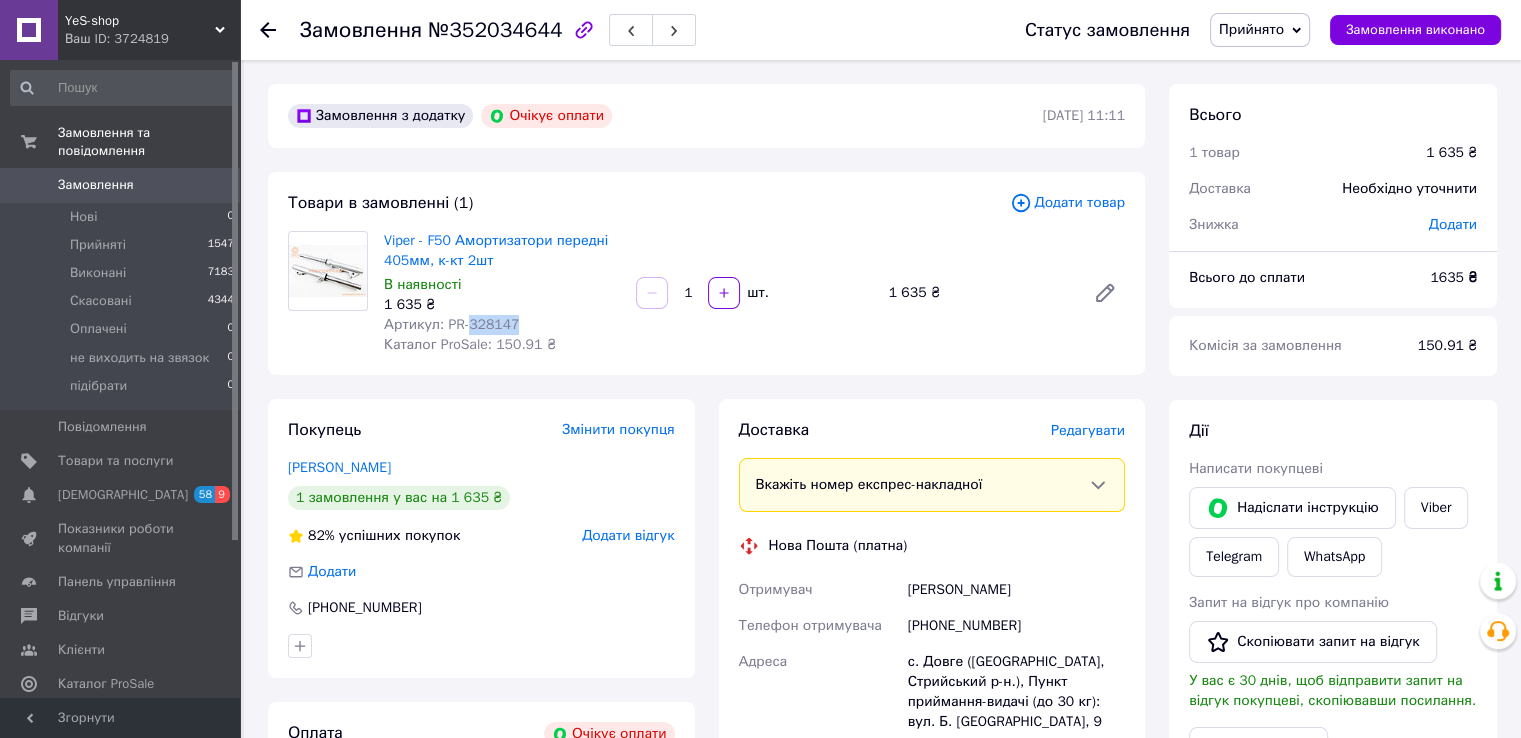 click on "Артикул: PR-328147" at bounding box center (451, 324) 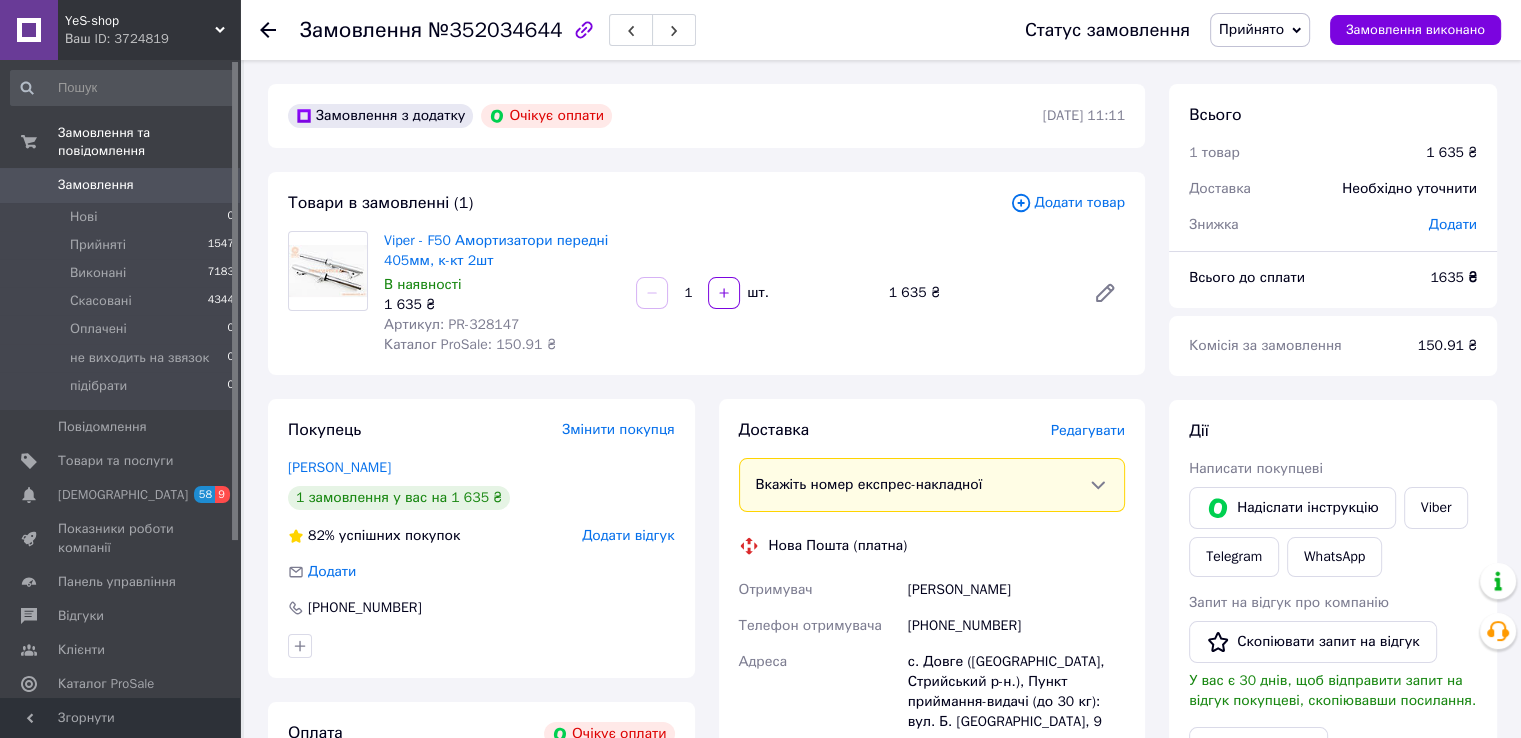 click on "Товари в замовленні (1) Додати товар Viper - F50 Амортизатори передні 405мм, к-кт 2шт В наявності 1 635 ₴ Артикул: PR-328147 Каталог ProSale: 150.91 ₴  1   шт. 1 635 ₴" at bounding box center (706, 273) 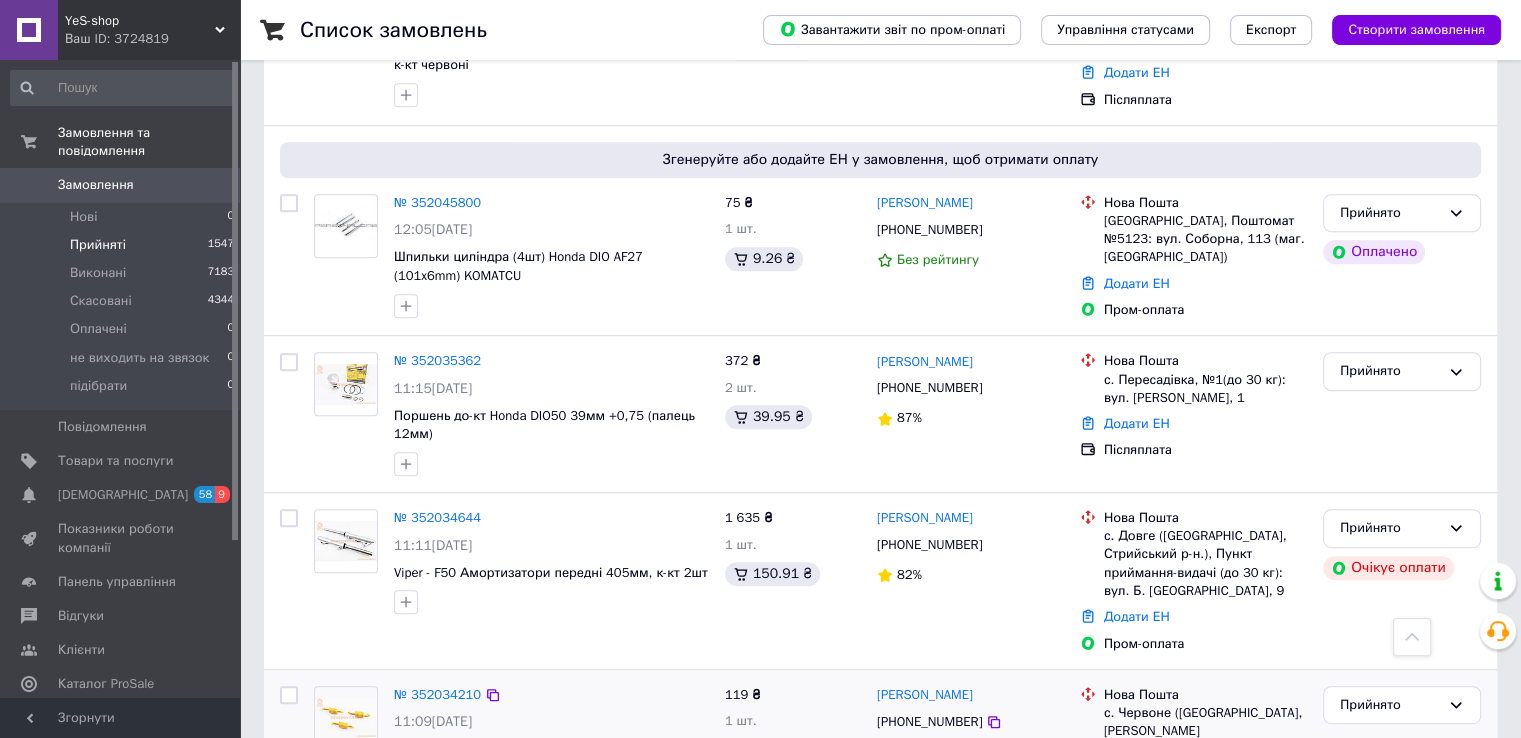 scroll, scrollTop: 900, scrollLeft: 0, axis: vertical 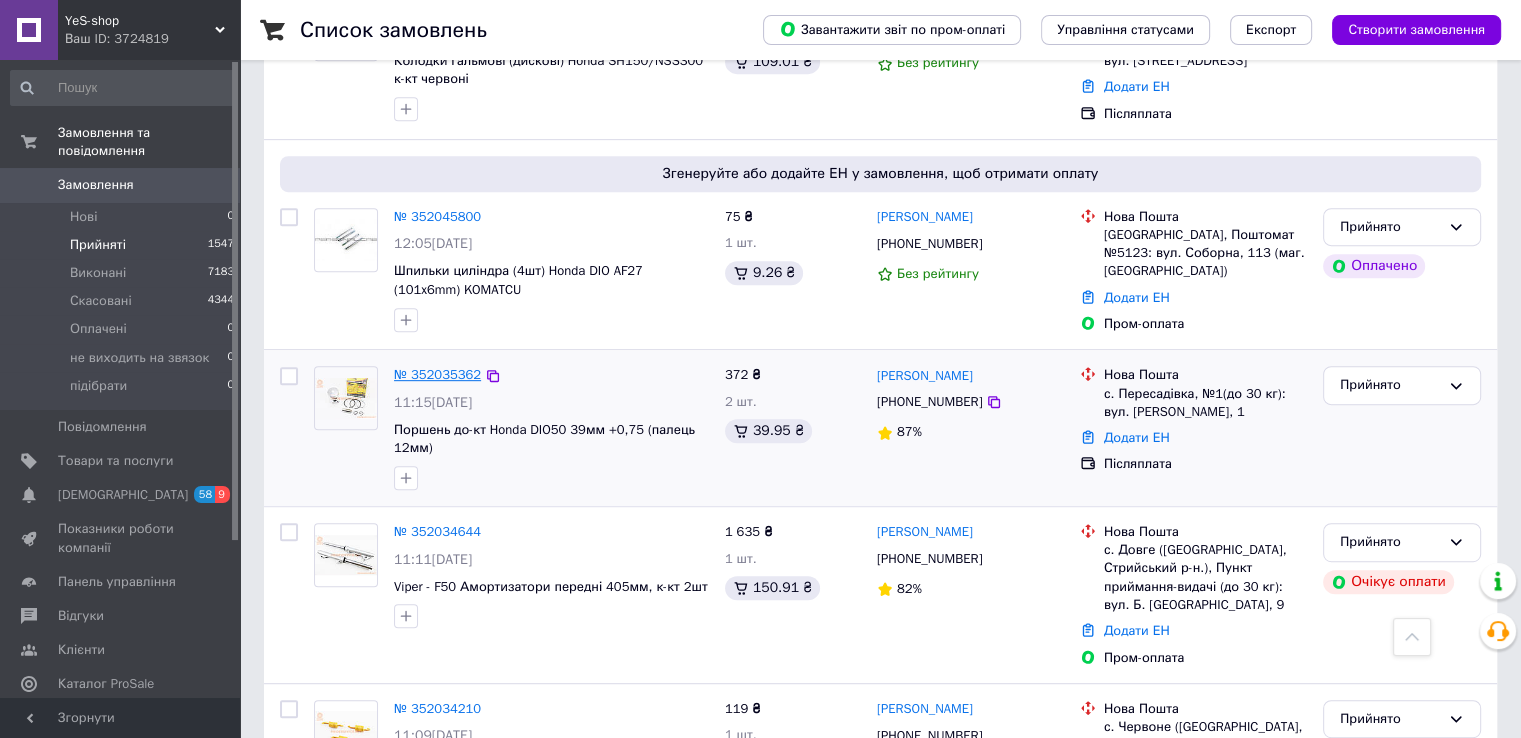 click on "№ 352035362" at bounding box center (437, 374) 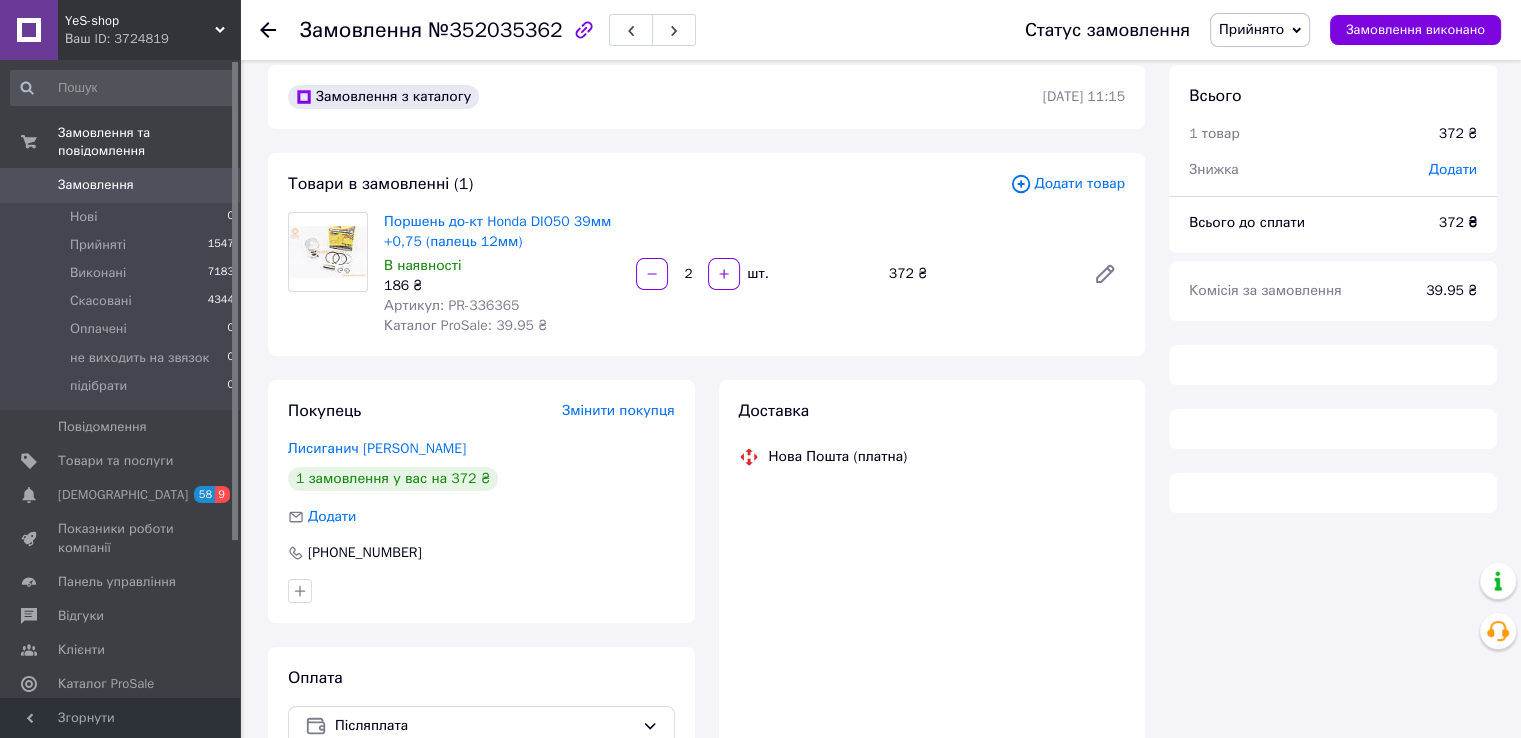 scroll, scrollTop: 0, scrollLeft: 0, axis: both 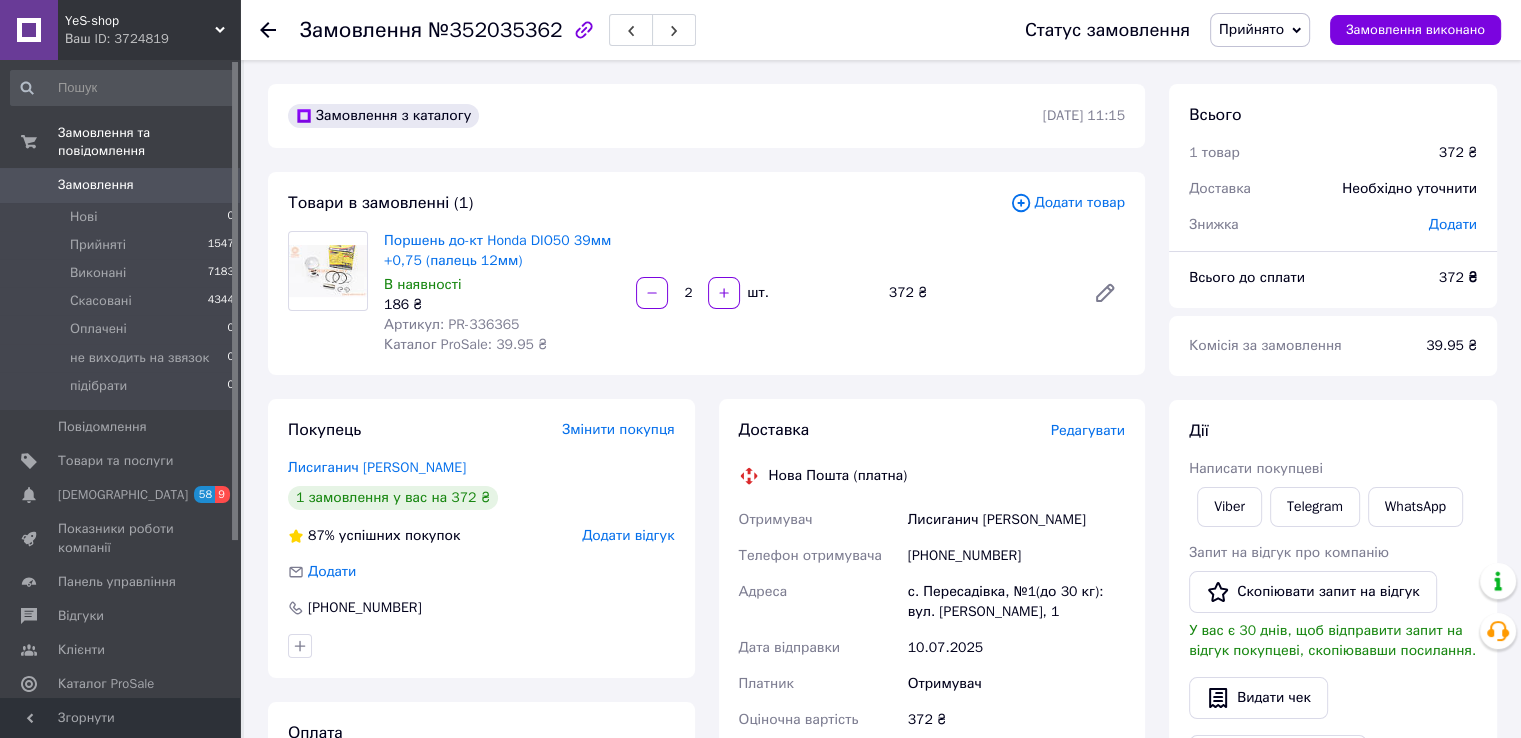 click on "Всього 1 товар 372 ₴ Доставка Необхідно уточнити Знижка Додати Всього до сплати 372 ₴ Комісія за замовлення 39.95 ₴ Дії Написати покупцеві Viber Telegram WhatsApp Запит на відгук про компанію   Скопіювати запит на відгук У вас є 30 днів, щоб відправити запит на відгук покупцеві, скопіювавши посилання.   Видати чек   Завантажити PDF   Друк PDF   Дублювати замовлення Мітки Особисті нотатки, які бачите лише ви. З їх допомогою можна фільтрувати замовлення Примітки Залишилося 300 символів Очистити Зберегти" at bounding box center [1333, 732] 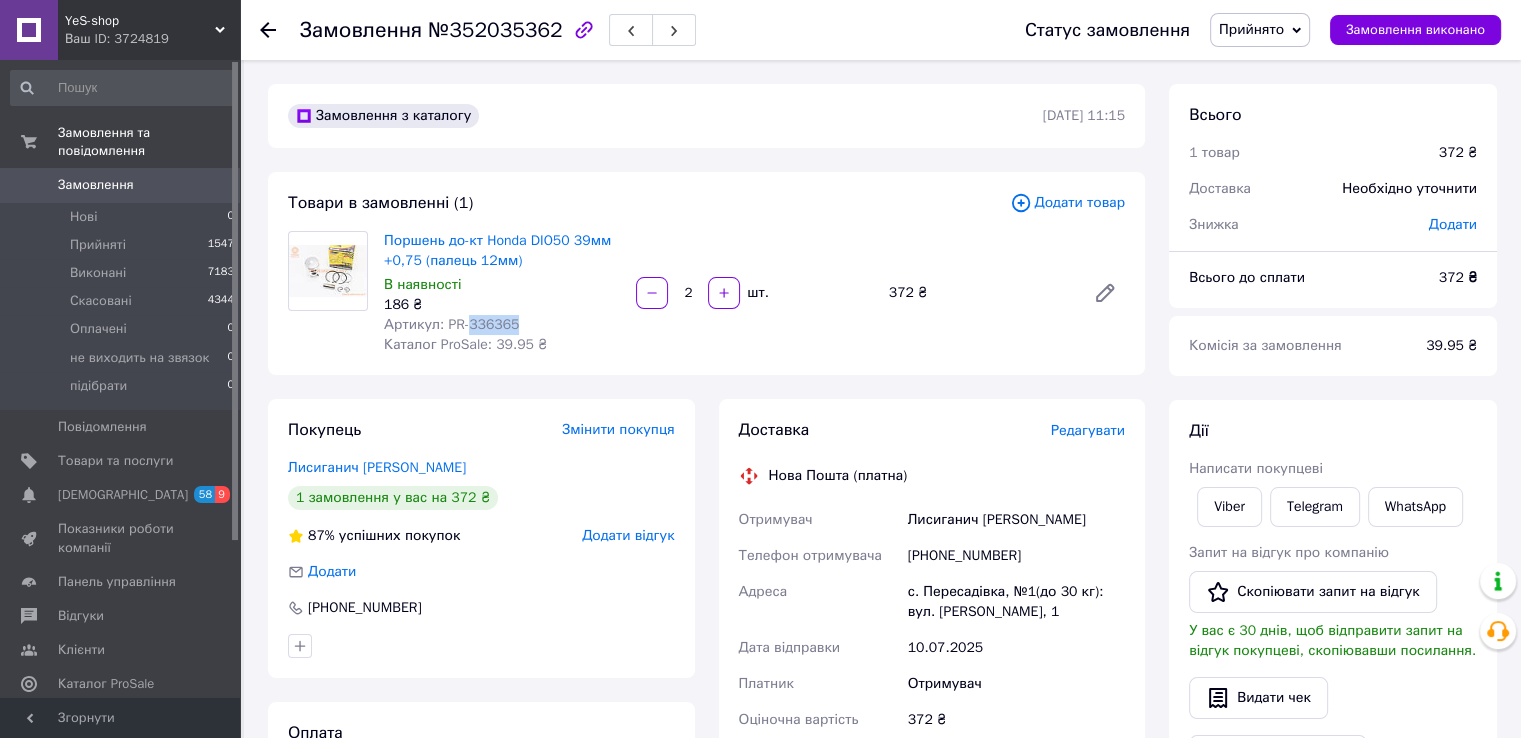 click on "Артикул: PR-336365" at bounding box center [451, 324] 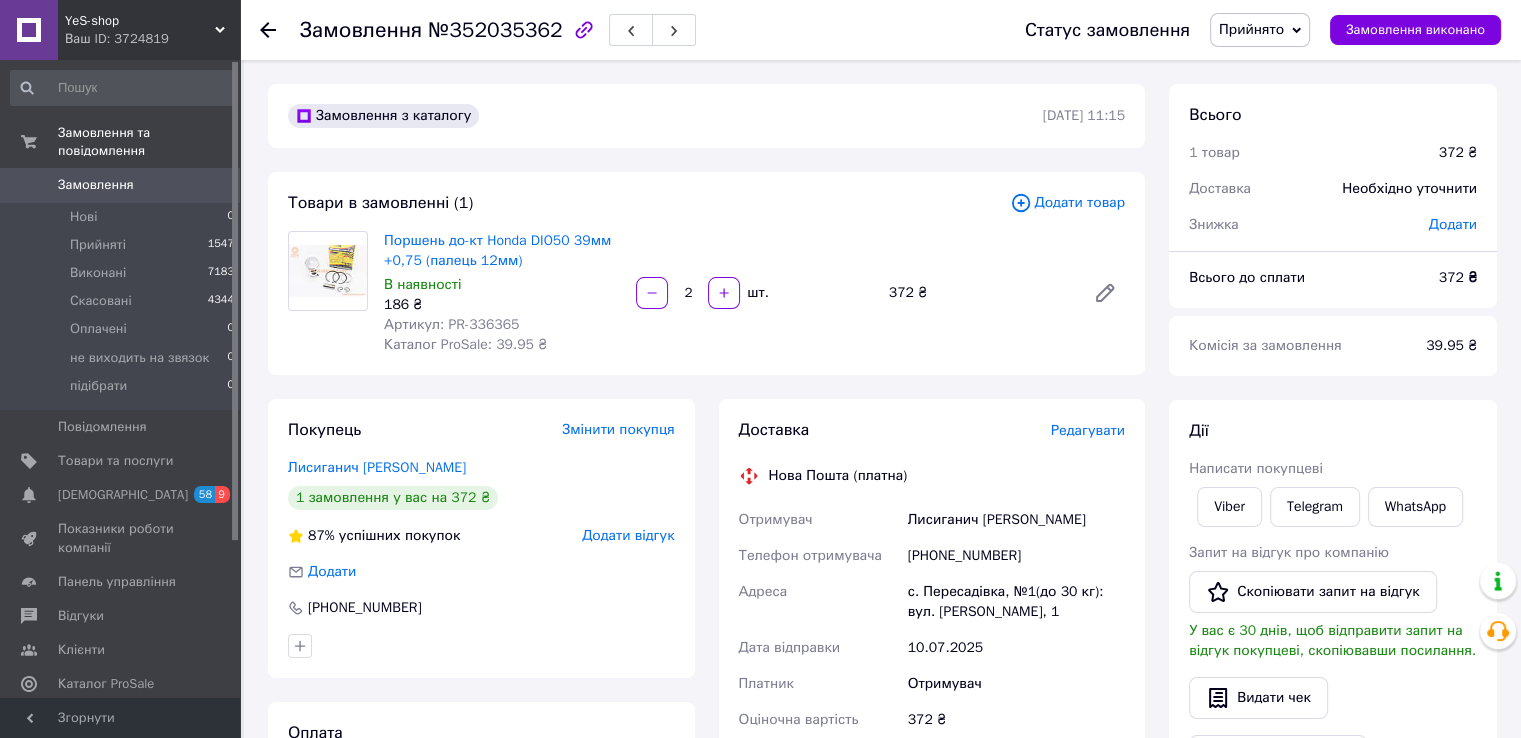 click on "Поршень до-кт Honda DIO50 39мм +0,75 (палець 12мм) В наявності 186 ₴ Артикул: PR-336365 Каталог ProSale: 39.95 ₴  2   шт. 372 ₴" at bounding box center (754, 293) 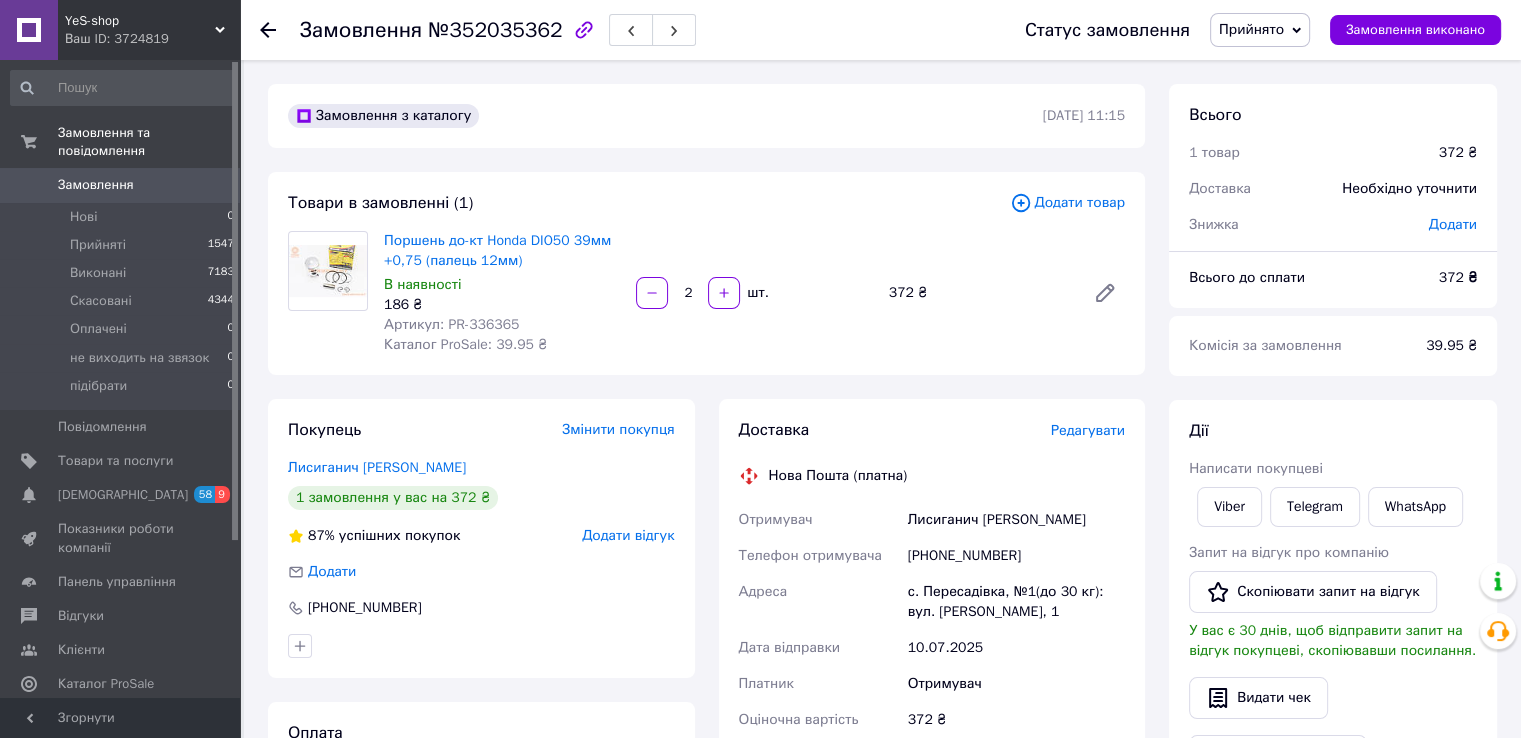 click 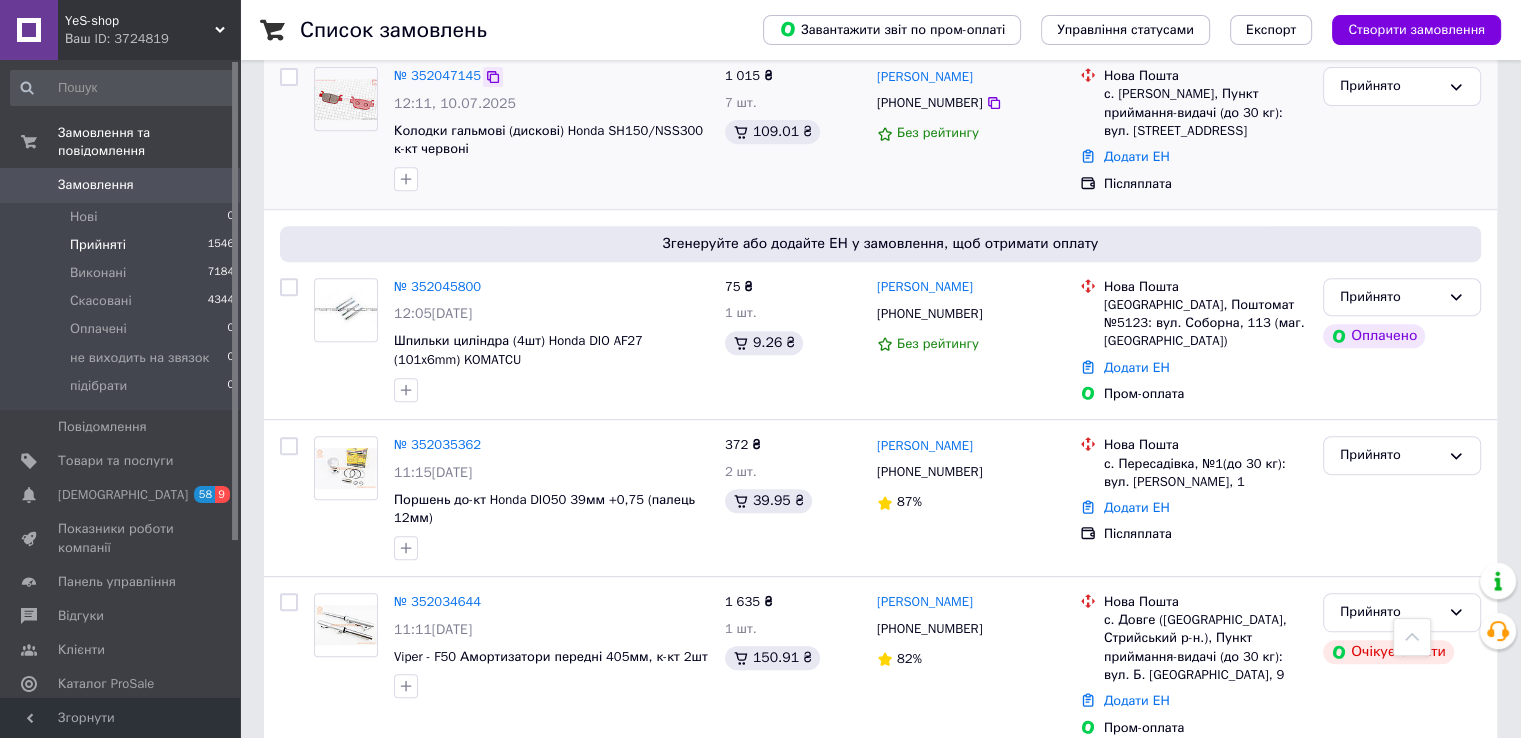 scroll, scrollTop: 800, scrollLeft: 0, axis: vertical 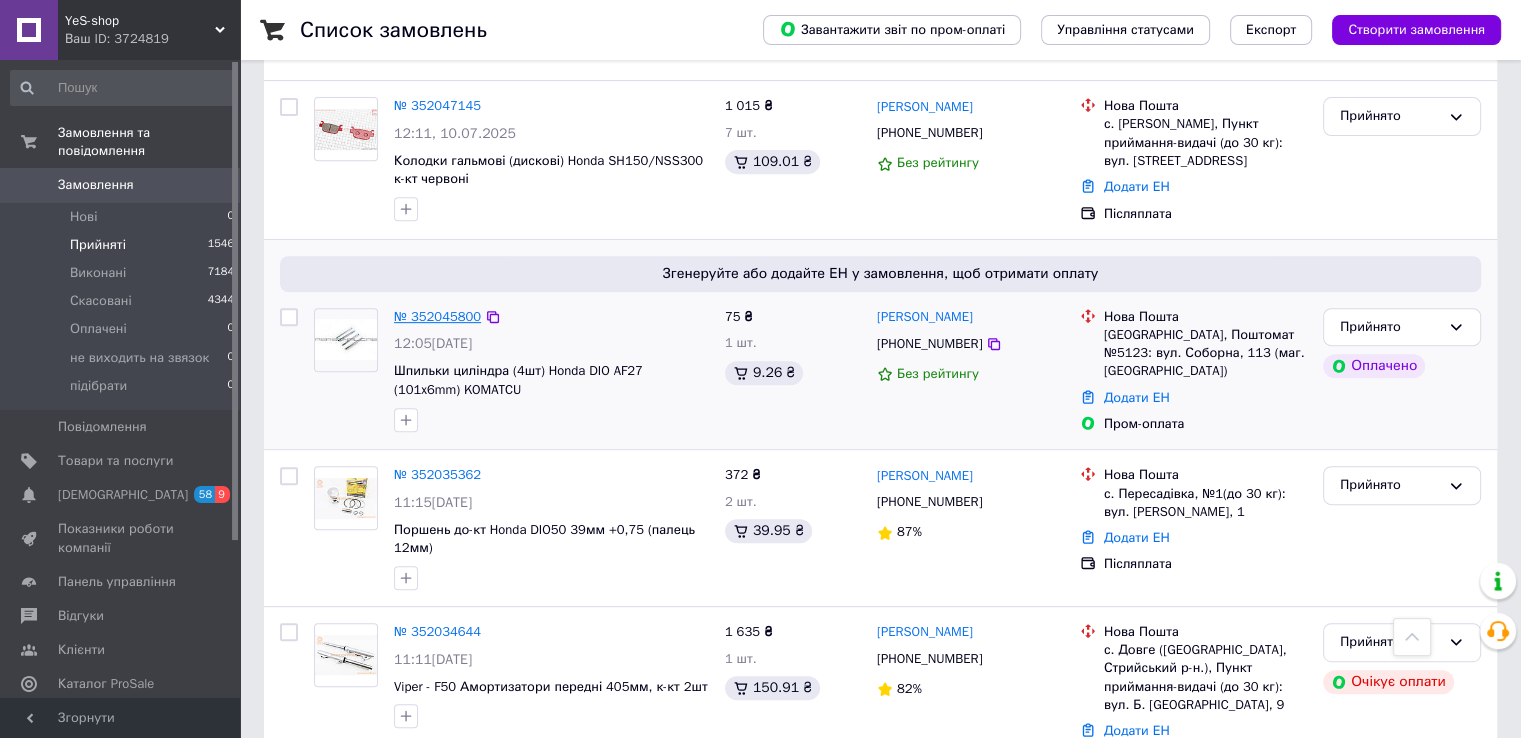 click on "№ 352045800" at bounding box center (437, 316) 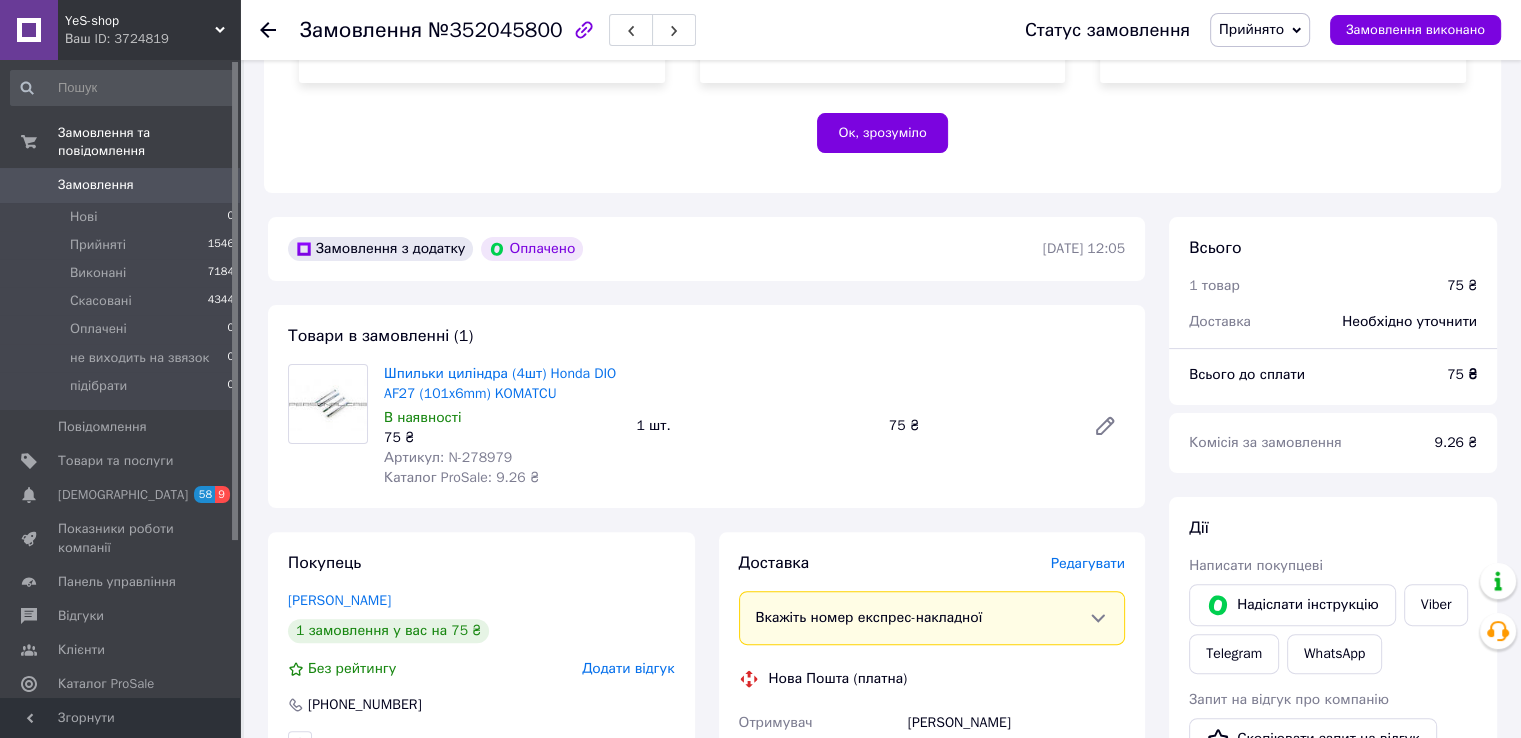 scroll, scrollTop: 460, scrollLeft: 0, axis: vertical 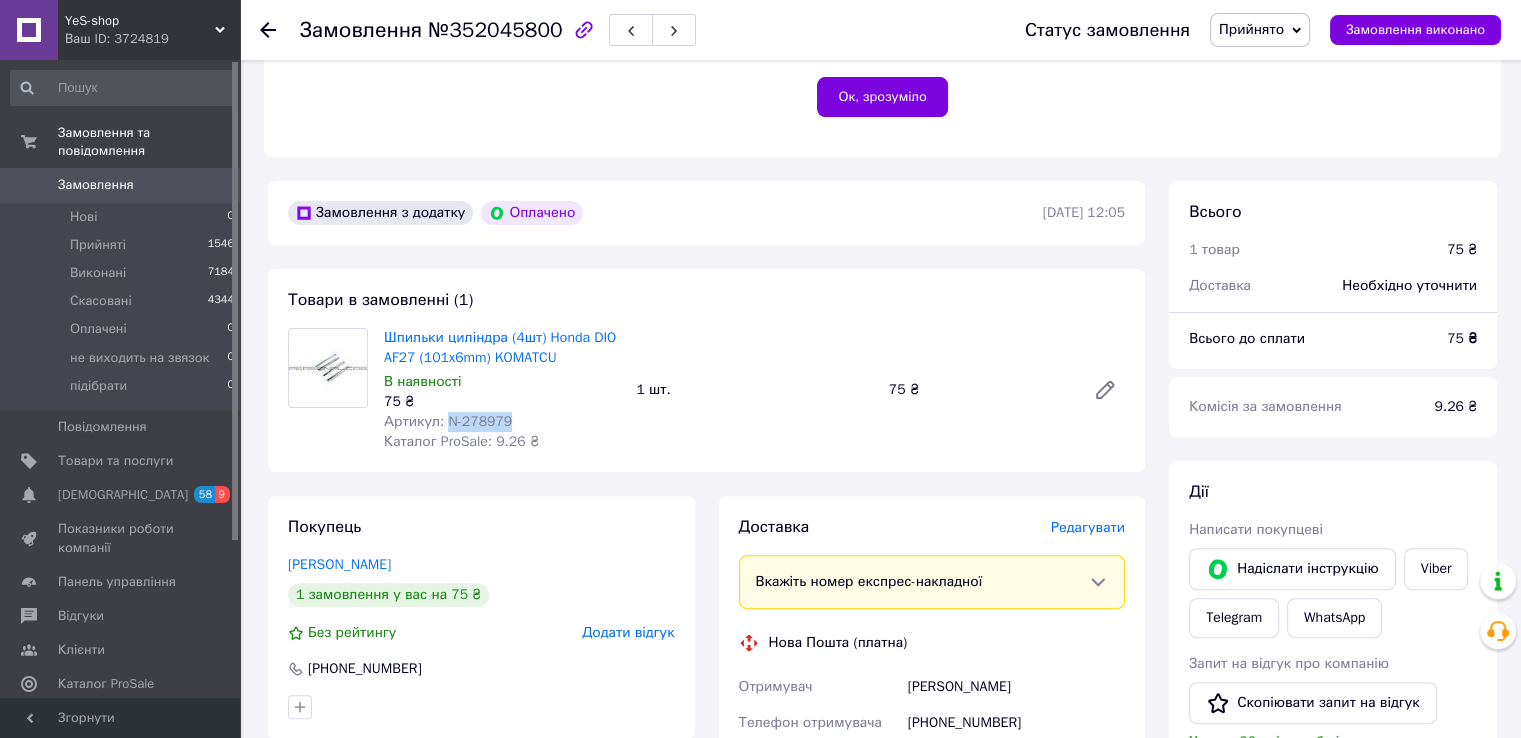 drag, startPoint x: 445, startPoint y: 423, endPoint x: 507, endPoint y: 419, distance: 62.1289 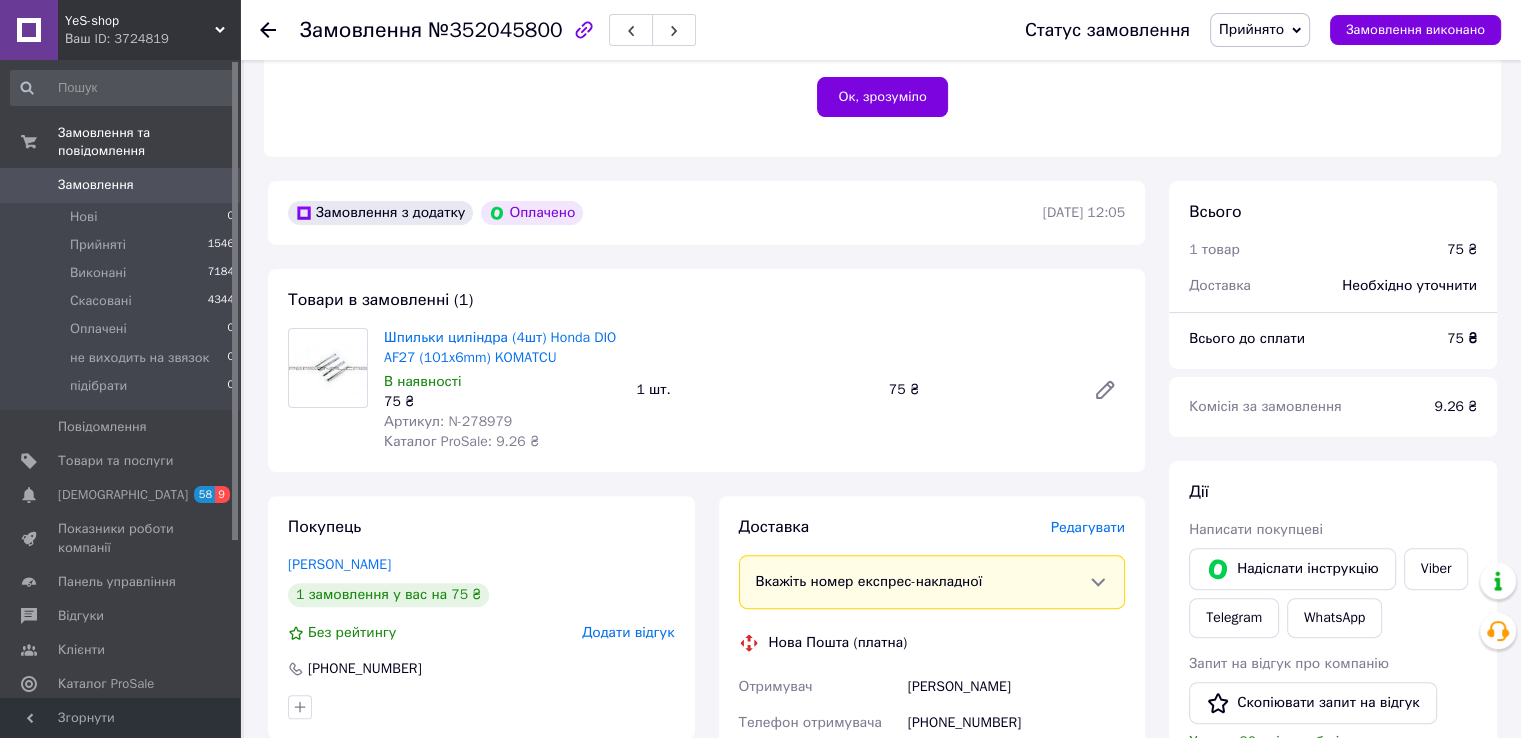 click on "Товари в замовленні (1) Шпильки циліндра (4шт) Honda DIO AF27 (101x6mm) KOMATCU В наявності 75 ₴ Артикул: N-278979 Каталог ProSale: 9.26 ₴  1 шт. 75 ₴" at bounding box center (706, 370) 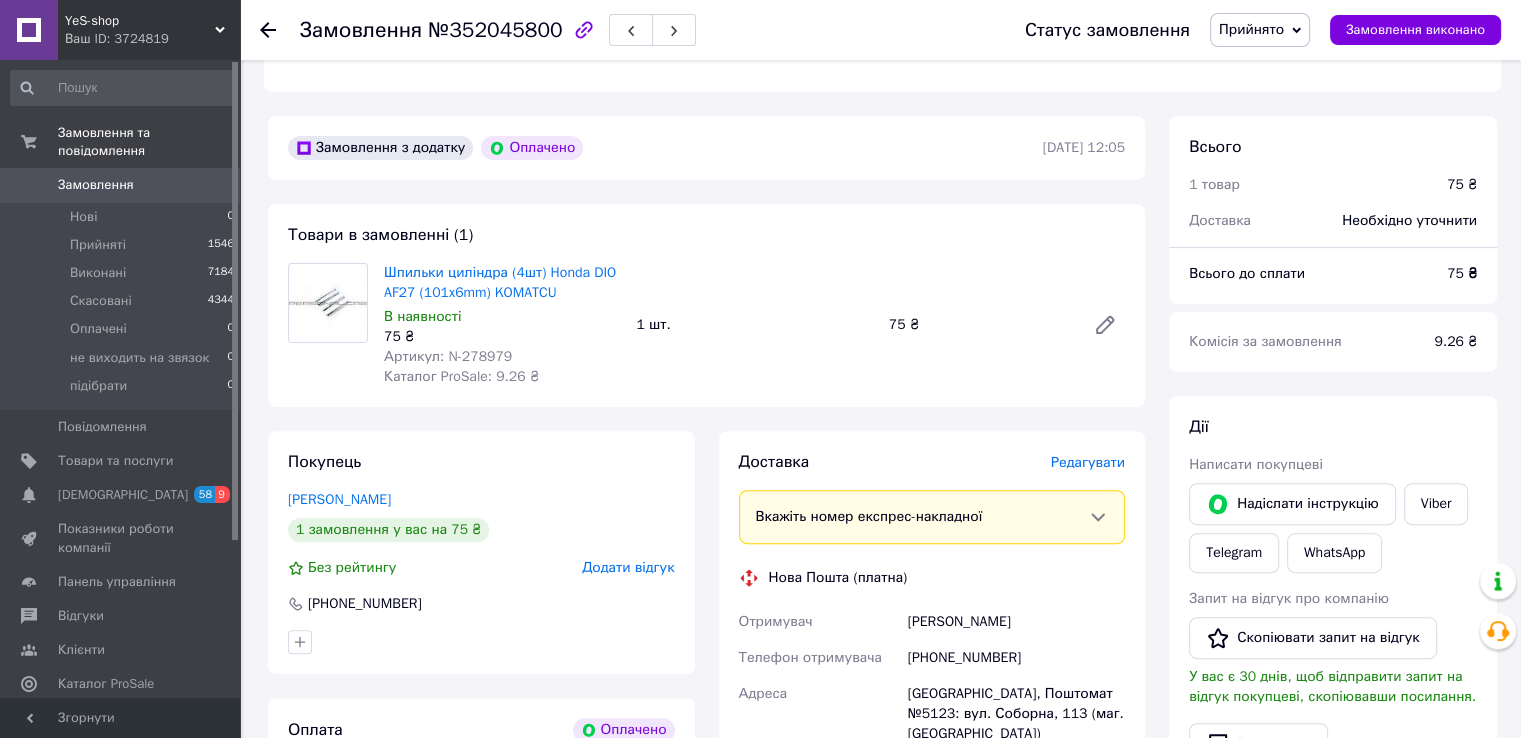 scroll, scrollTop: 560, scrollLeft: 0, axis: vertical 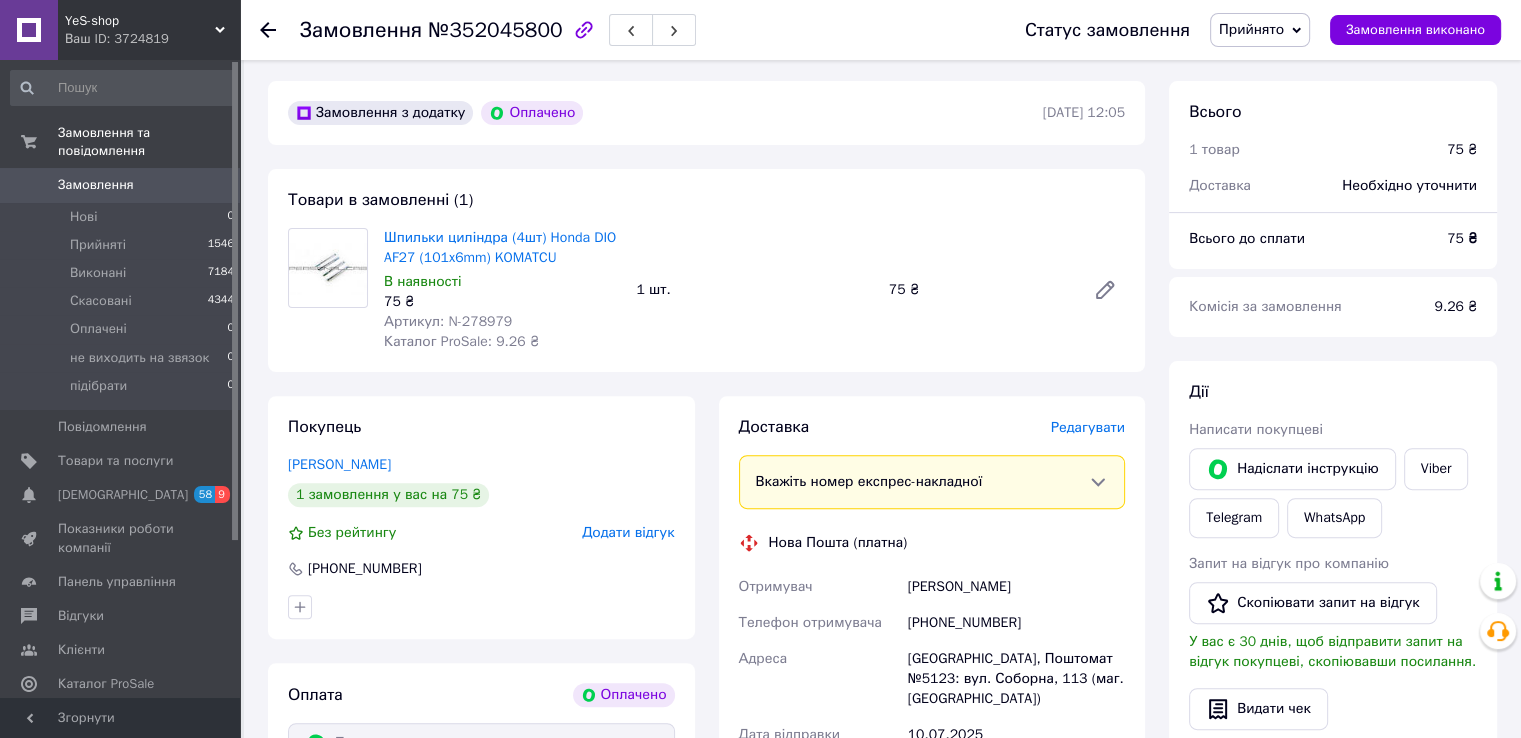click on "[PERSON_NAME]" at bounding box center (1016, 587) 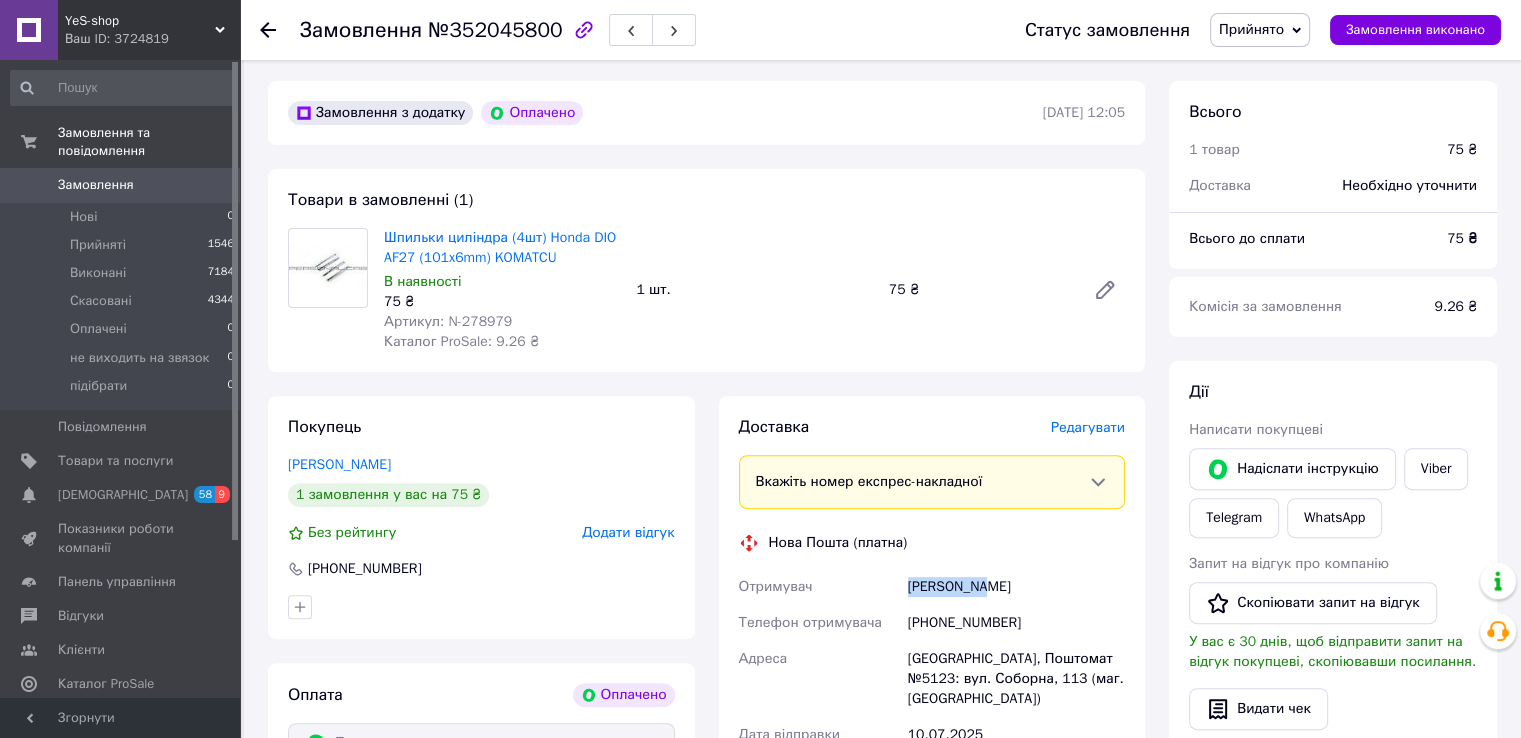 click on "[PERSON_NAME]" at bounding box center [1016, 587] 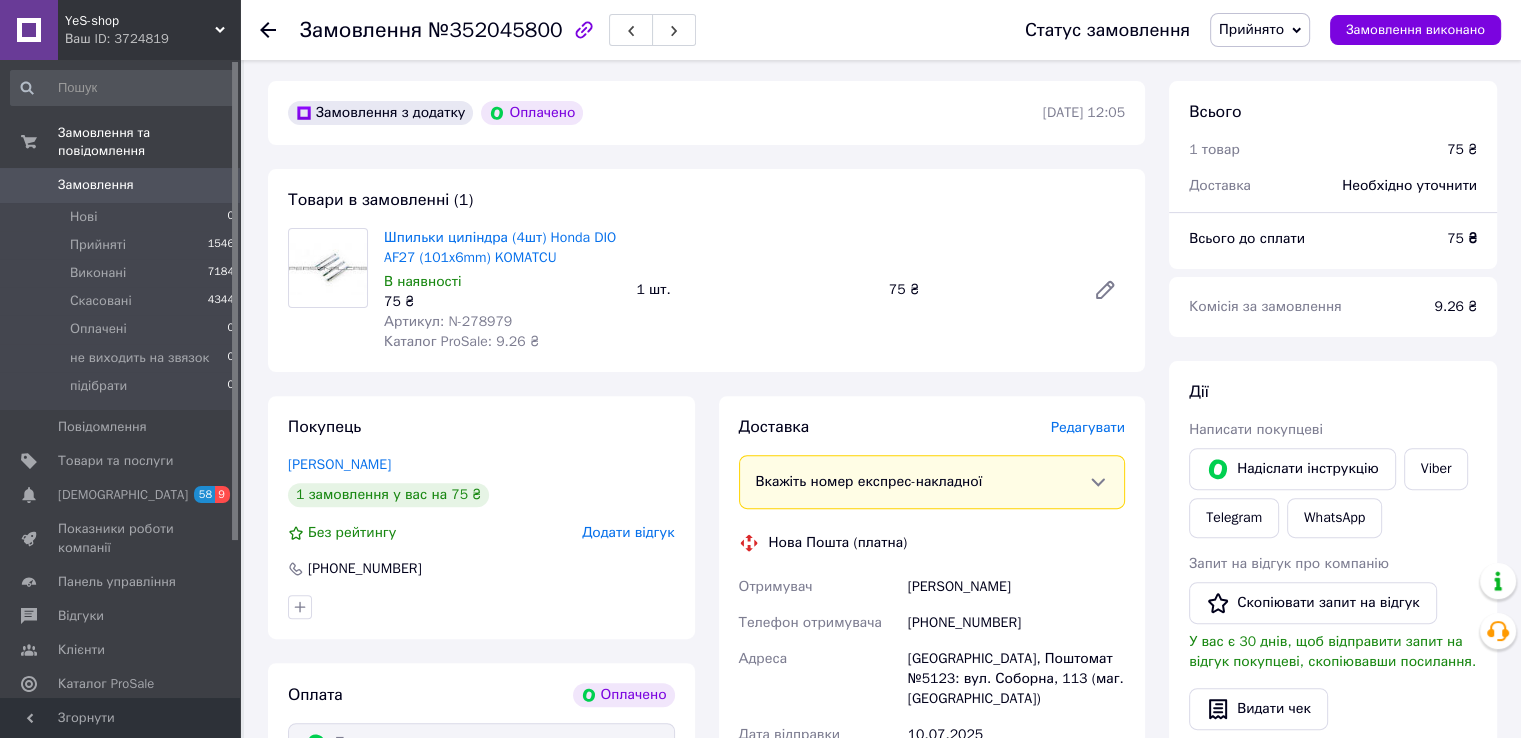 click on "[PERSON_NAME]" at bounding box center (1016, 587) 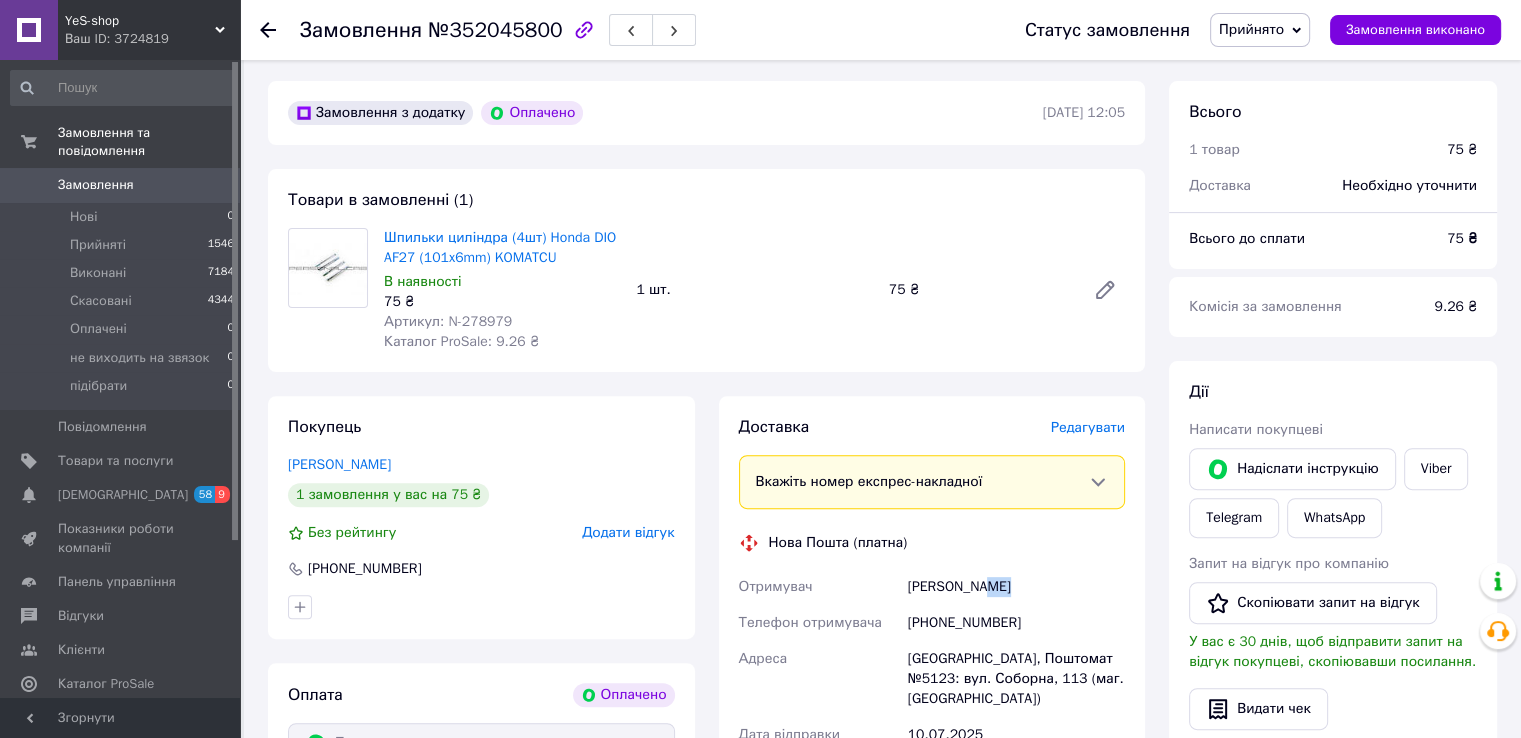click on "[PERSON_NAME]" at bounding box center (1016, 587) 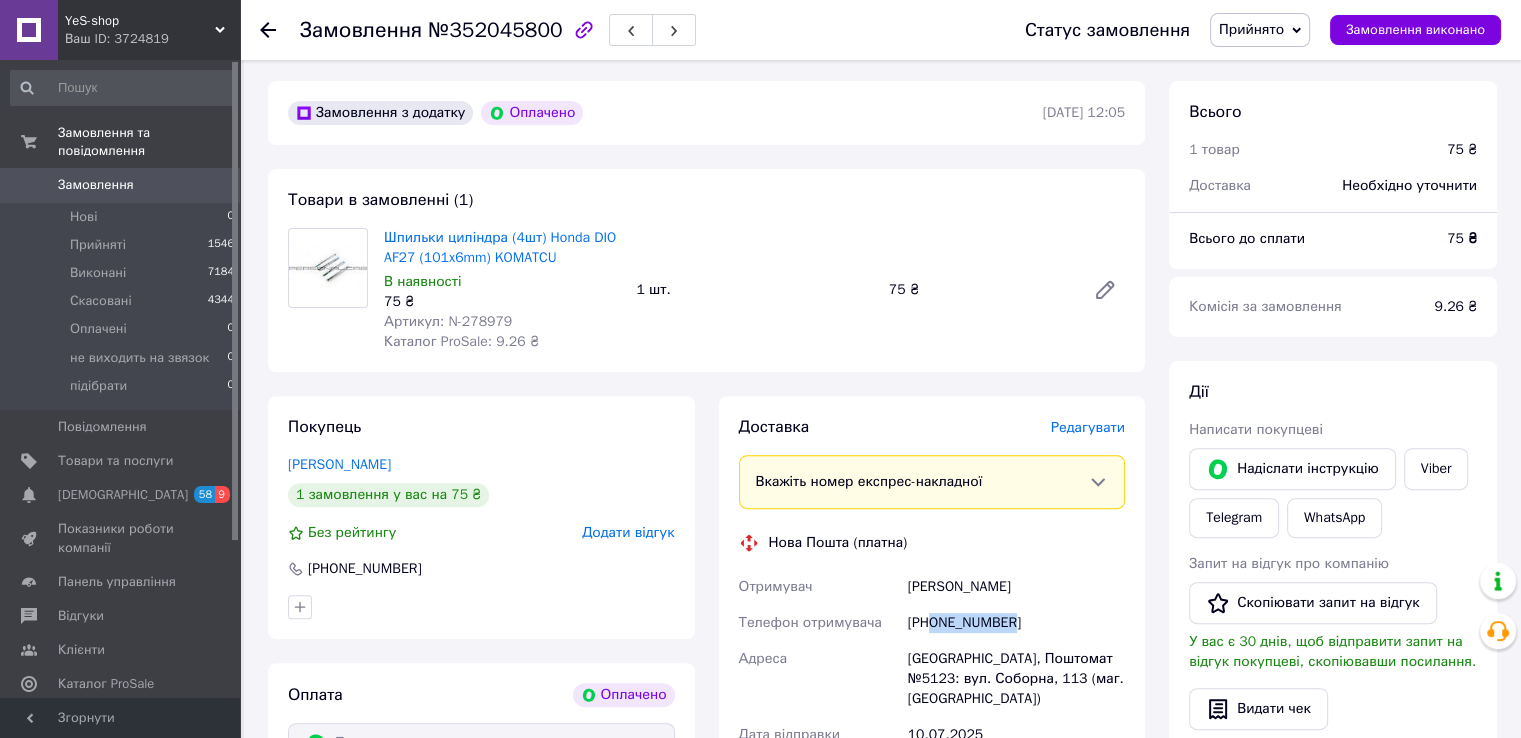 drag, startPoint x: 933, startPoint y: 623, endPoint x: 1008, endPoint y: 634, distance: 75.802376 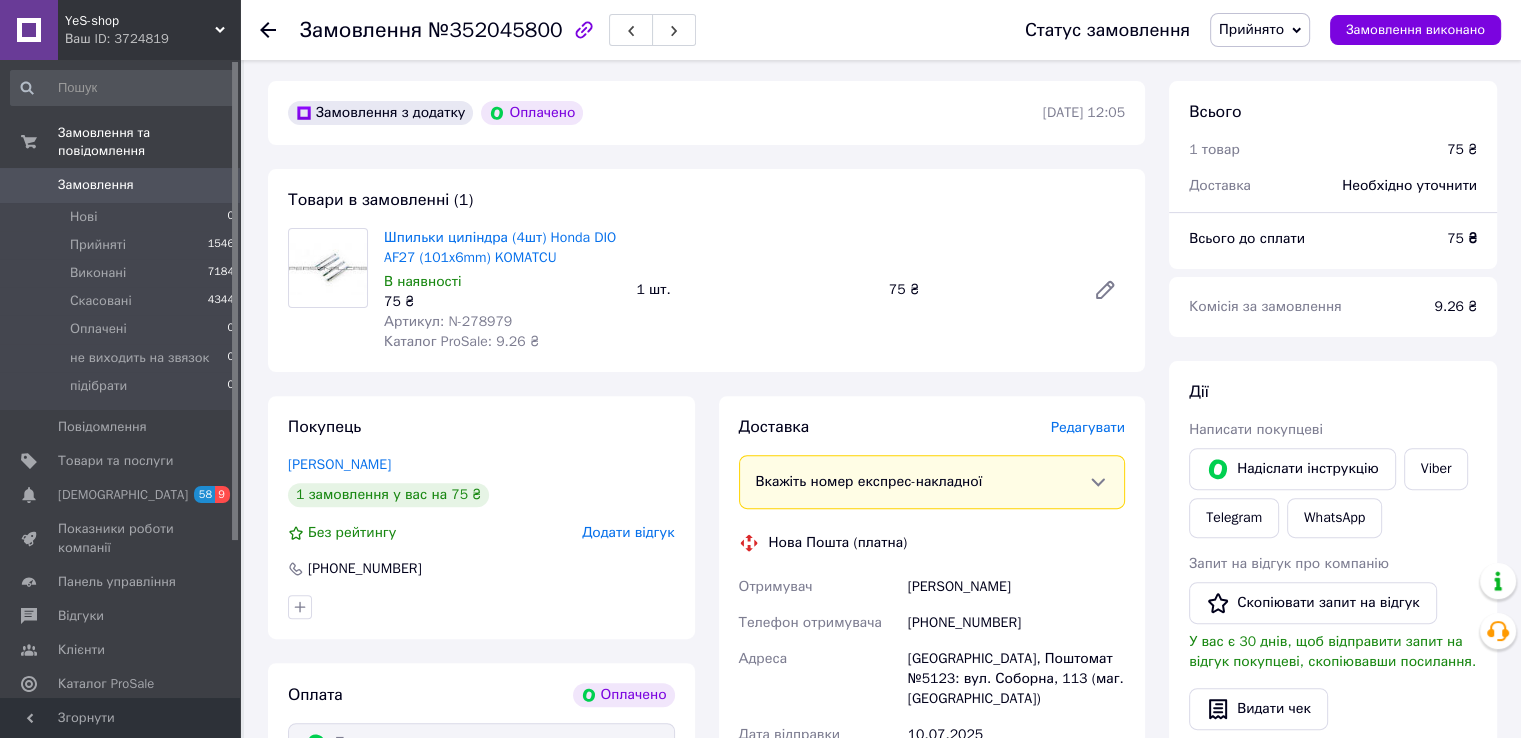 click on "Шпильки циліндра (4шт) Honda DIO AF27 (101x6mm) KOMATCU В наявності 75 ₴ Артикул: N-278979 Каталог ProSale: 9.26 ₴  1 шт. 75 ₴" at bounding box center (754, 290) 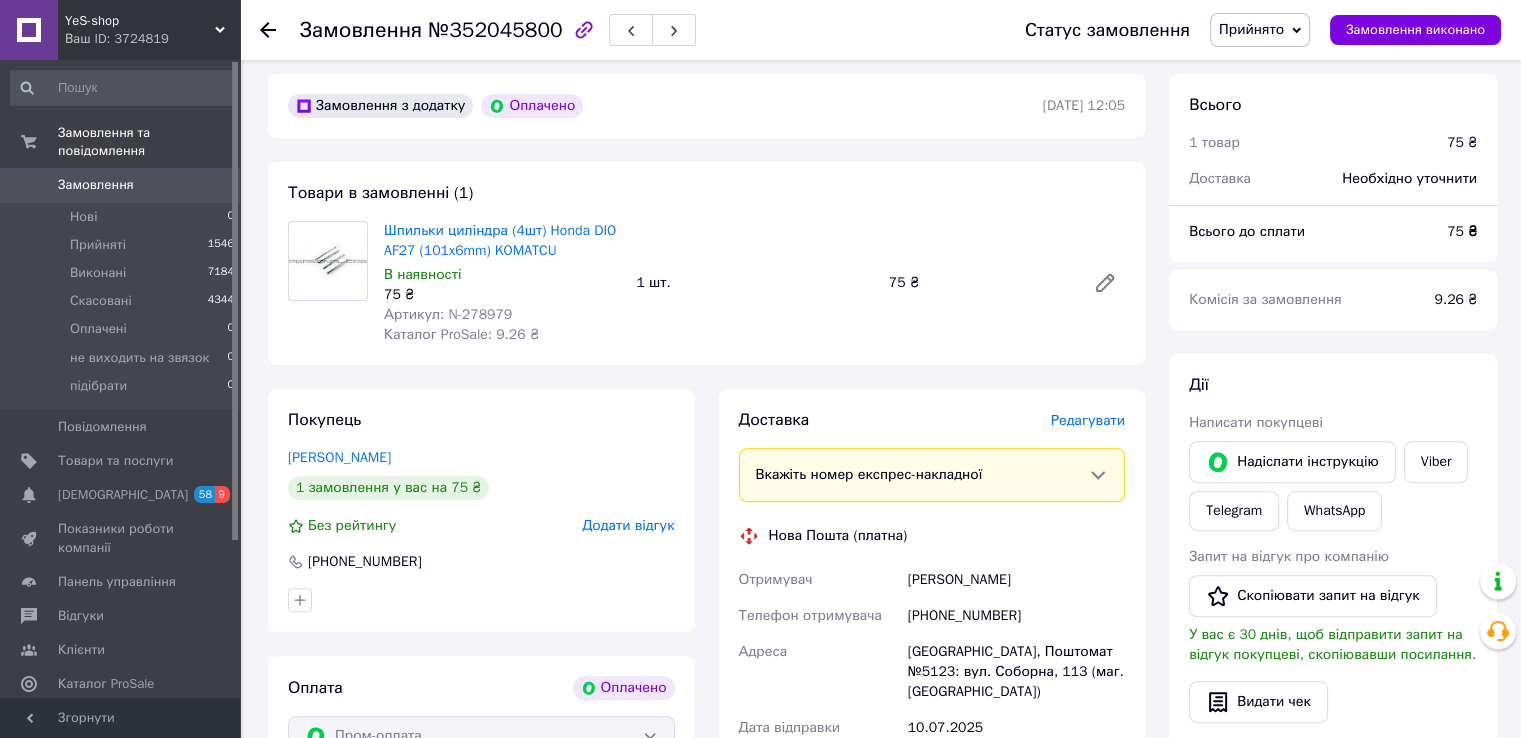 scroll, scrollTop: 460, scrollLeft: 0, axis: vertical 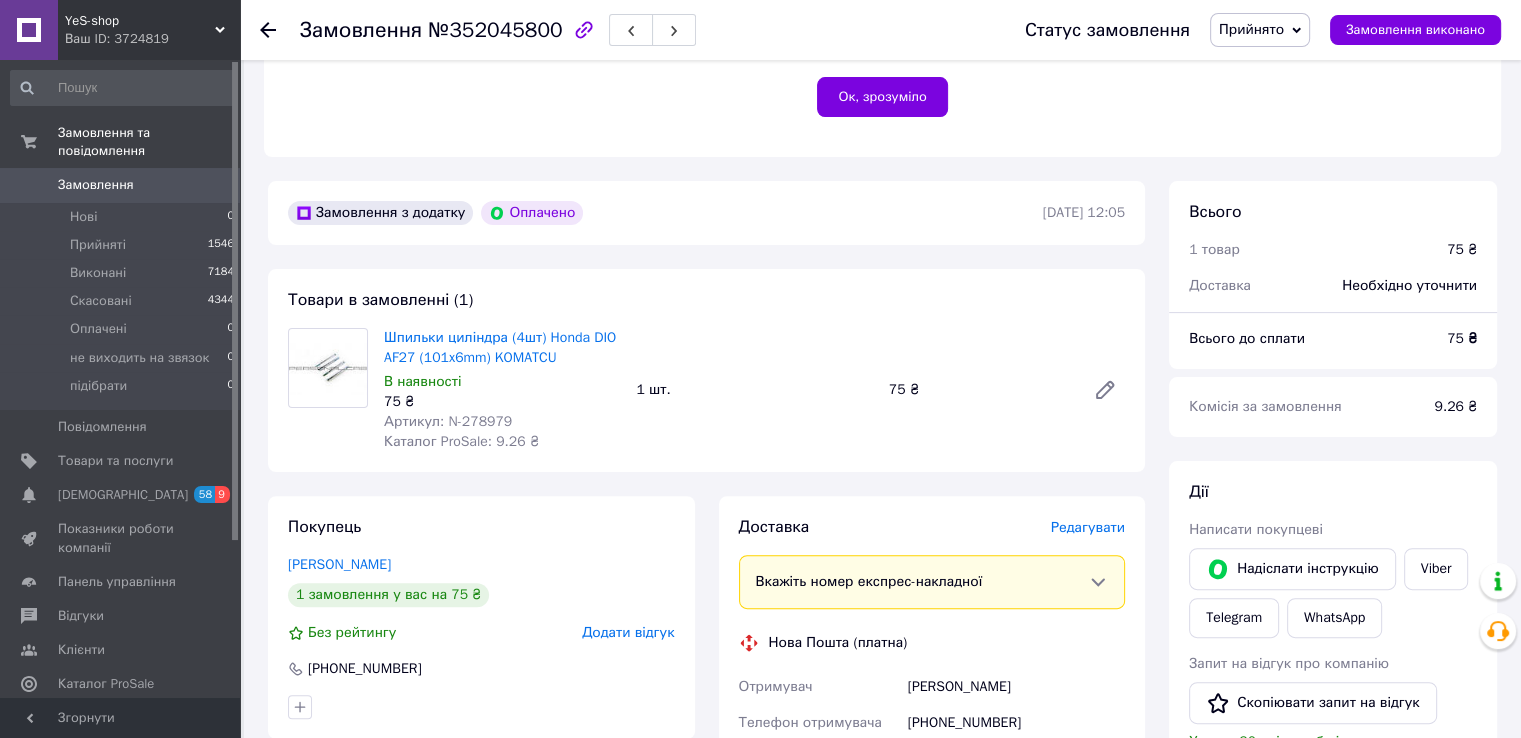 click 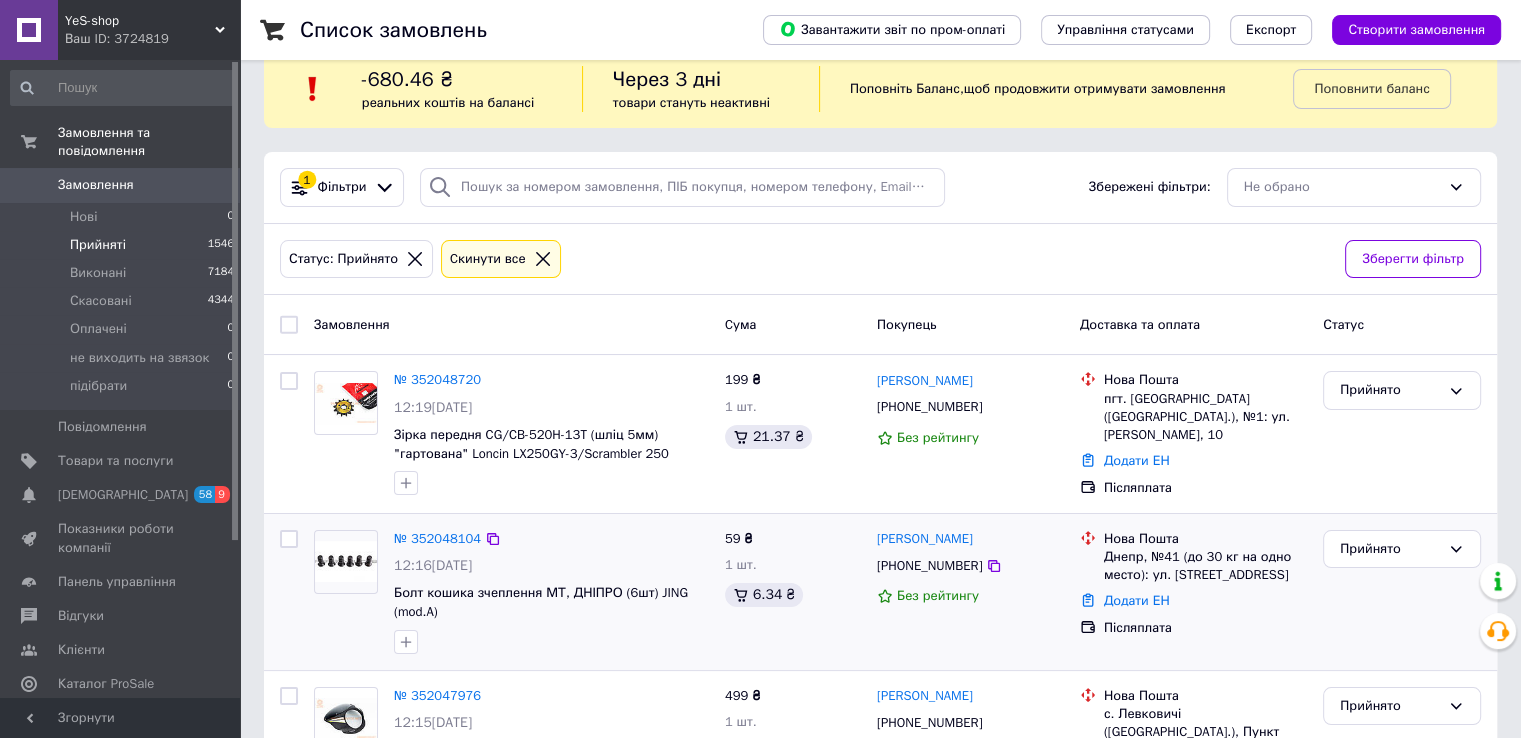 scroll, scrollTop: 0, scrollLeft: 0, axis: both 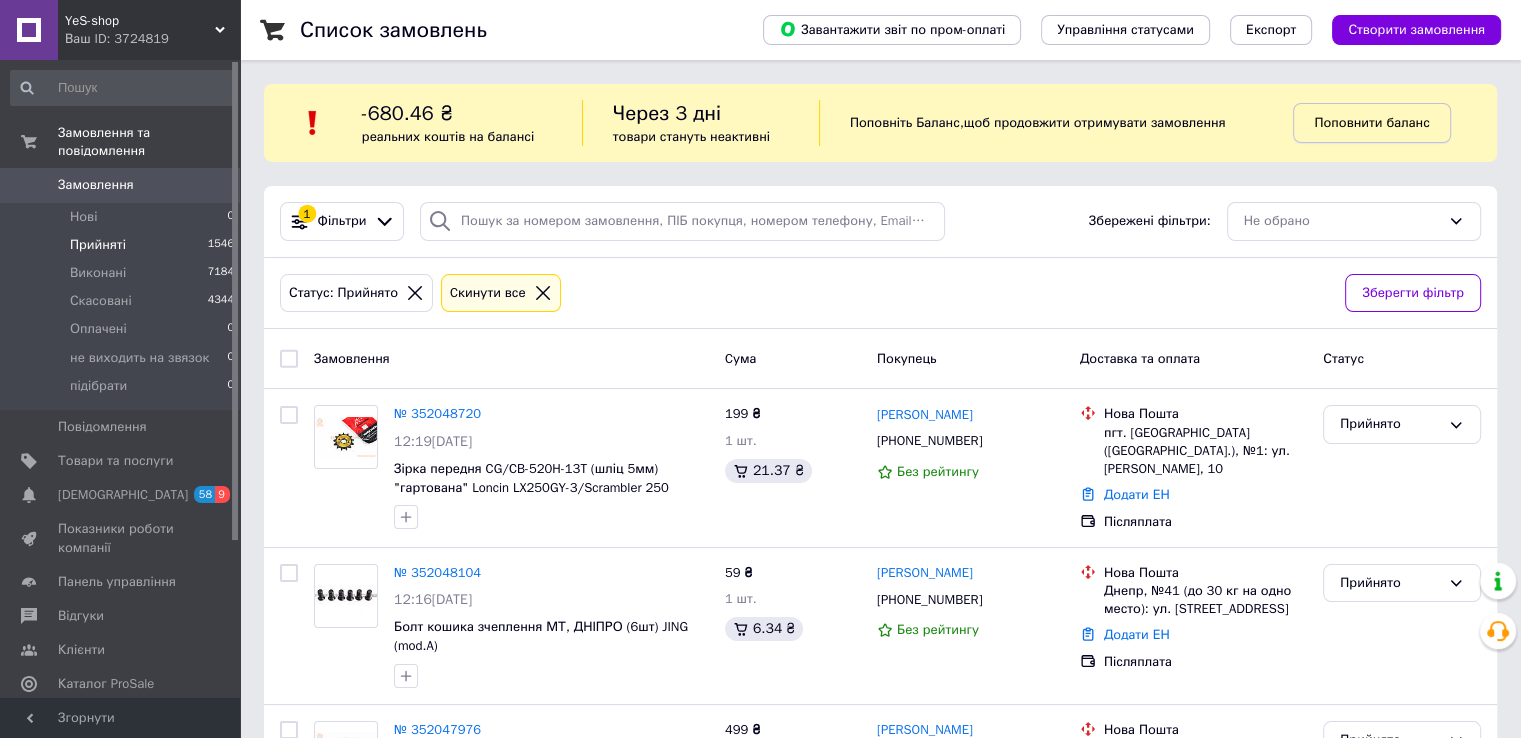 click on "Поповнити баланс" at bounding box center (1371, 122) 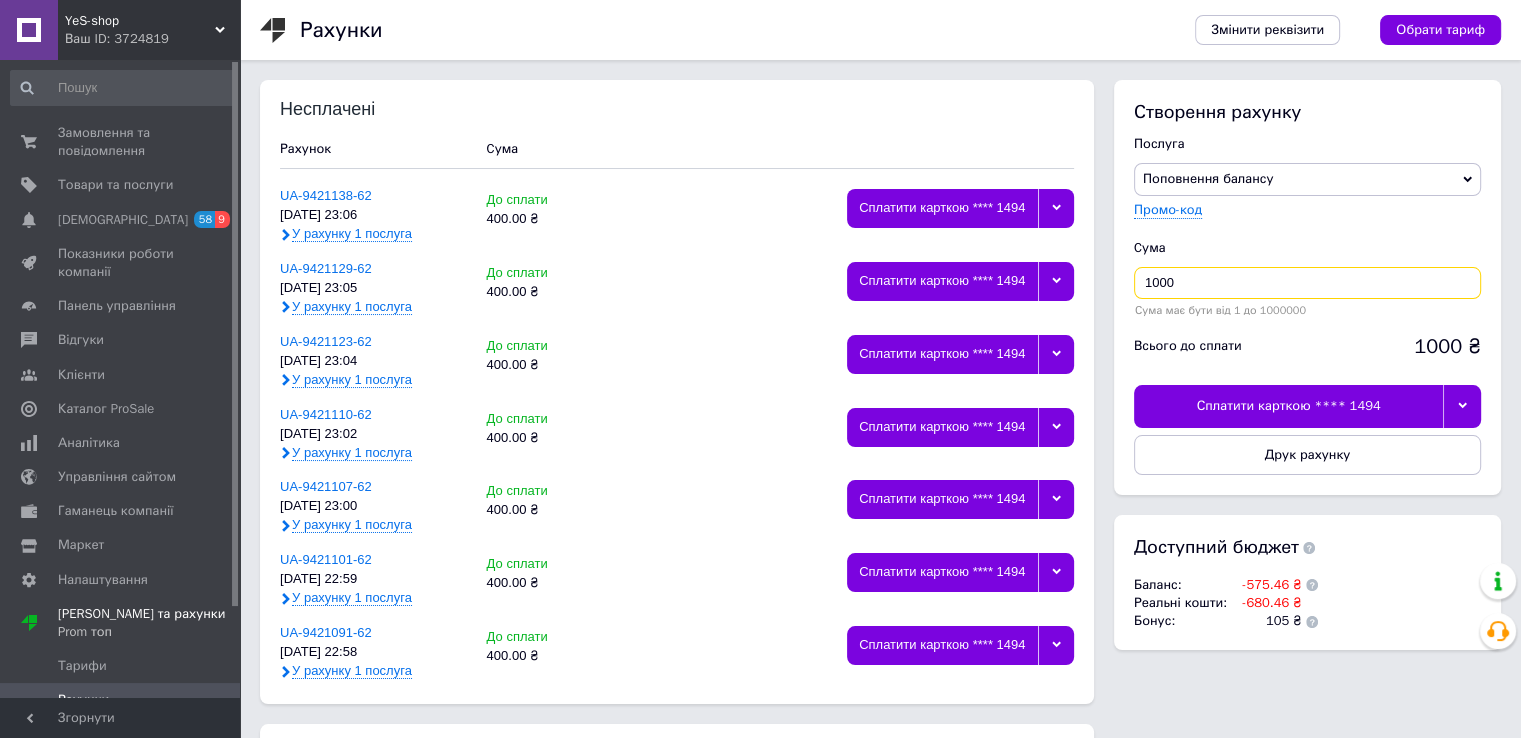 drag, startPoint x: 1199, startPoint y: 288, endPoint x: 1136, endPoint y: 279, distance: 63.63961 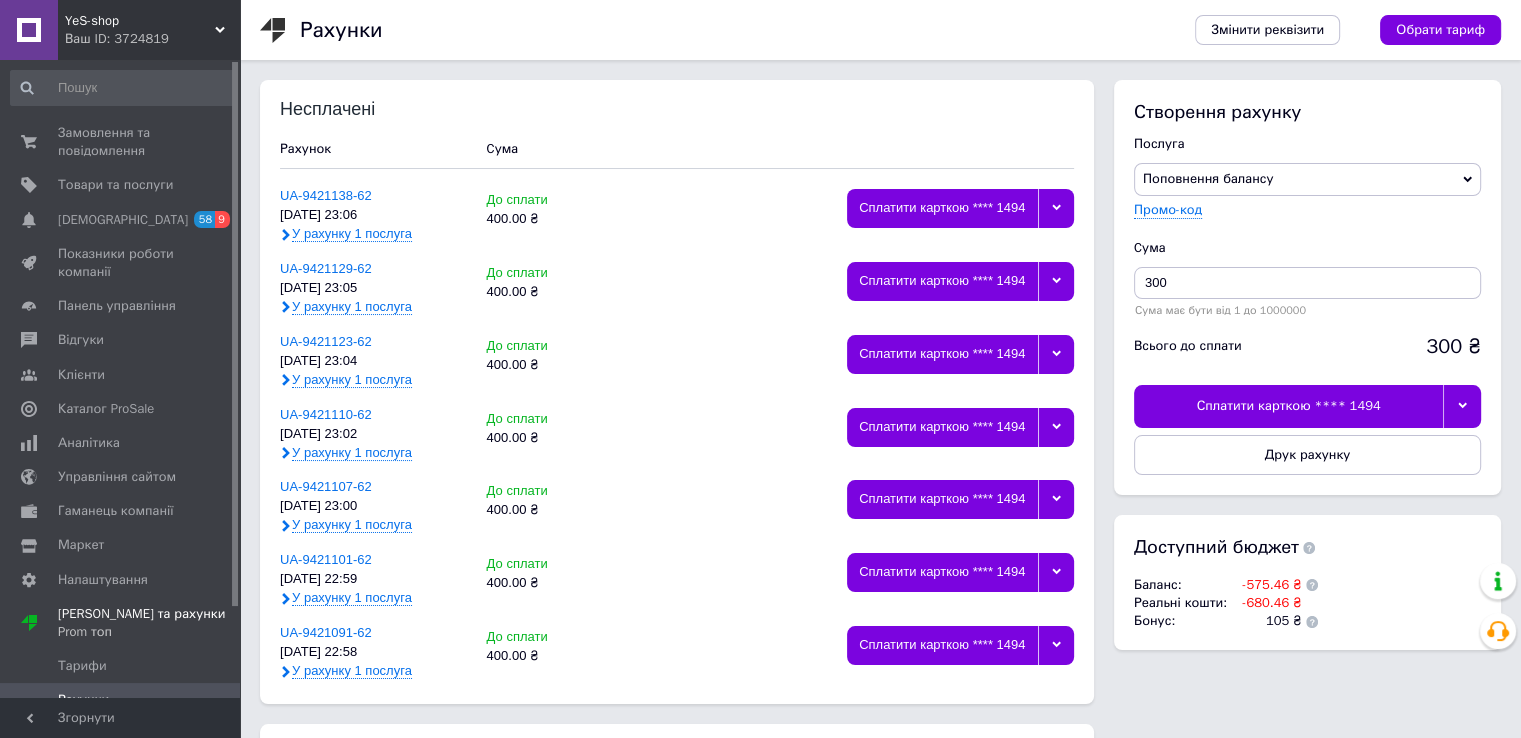 click on "Cума" at bounding box center (1307, 248) 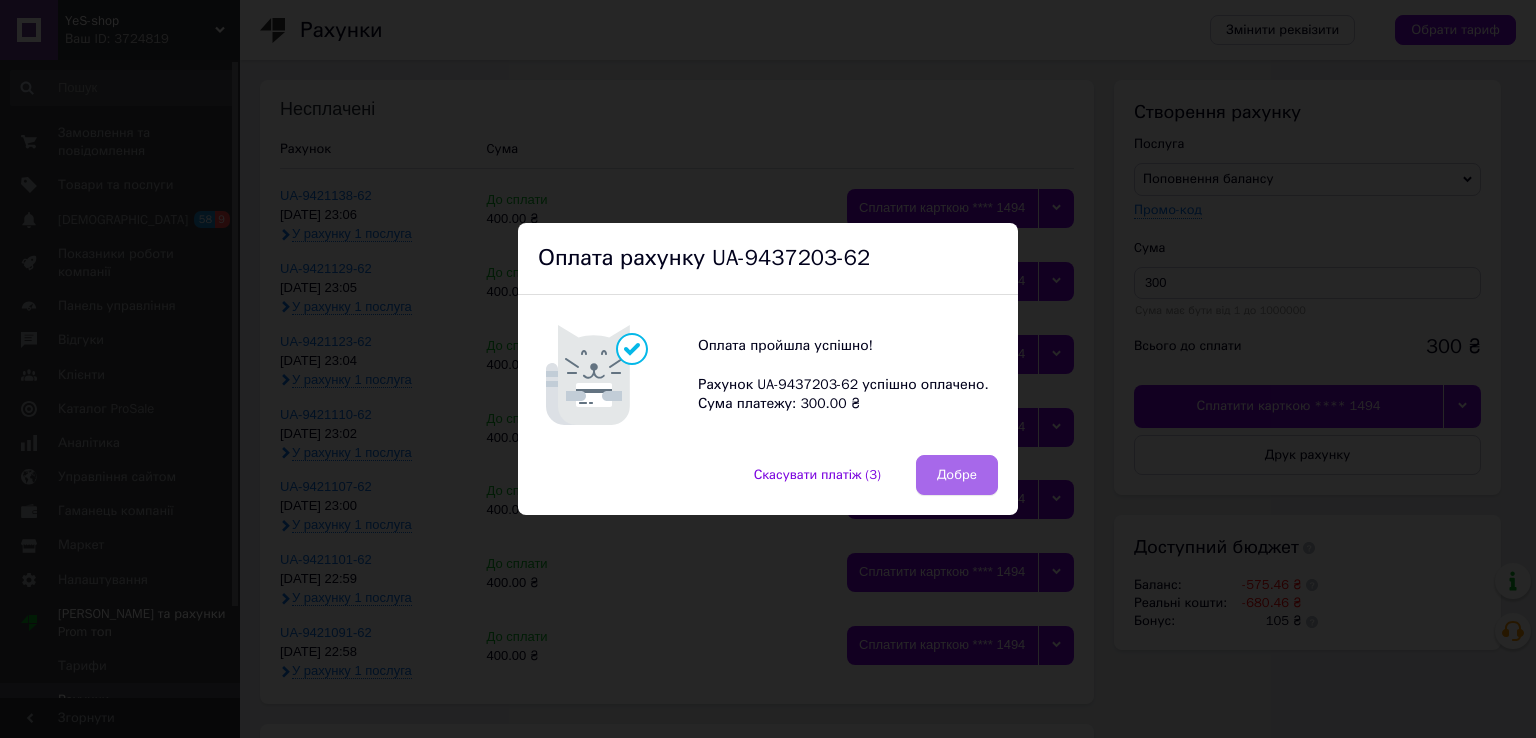 click on "Добре" at bounding box center (957, 475) 